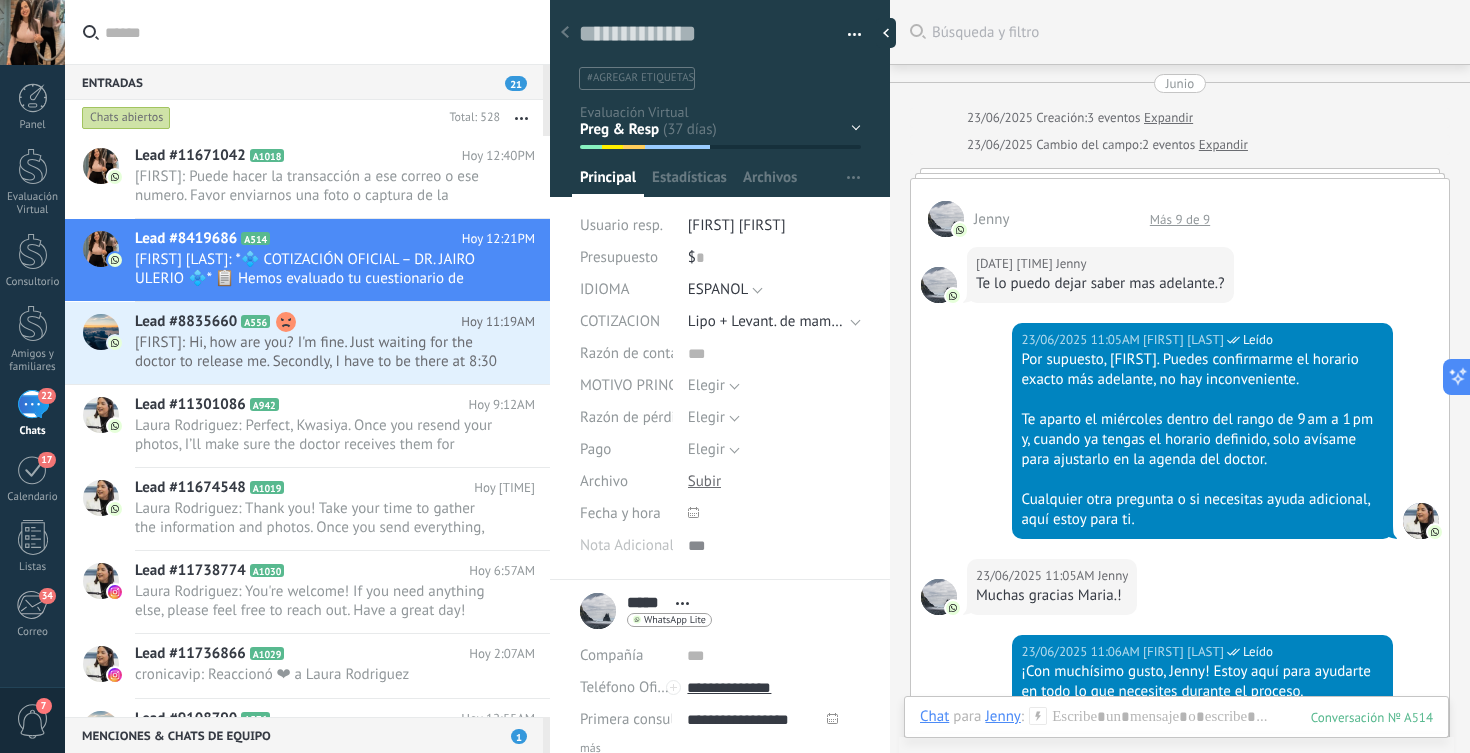 scroll, scrollTop: 0, scrollLeft: 0, axis: both 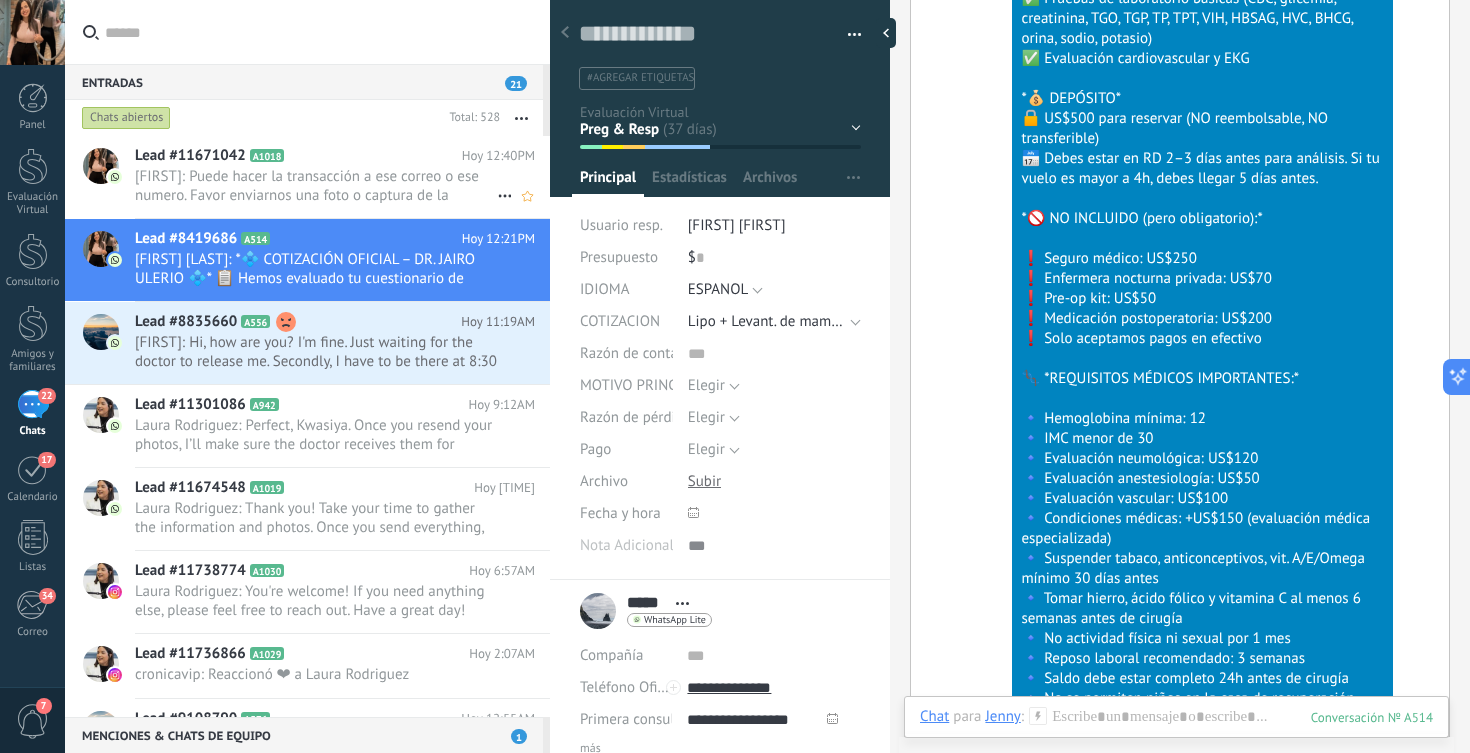 click on "Maria Elena: Puede hacer la transacción a ese correo o ese numero. Favor enviarnos una foto o captura de la transacción par..." at bounding box center (316, 186) 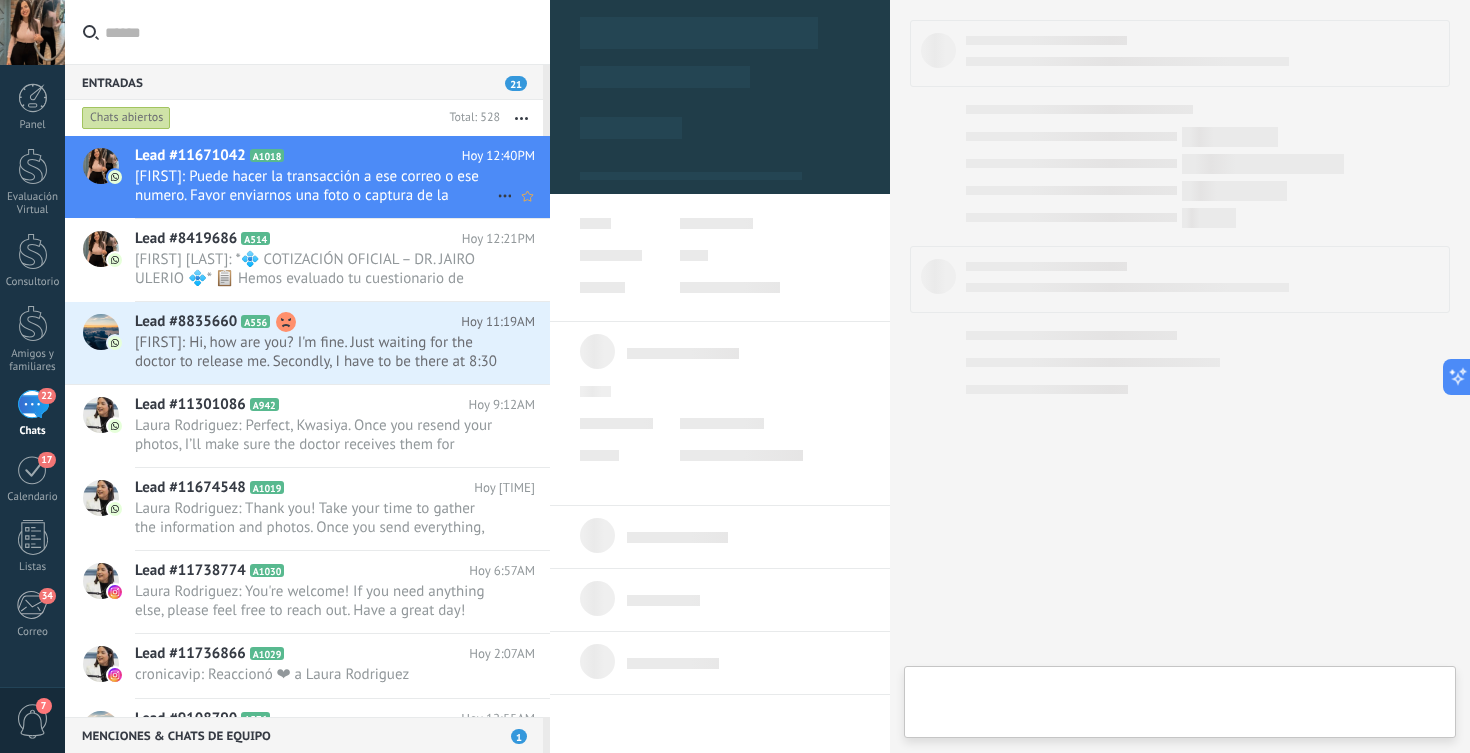 type on "**********" 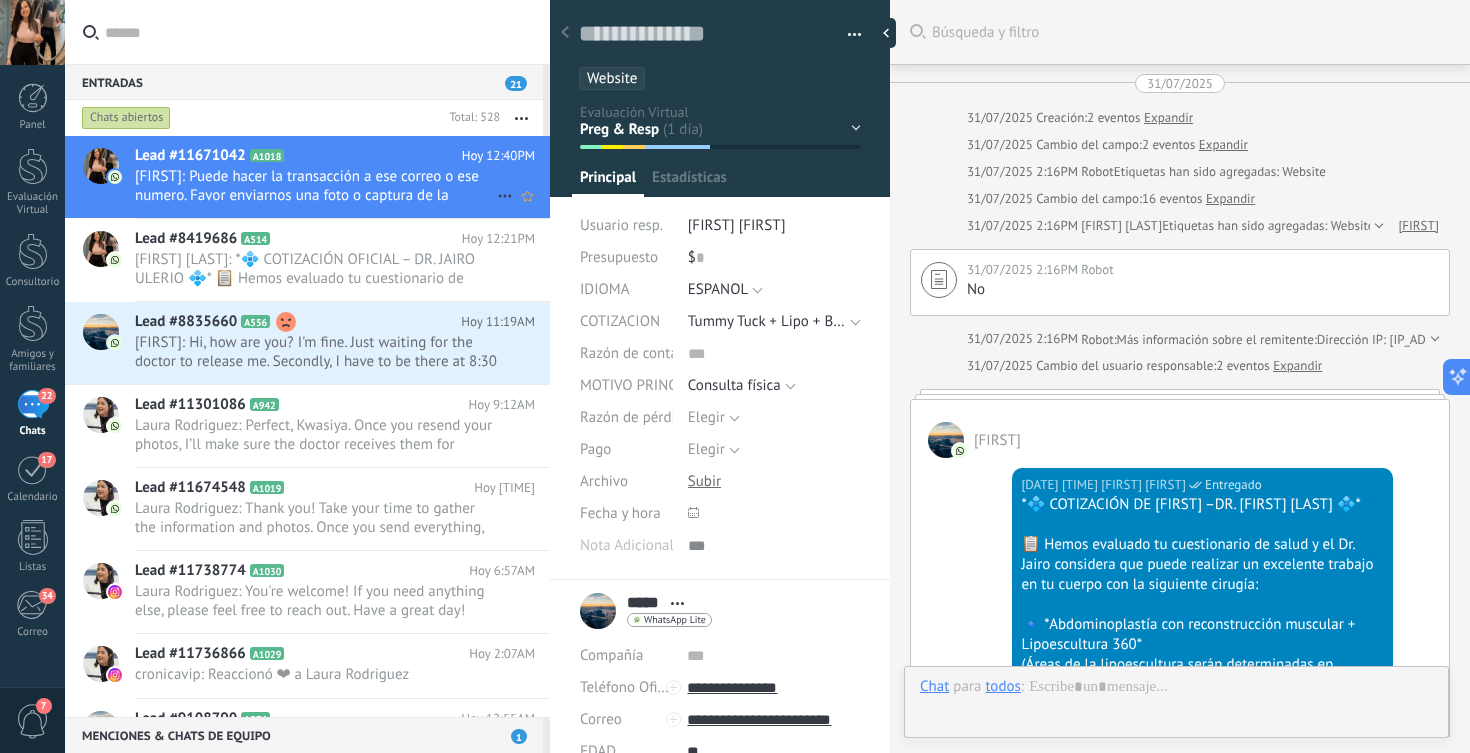 scroll, scrollTop: 30, scrollLeft: 0, axis: vertical 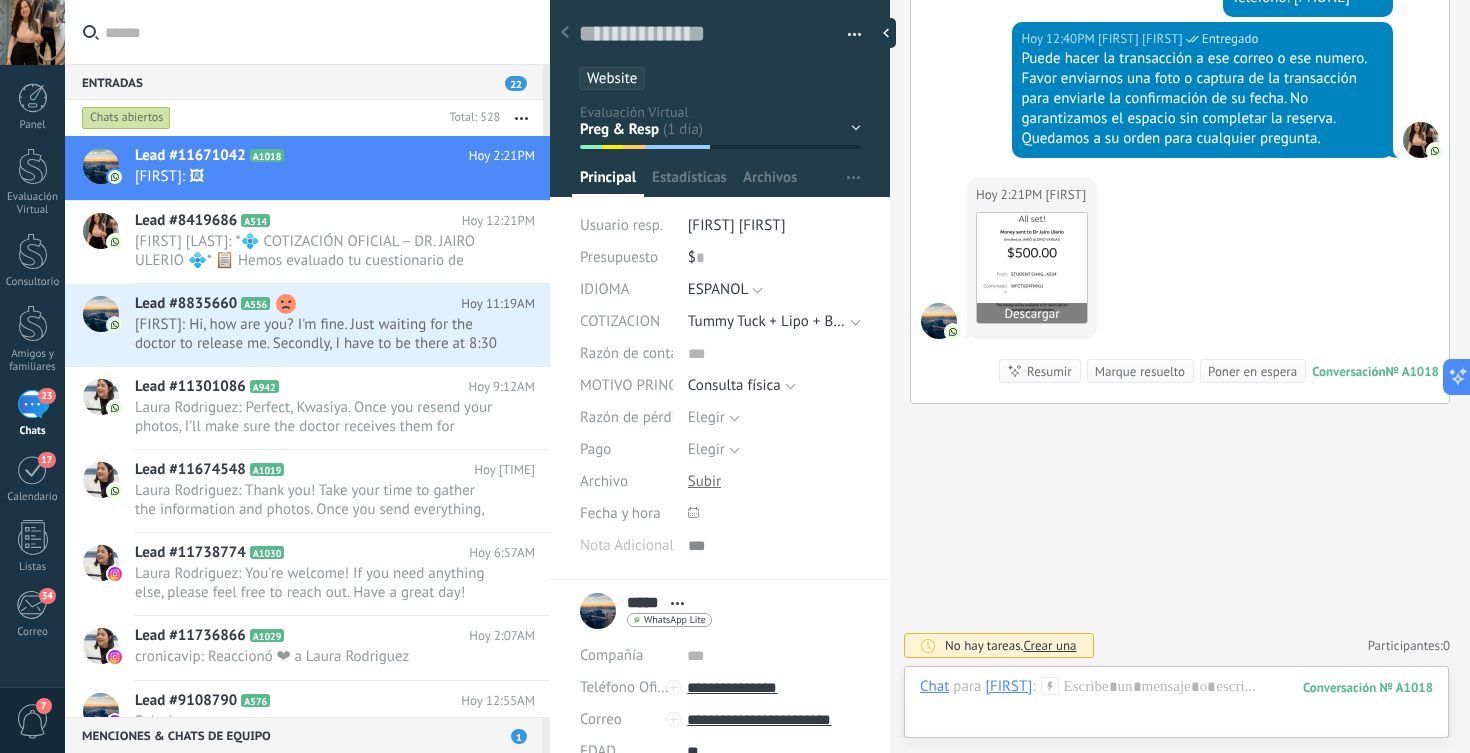 click on "Descargar" at bounding box center [1032, 313] 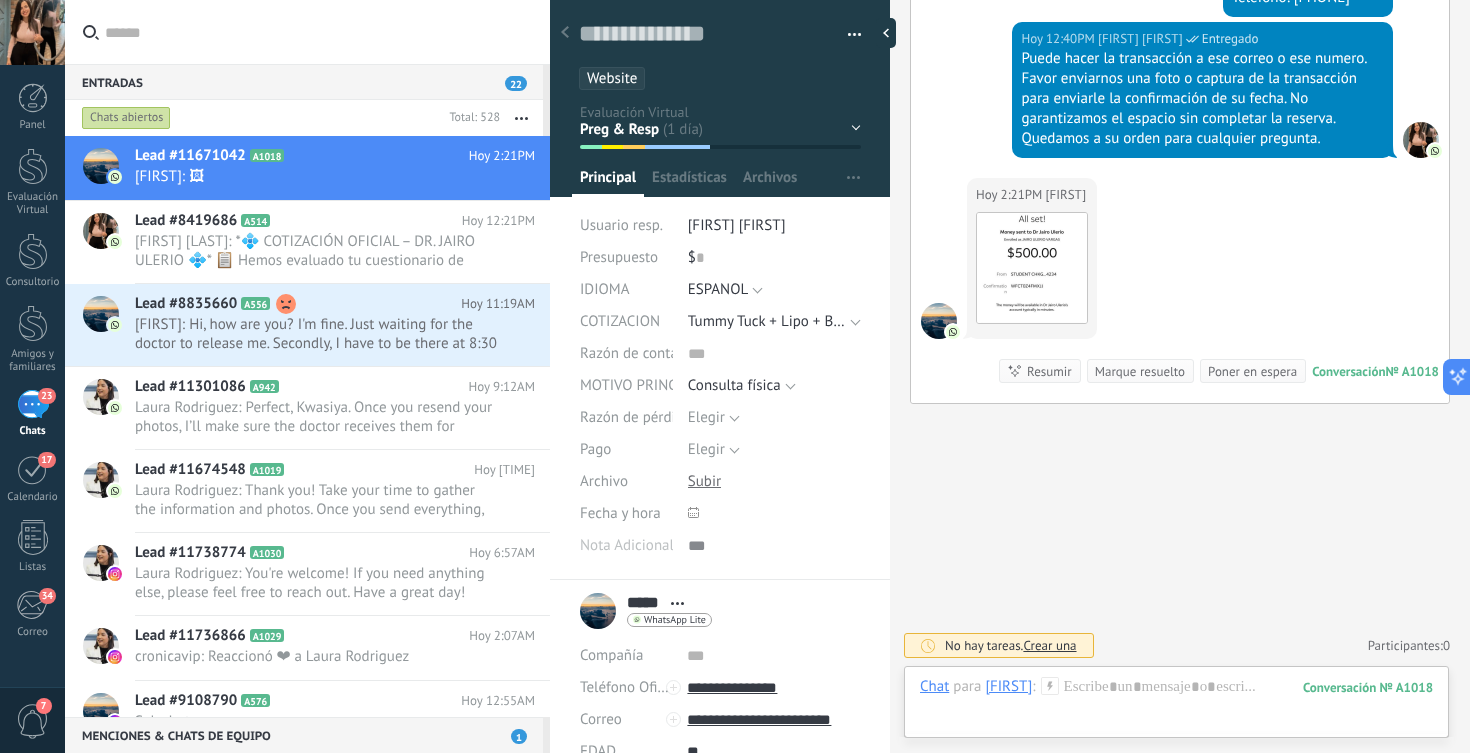 type 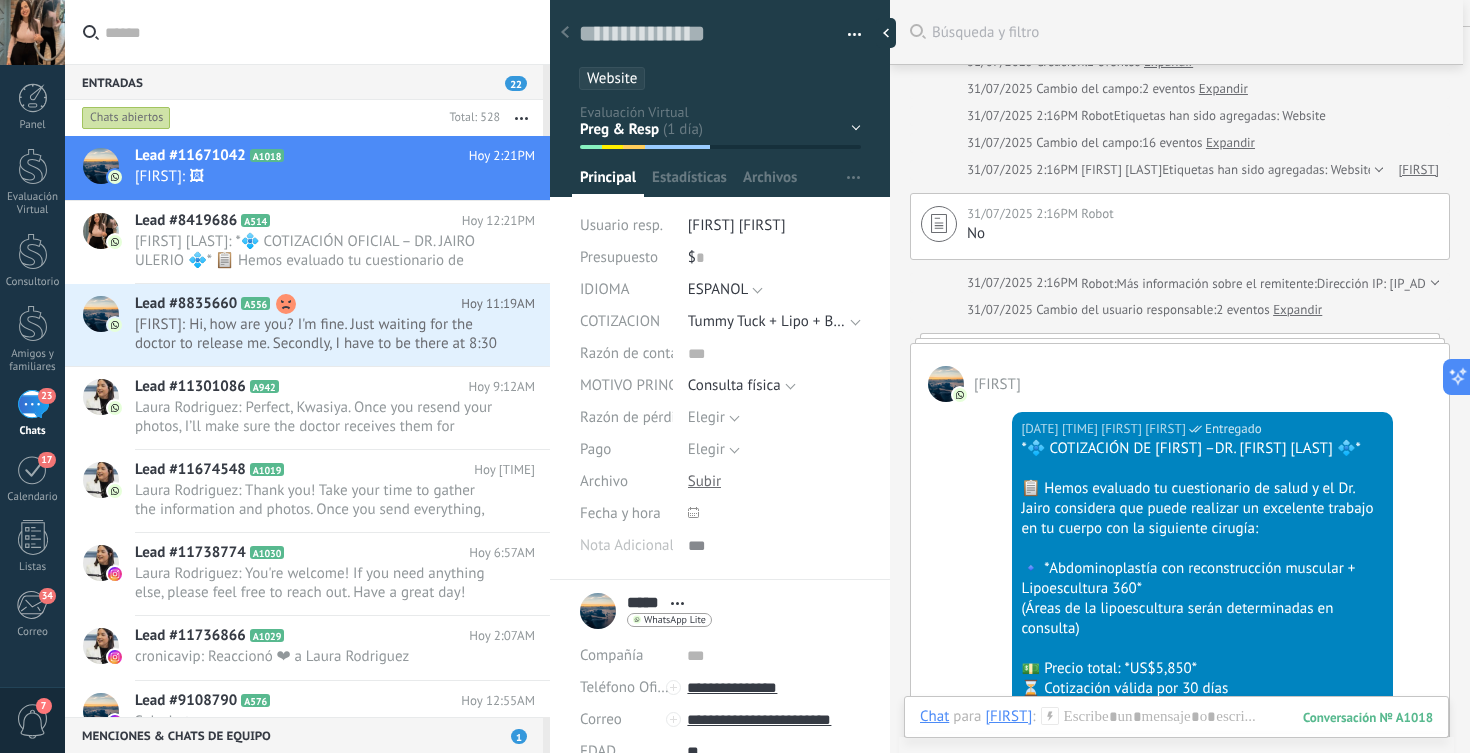 scroll, scrollTop: 67, scrollLeft: 0, axis: vertical 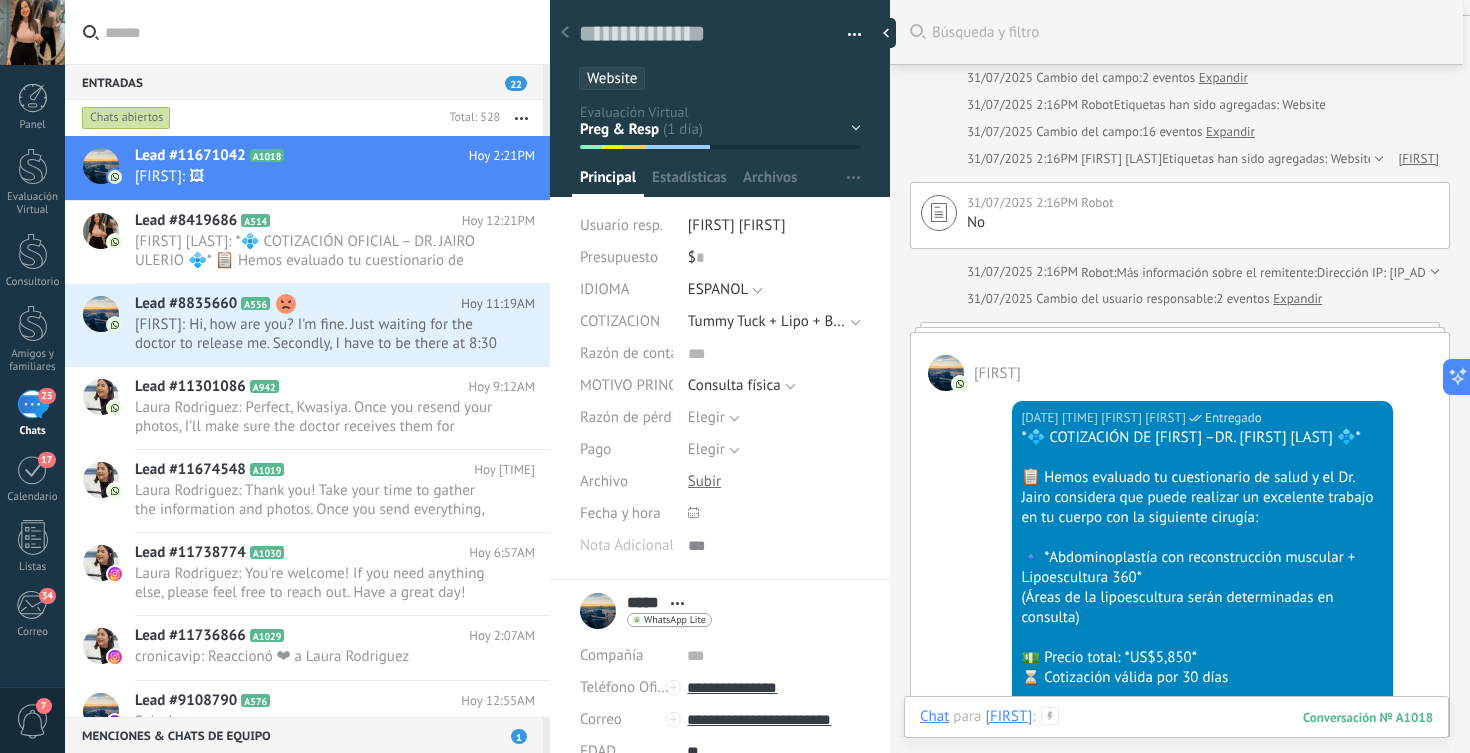 click at bounding box center [1176, 737] 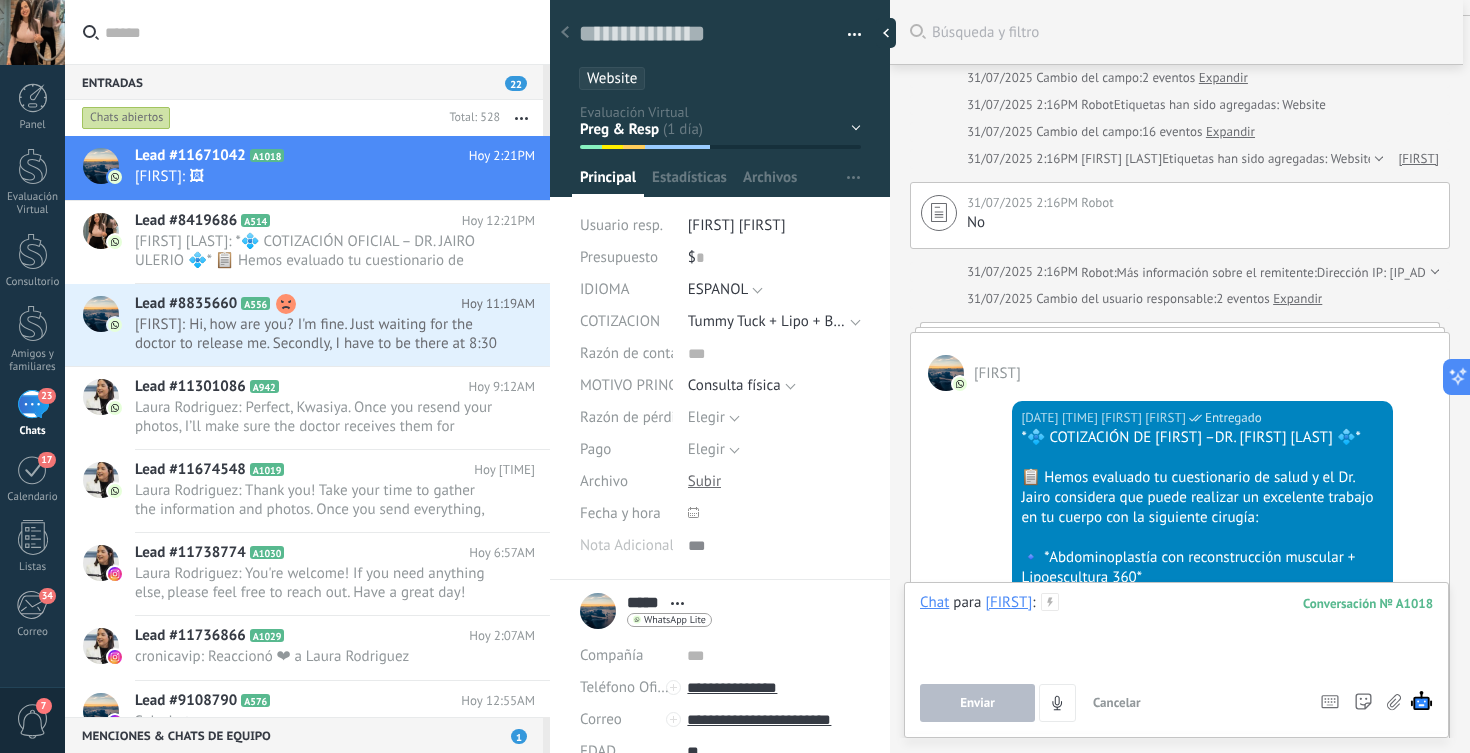 type 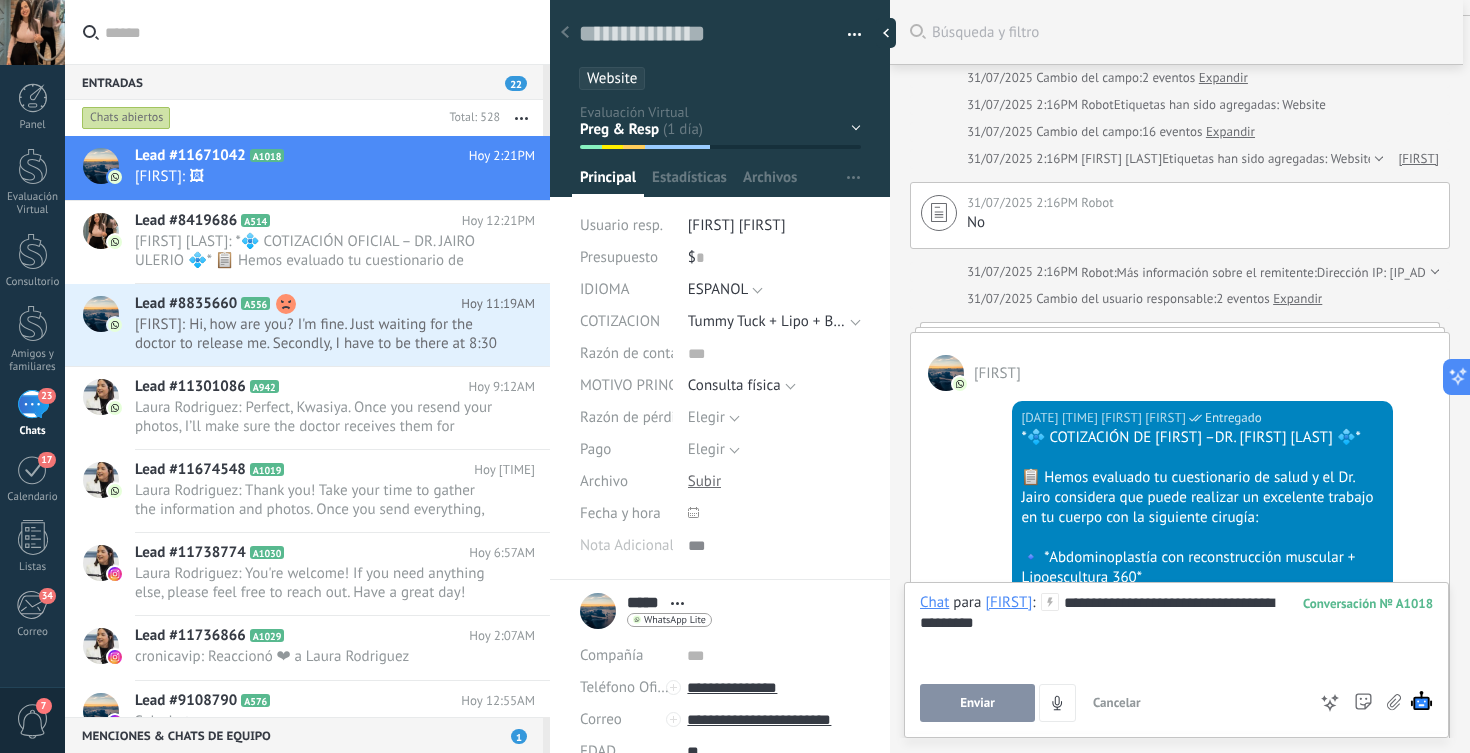 click on "Enviar" at bounding box center [977, 703] 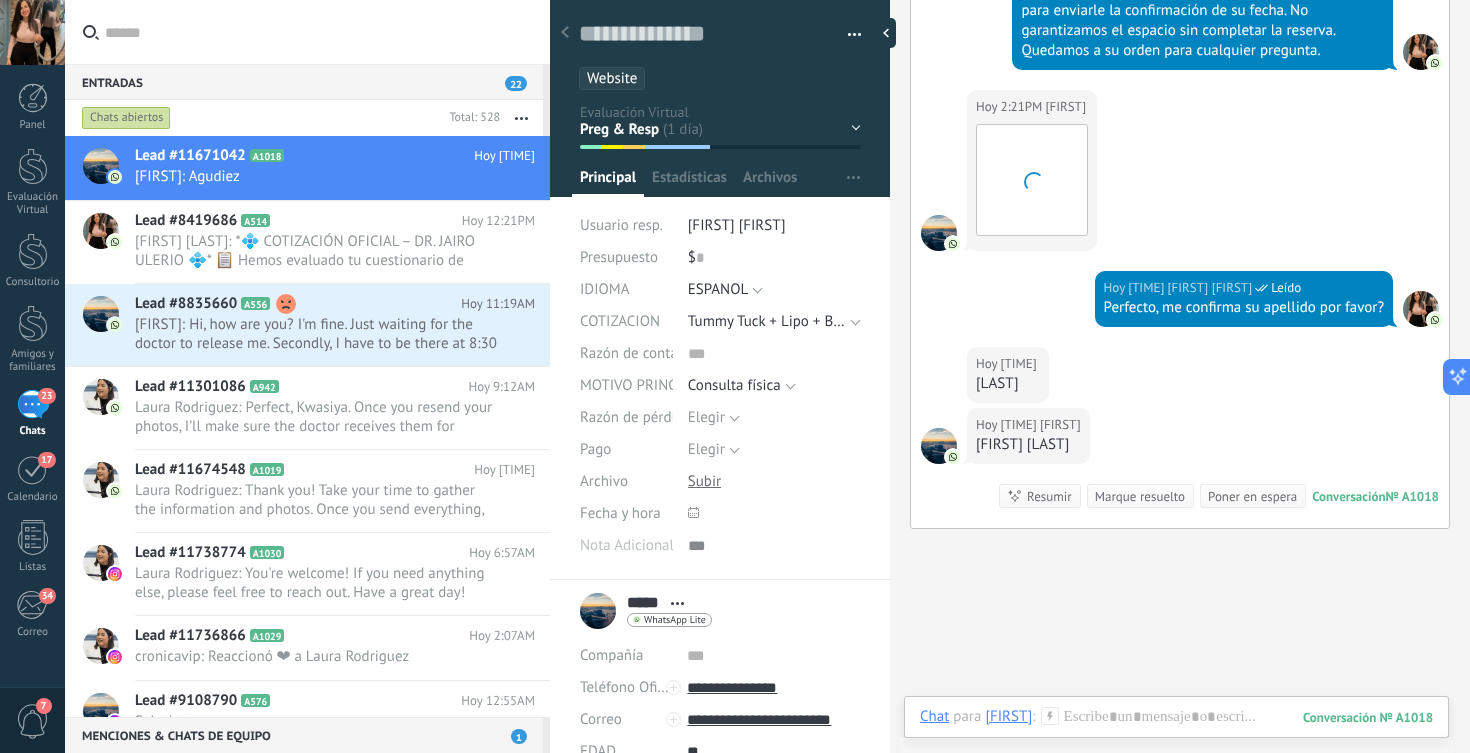 scroll, scrollTop: 3350, scrollLeft: 0, axis: vertical 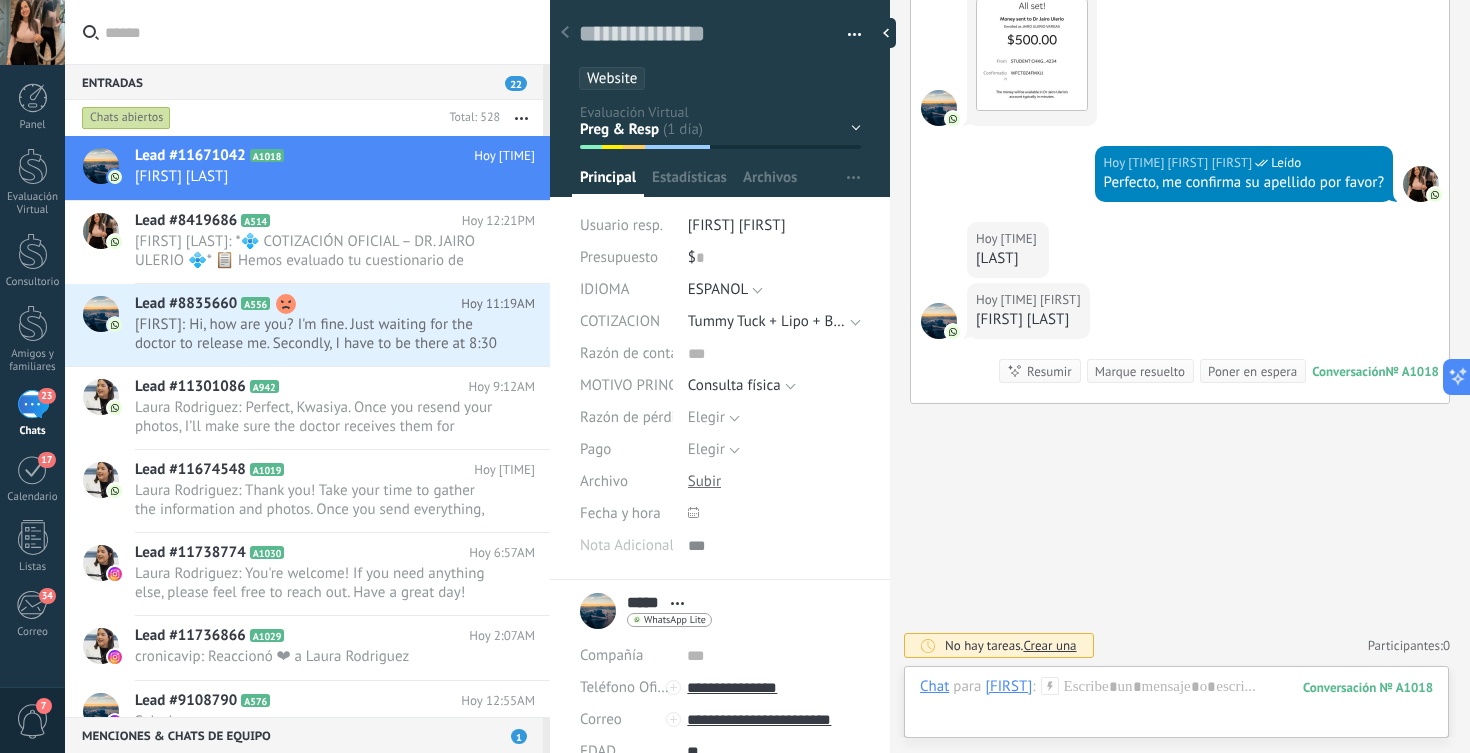 click on "[FIRST] [LAST]" at bounding box center [1028, 320] 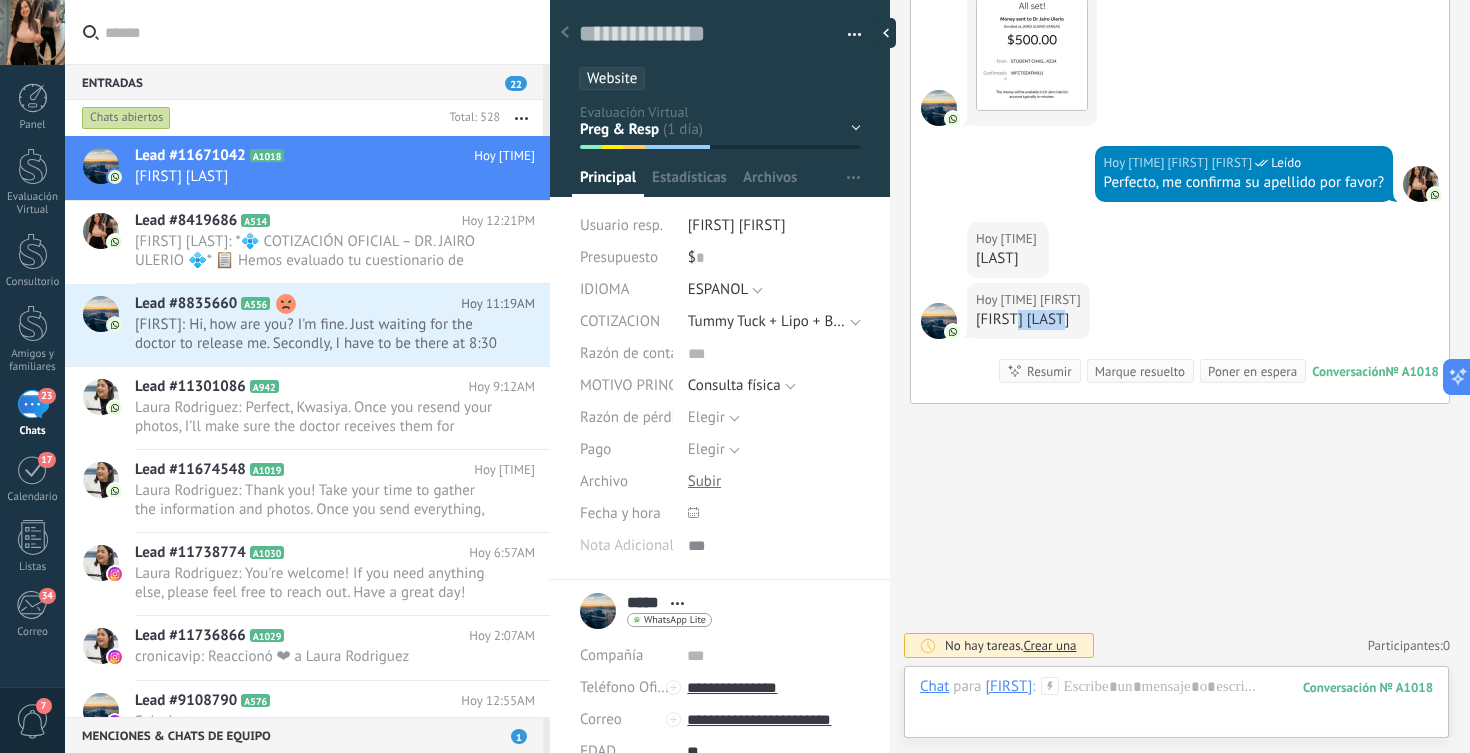 click on "[FIRST] [LAST]" at bounding box center (1028, 320) 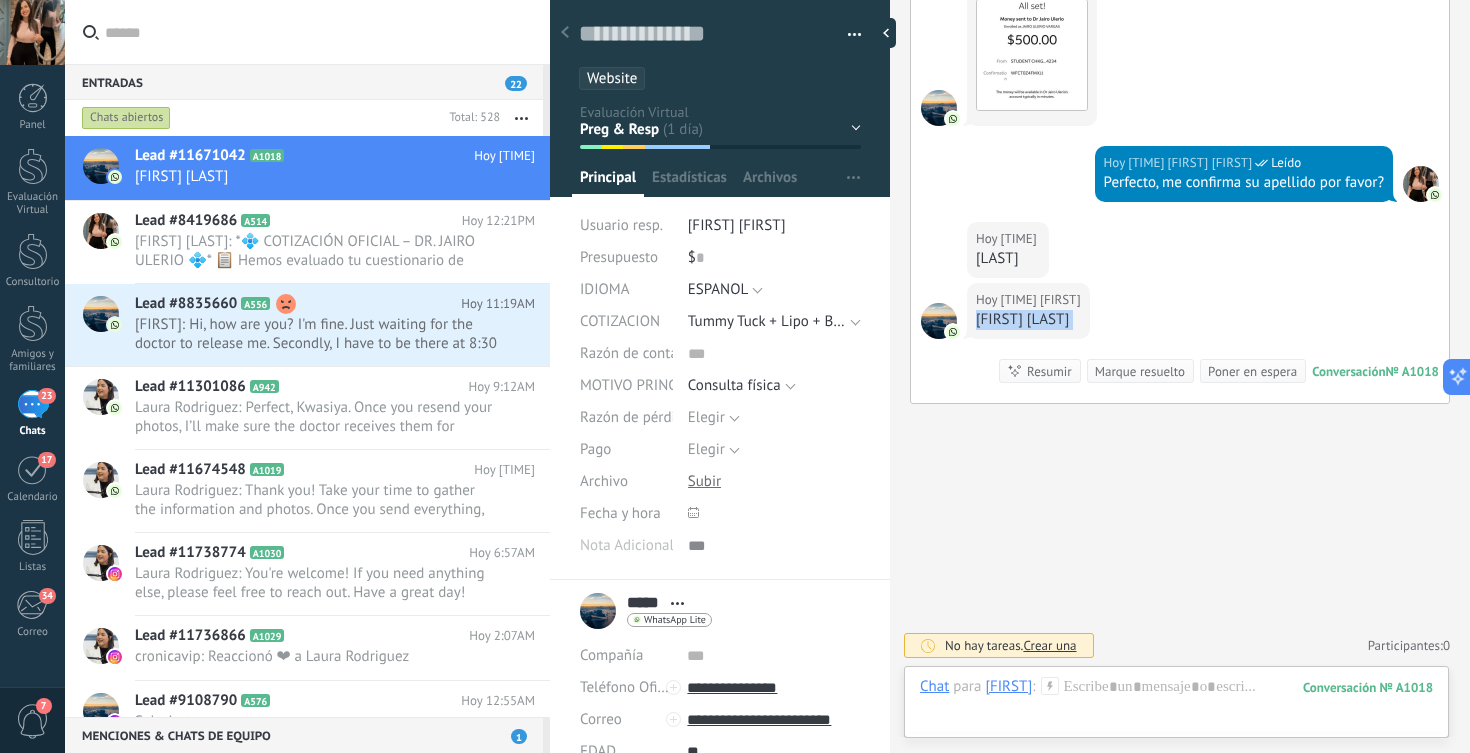 click on "[FIRST] [LAST]" at bounding box center (1028, 320) 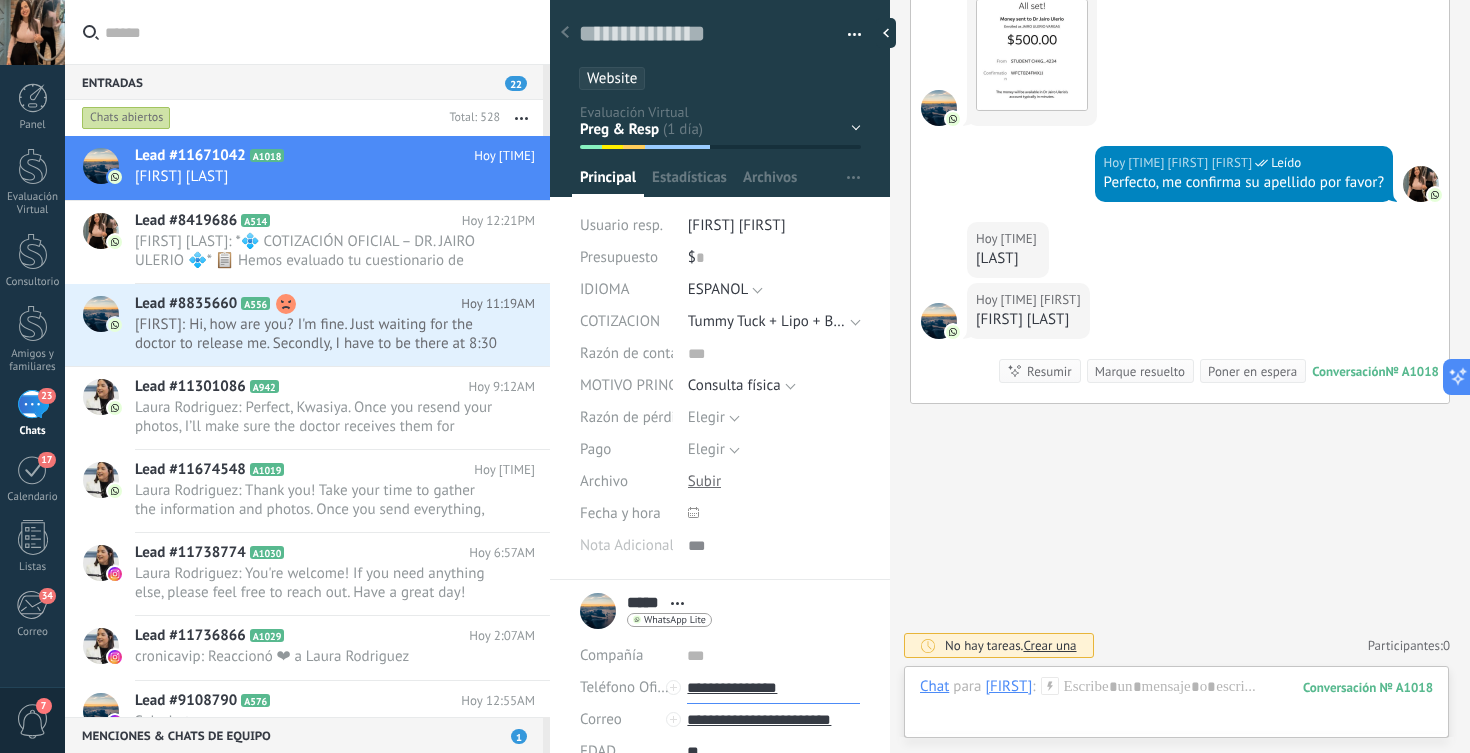 click on "**********" at bounding box center (773, 688) 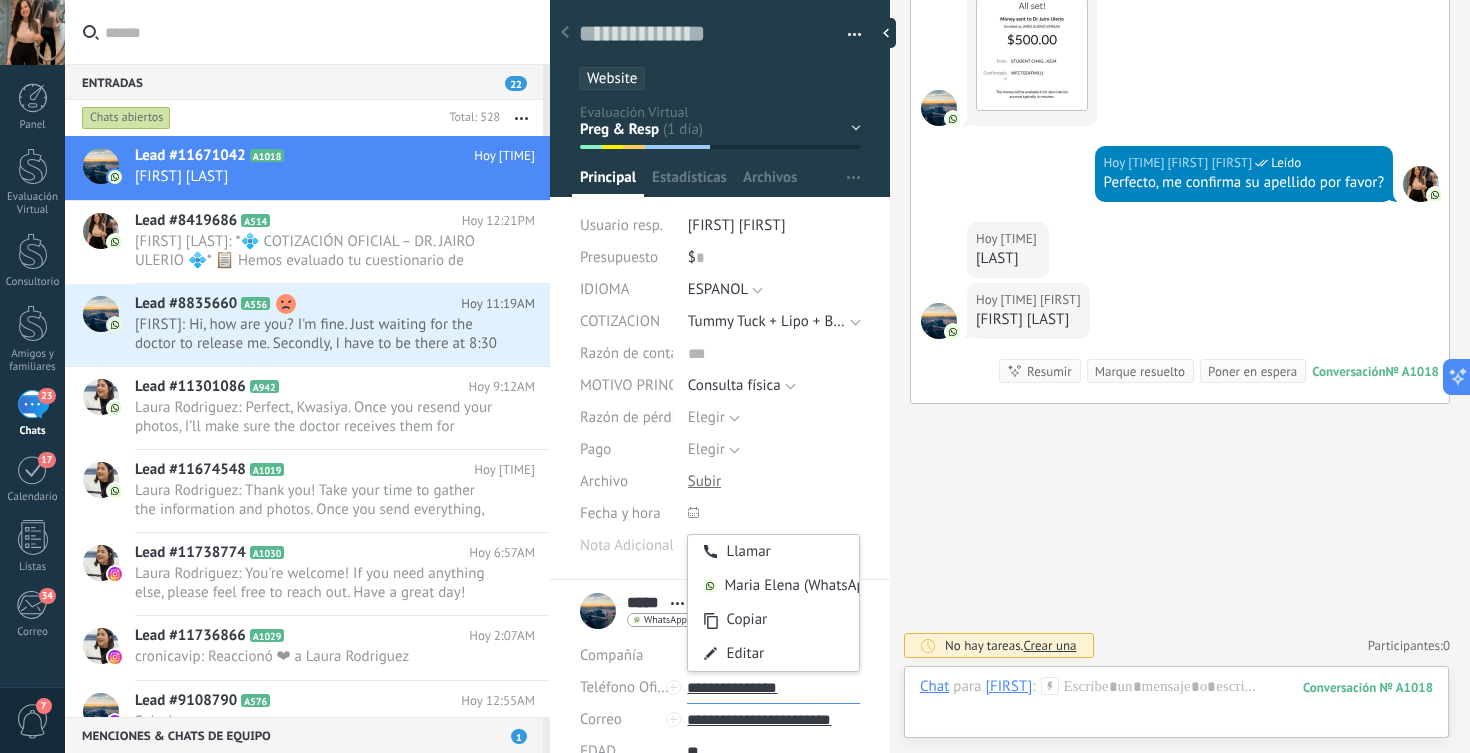 click on "**********" at bounding box center [773, 688] 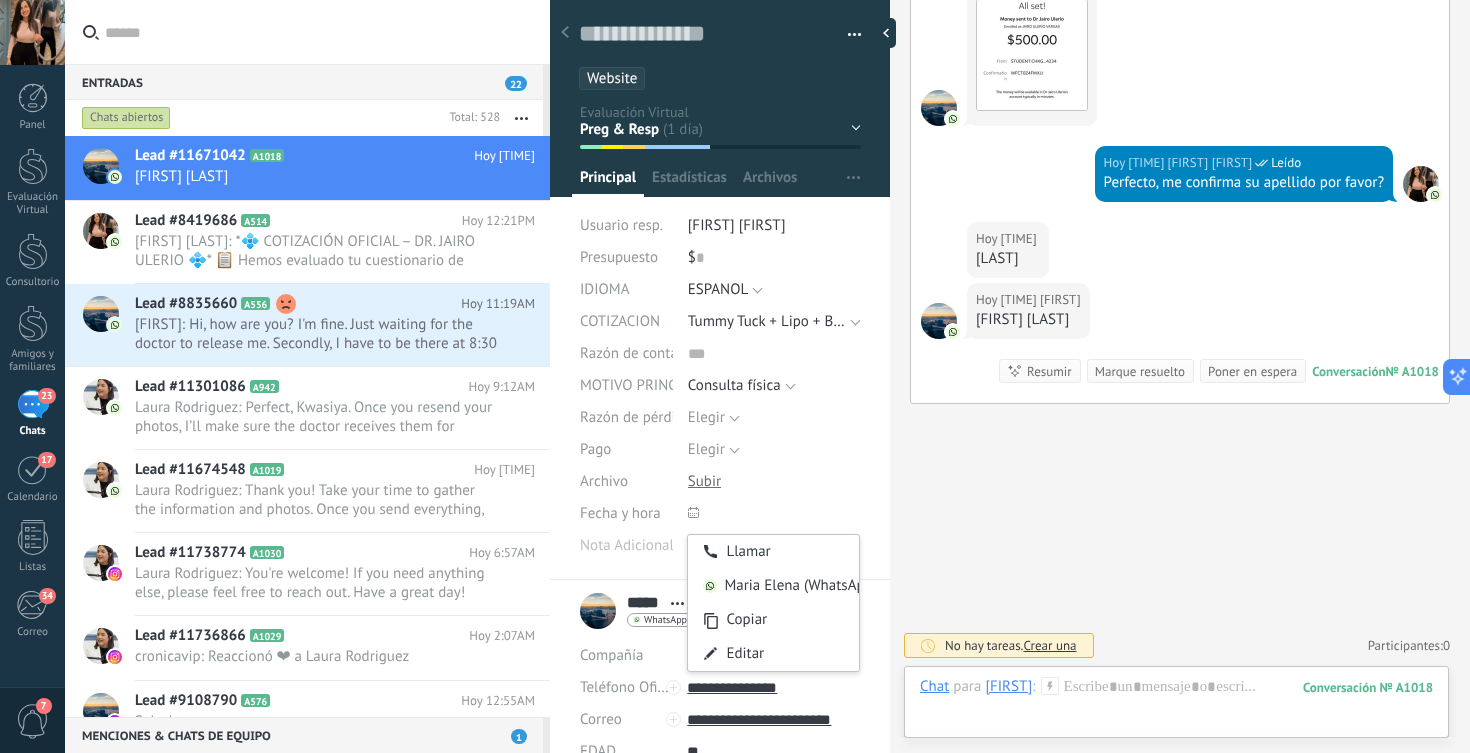 type on "**********" 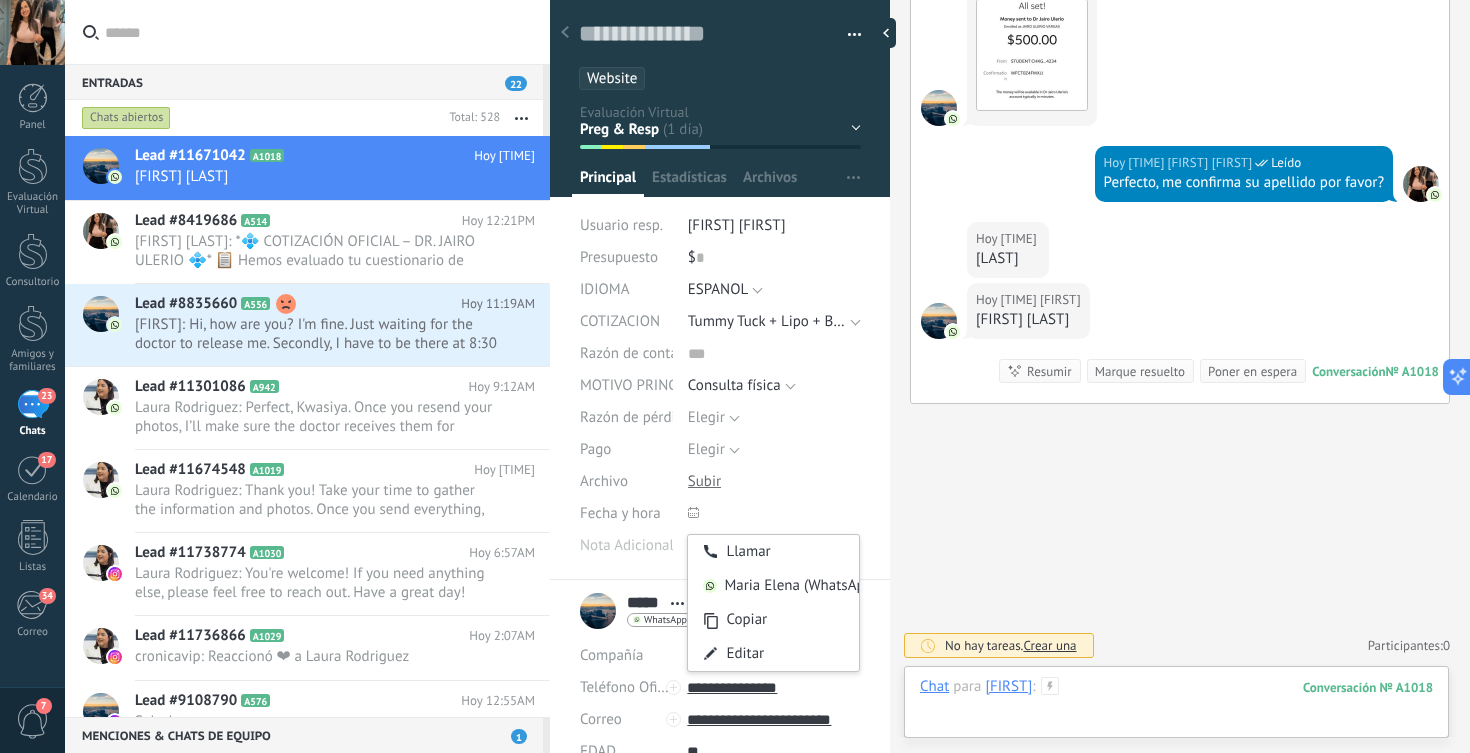 click at bounding box center [1176, 707] 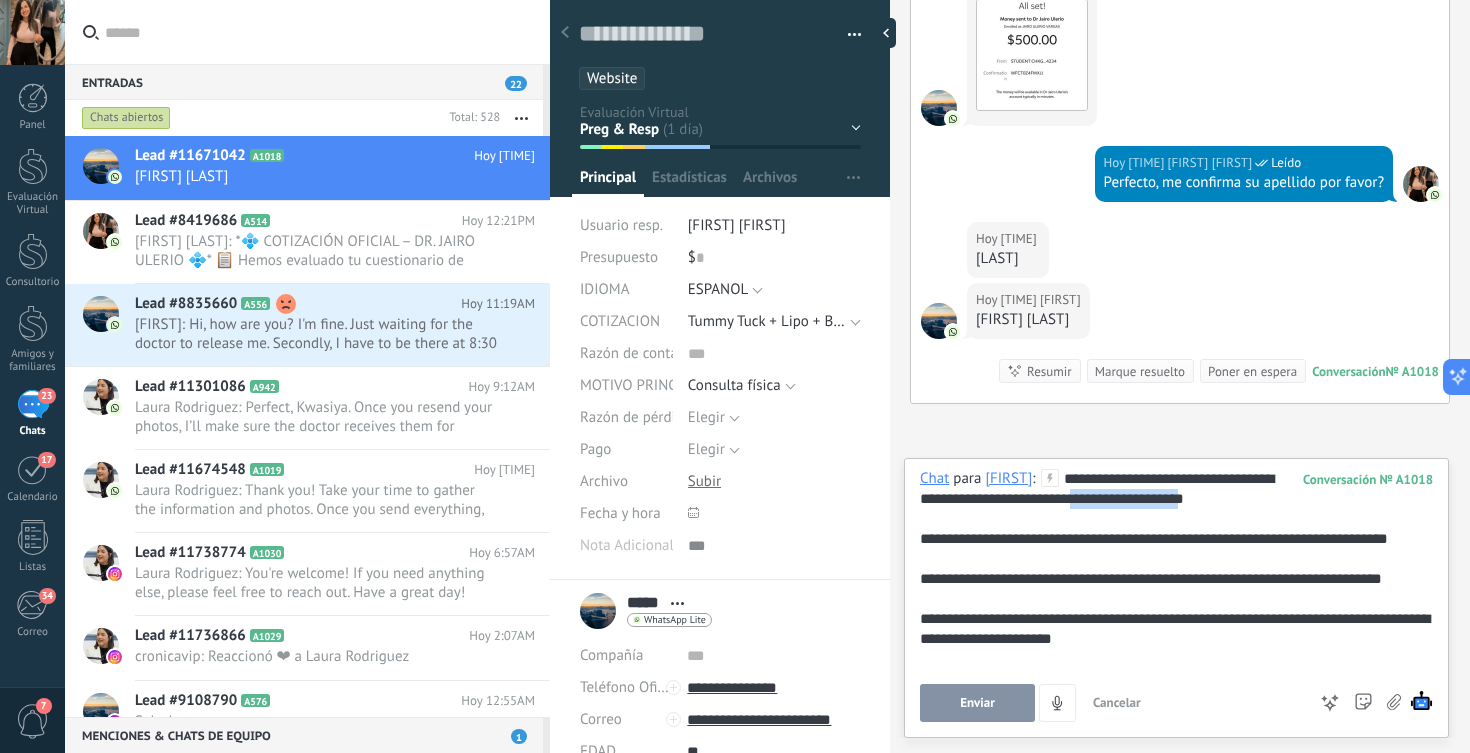 drag, startPoint x: 1102, startPoint y: 503, endPoint x: 1215, endPoint y: 504, distance: 113.004425 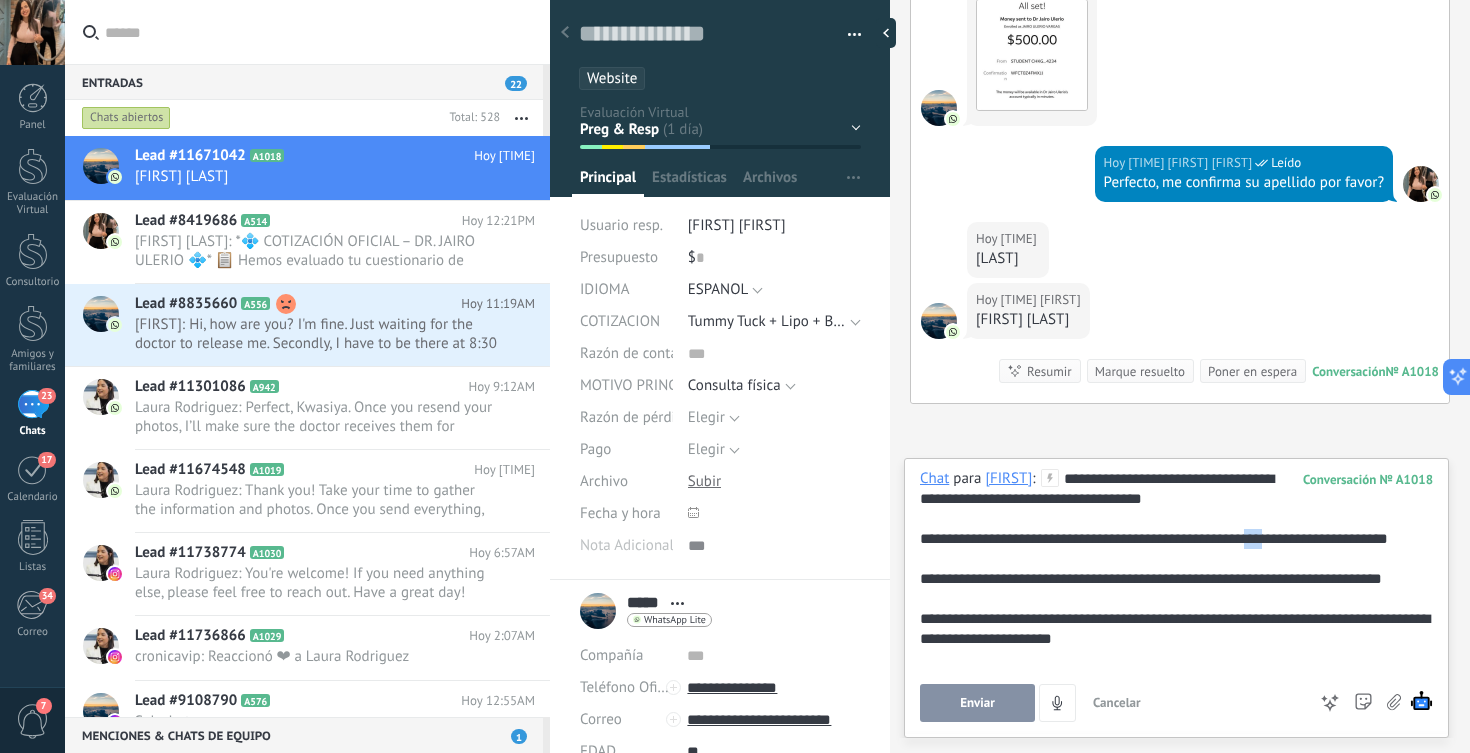 drag, startPoint x: 1273, startPoint y: 535, endPoint x: 1288, endPoint y: 547, distance: 19.209373 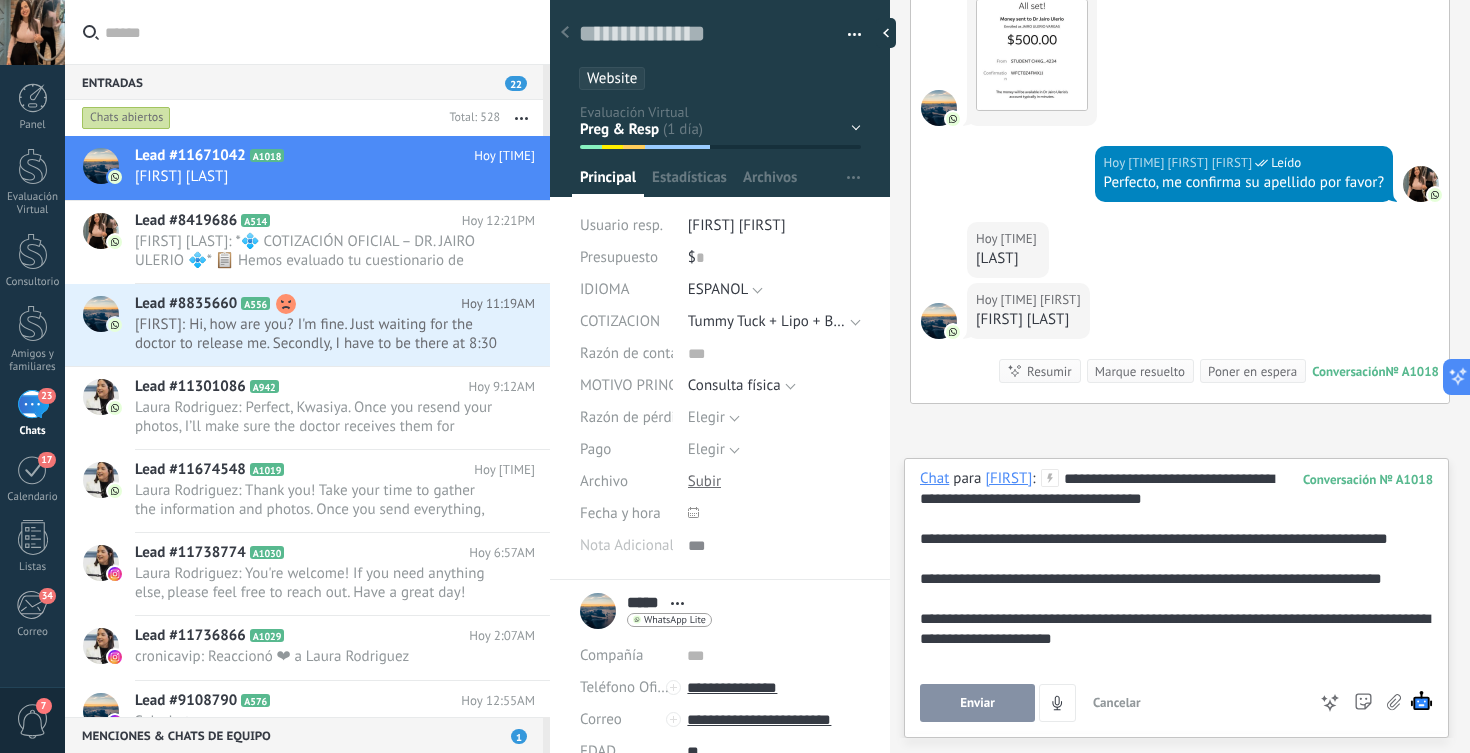 click on "**********" at bounding box center [1173, 599] 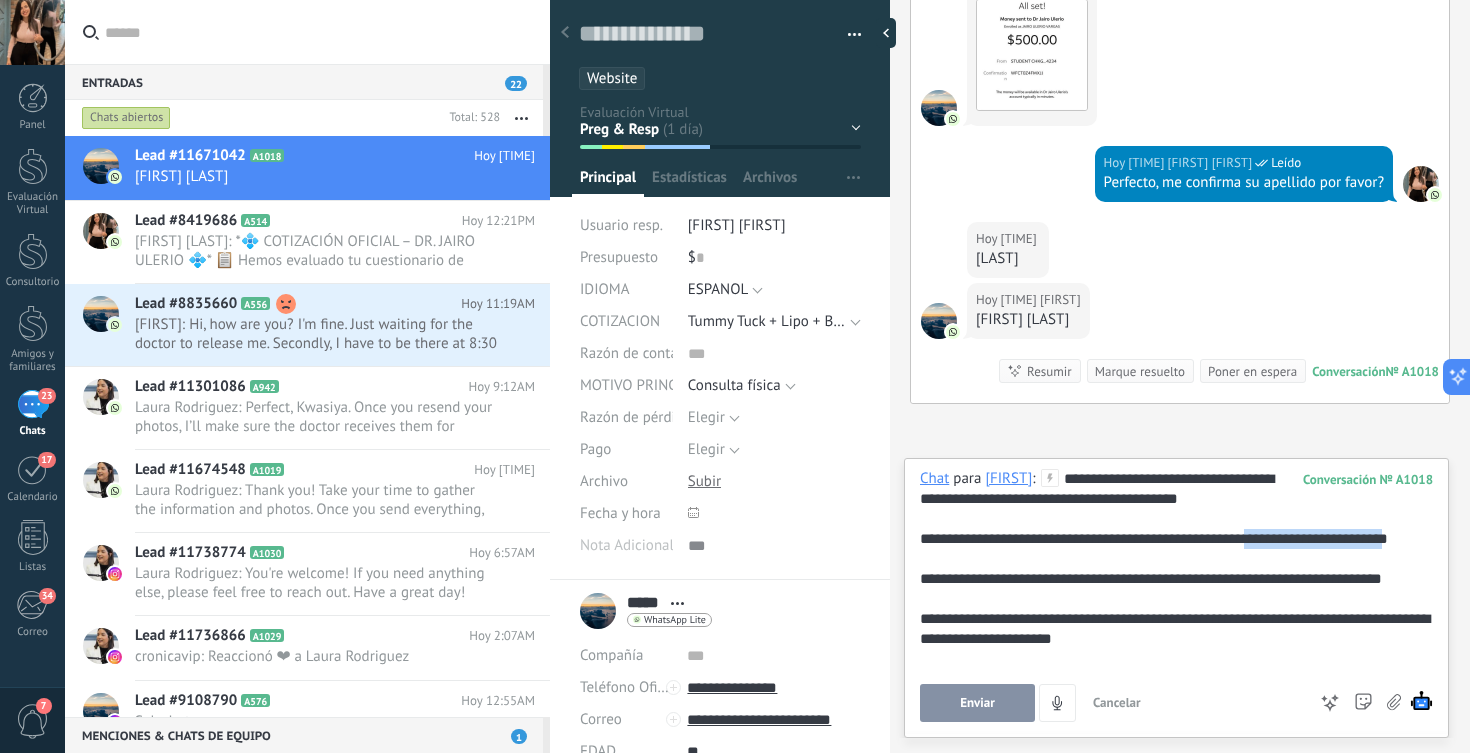 drag, startPoint x: 1270, startPoint y: 537, endPoint x: 1007, endPoint y: 560, distance: 264.00378 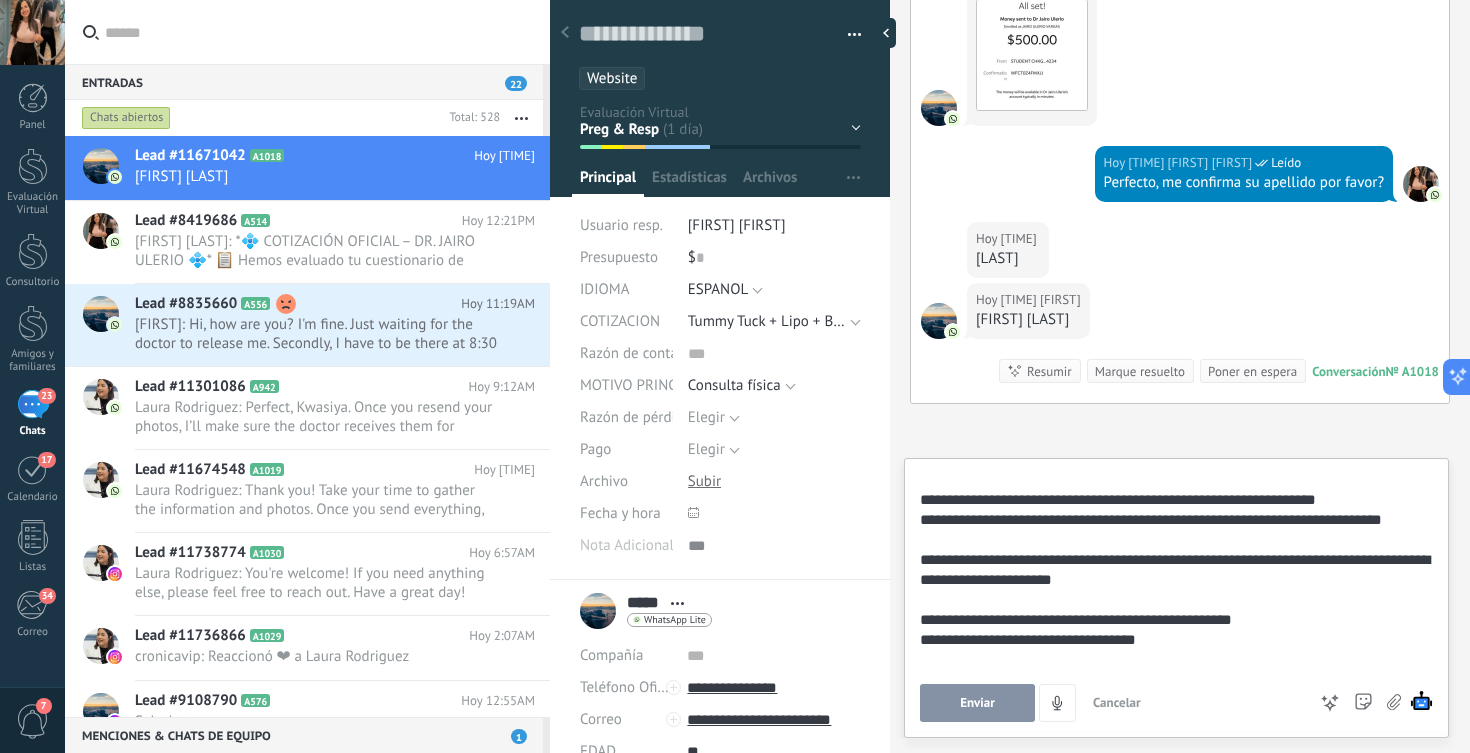 scroll, scrollTop: 0, scrollLeft: 0, axis: both 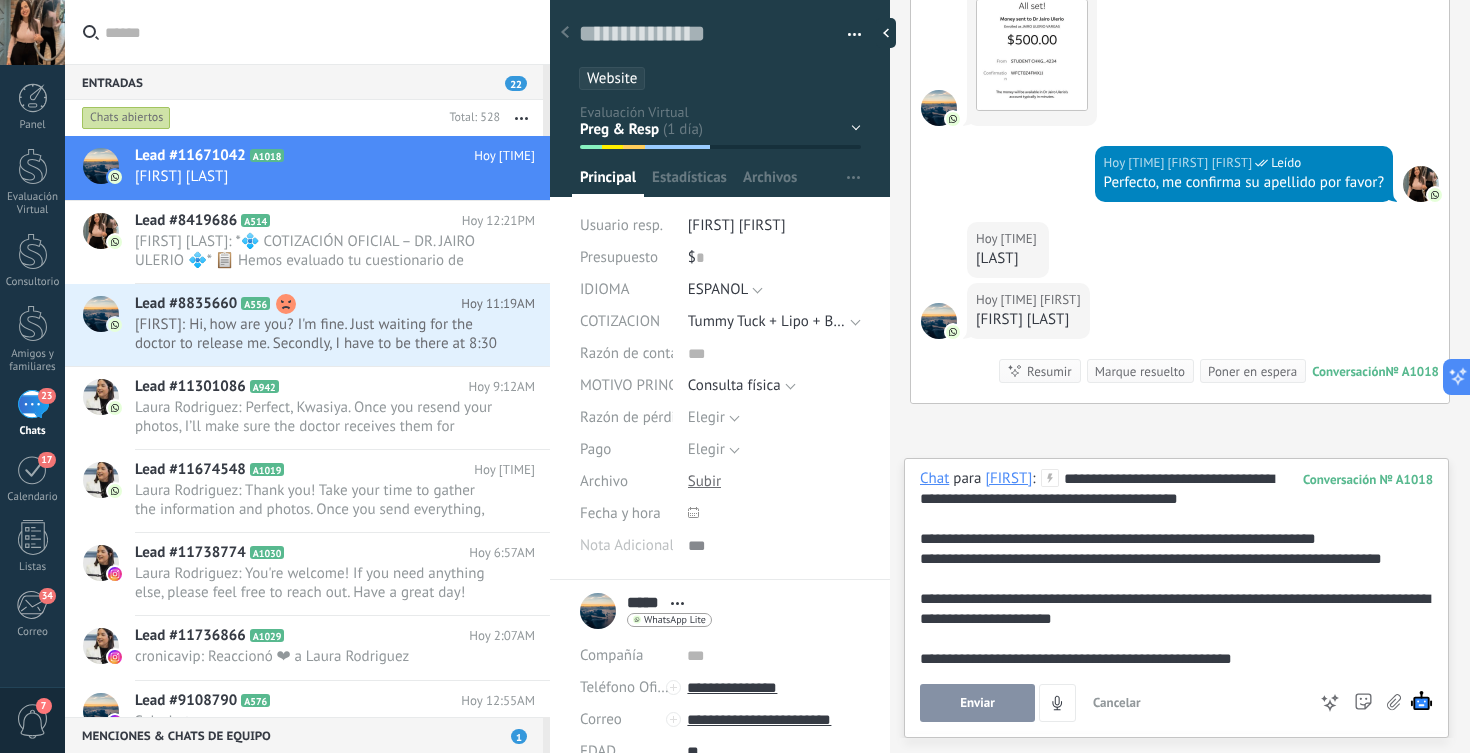 click on "Enviar" at bounding box center (977, 703) 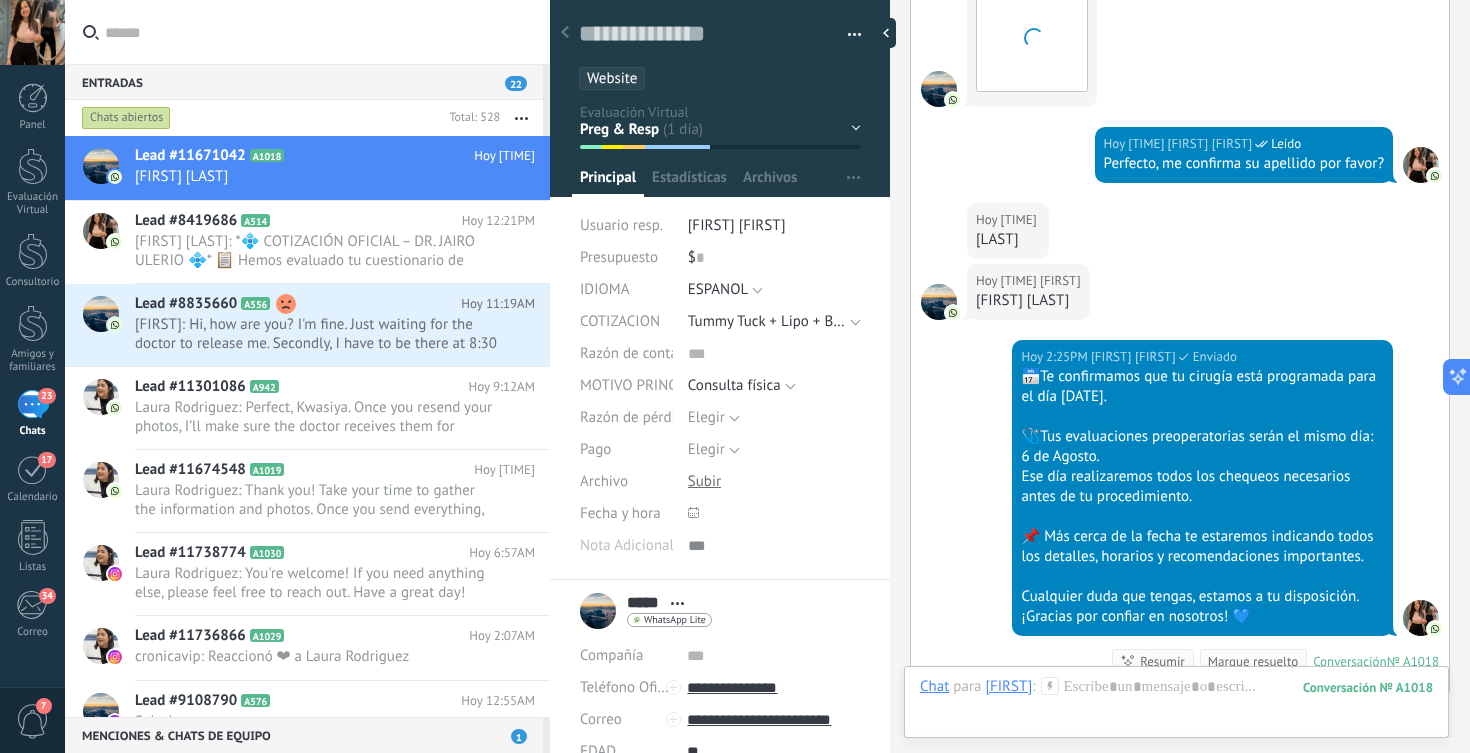 scroll, scrollTop: 3659, scrollLeft: 0, axis: vertical 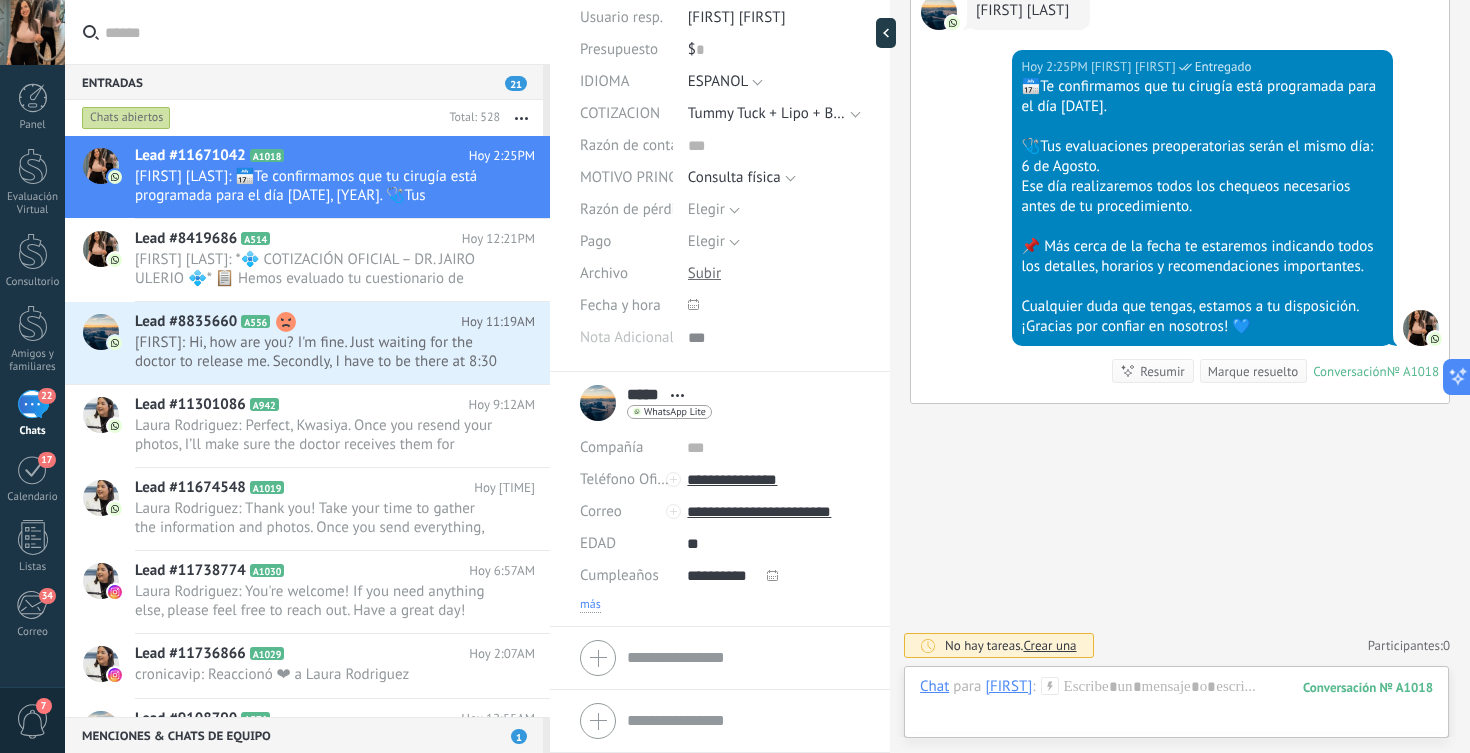 click on "más" at bounding box center (590, 605) 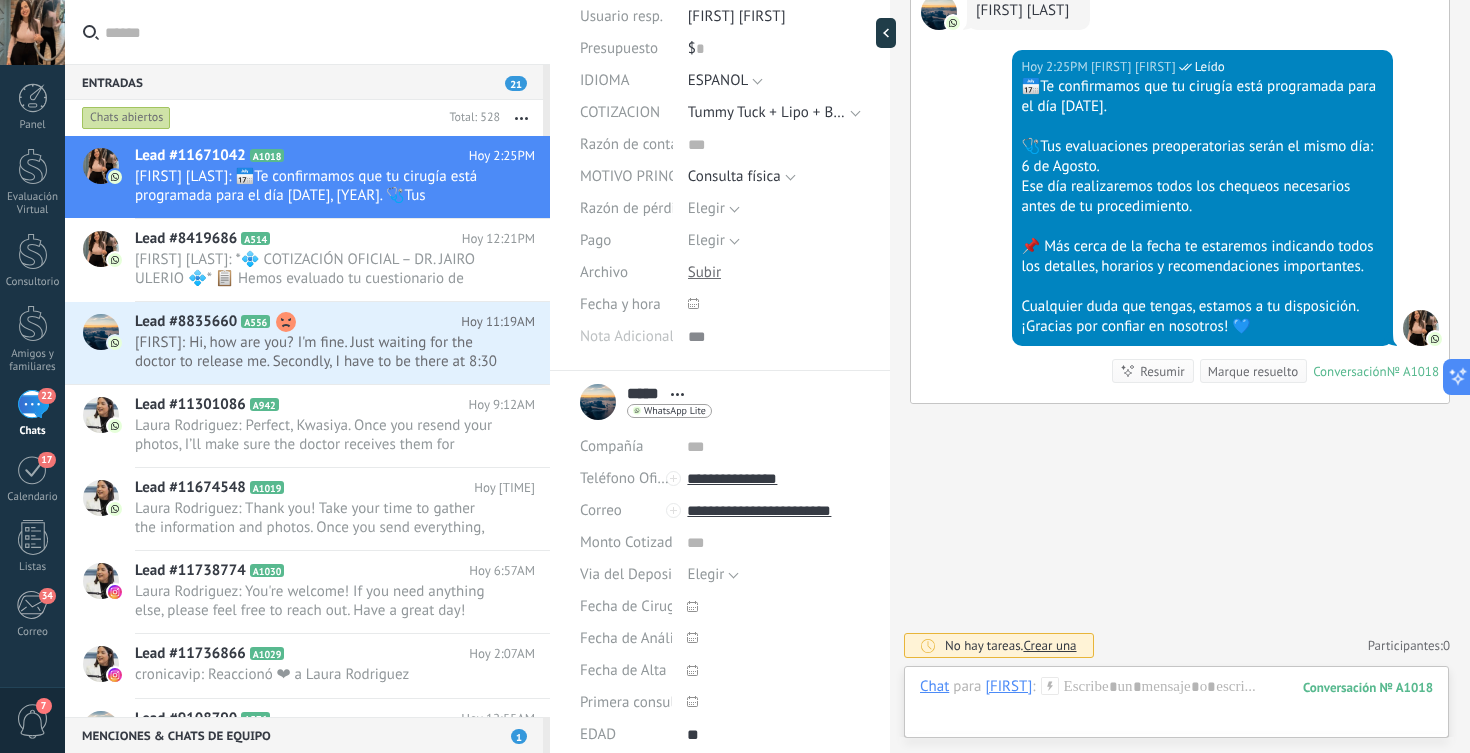 click at bounding box center [692, 606] 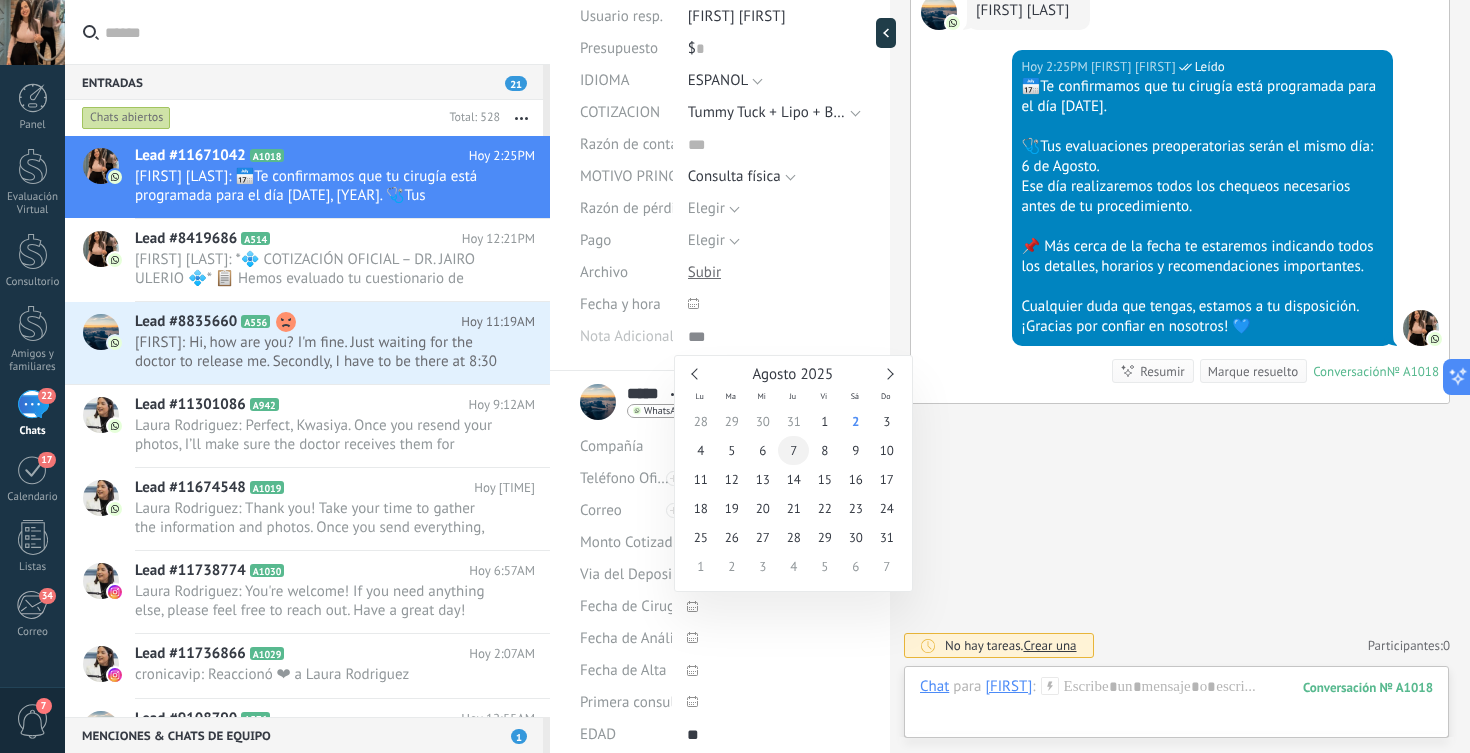 type on "**********" 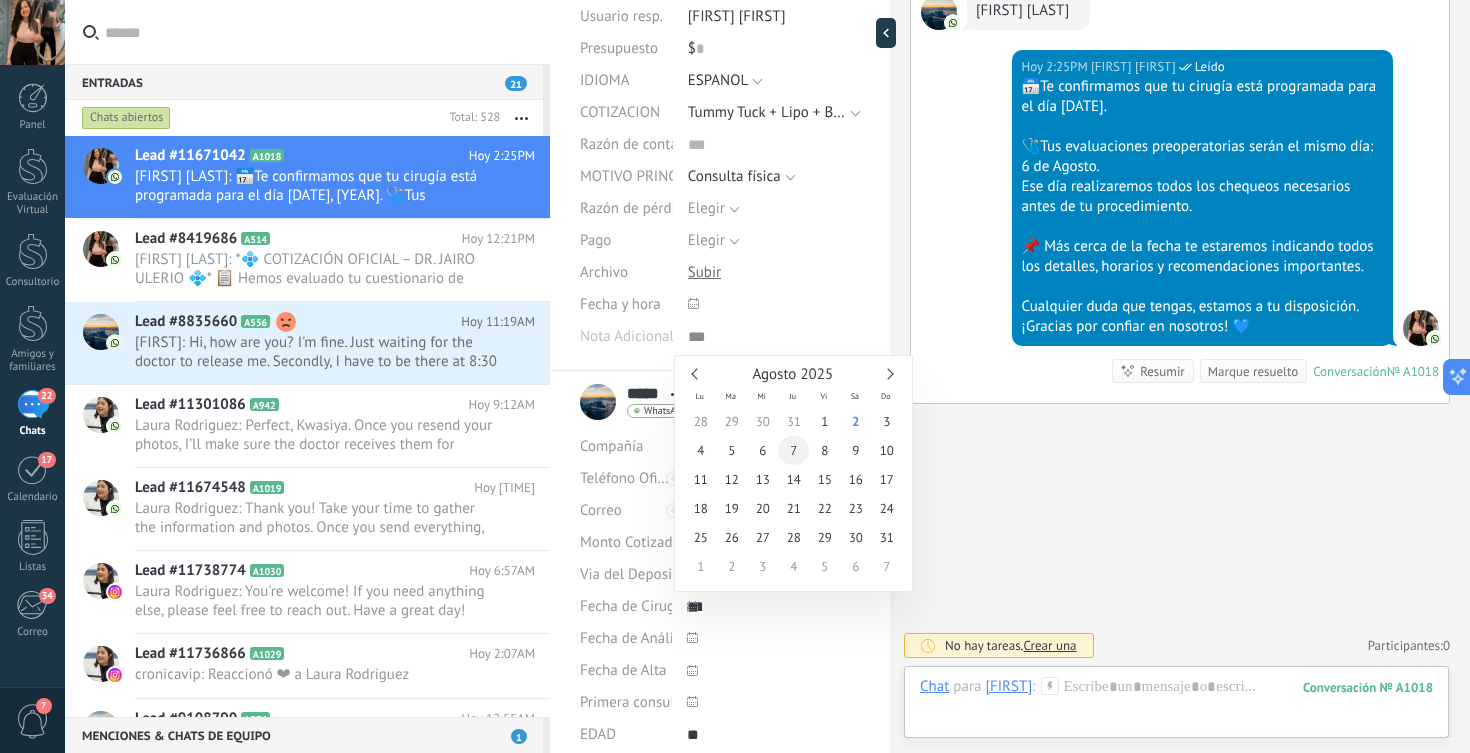 click on "7" at bounding box center (793, 450) 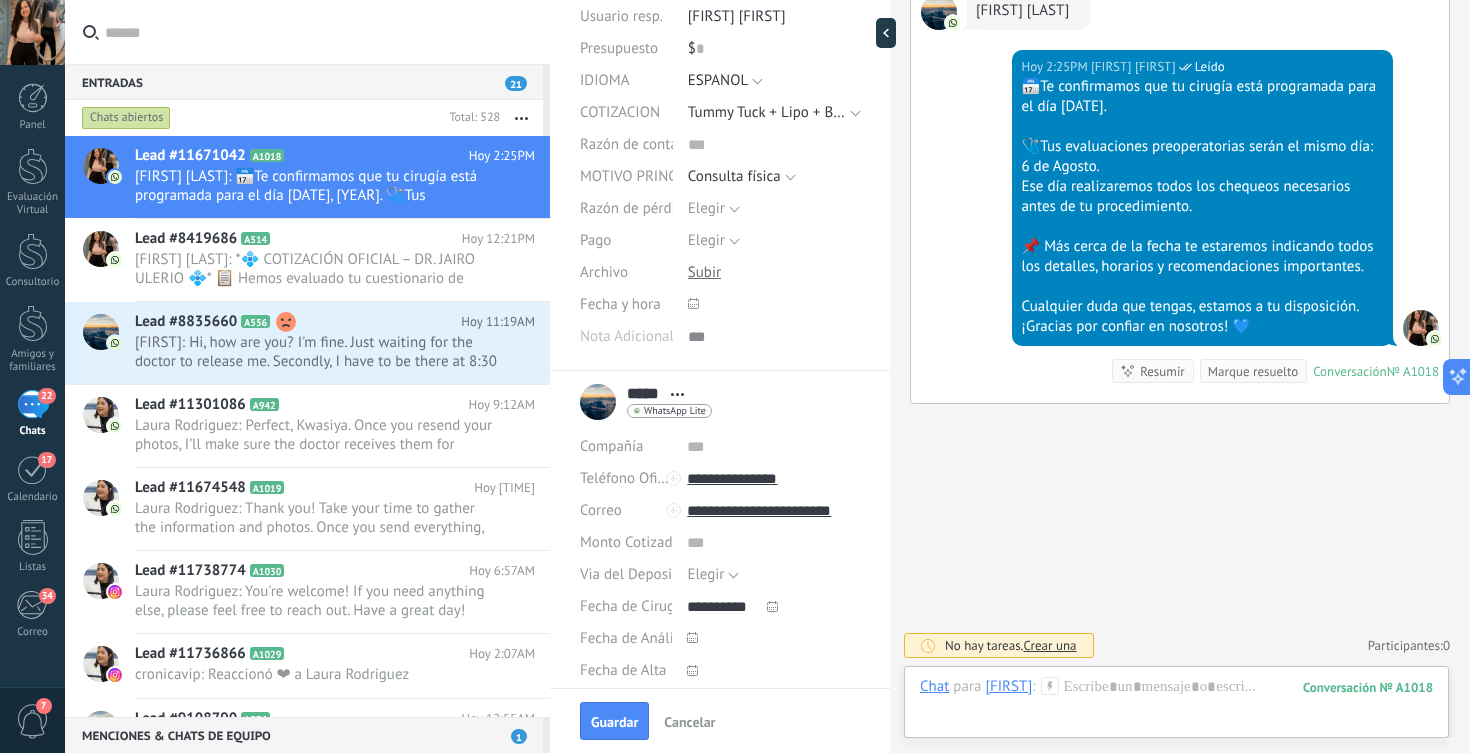 click 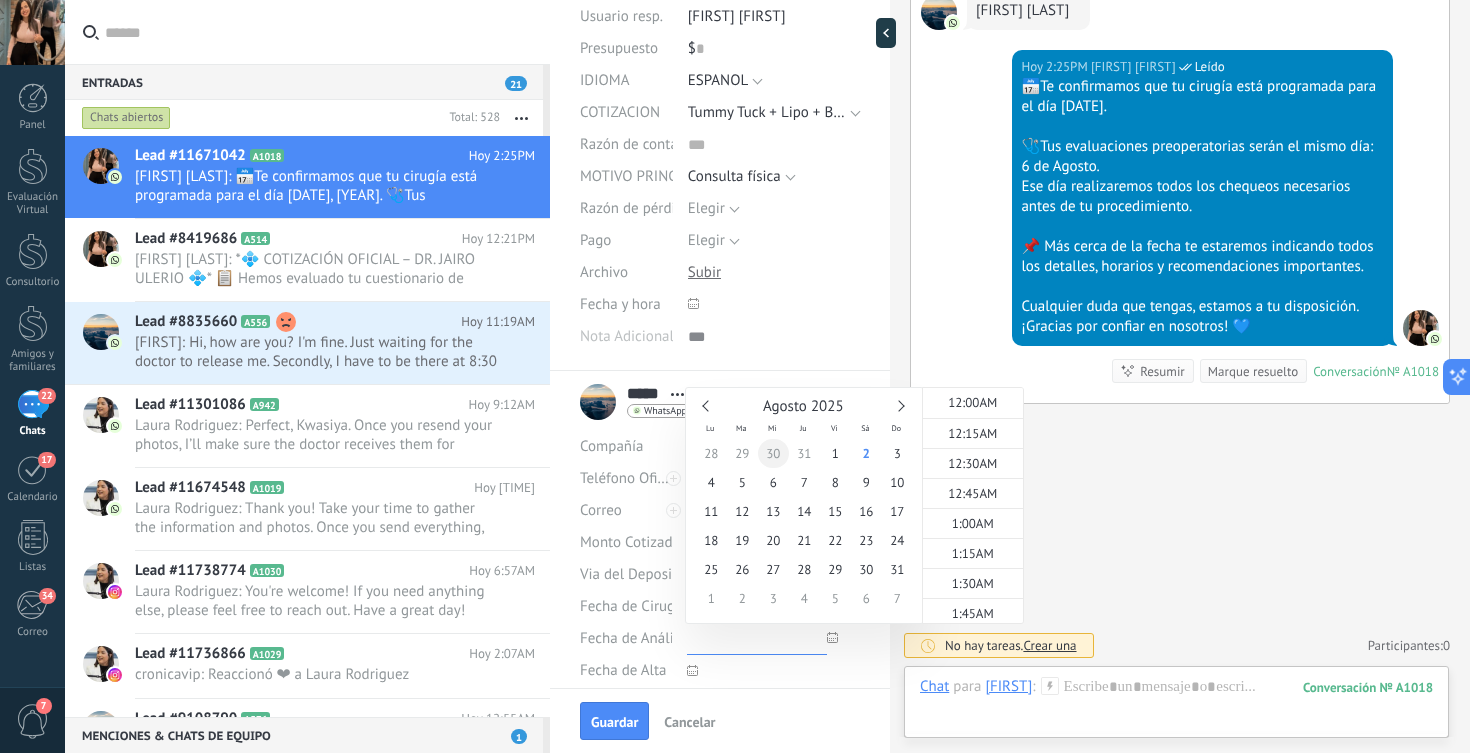 scroll, scrollTop: 1612, scrollLeft: 0, axis: vertical 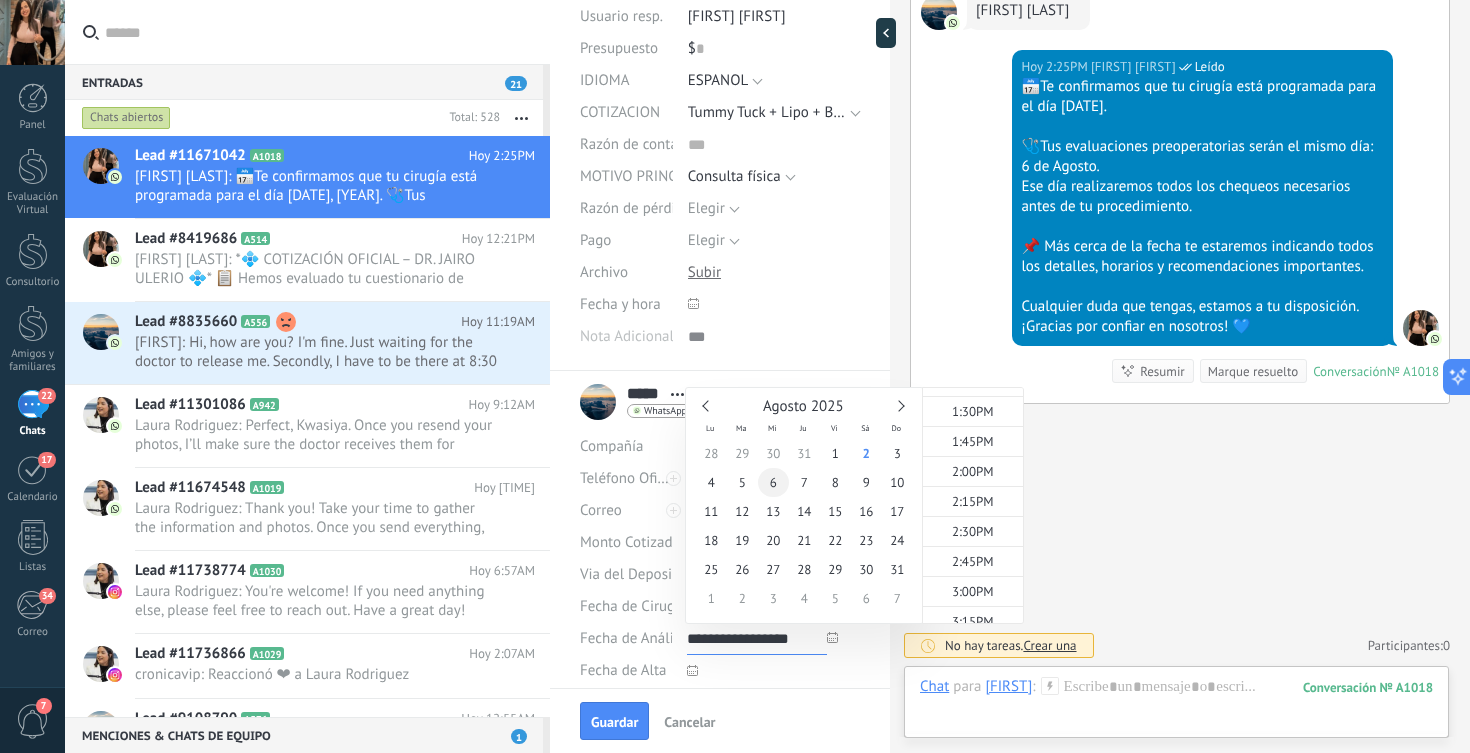 click on "6" at bounding box center [773, 482] 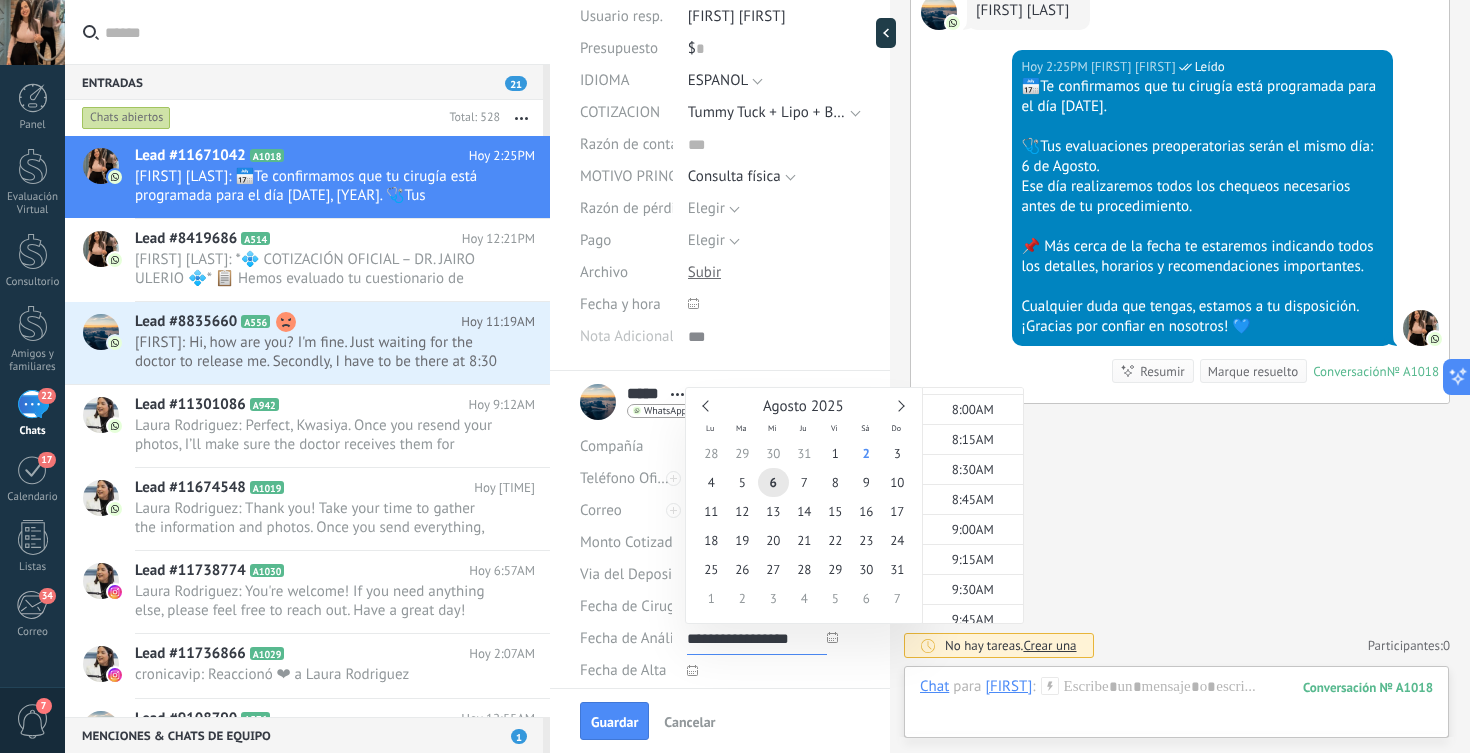 scroll, scrollTop: 951, scrollLeft: 0, axis: vertical 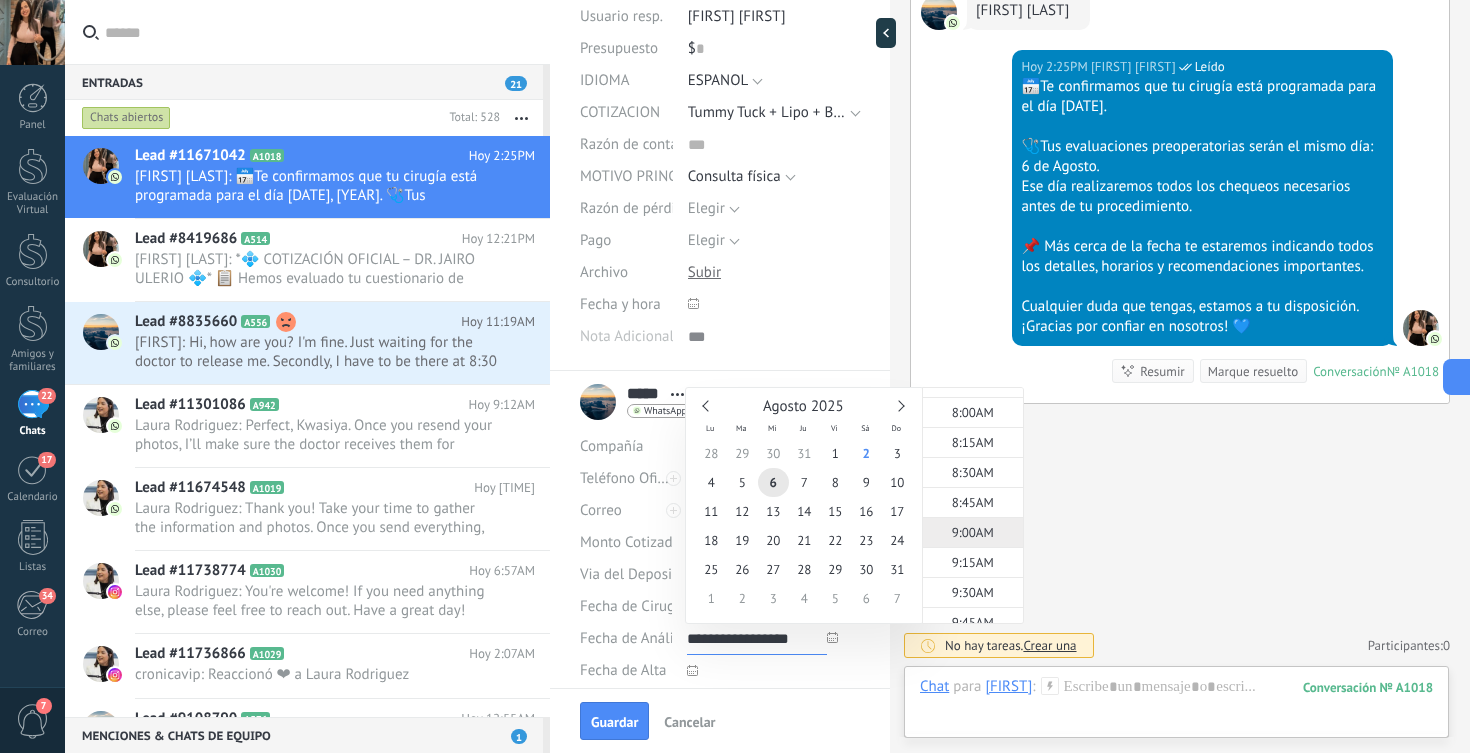 click on "9:00AM" at bounding box center [973, 532] 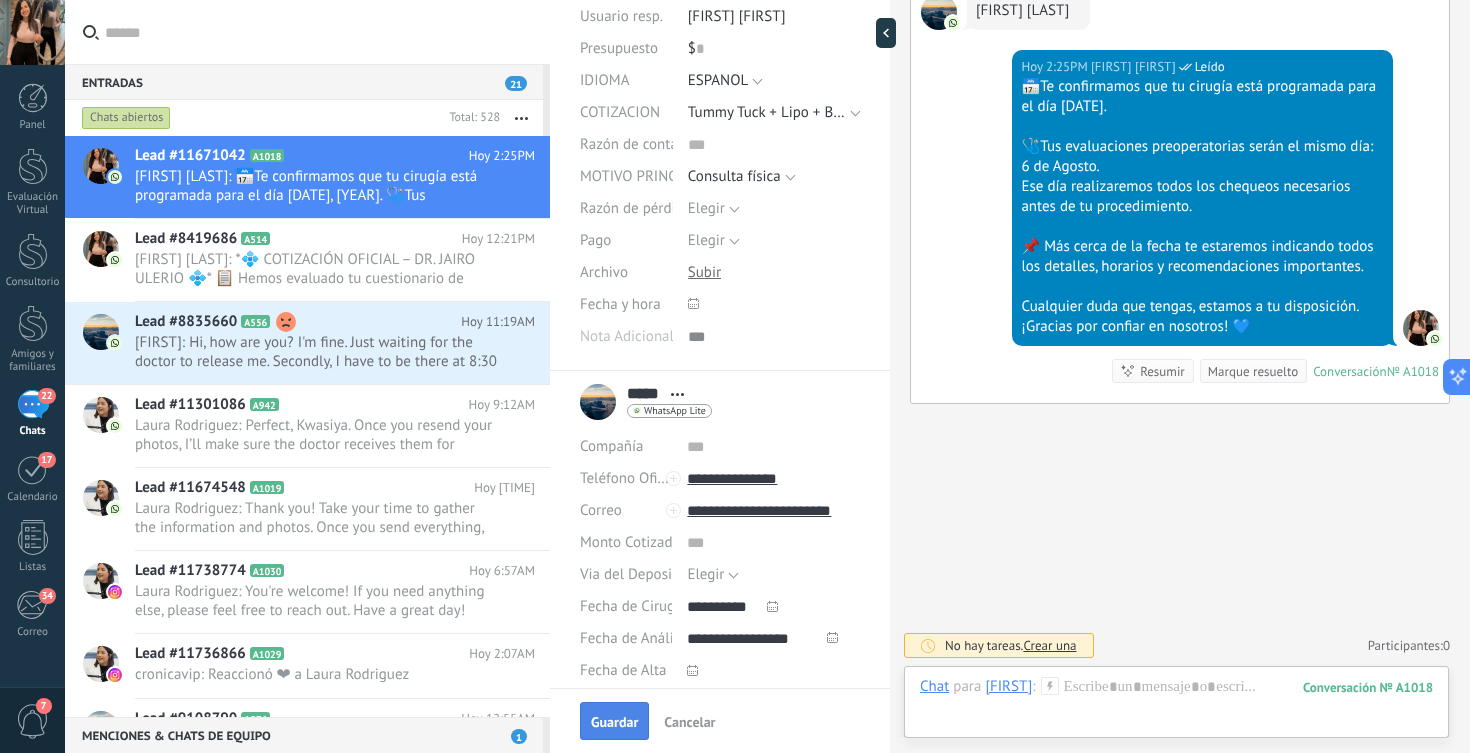 click on "Guardar" at bounding box center (614, 722) 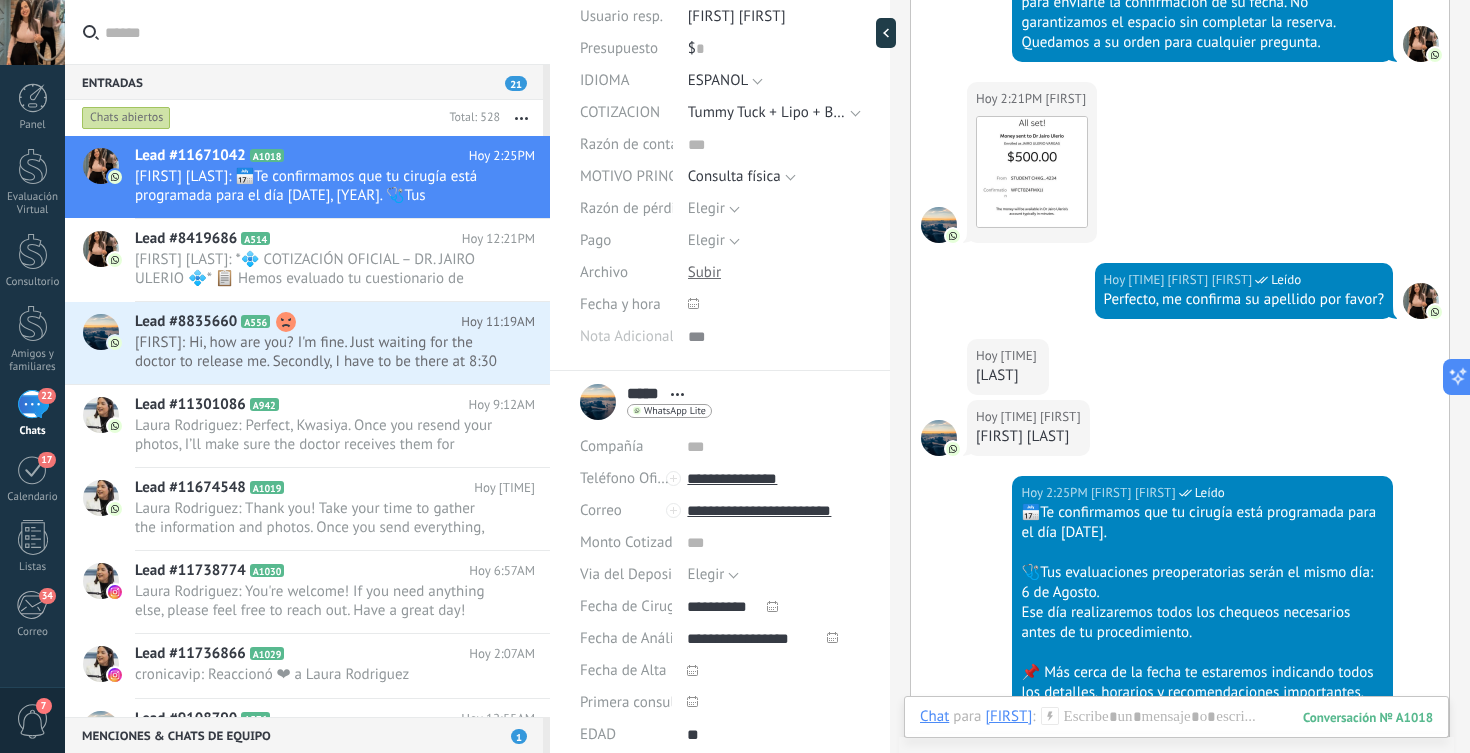 scroll, scrollTop: 3193, scrollLeft: 0, axis: vertical 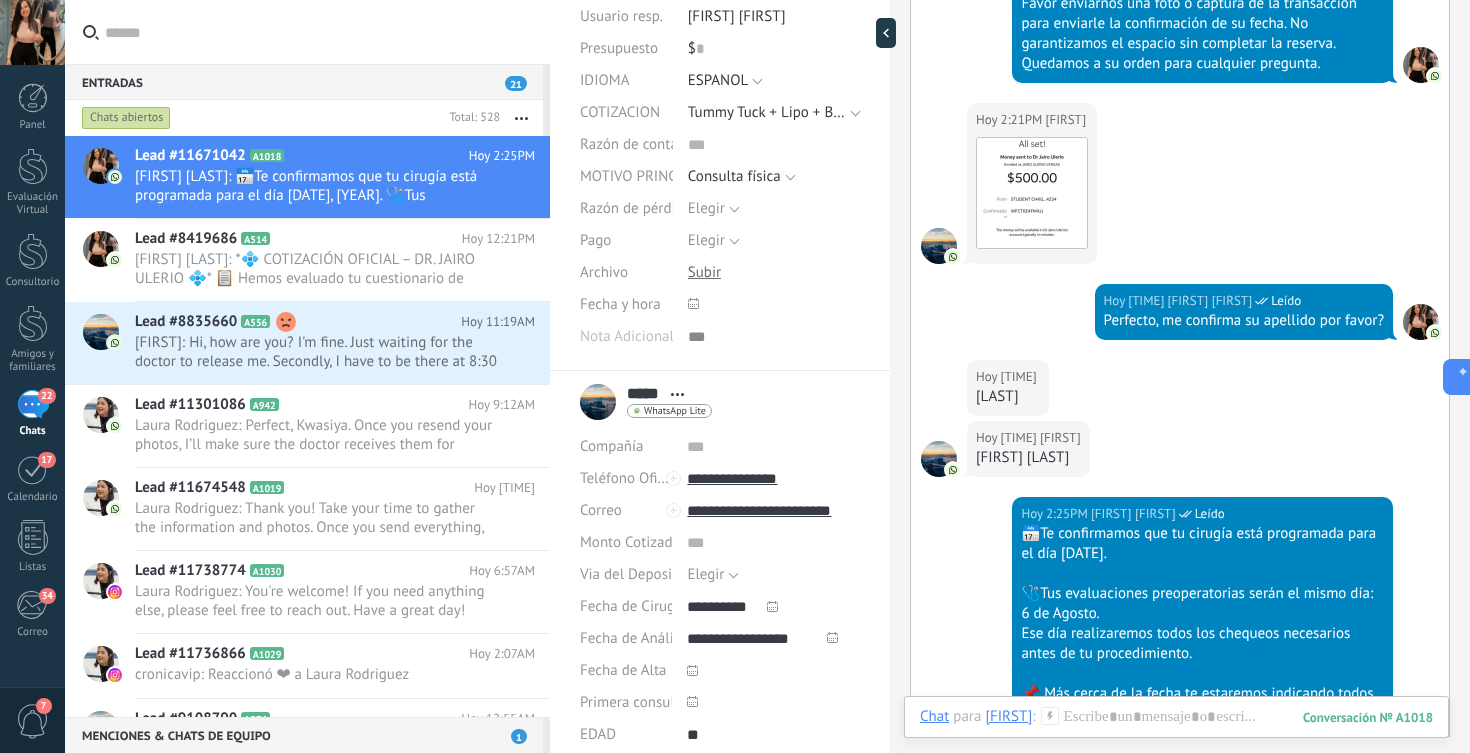click at bounding box center (319, 32) 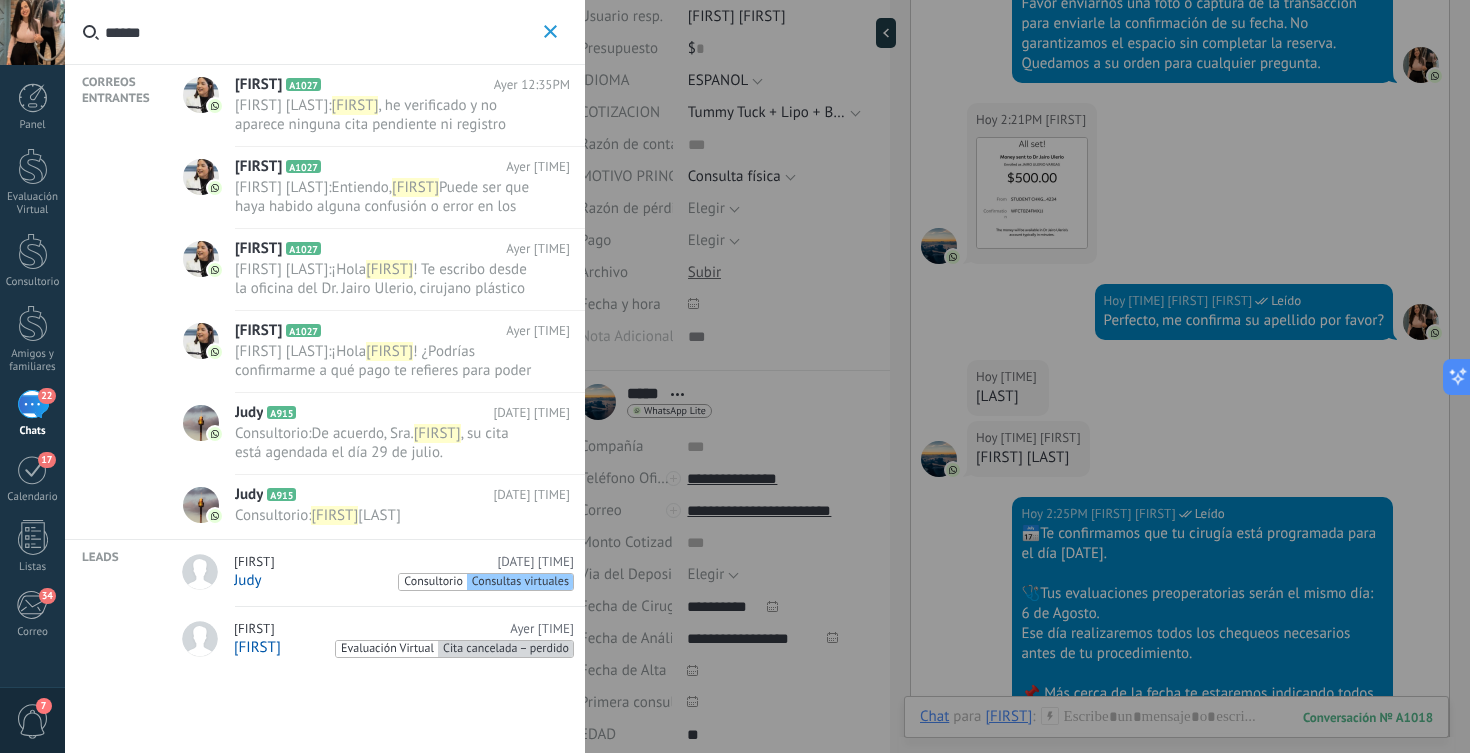 type on "******" 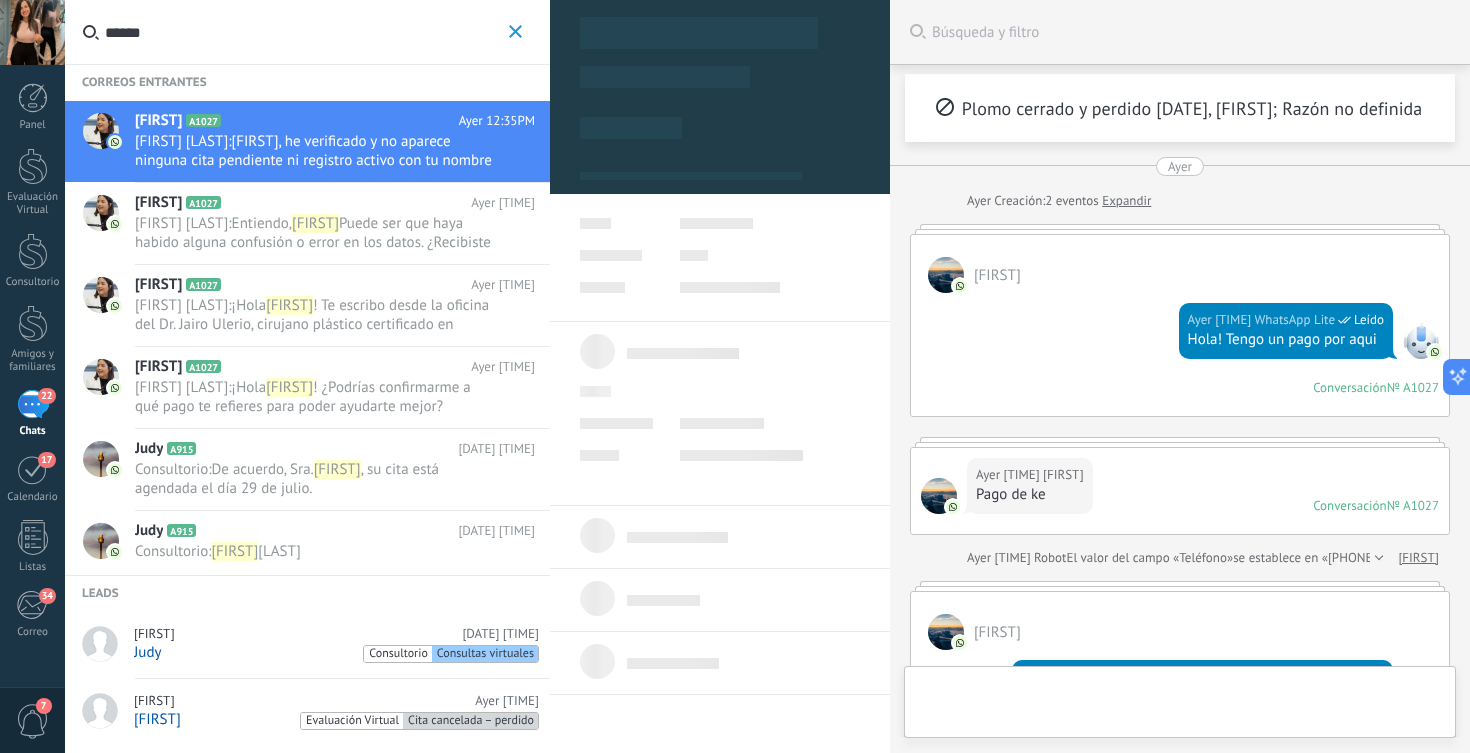 scroll, scrollTop: 30, scrollLeft: 0, axis: vertical 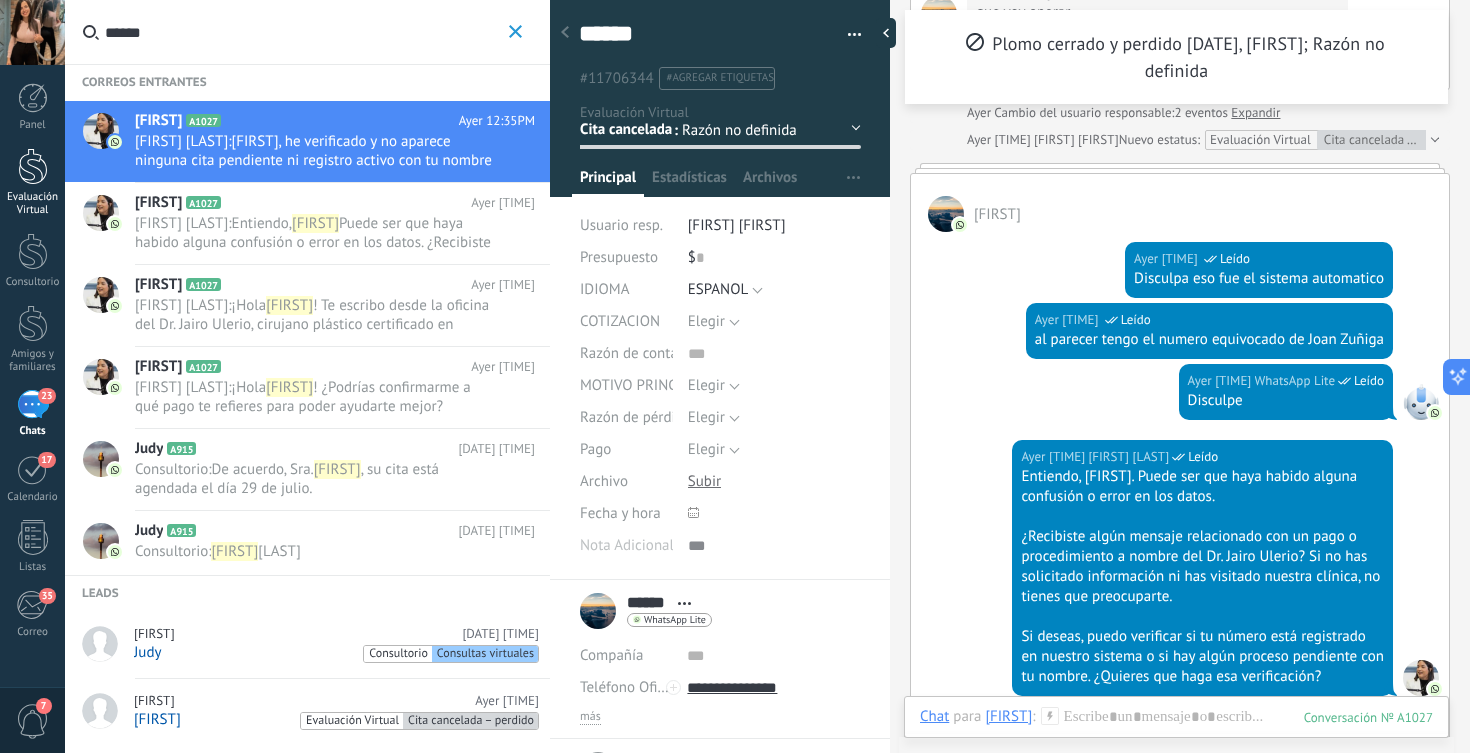 click at bounding box center [33, 166] 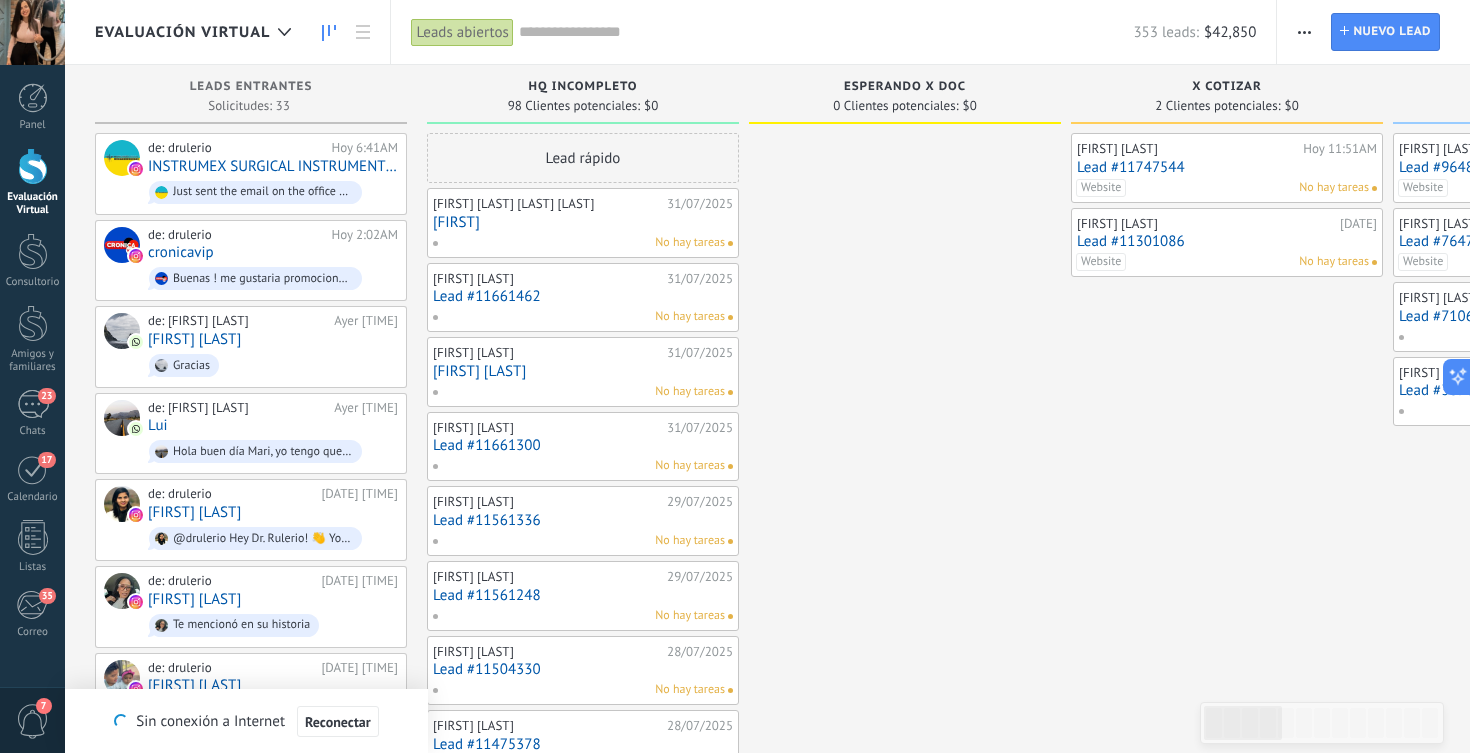 click on "Panel
Evaluación Virtual
Consultorio
Amigos y familiares
23
Chats
17 35" at bounding box center (32, 371) 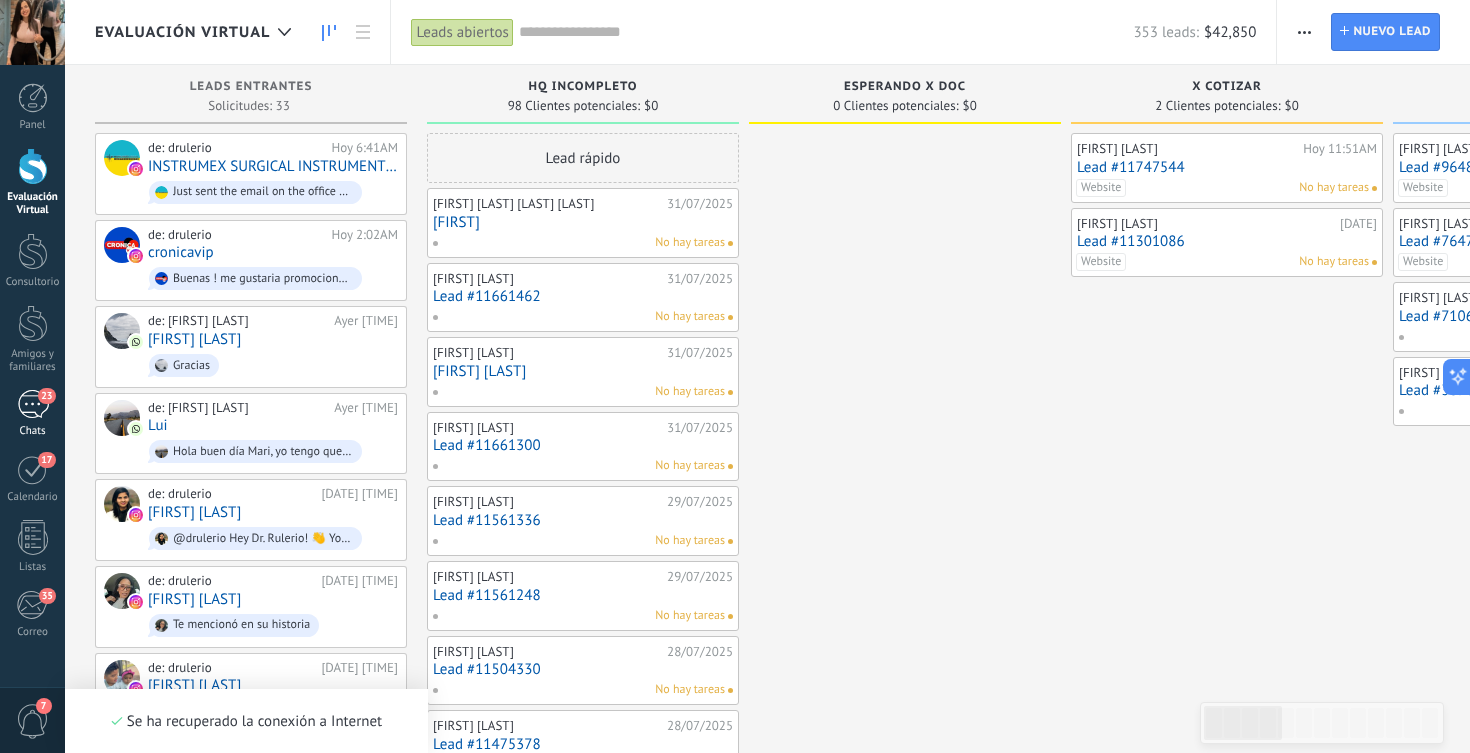 click on "23" at bounding box center [33, 404] 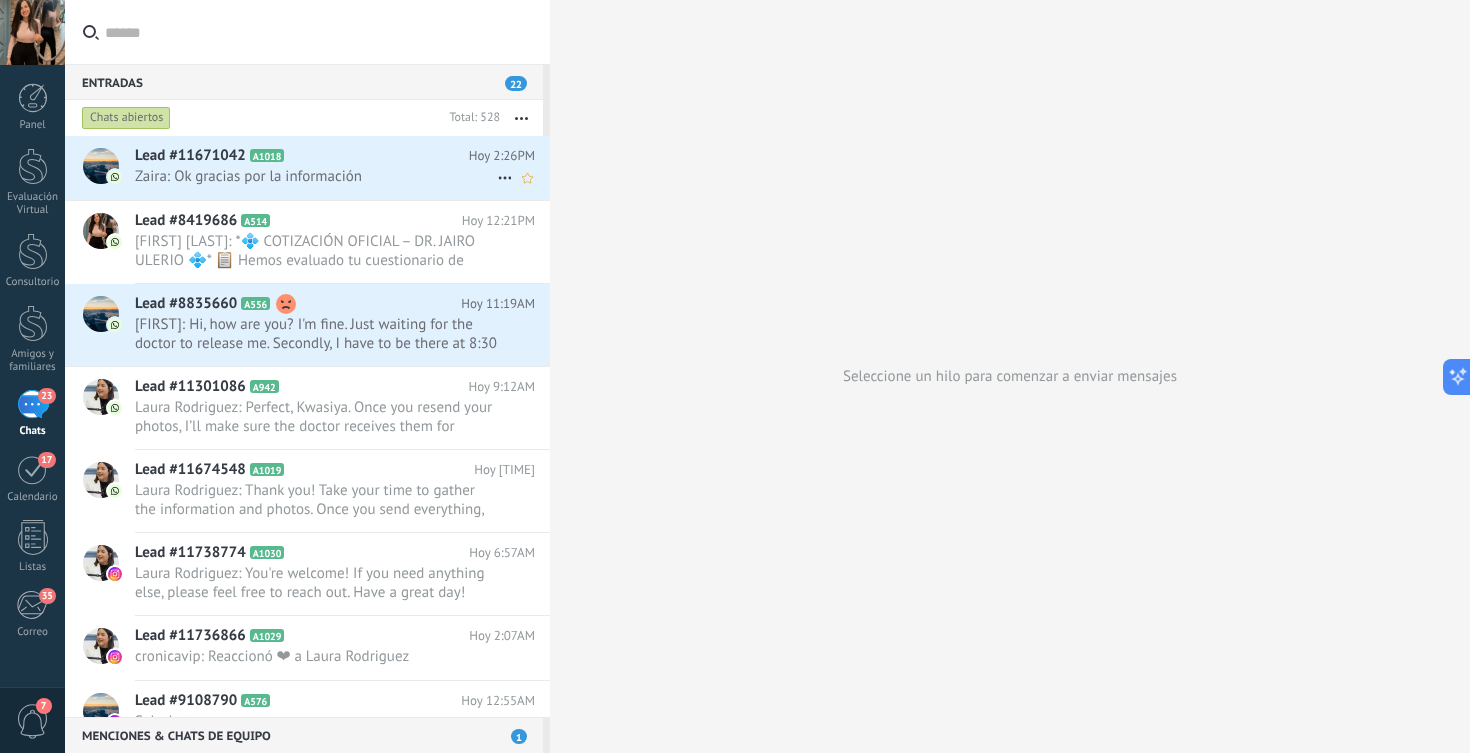 click on "Zaira: Ok gracias por la información" at bounding box center [316, 176] 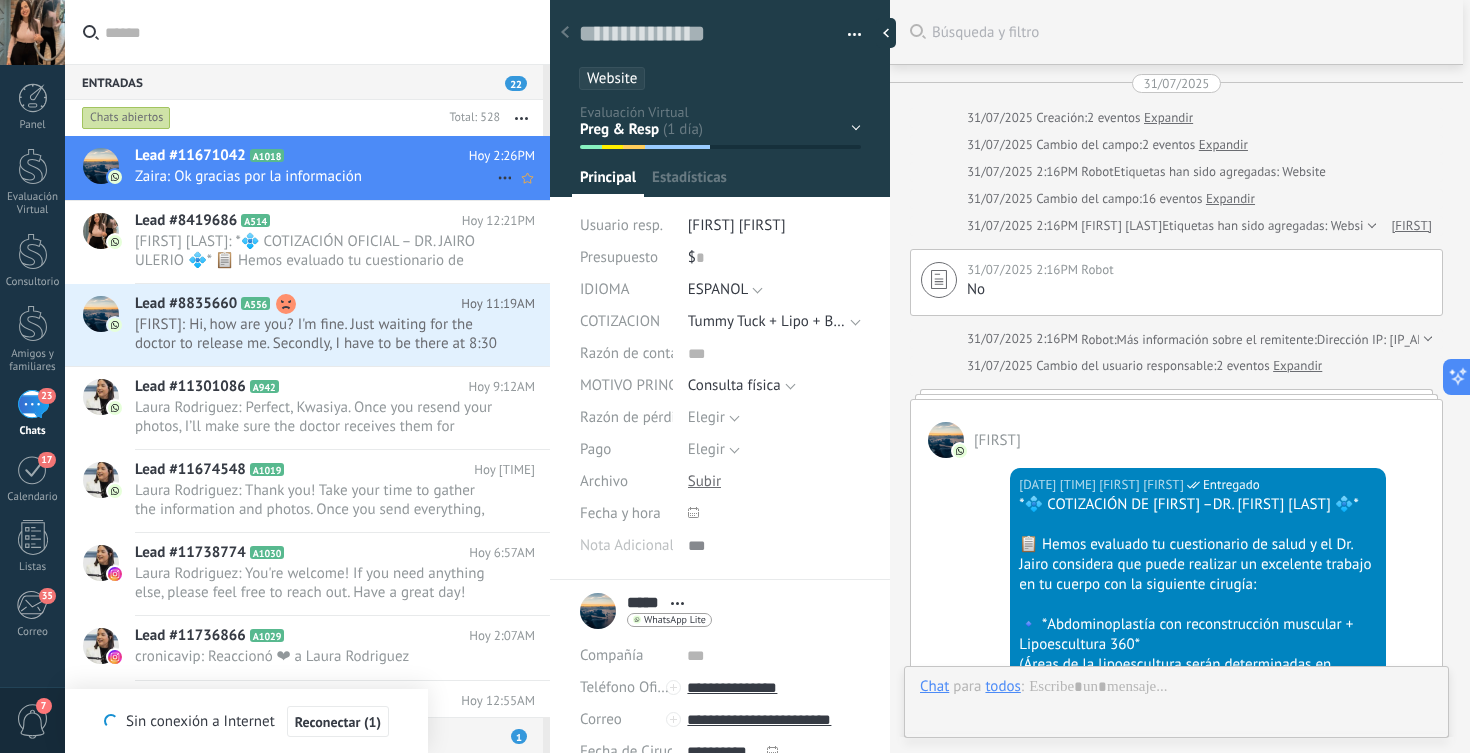 scroll, scrollTop: 30, scrollLeft: 0, axis: vertical 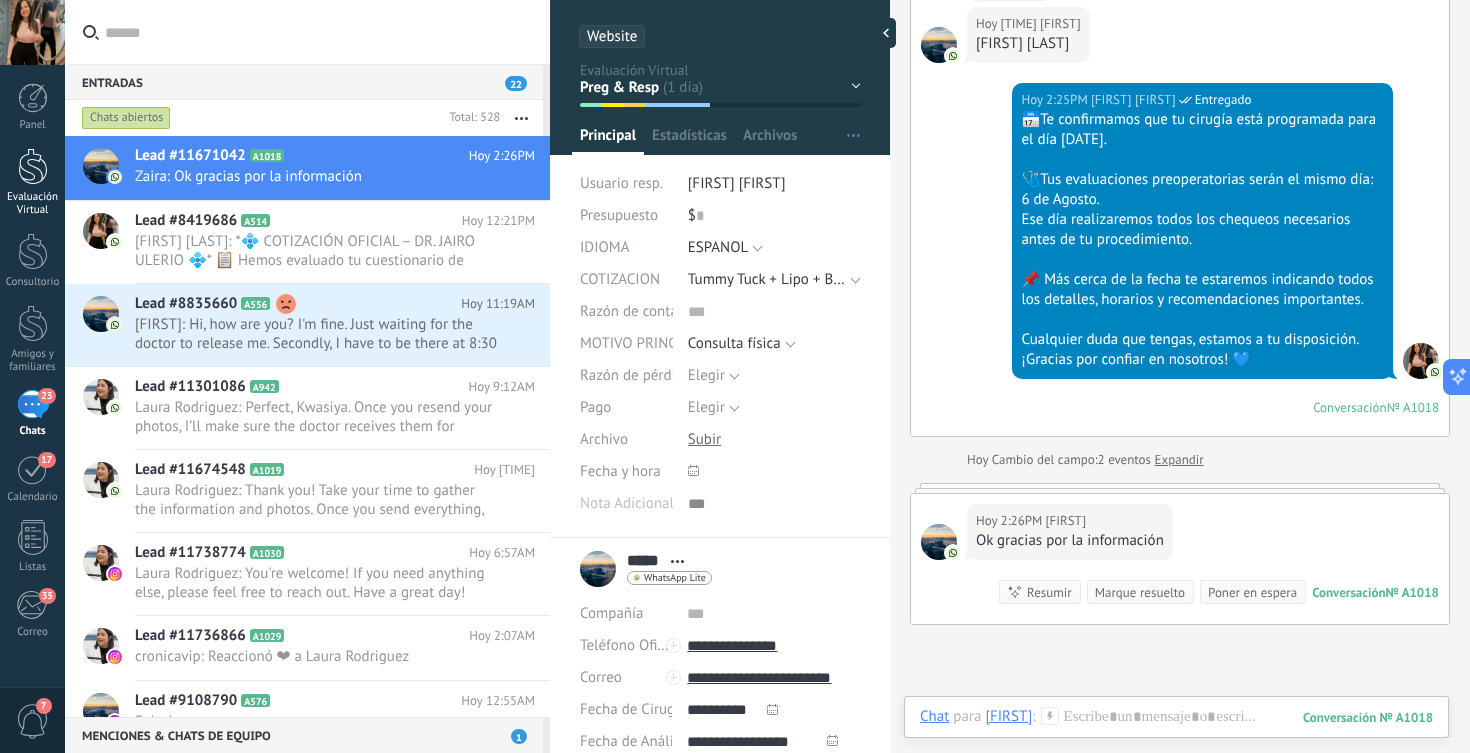 click at bounding box center [33, 166] 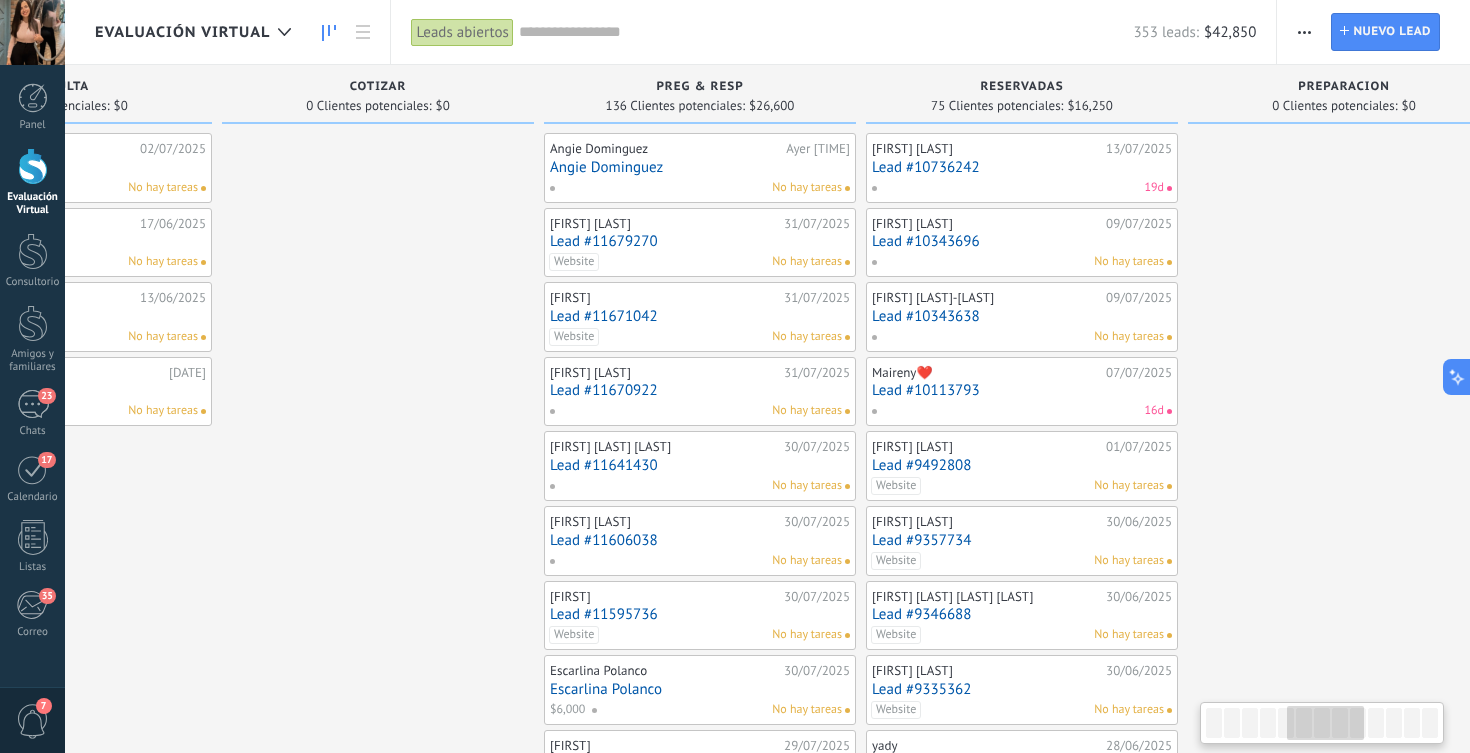 scroll, scrollTop: 0, scrollLeft: 1537, axis: horizontal 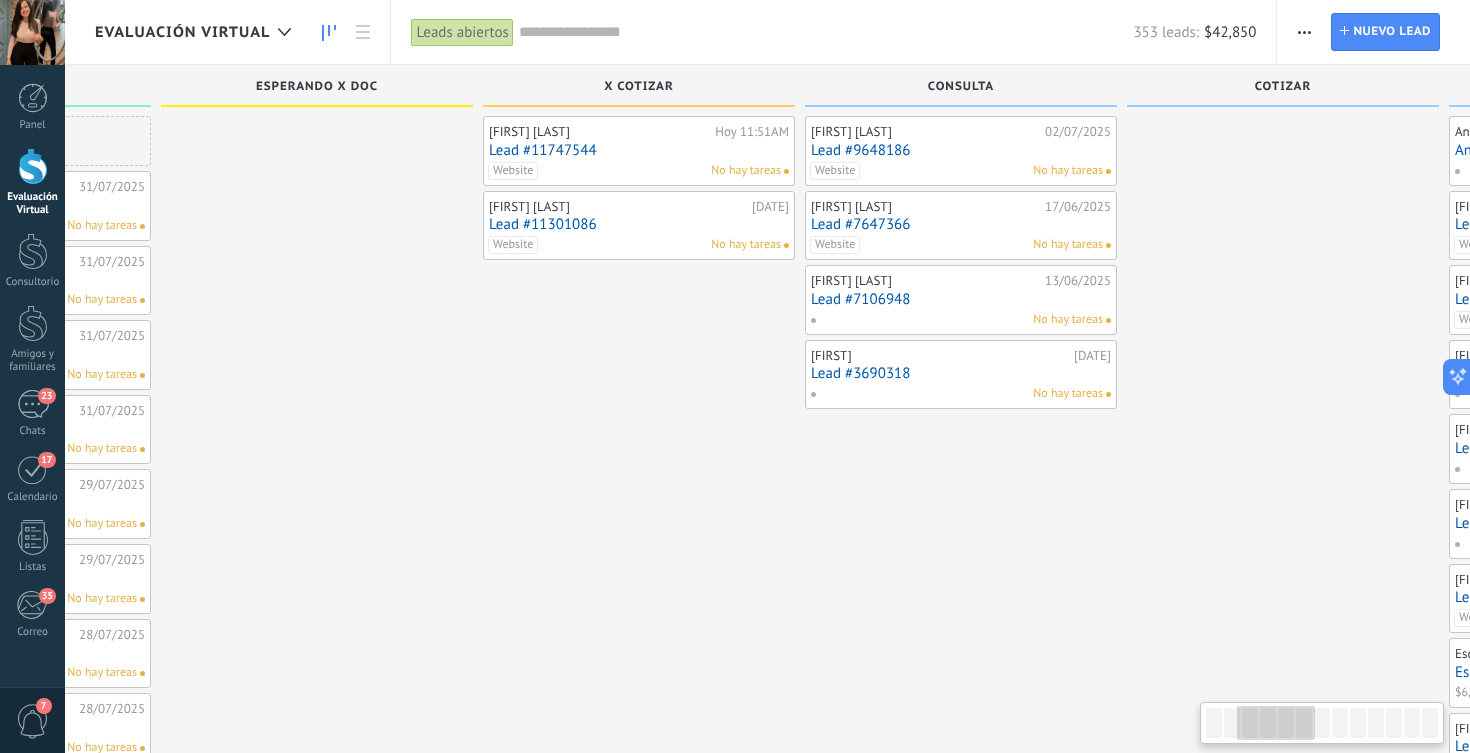 click on "Lead #11301086" at bounding box center [639, 224] 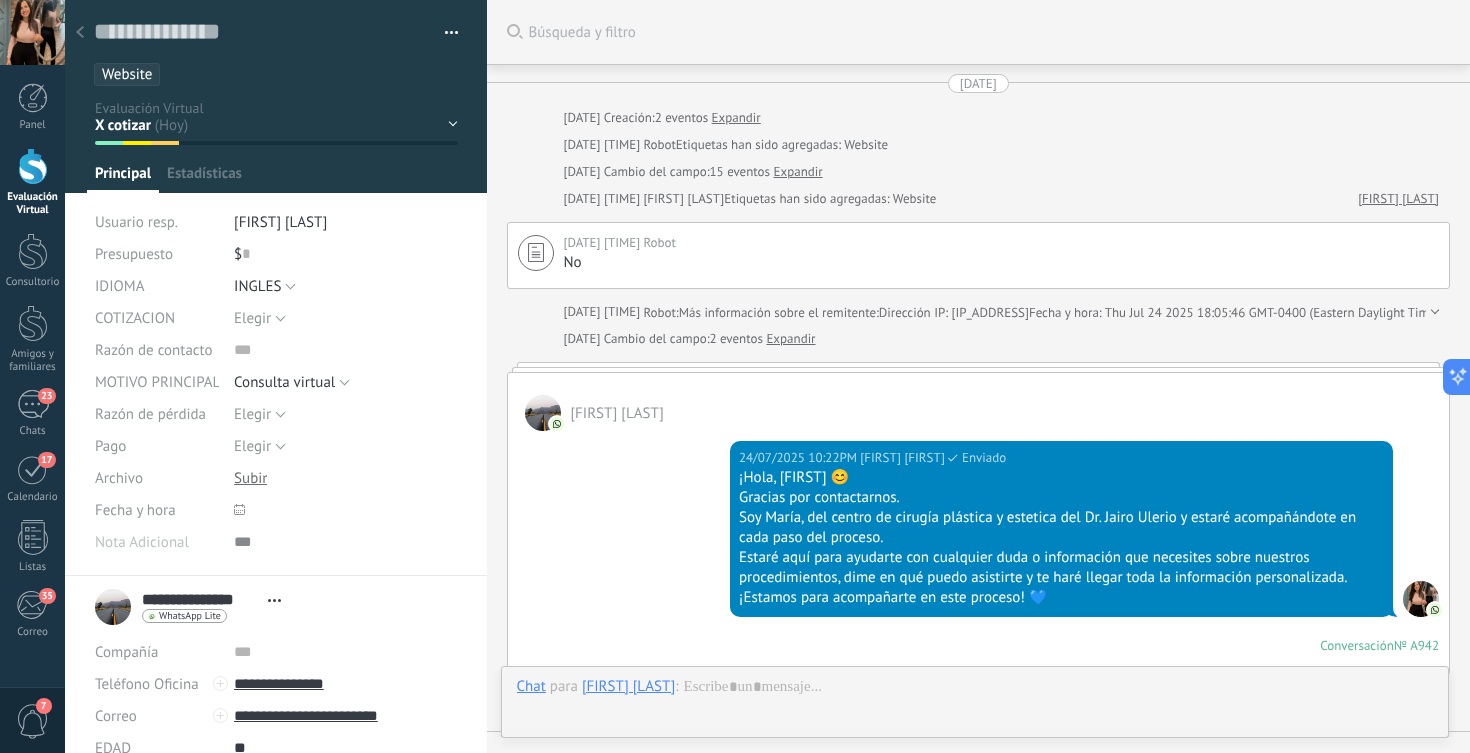 scroll, scrollTop: 0, scrollLeft: 0, axis: both 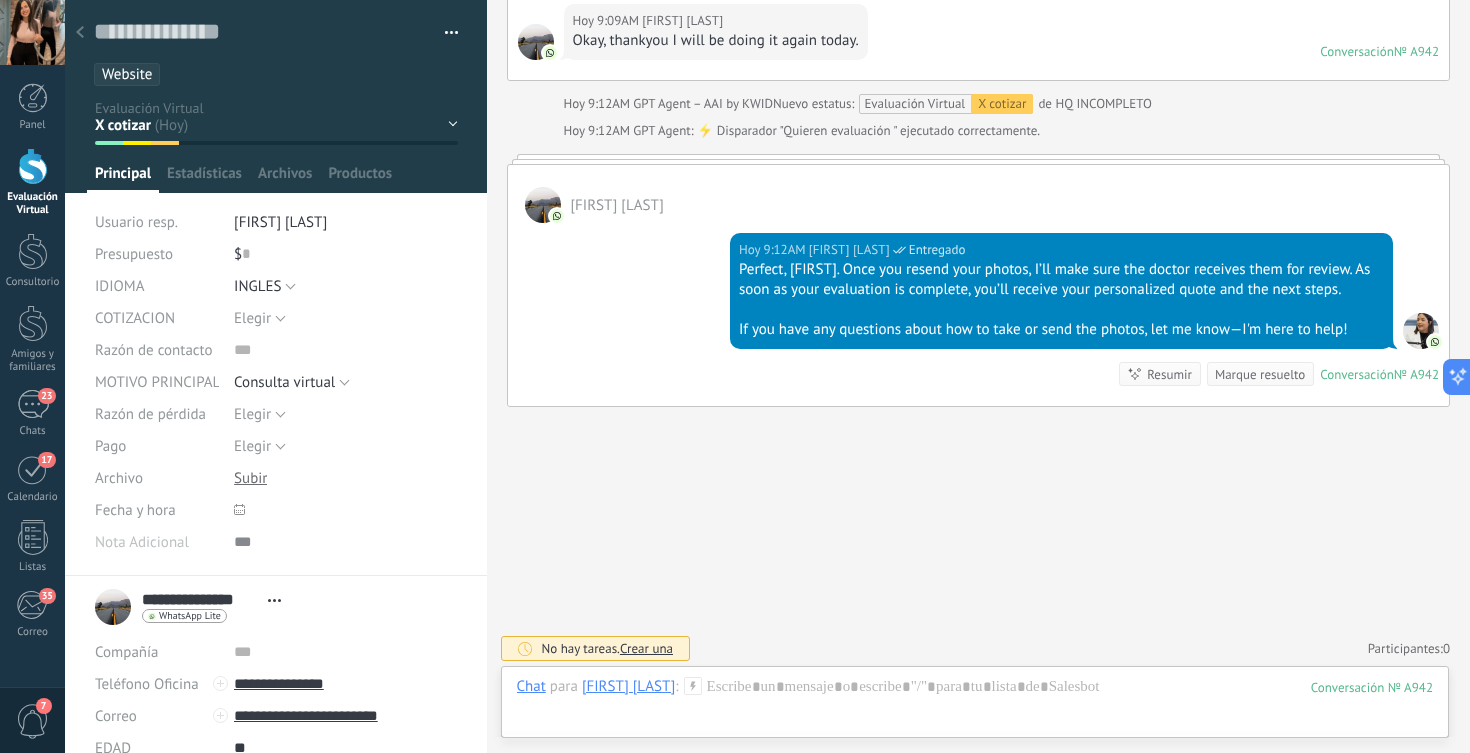 click on "HQ INCOMPLETO
Esperando X Doc
X cotizar
Consulta
COTIZAR
Preg & Resp
Reservadas" at bounding box center (0, 0) 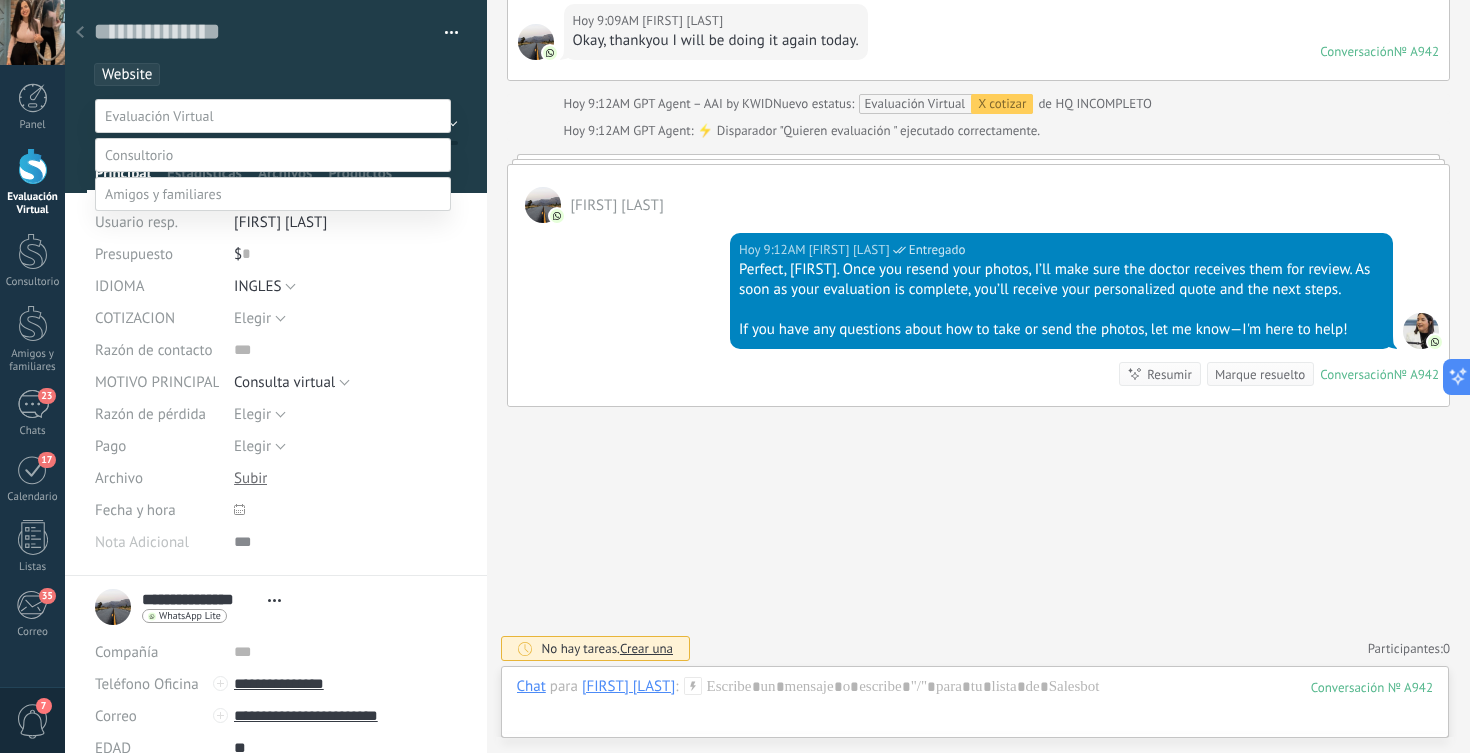 click on "HQ INCOMPLETO" at bounding box center [0, 0] 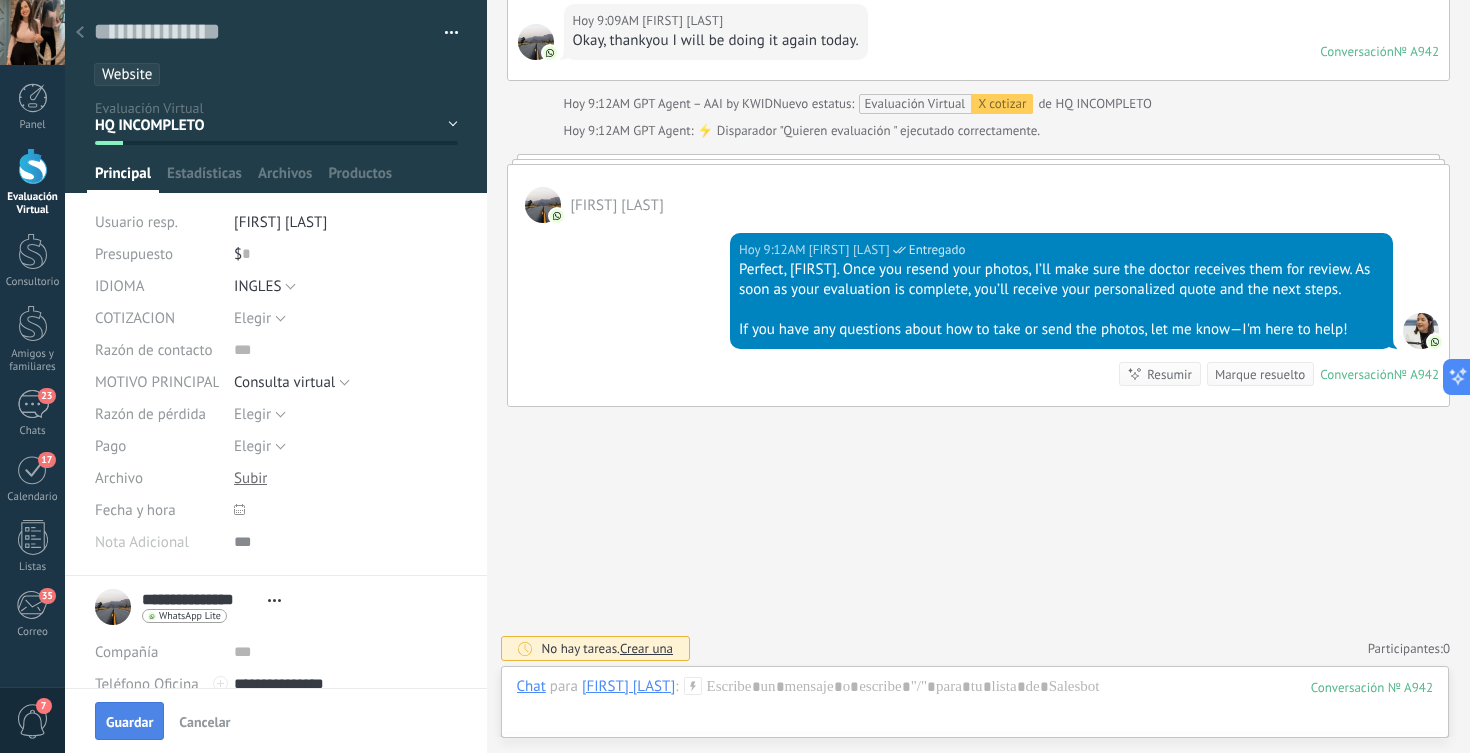 click on "Guardar" at bounding box center (129, 722) 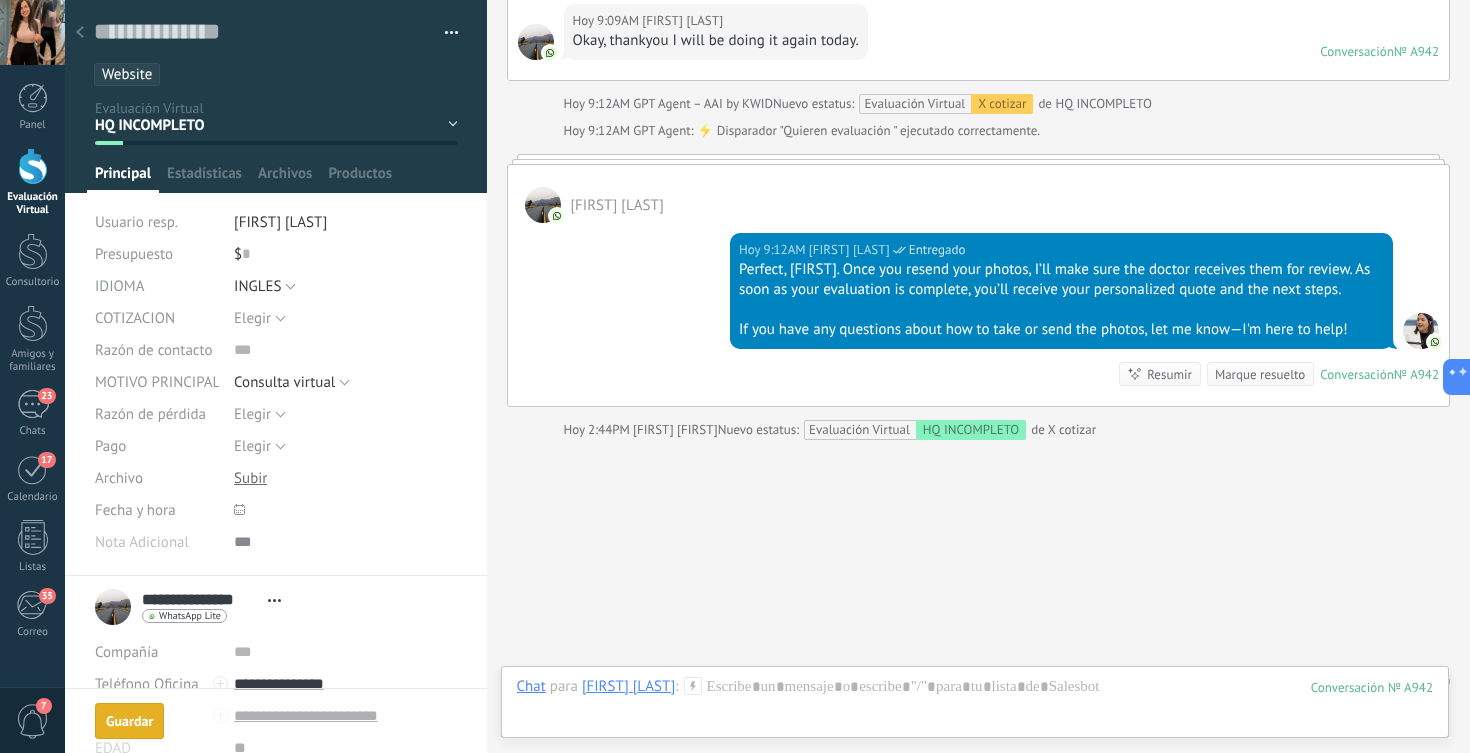 scroll, scrollTop: 1966, scrollLeft: 0, axis: vertical 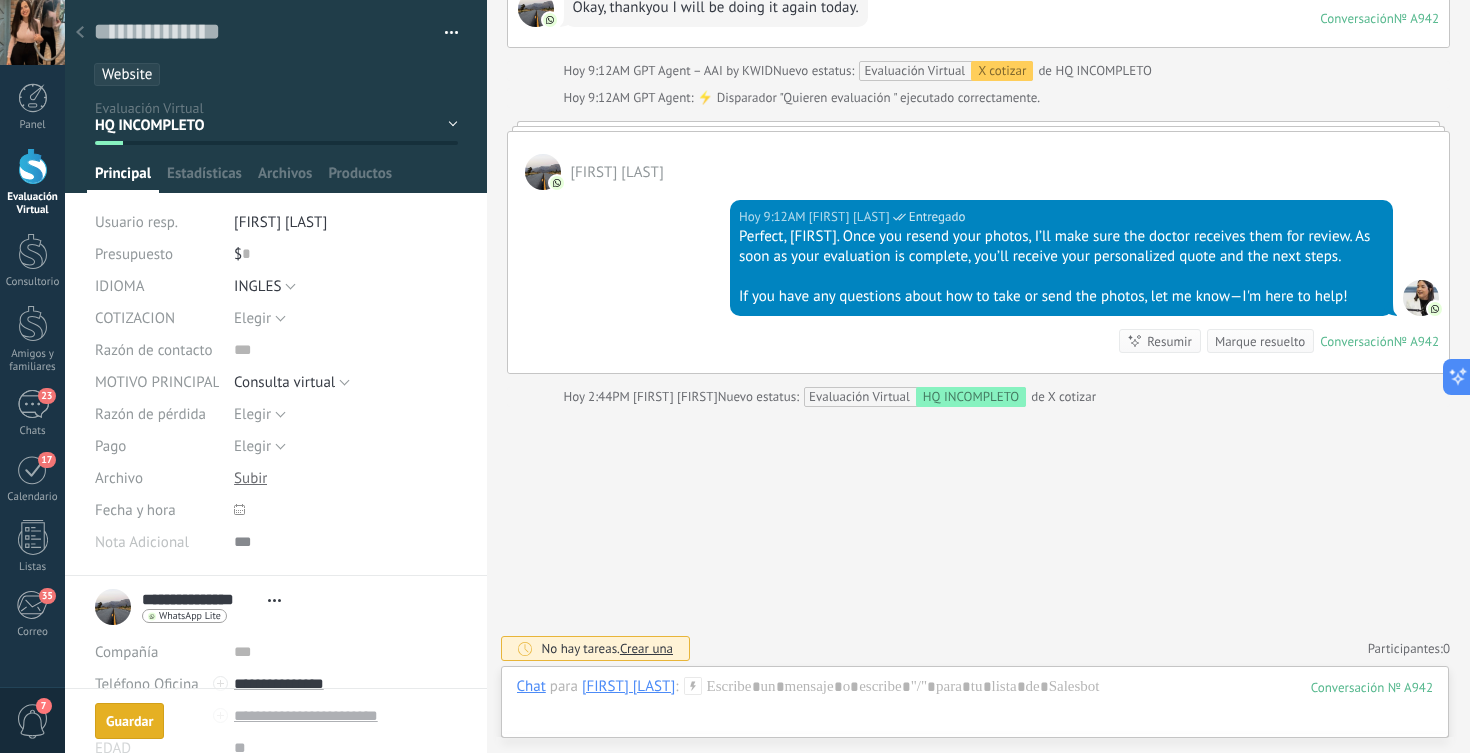 click at bounding box center [33, 166] 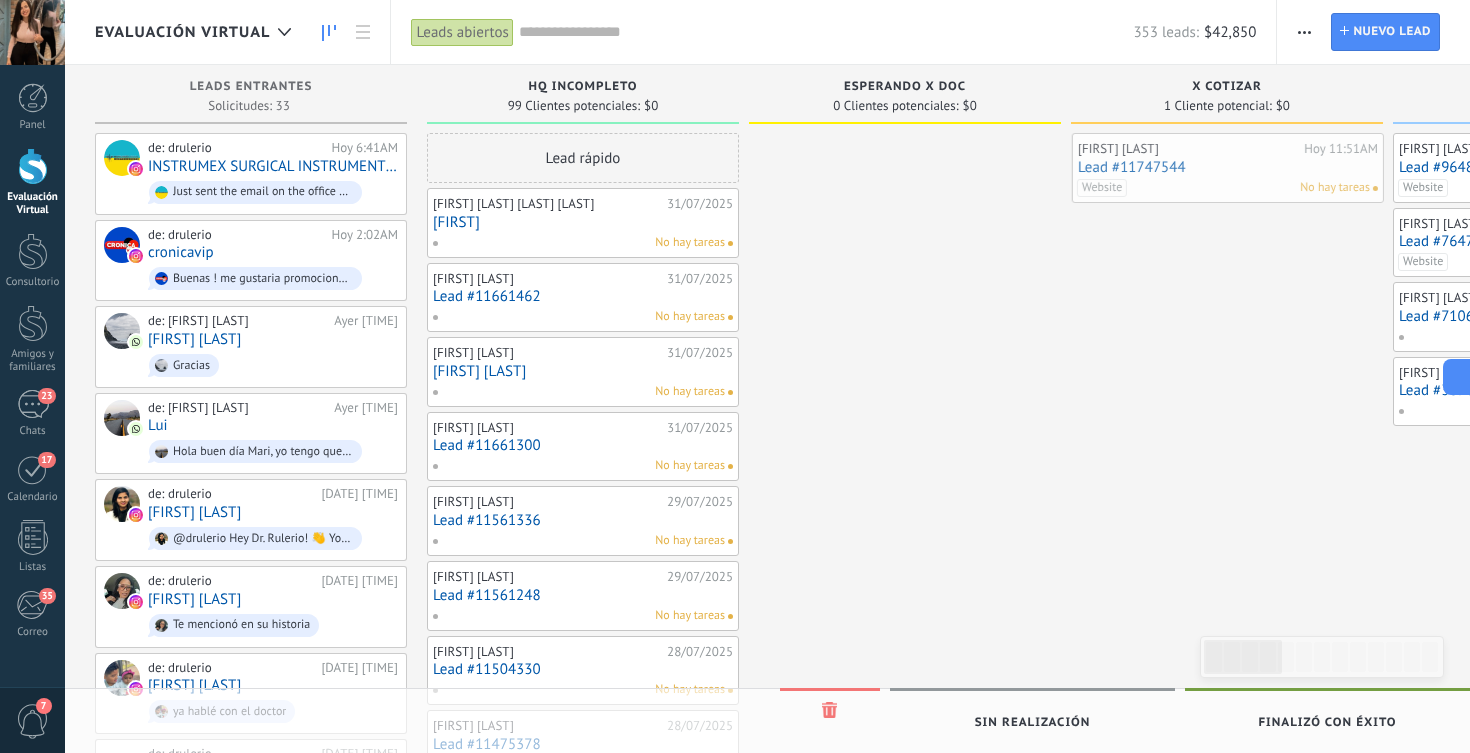 scroll, scrollTop: 0, scrollLeft: 28, axis: horizontal 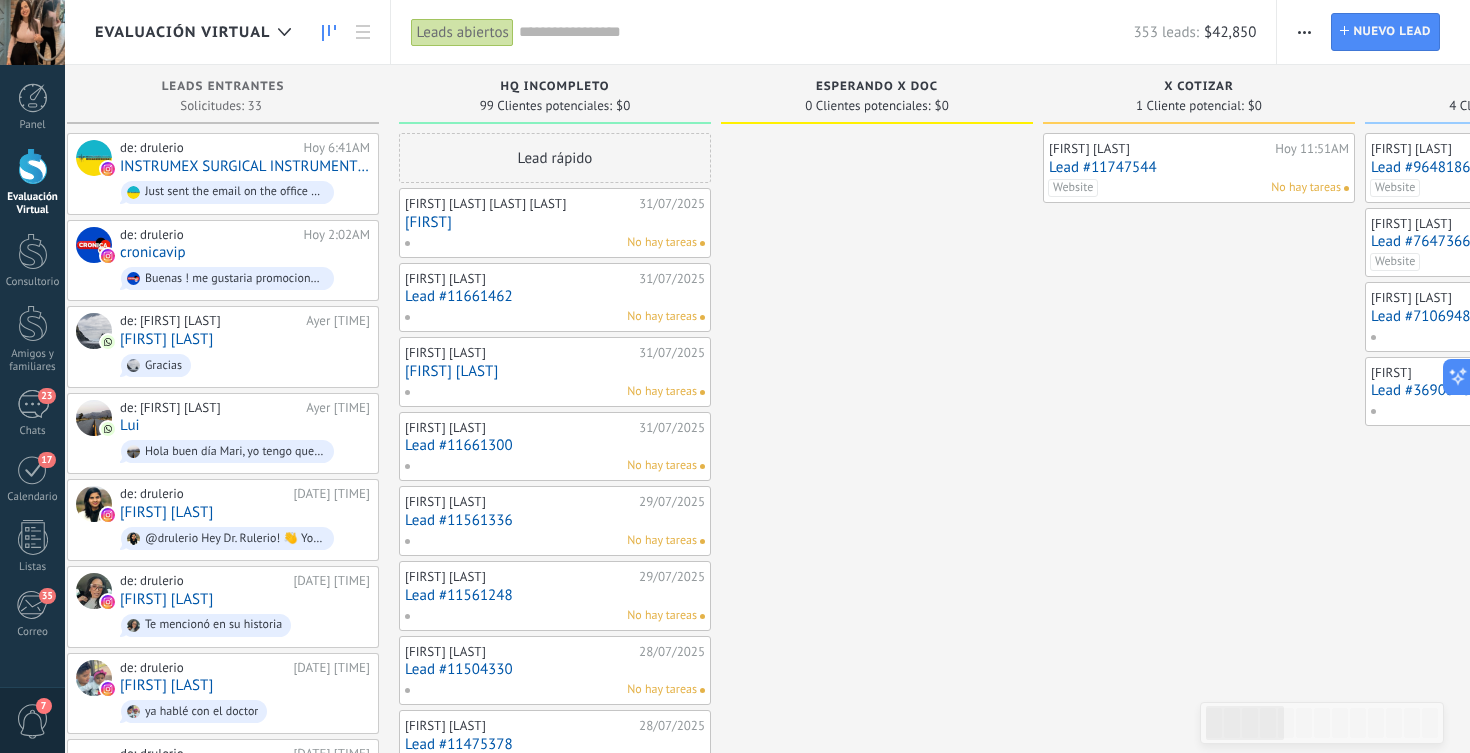 click on "Lead #11747544" at bounding box center (1199, 167) 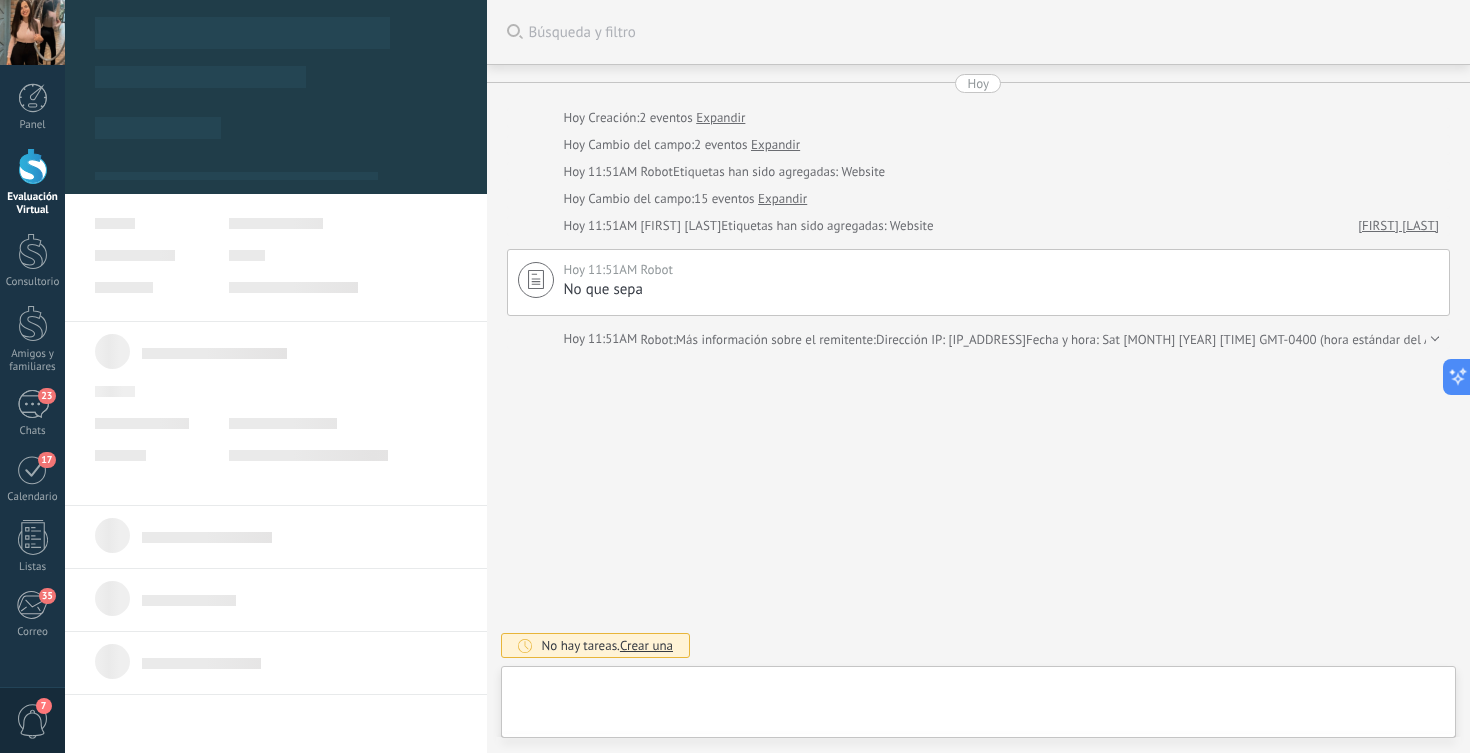type on "**********" 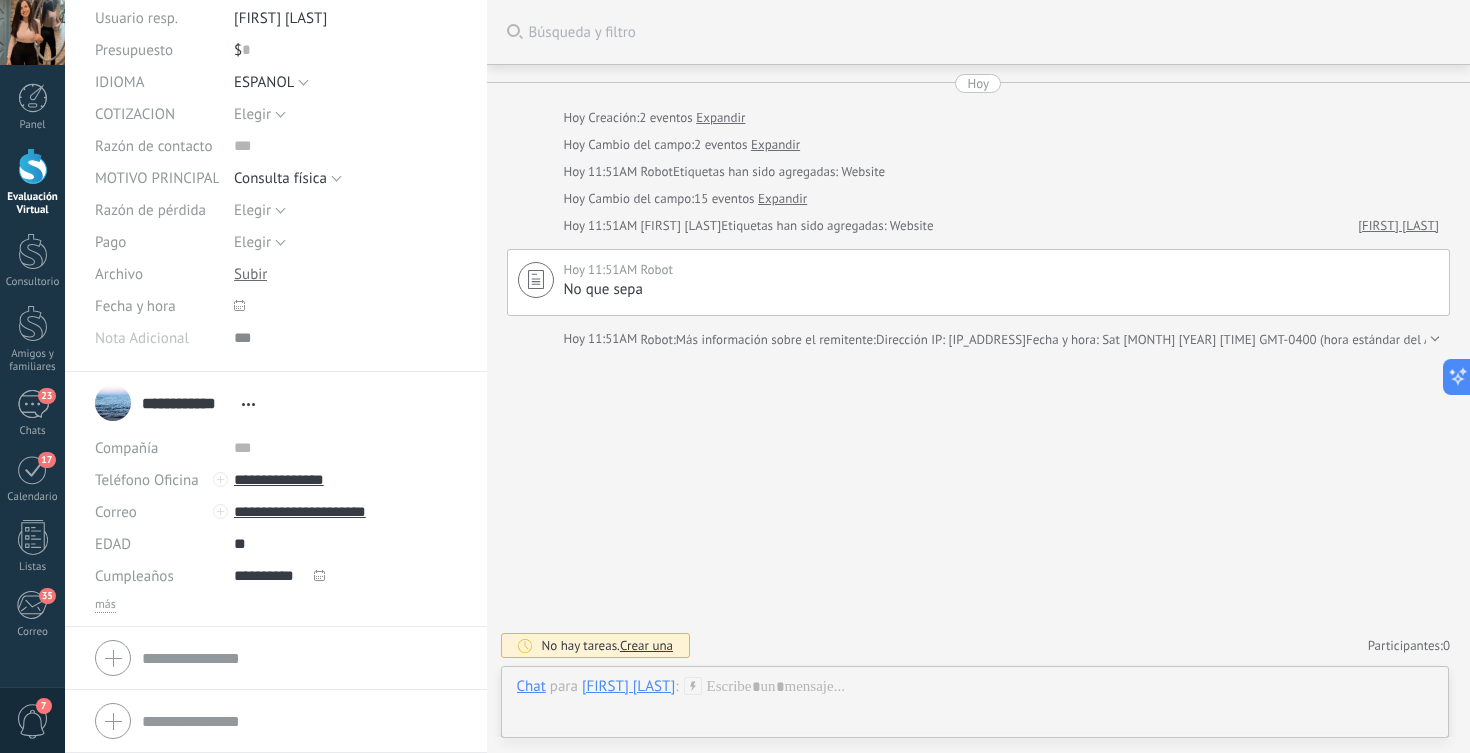 scroll, scrollTop: 0, scrollLeft: 0, axis: both 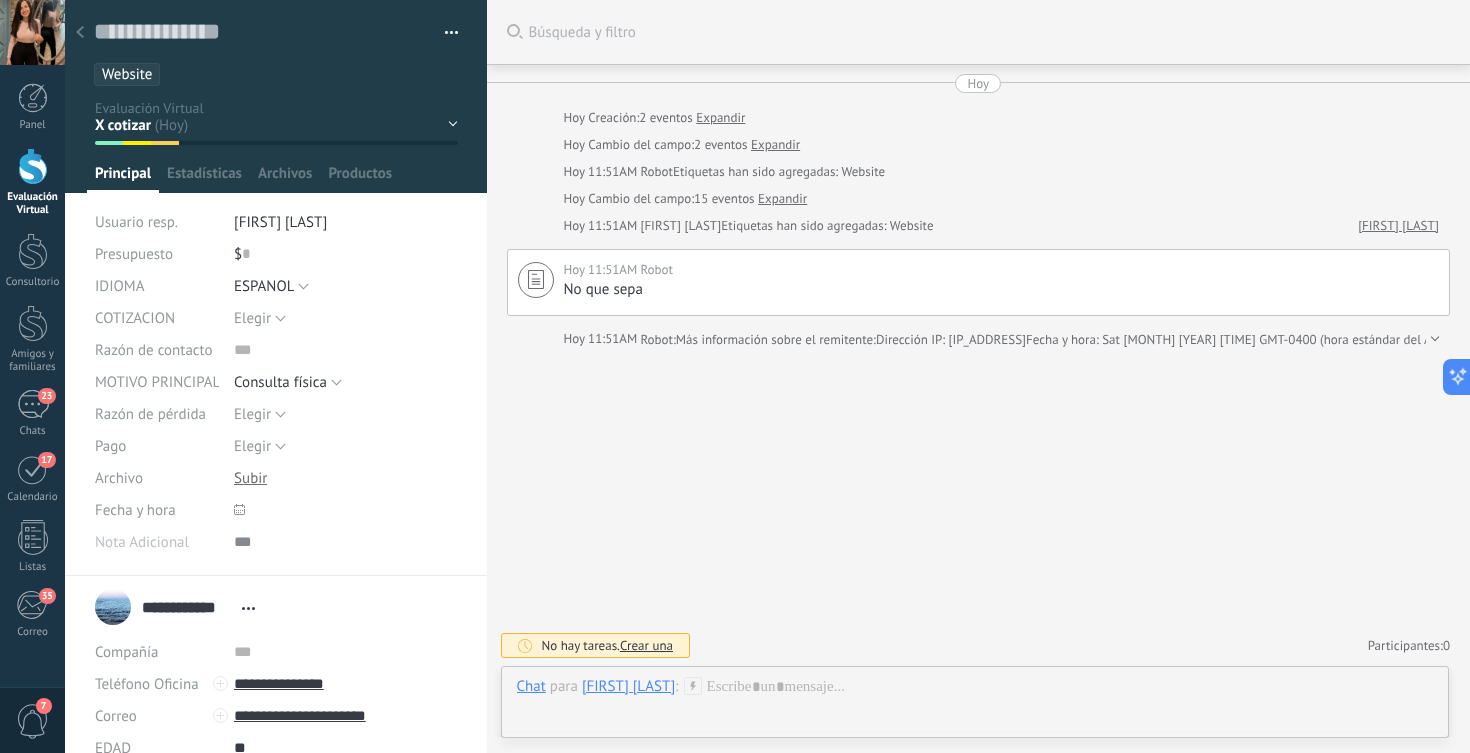 click on "HQ INCOMPLETO
Esperando X Doc
X cotizar
Consulta
COTIZAR
Preg & Resp
Reservadas" at bounding box center (0, 0) 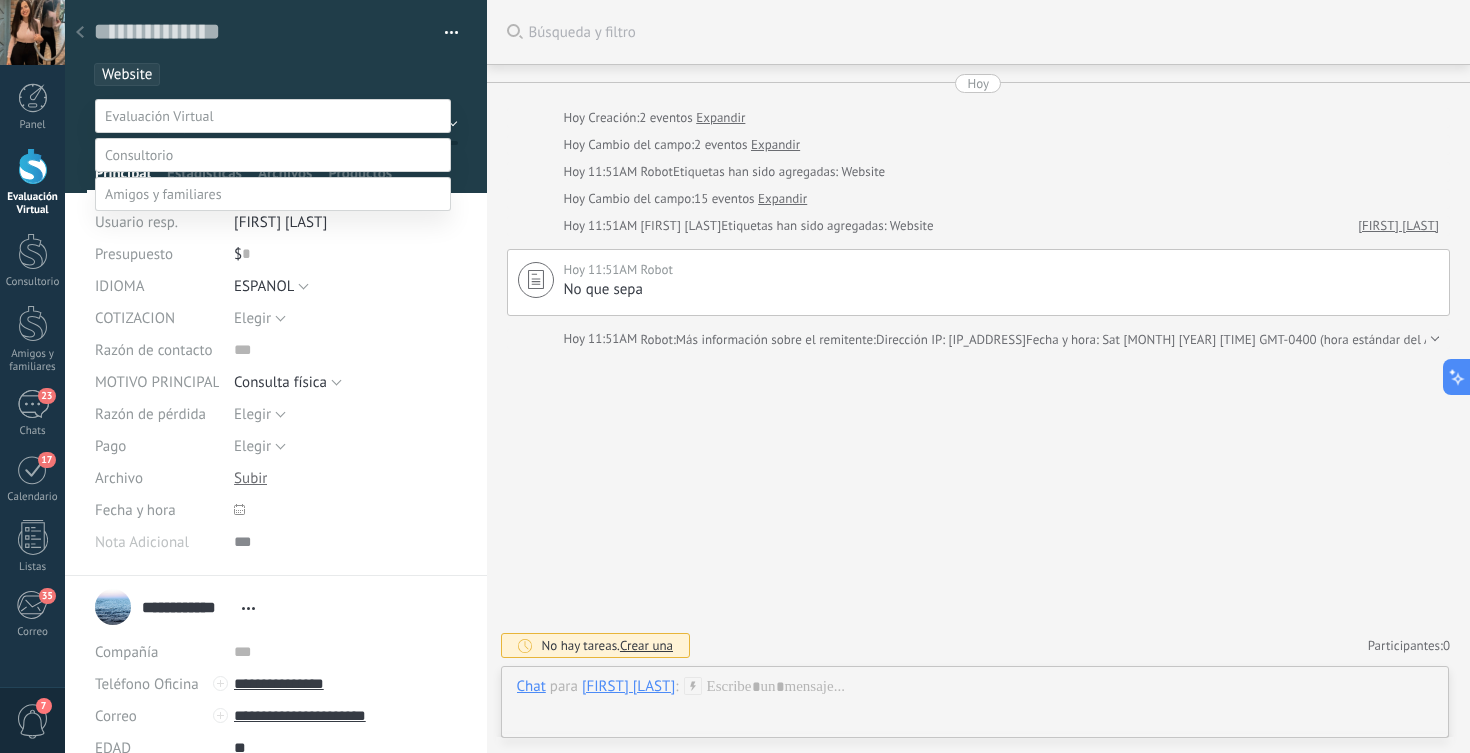 click on "HQ INCOMPLETO" at bounding box center (0, 0) 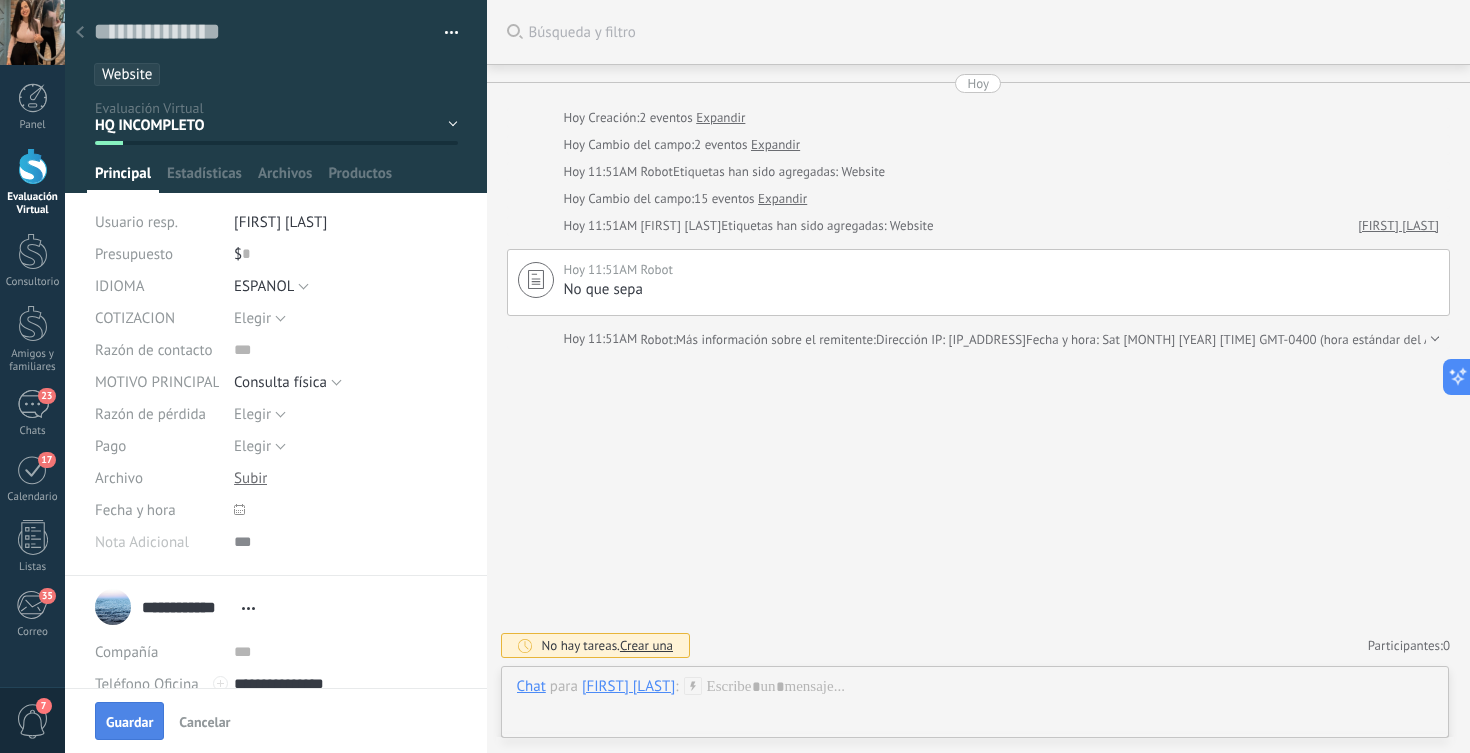 click on "Guardar" at bounding box center (129, 722) 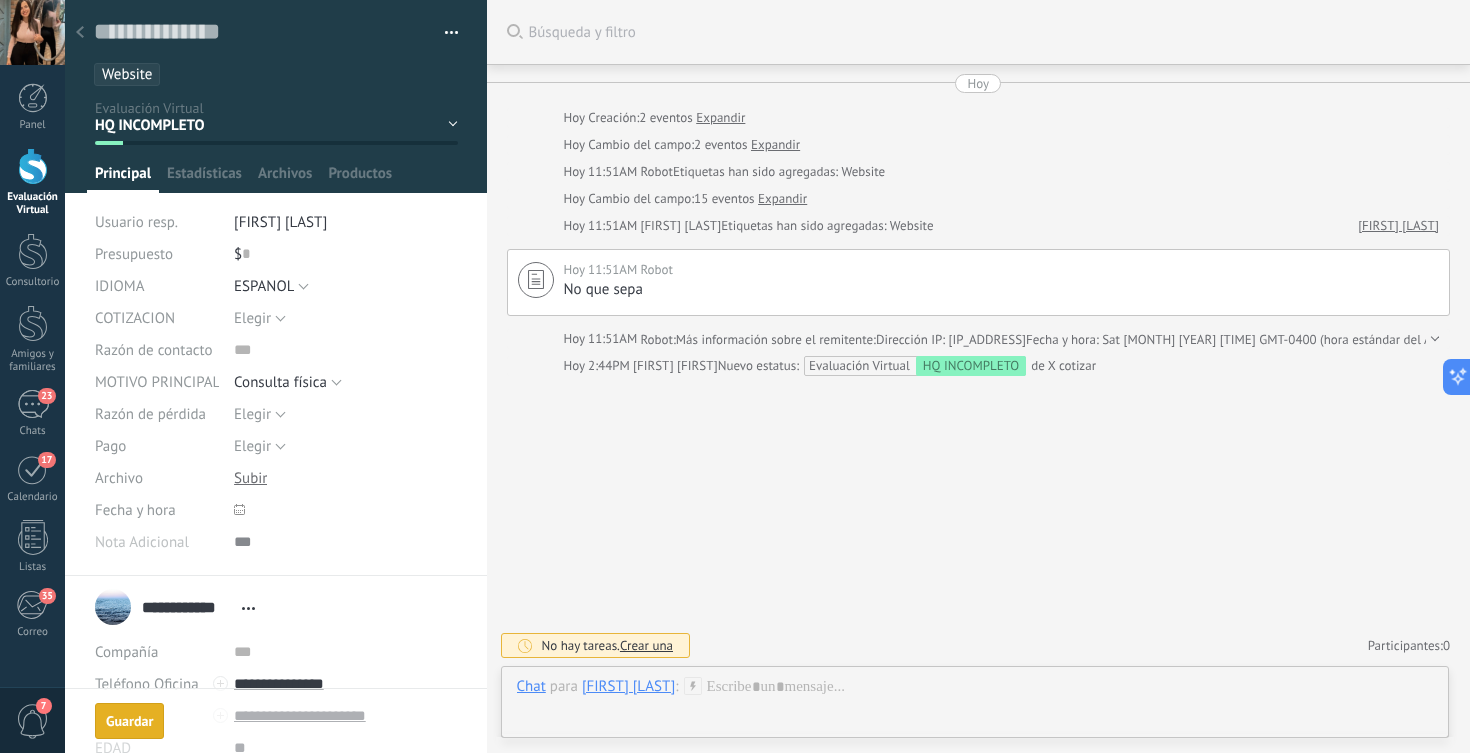 scroll, scrollTop: 205, scrollLeft: 0, axis: vertical 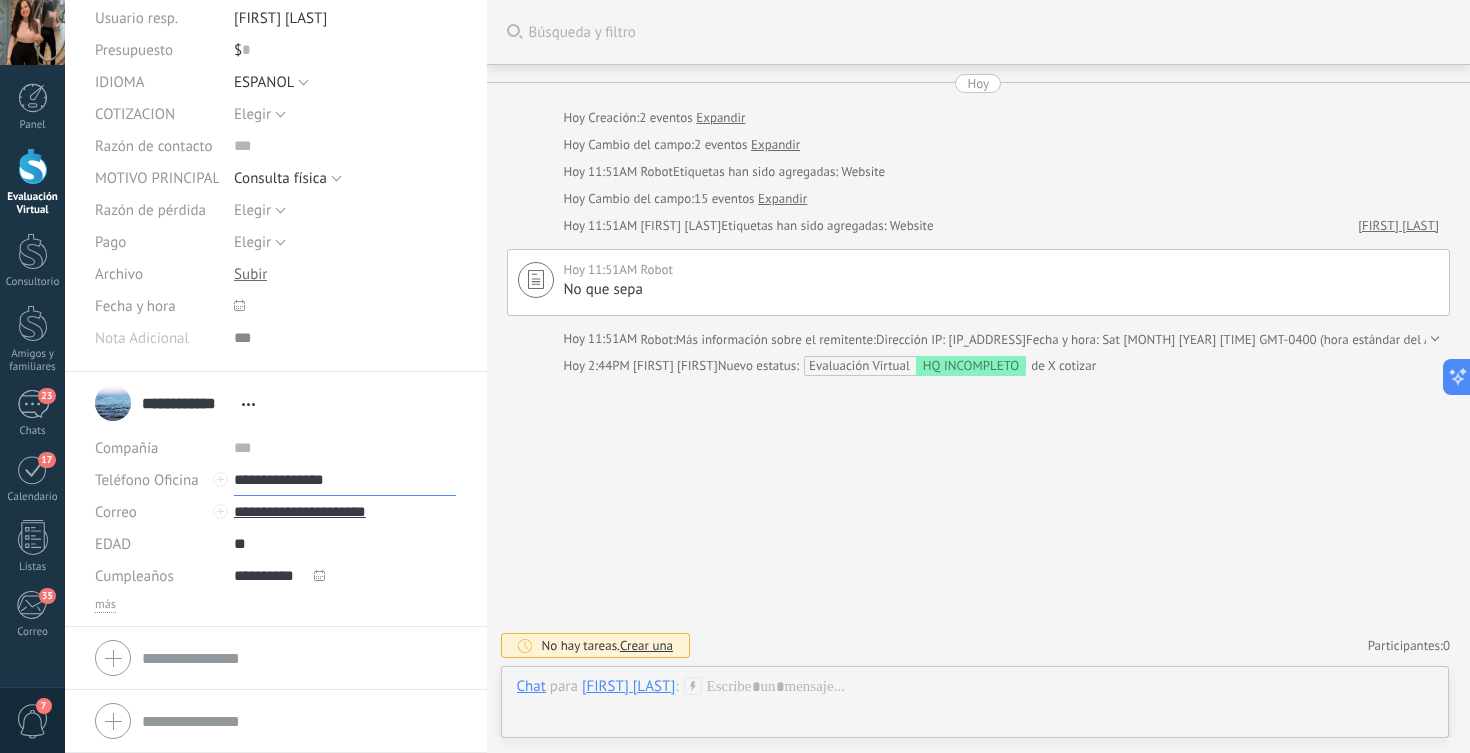 click on "**********" at bounding box center (345, 480) 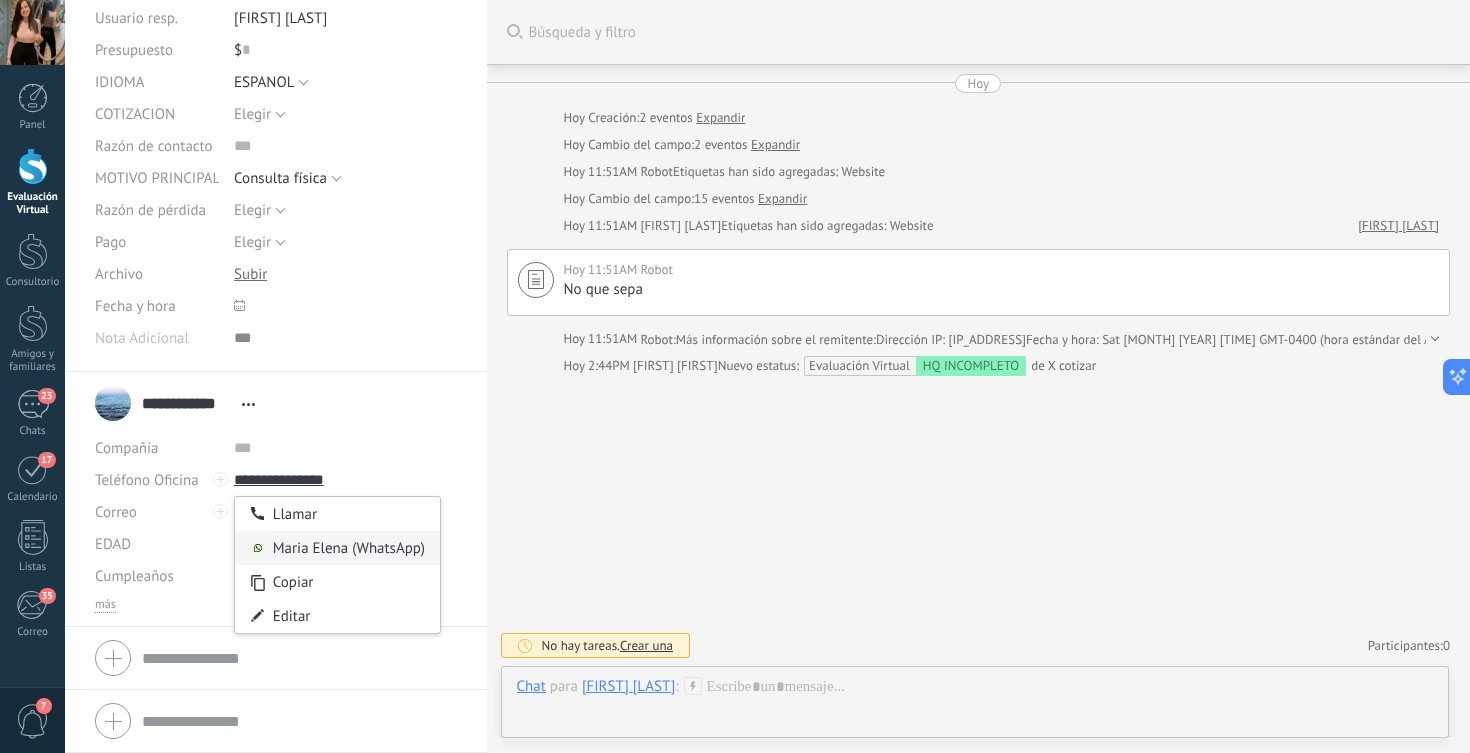 type on "**********" 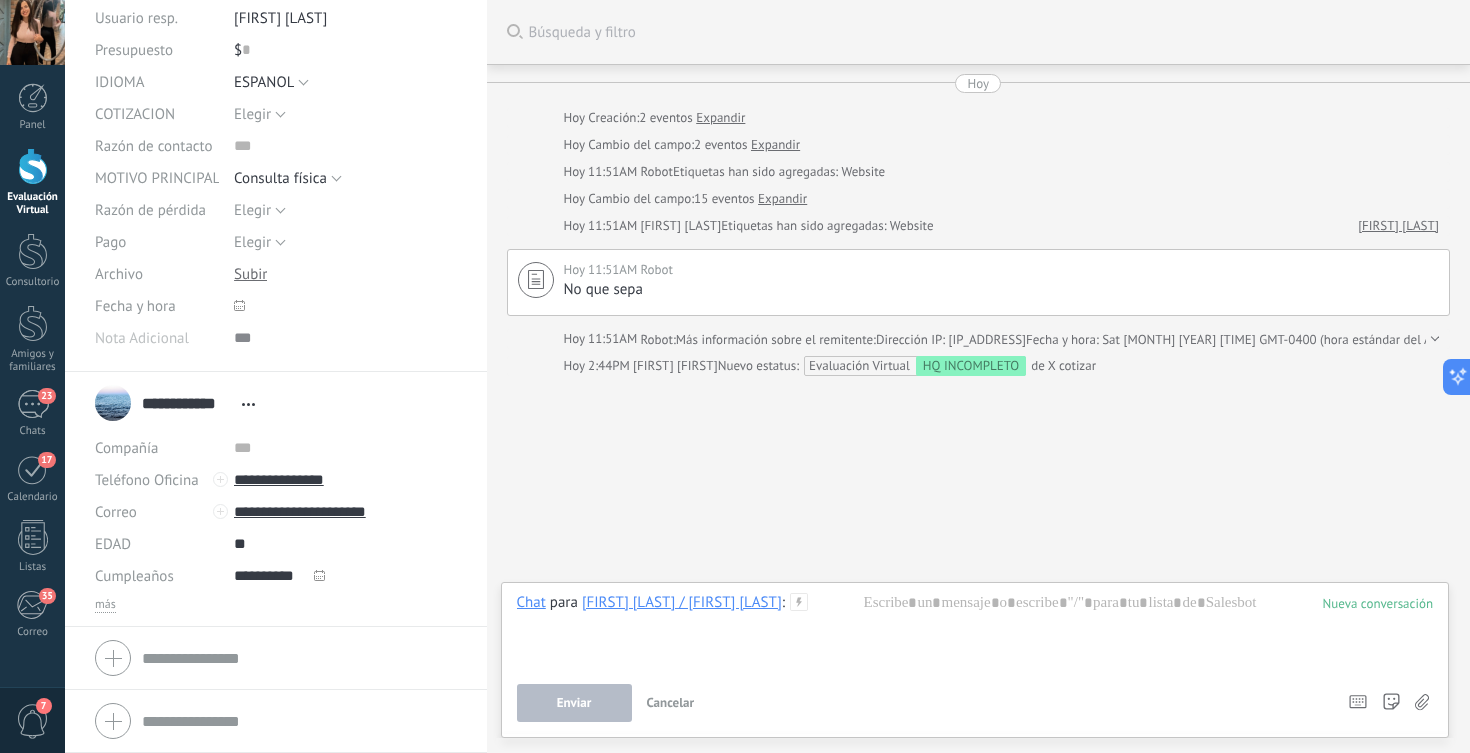 type 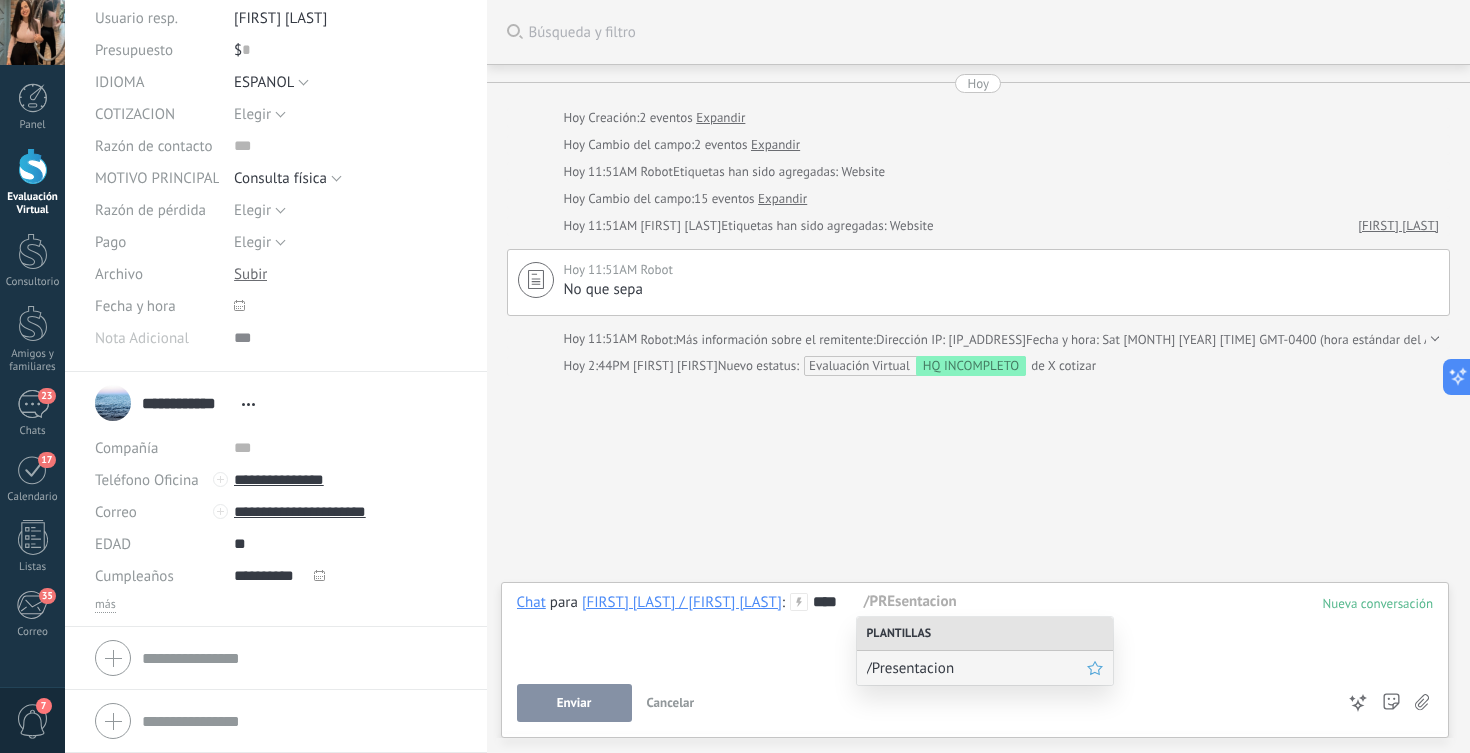 click on "/Presentacion" at bounding box center (977, 668) 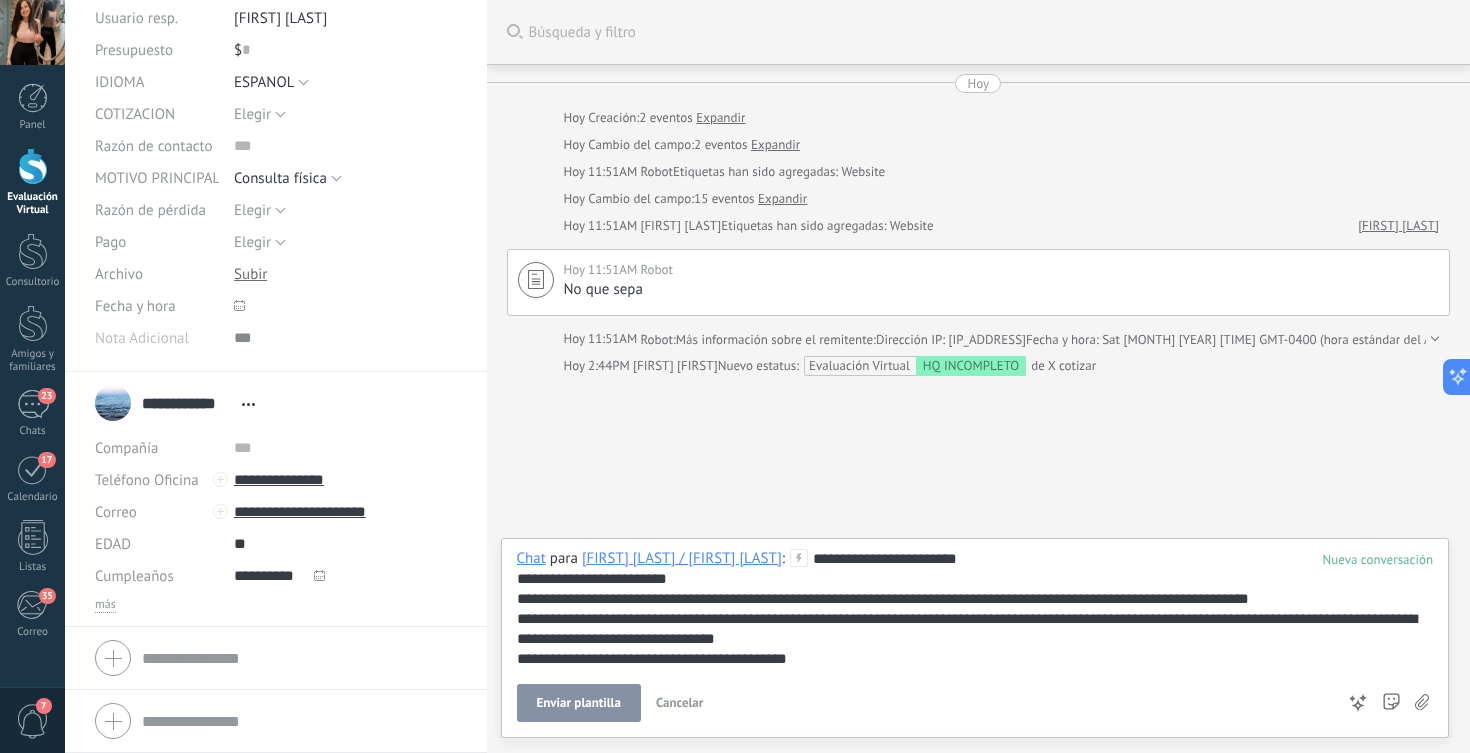 click on "Enviar plantilla" at bounding box center (579, 703) 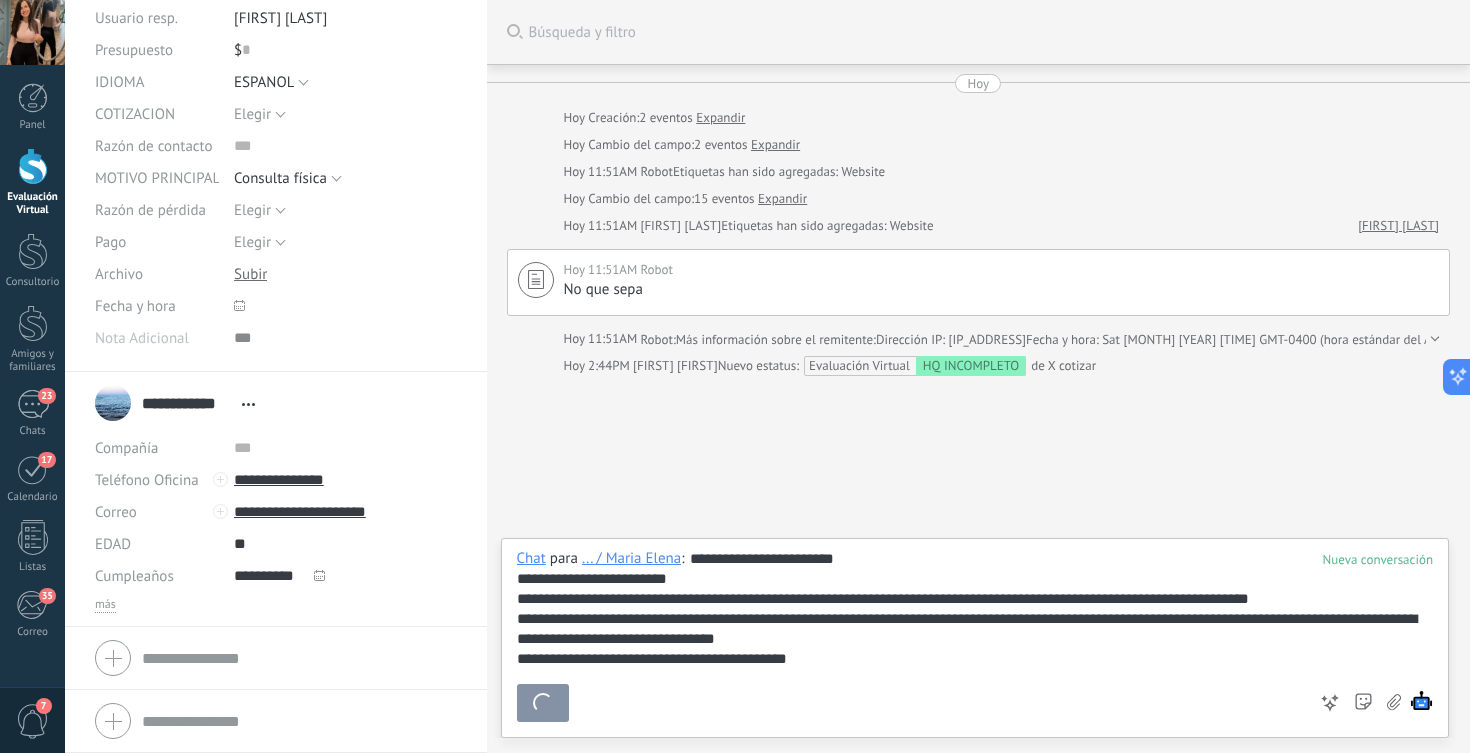 scroll, scrollTop: 297, scrollLeft: 0, axis: vertical 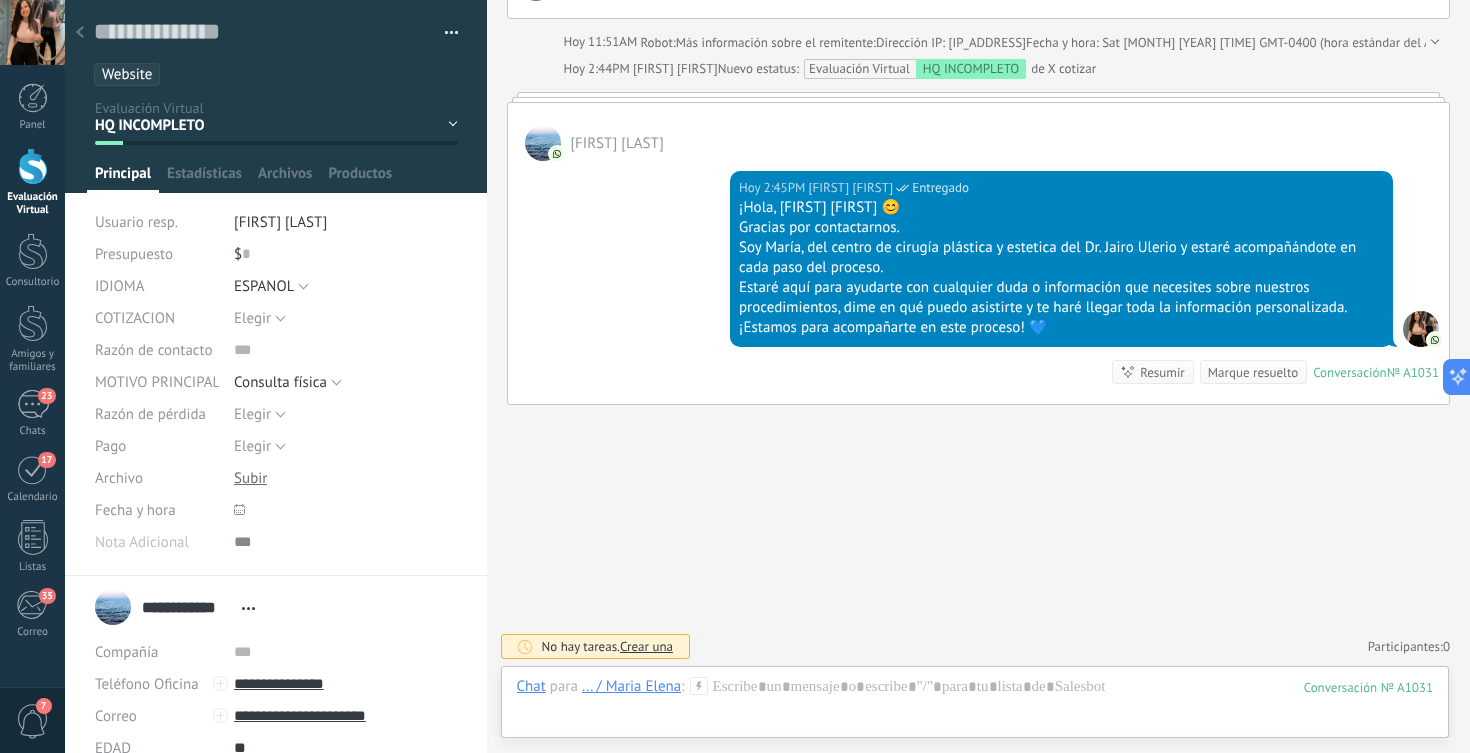 click at bounding box center [33, 166] 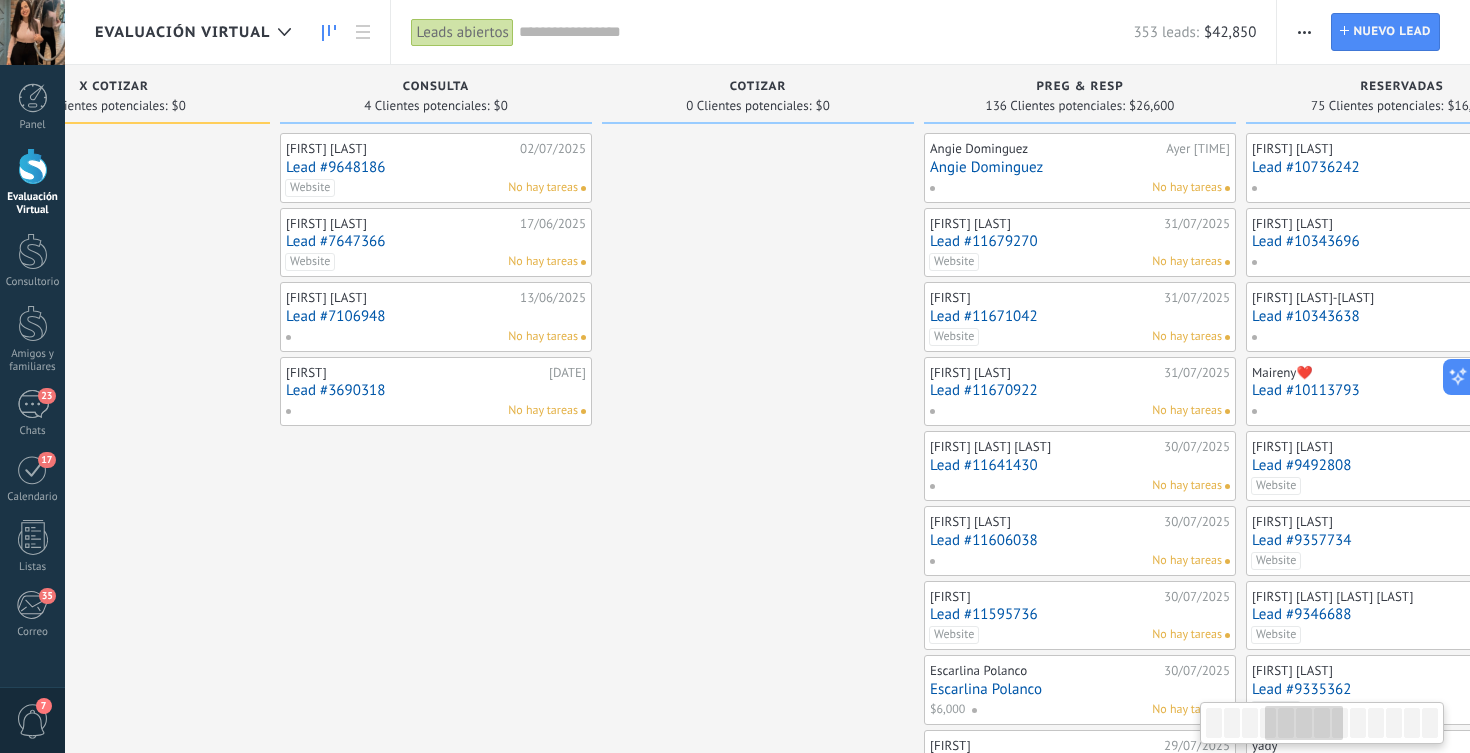 scroll, scrollTop: 0, scrollLeft: 1114, axis: horizontal 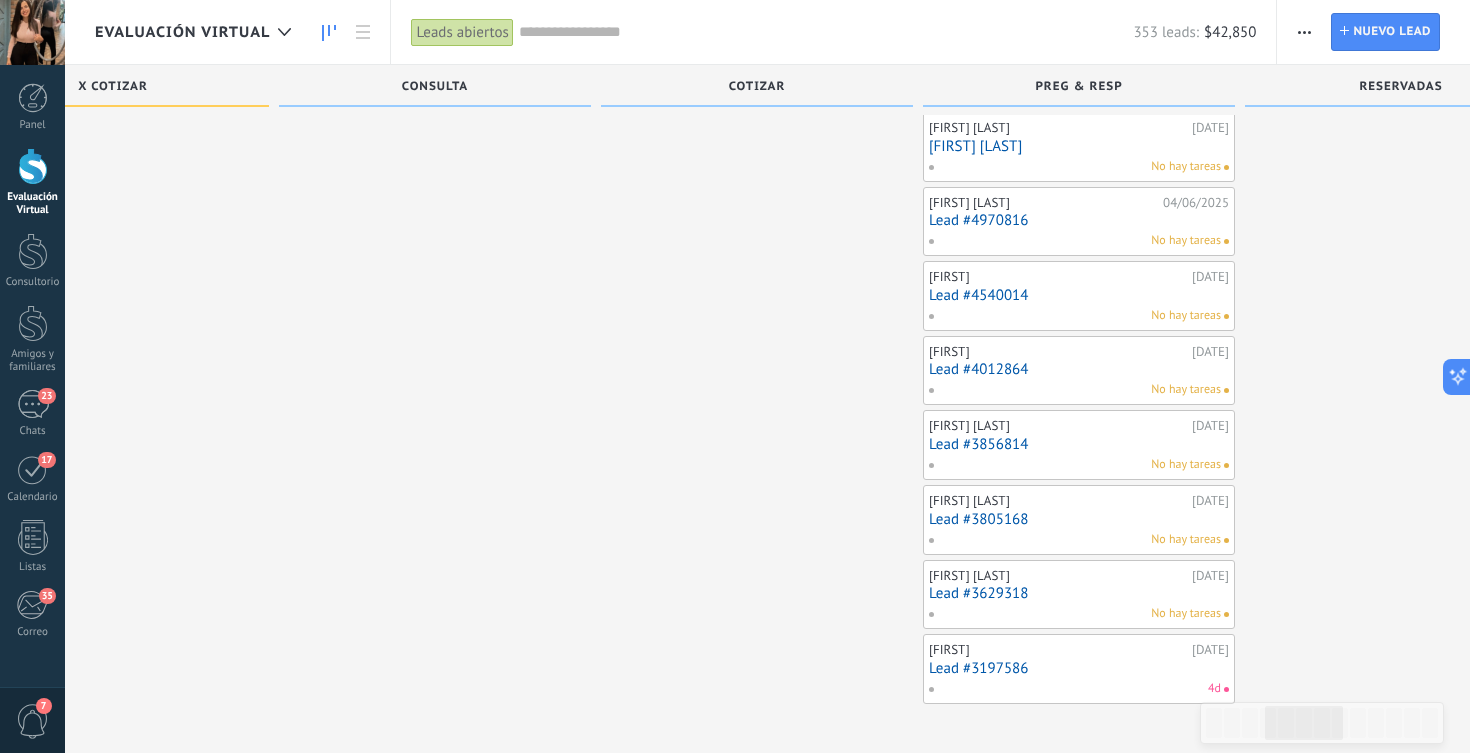 click on "4d" at bounding box center [1074, 689] 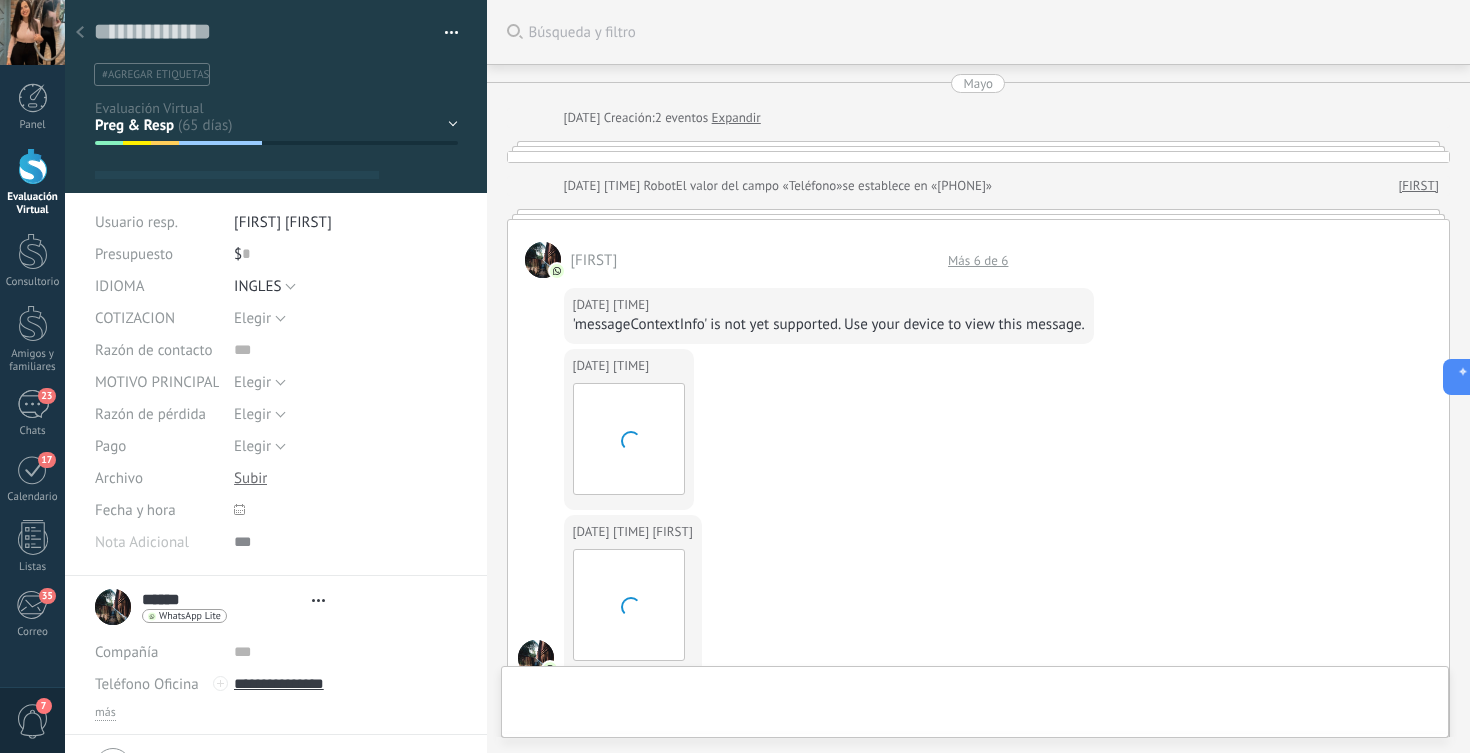 type on "**********" 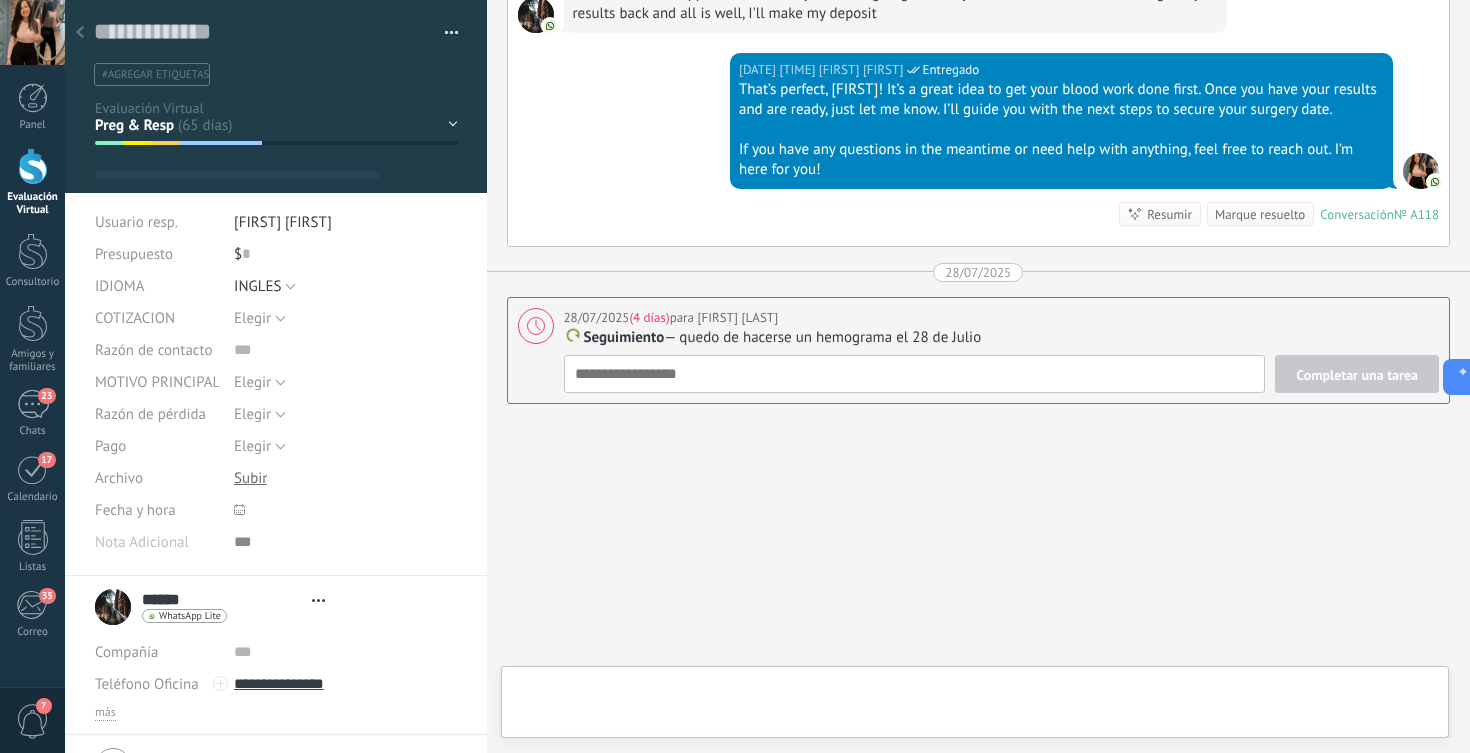 scroll, scrollTop: 30, scrollLeft: 0, axis: vertical 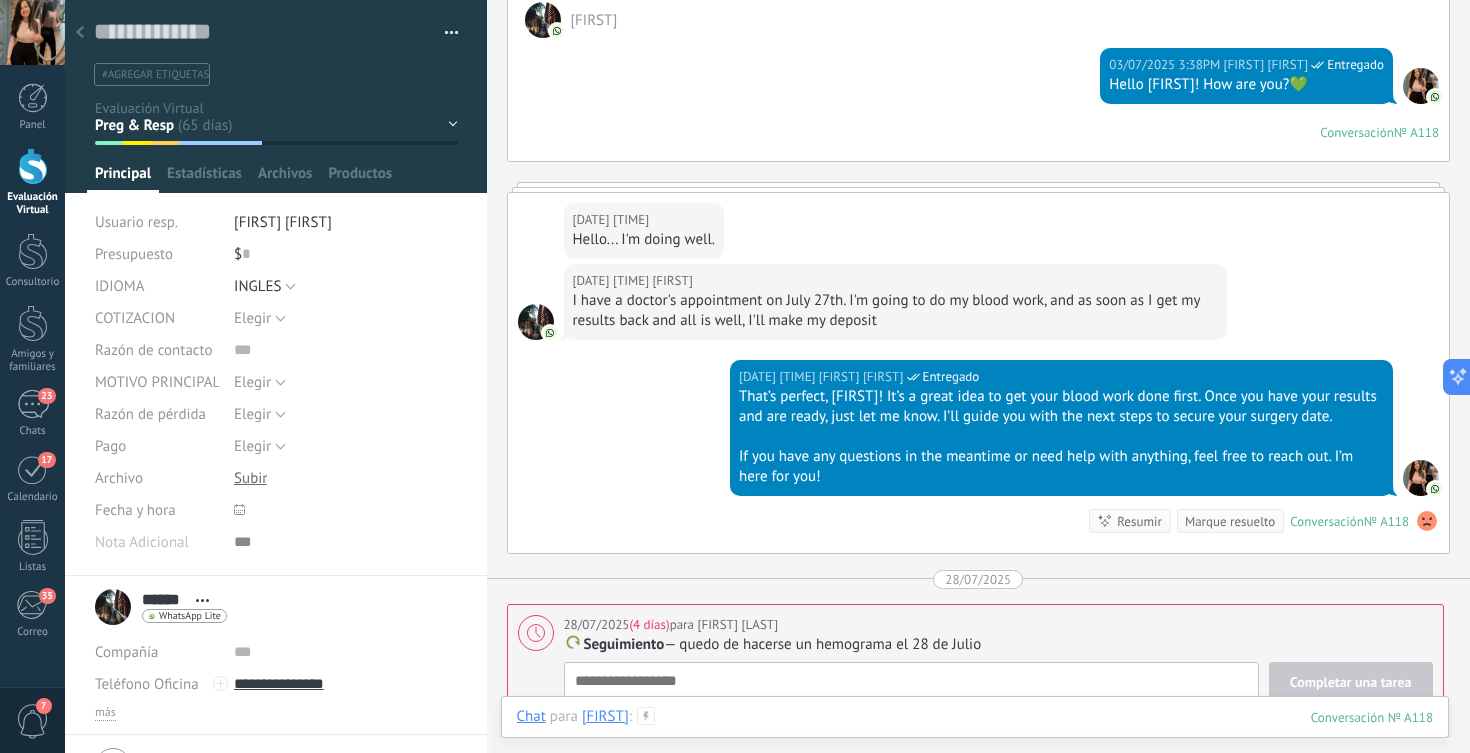 click at bounding box center (975, 737) 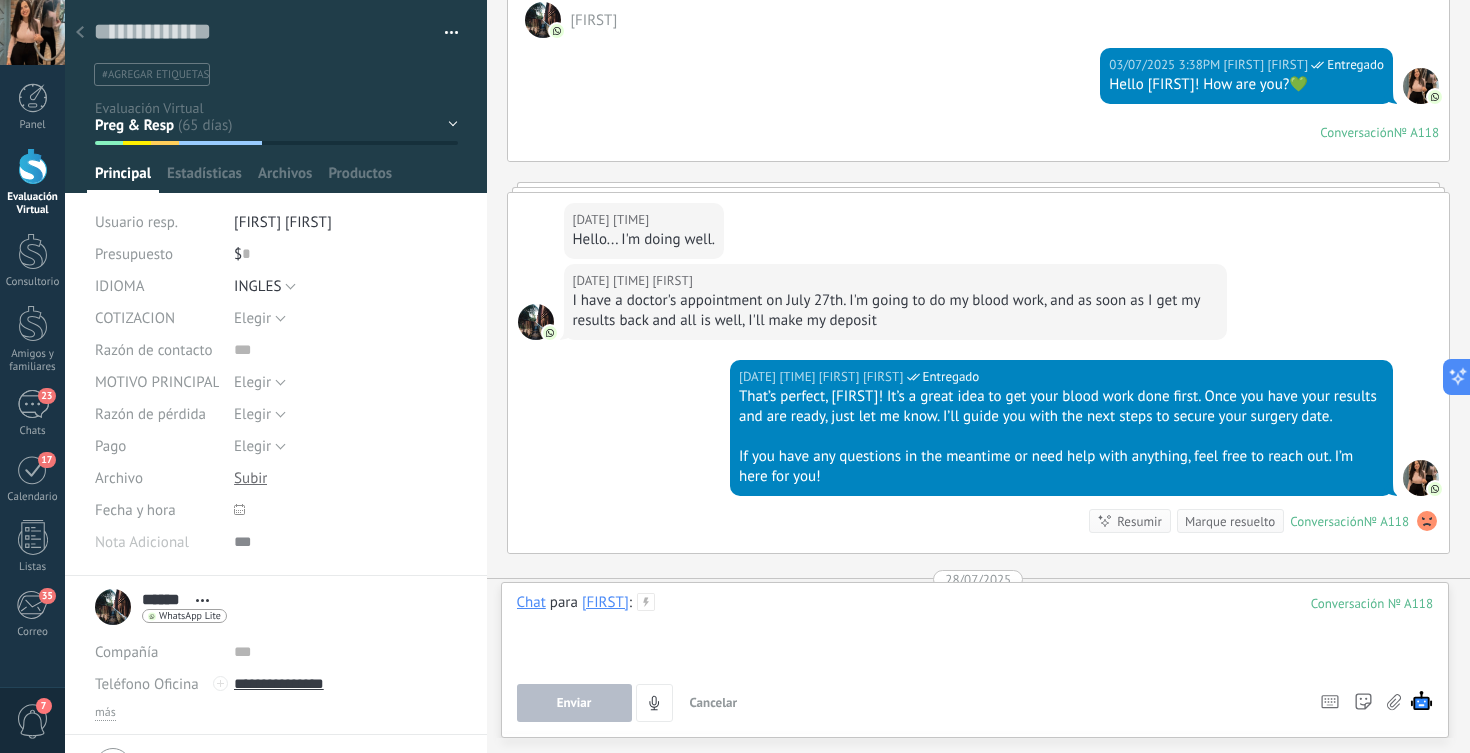 type 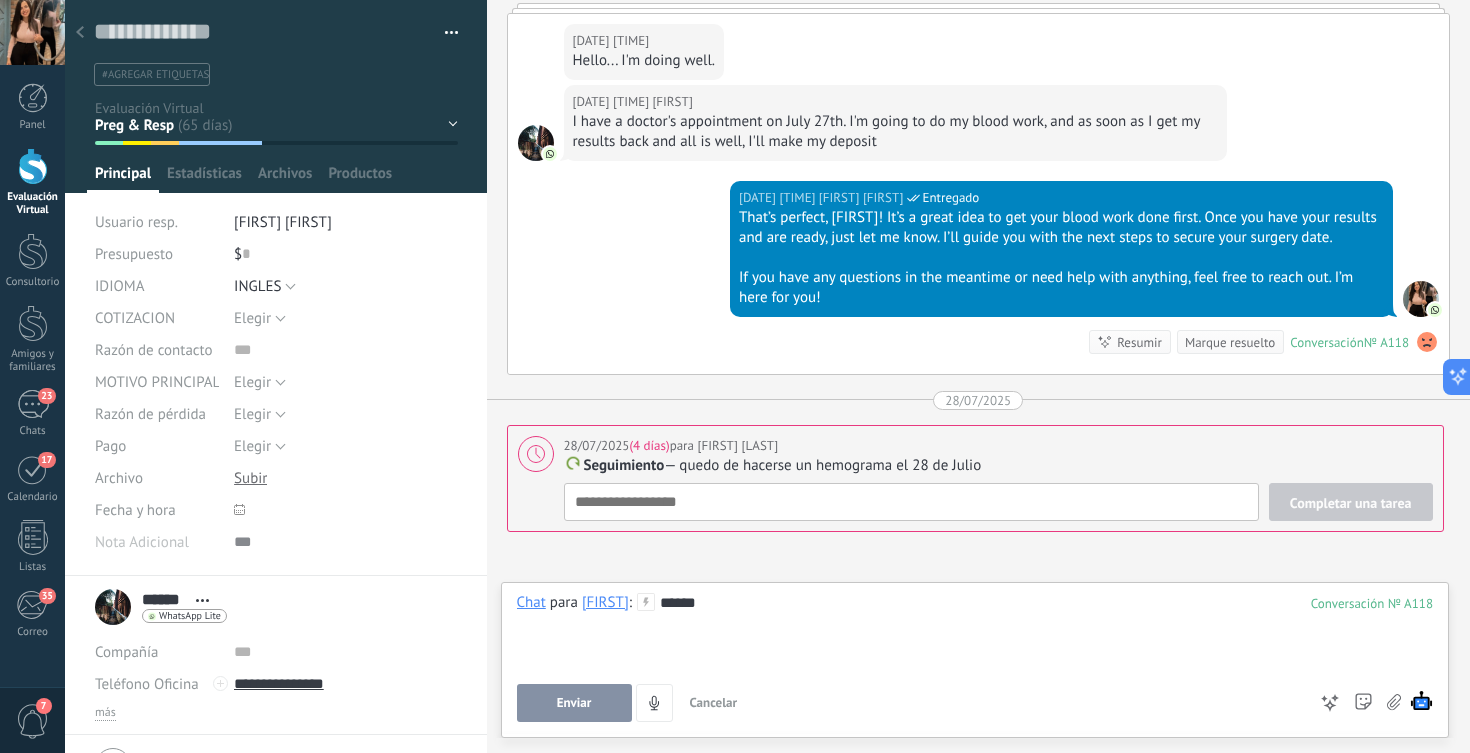 scroll, scrollTop: 1920, scrollLeft: 0, axis: vertical 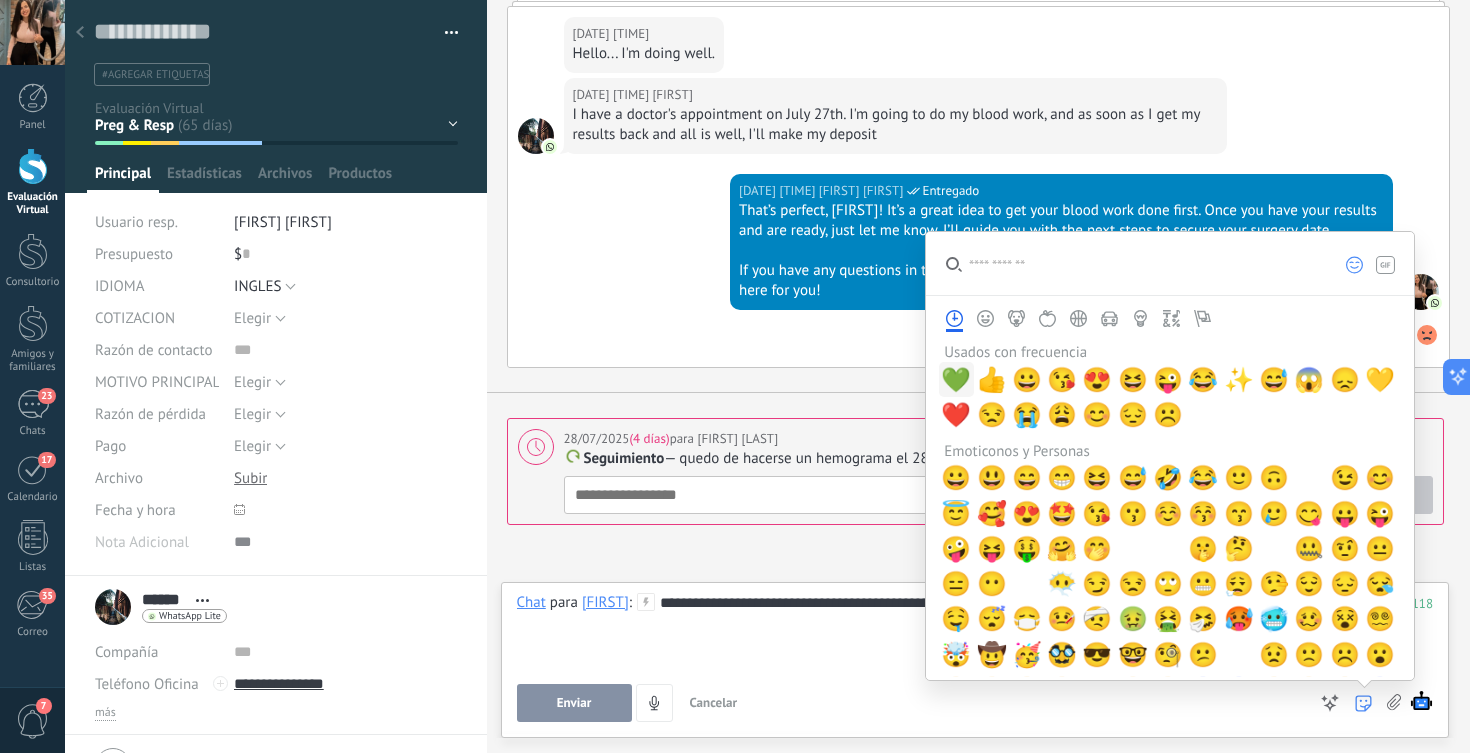 click on "💚" at bounding box center [956, 380] 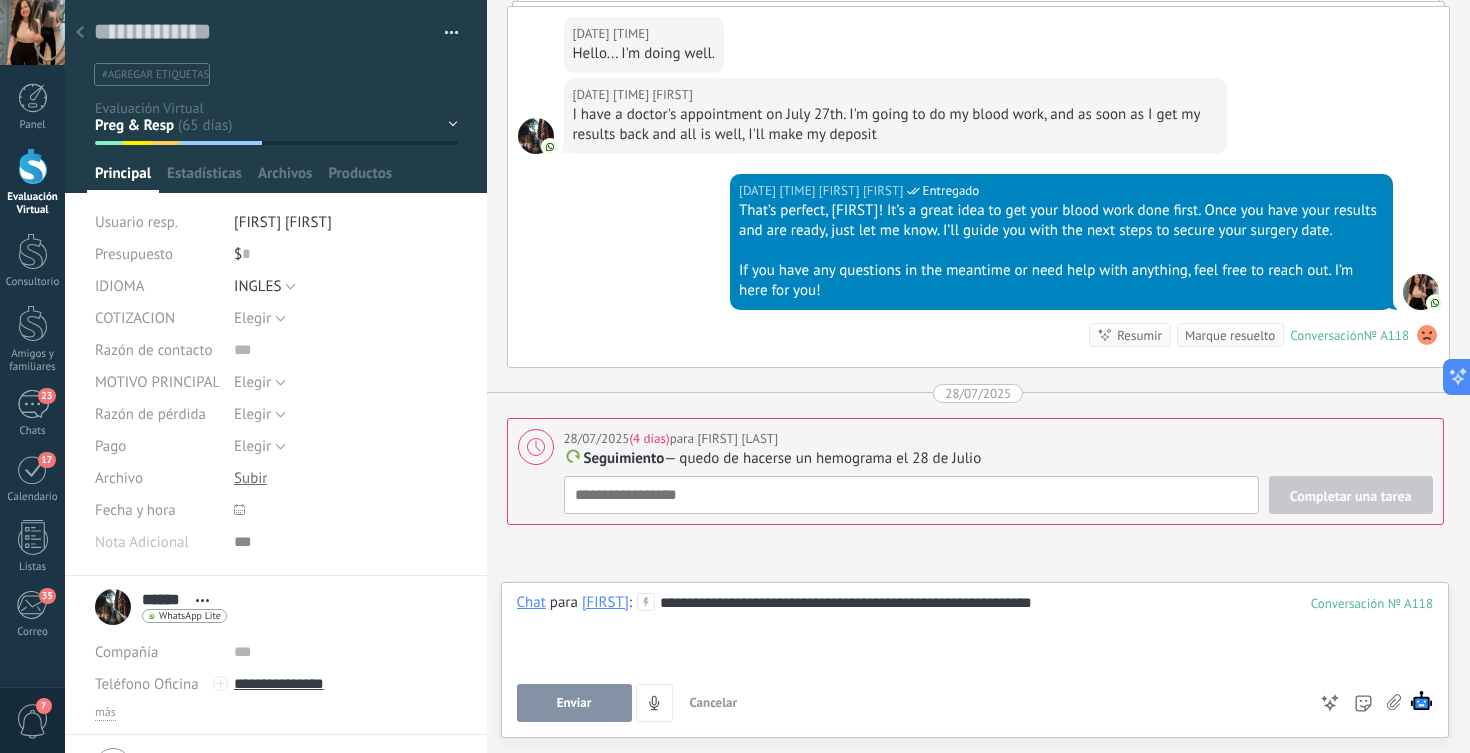 click on "Enviar Cancelar Rastrear clics en links ? Reducir links largos y rastrear clics: cuando se habilita, los URLs que envías serán reemplazados con links de rastreo. Una vez clickeados, un evento se registrará en el feed del lead. Abajo seleccione las fuentes que utilizan esta  en Ajustes" at bounding box center (912, 703) 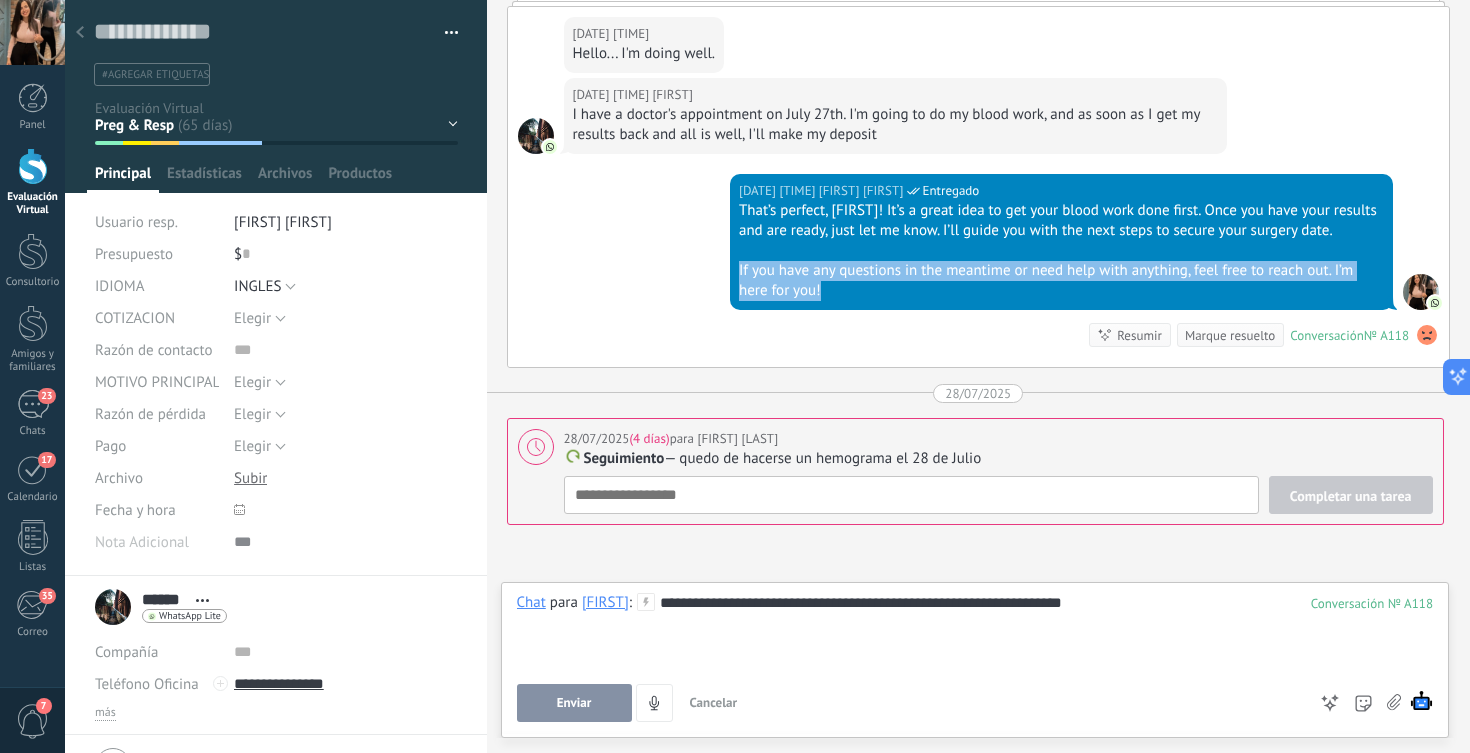 drag, startPoint x: 735, startPoint y: 268, endPoint x: 828, endPoint y: 299, distance: 98.03061 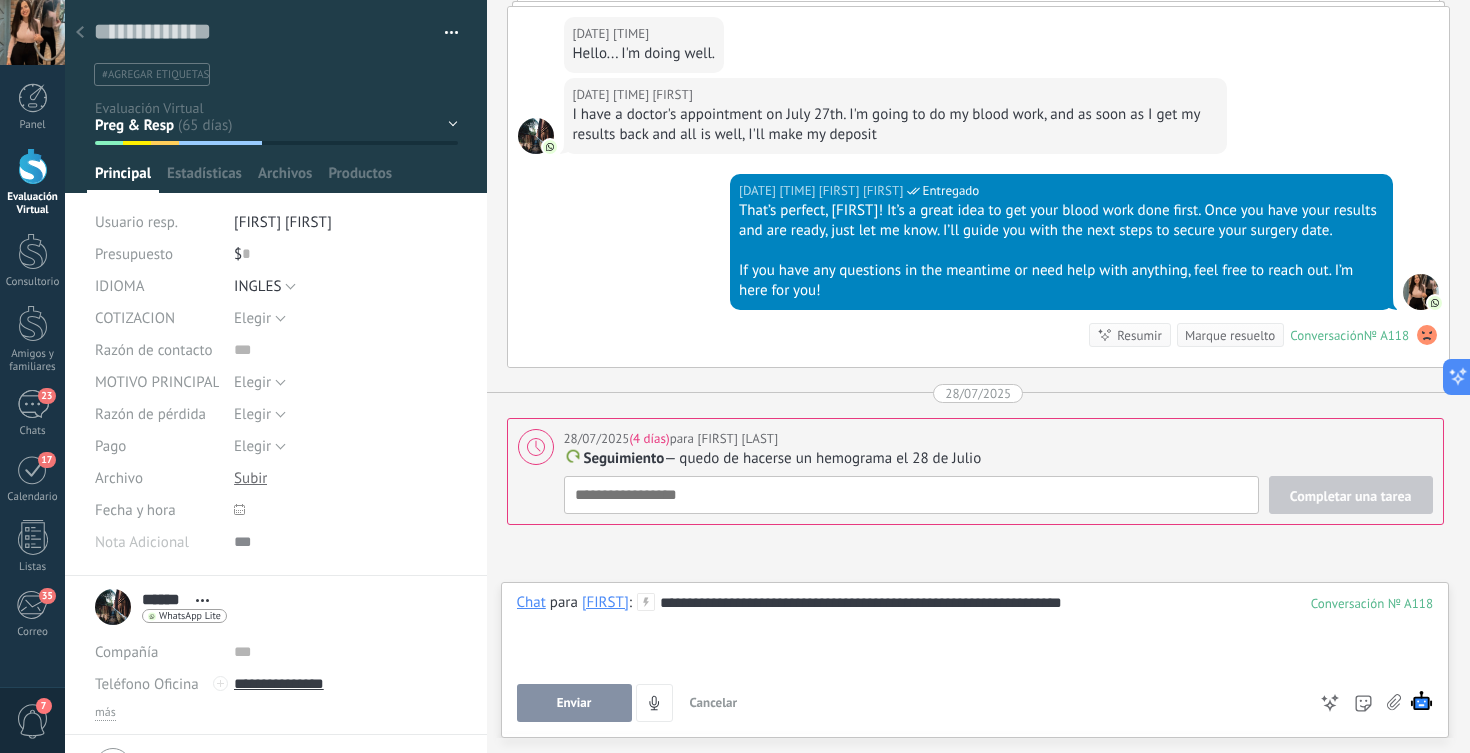 click on "**********" at bounding box center (975, 631) 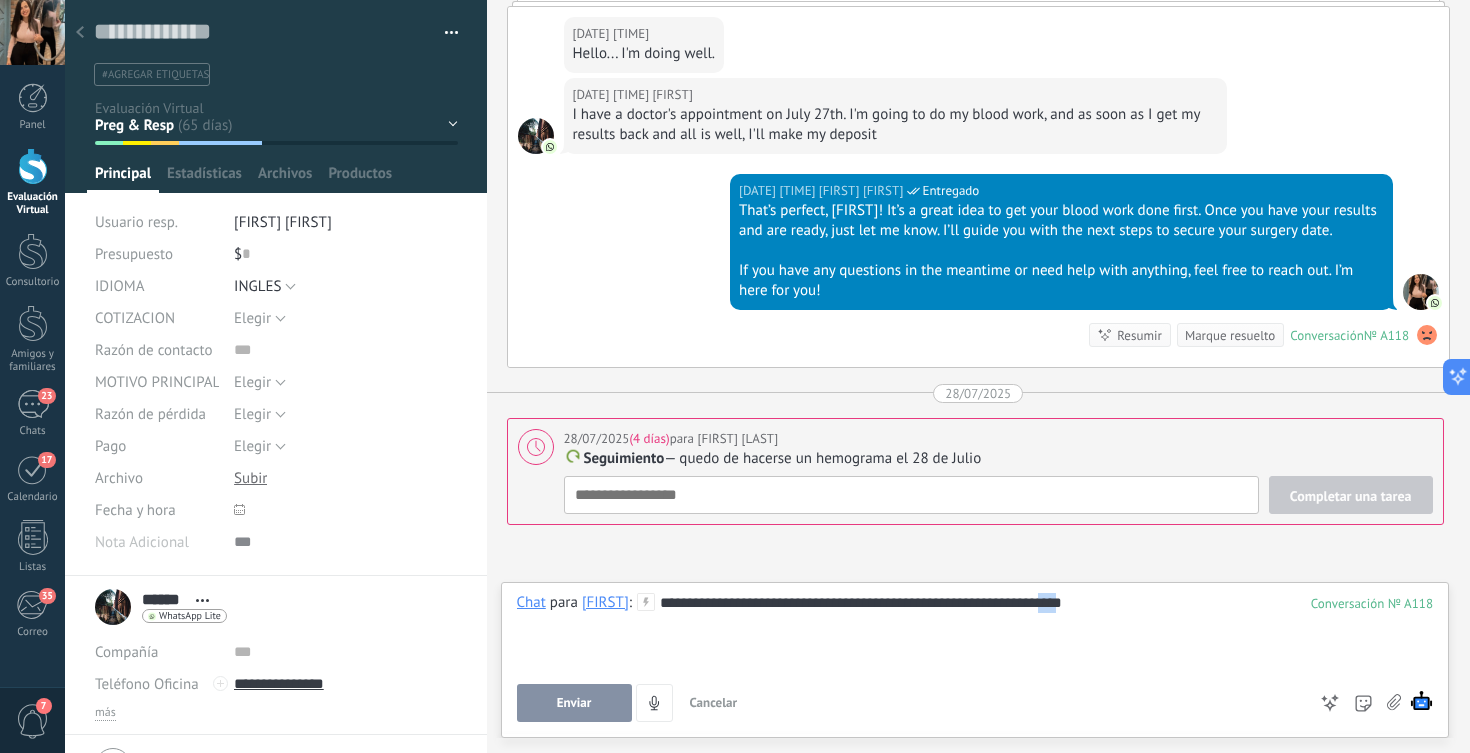 click on "**********" at bounding box center [975, 631] 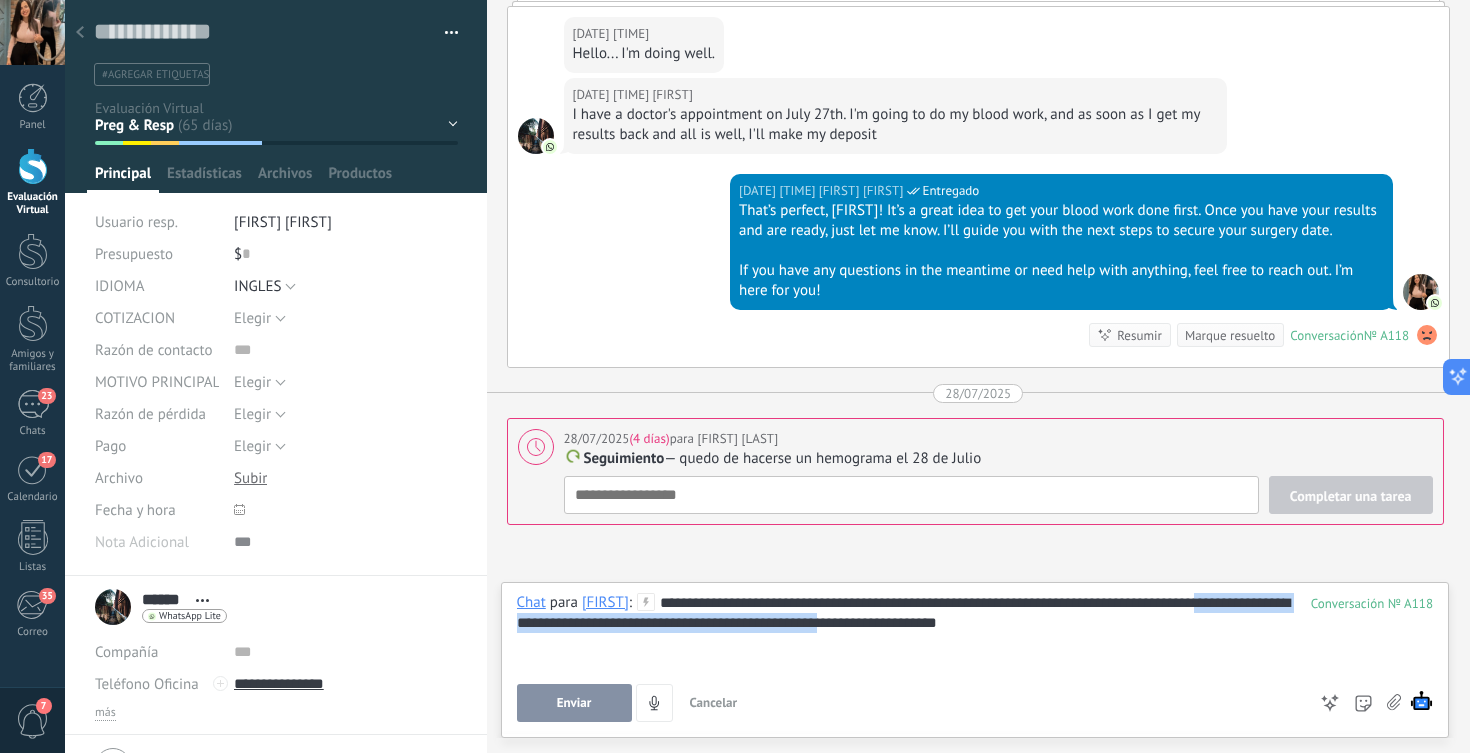 drag, startPoint x: 1233, startPoint y: 603, endPoint x: 898, endPoint y: 622, distance: 335.53836 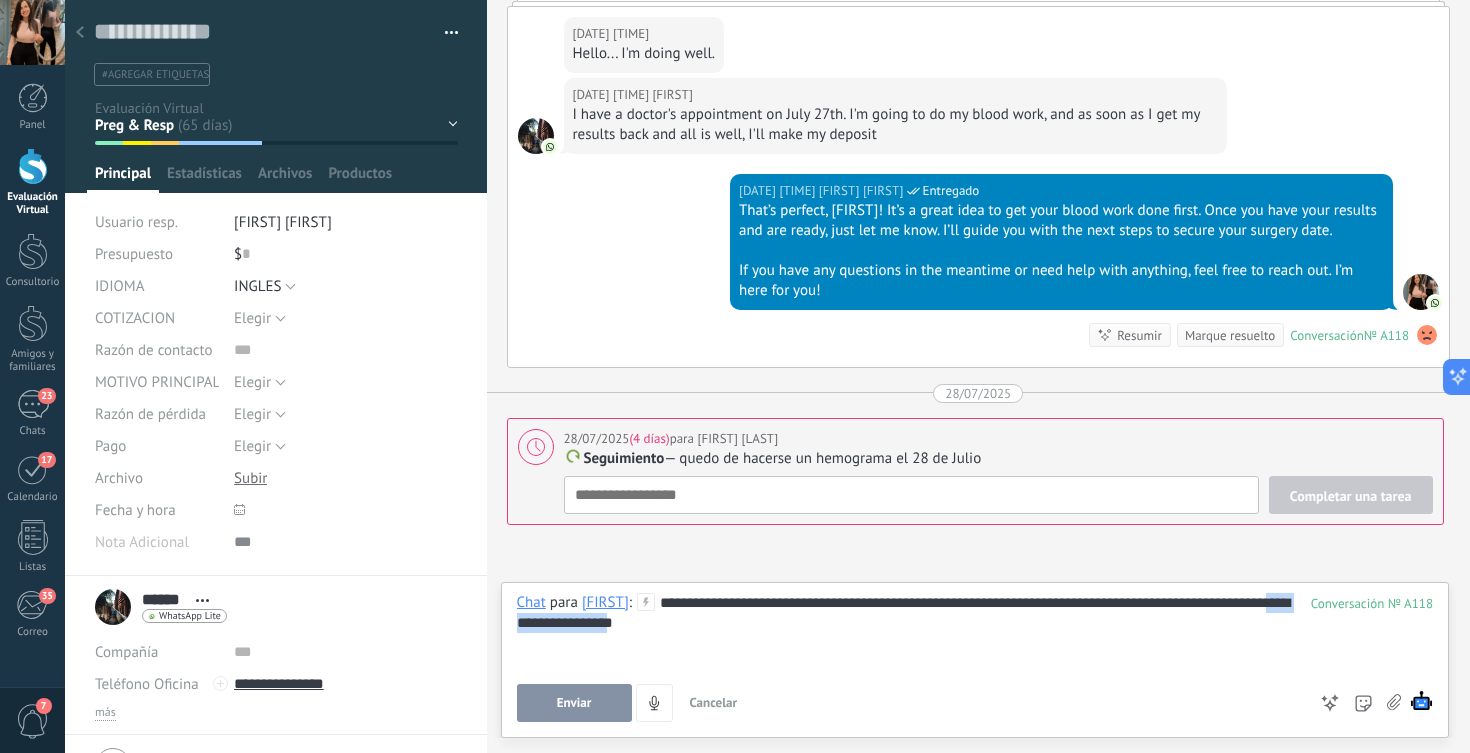 drag, startPoint x: 549, startPoint y: 624, endPoint x: 657, endPoint y: 617, distance: 108.226616 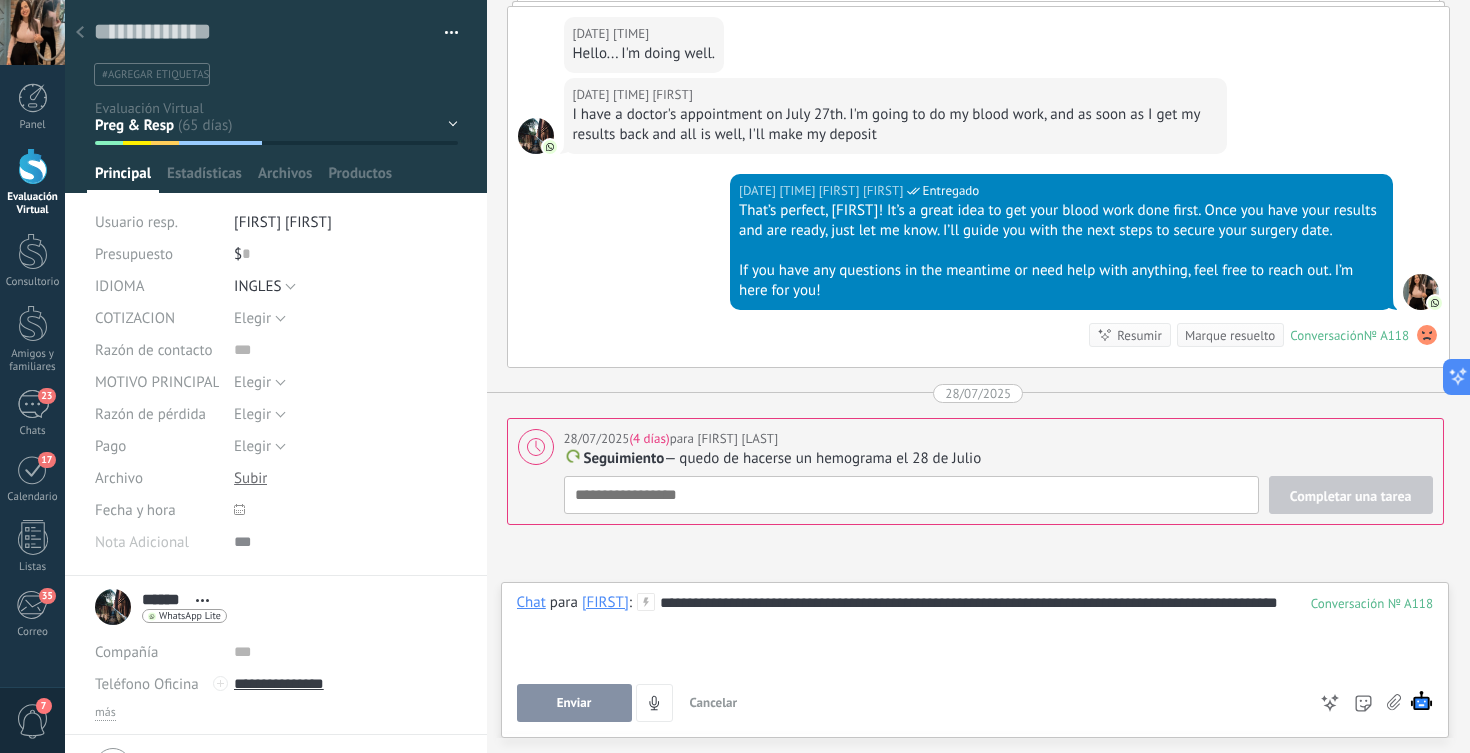 click on "Enviar" at bounding box center [574, 703] 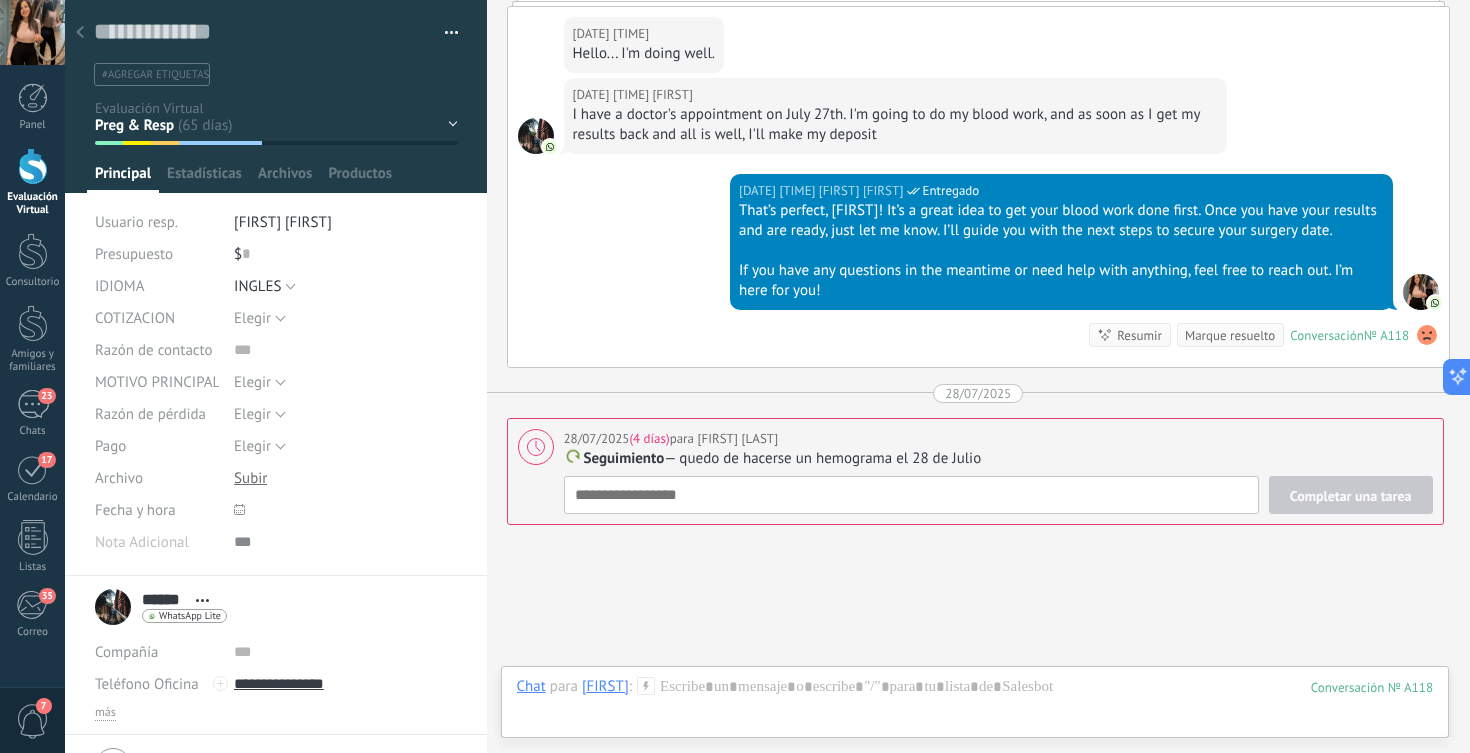 scroll, scrollTop: 2079, scrollLeft: 0, axis: vertical 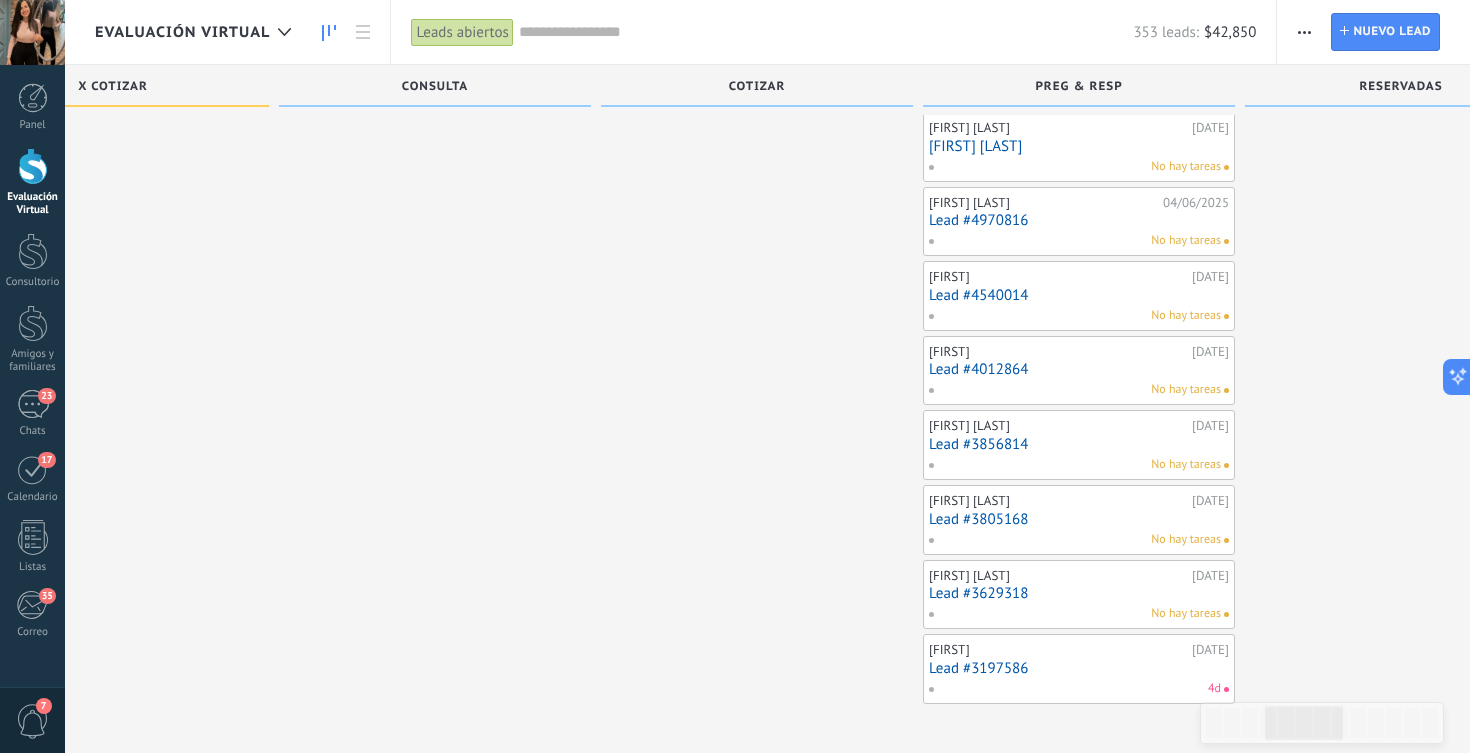 click on "Lead #3629318" at bounding box center [1079, 593] 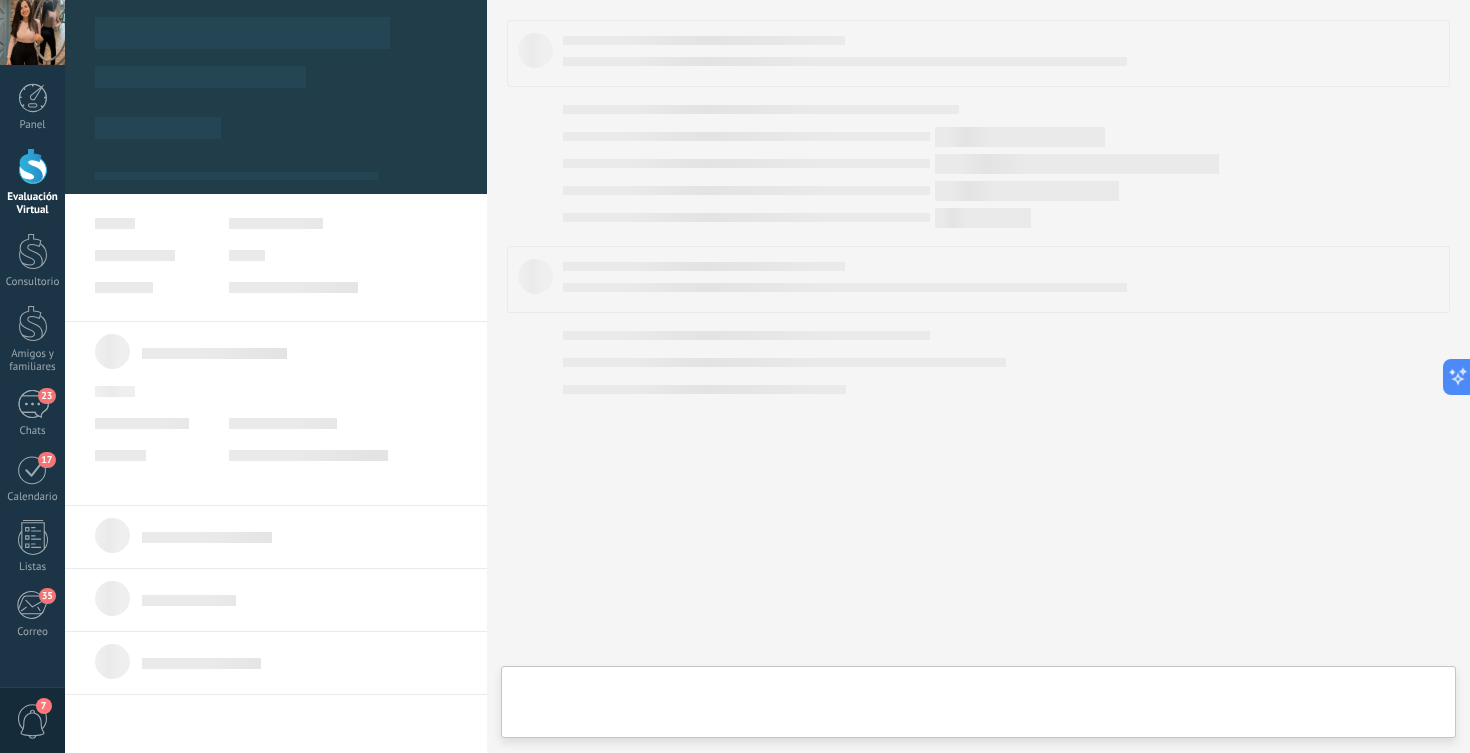 scroll, scrollTop: 0, scrollLeft: 0, axis: both 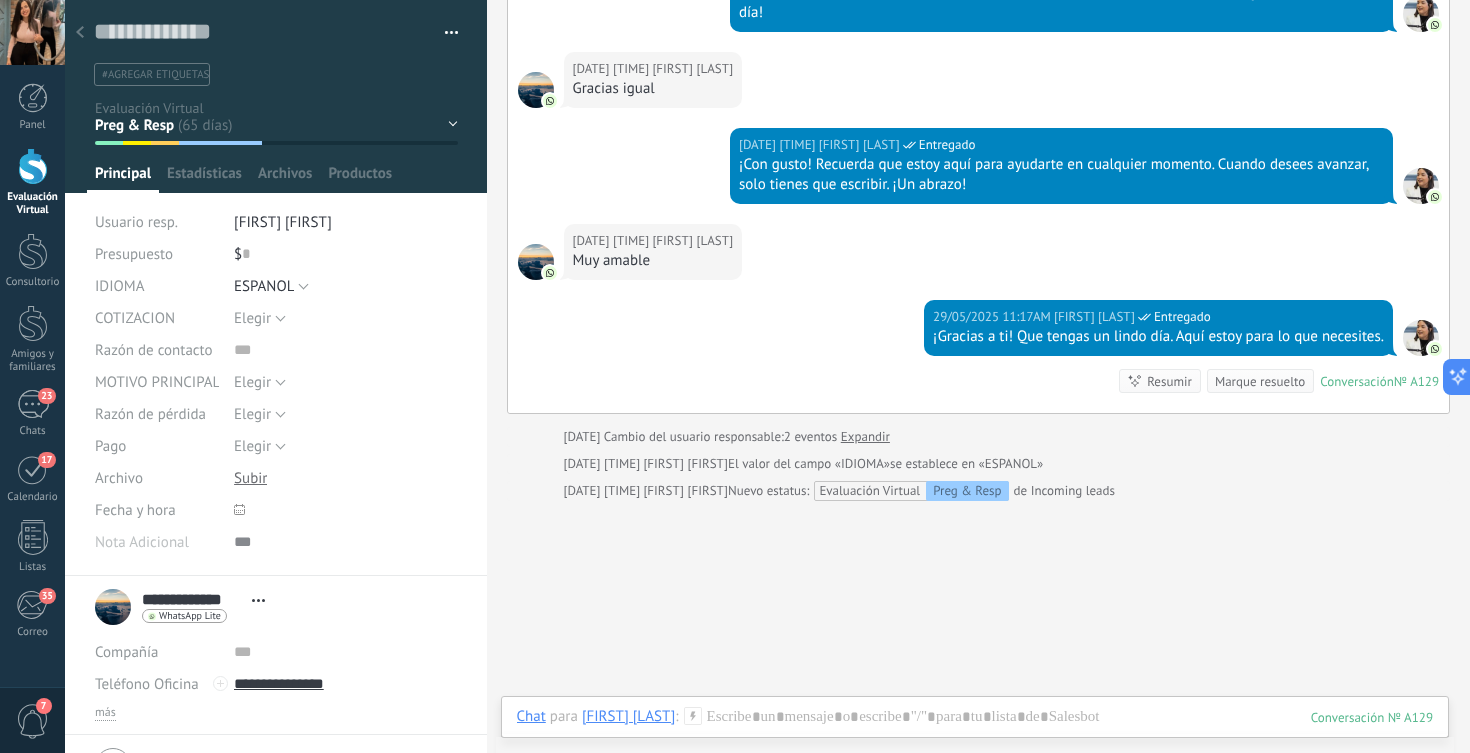 click on "29/05/2025 11:16AM amparo yleana  Muy amable" at bounding box center (979, 262) 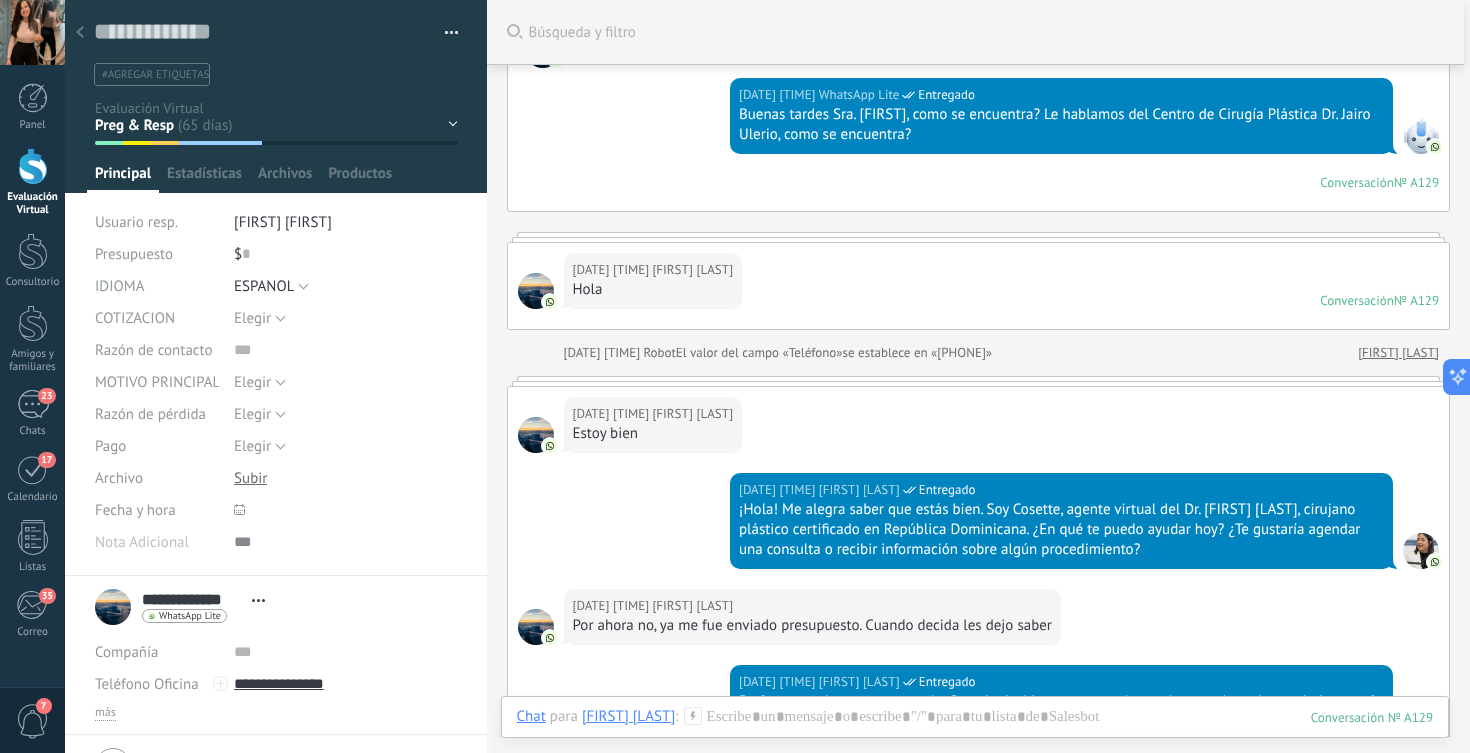 scroll, scrollTop: 0, scrollLeft: 0, axis: both 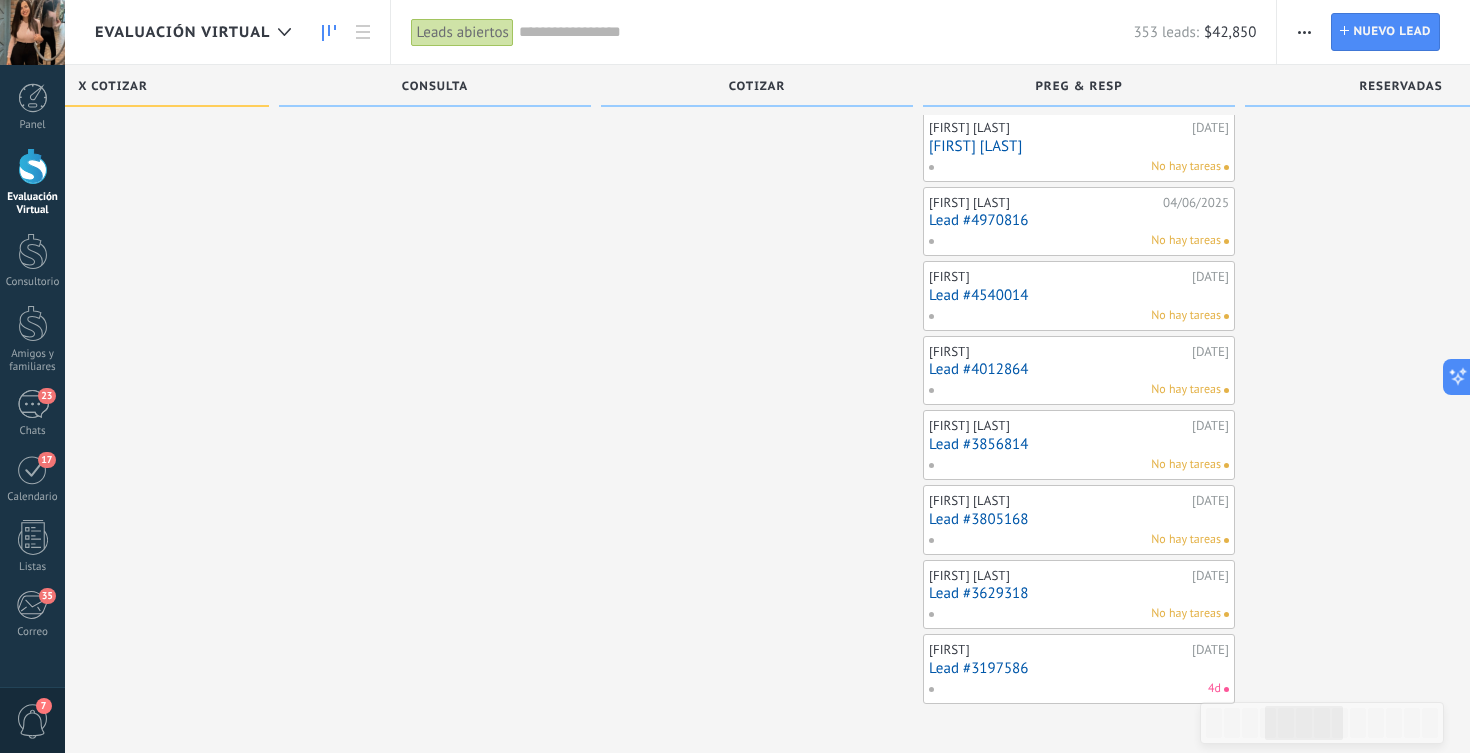 click on "Lead #3805168" at bounding box center (1079, 519) 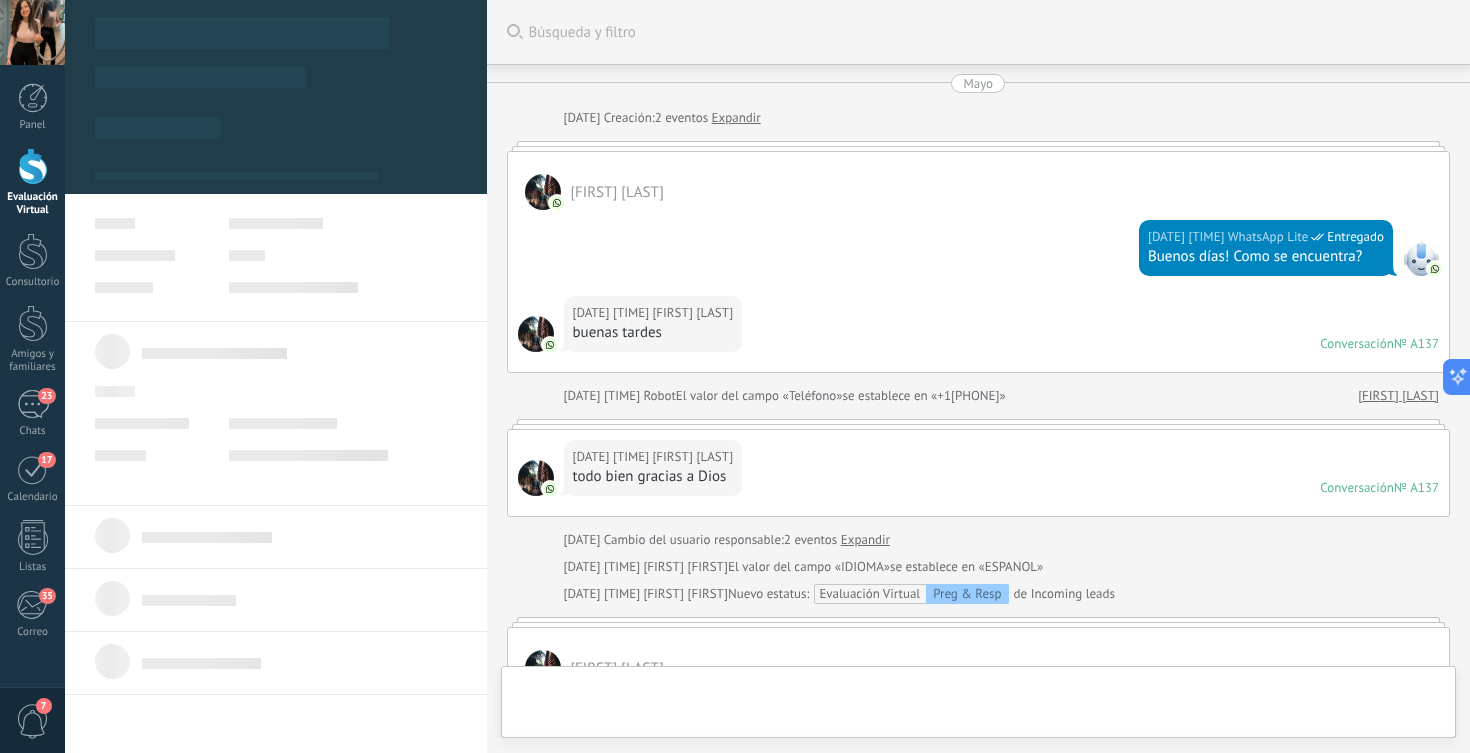 scroll, scrollTop: 0, scrollLeft: 0, axis: both 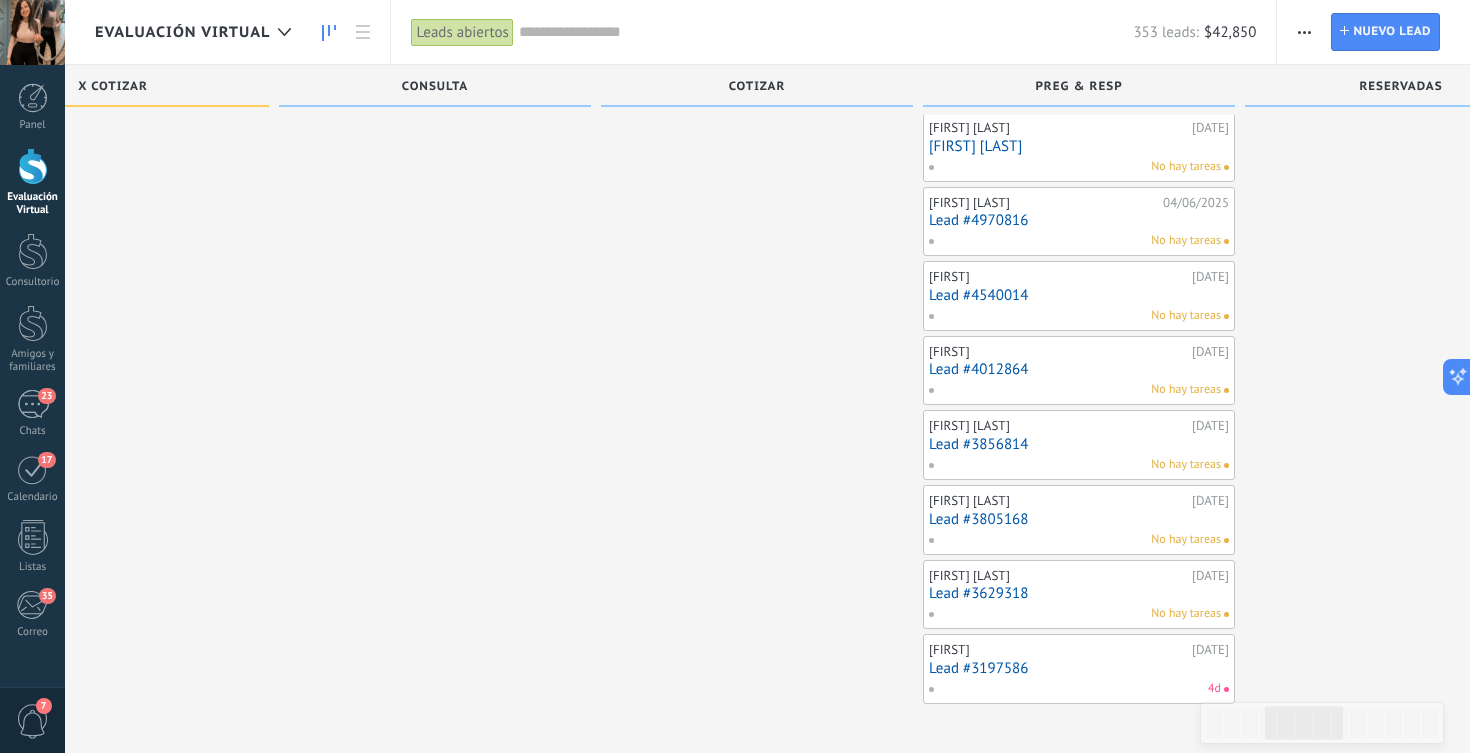 click on "Lead #3856814" at bounding box center [1079, 444] 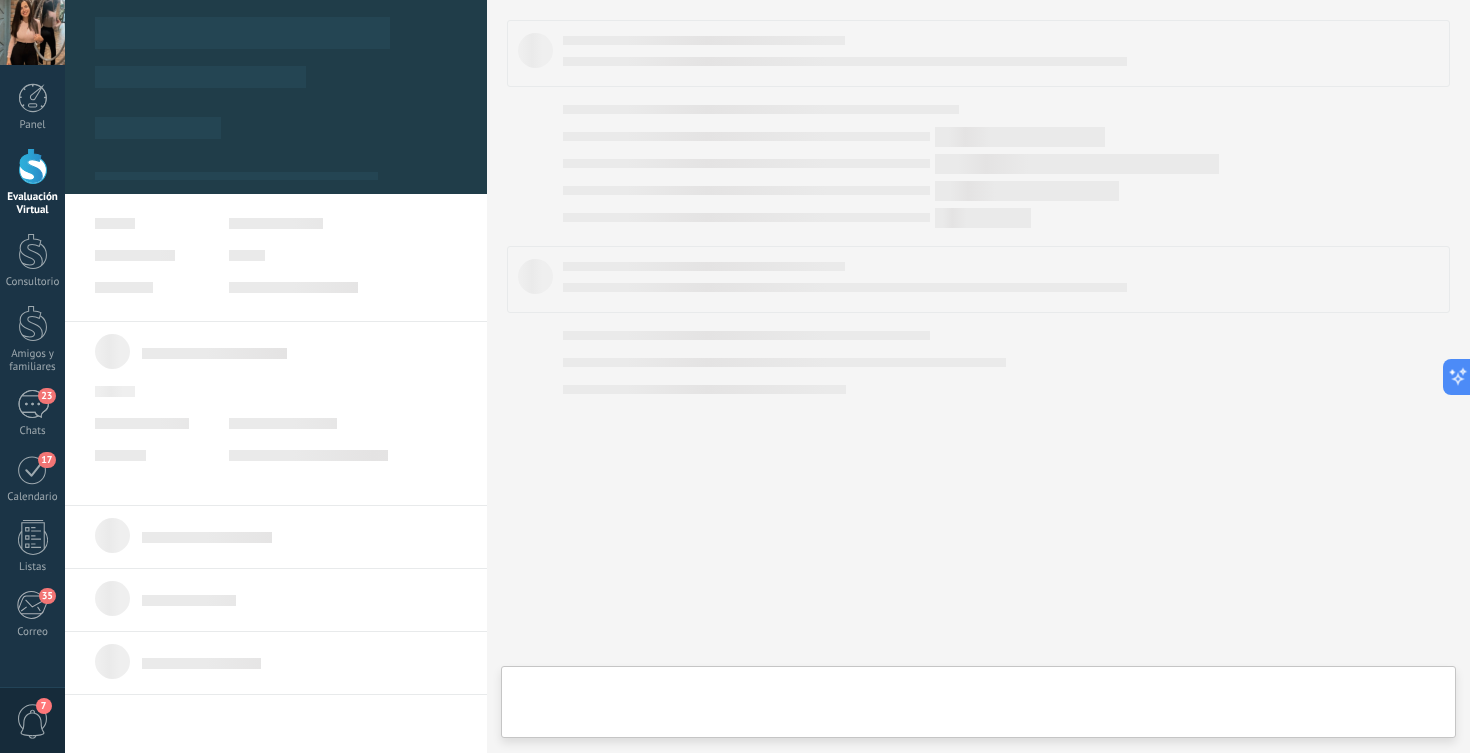 scroll, scrollTop: 0, scrollLeft: 0, axis: both 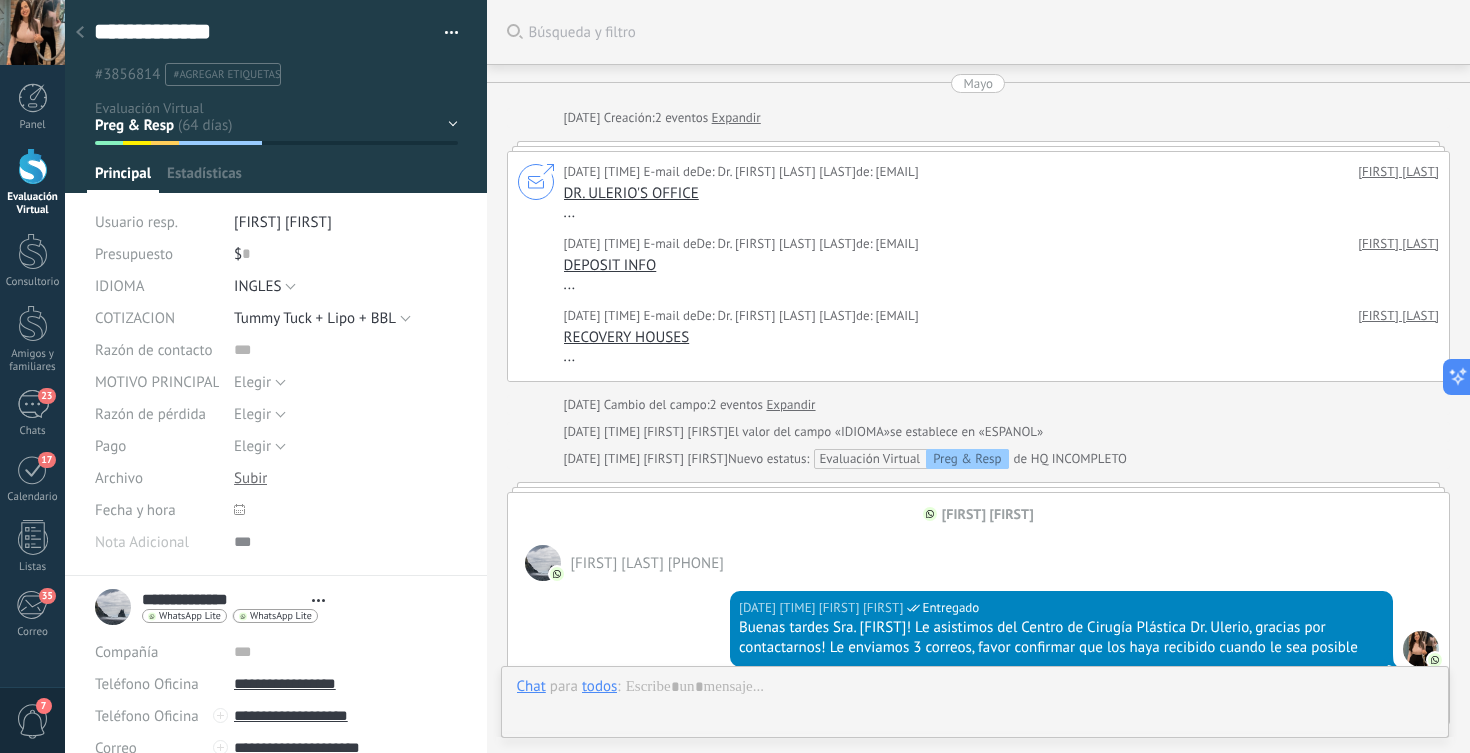 type on "**********" 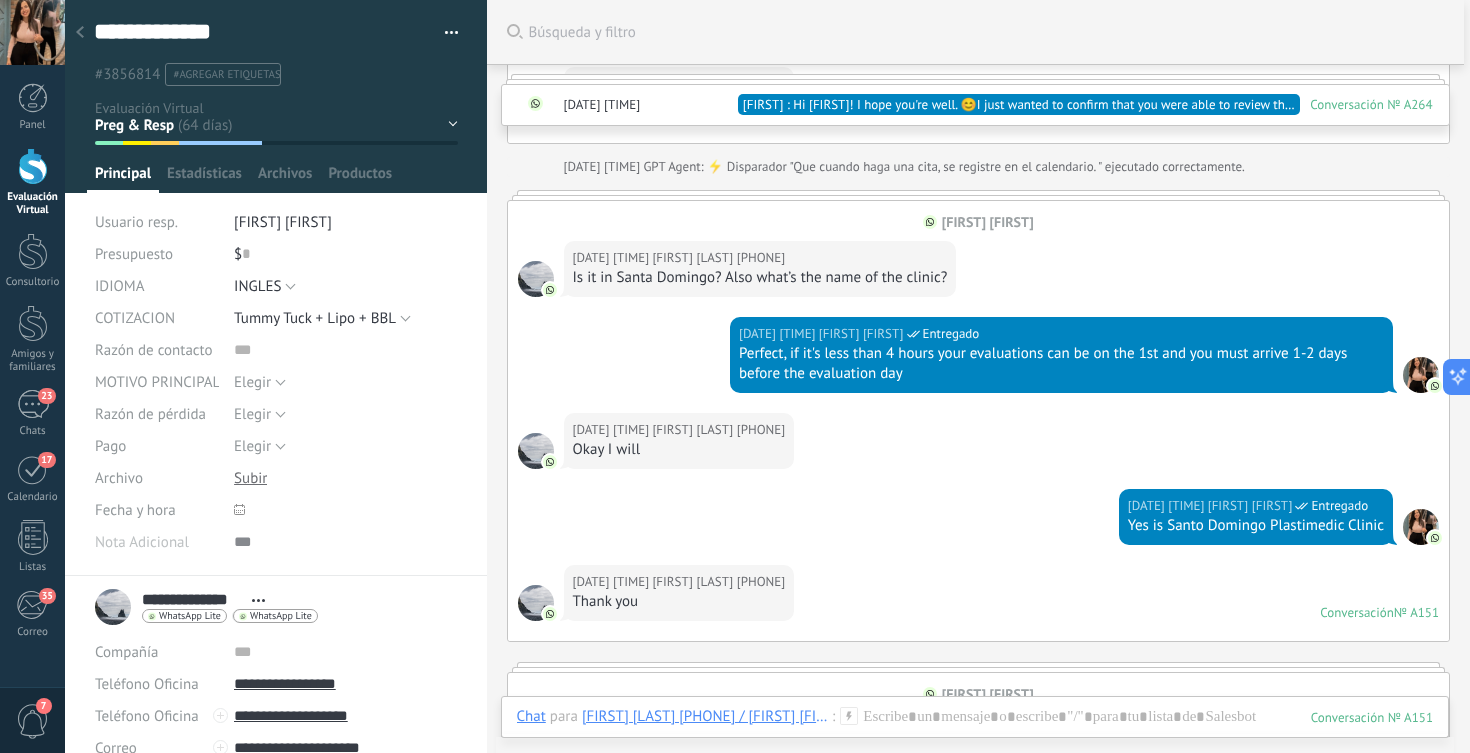 scroll, scrollTop: 5310, scrollLeft: 0, axis: vertical 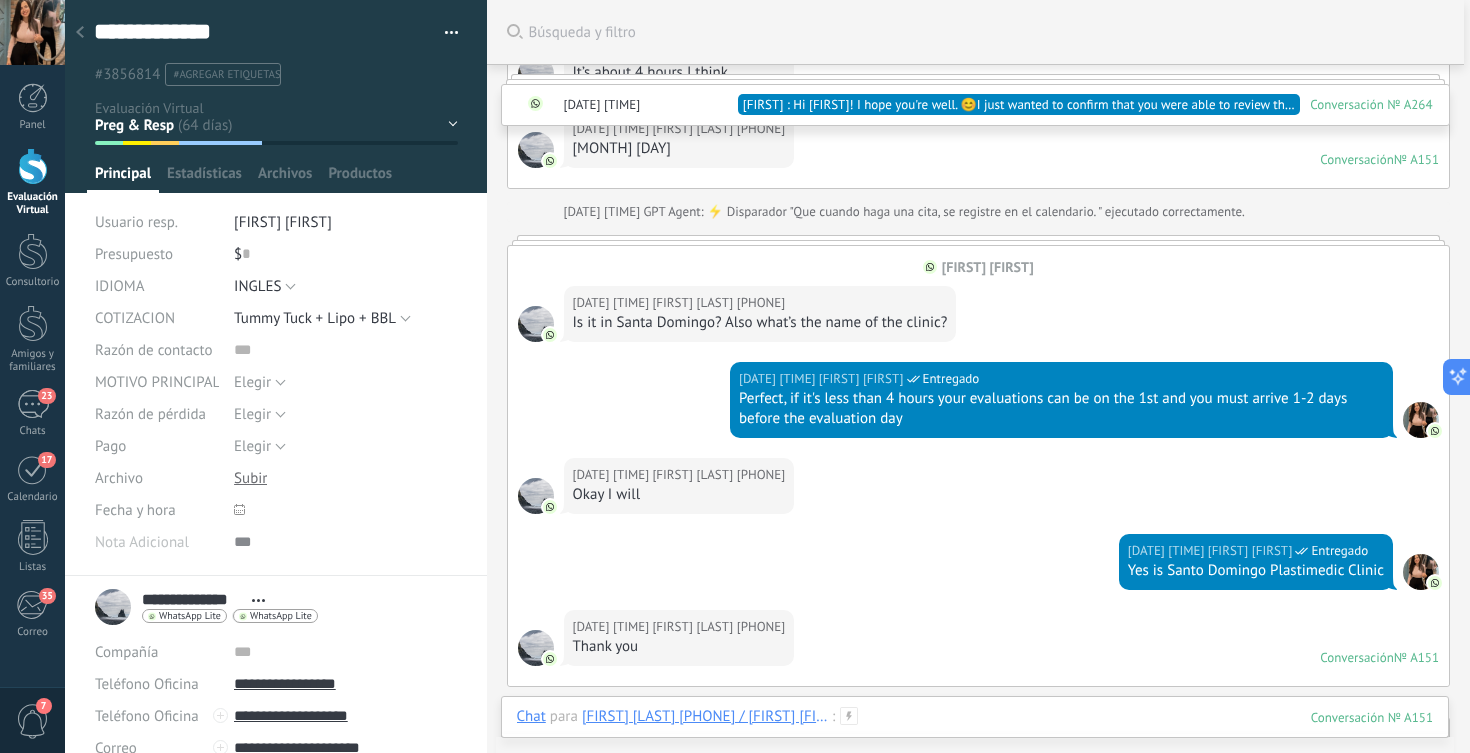 click at bounding box center [975, 737] 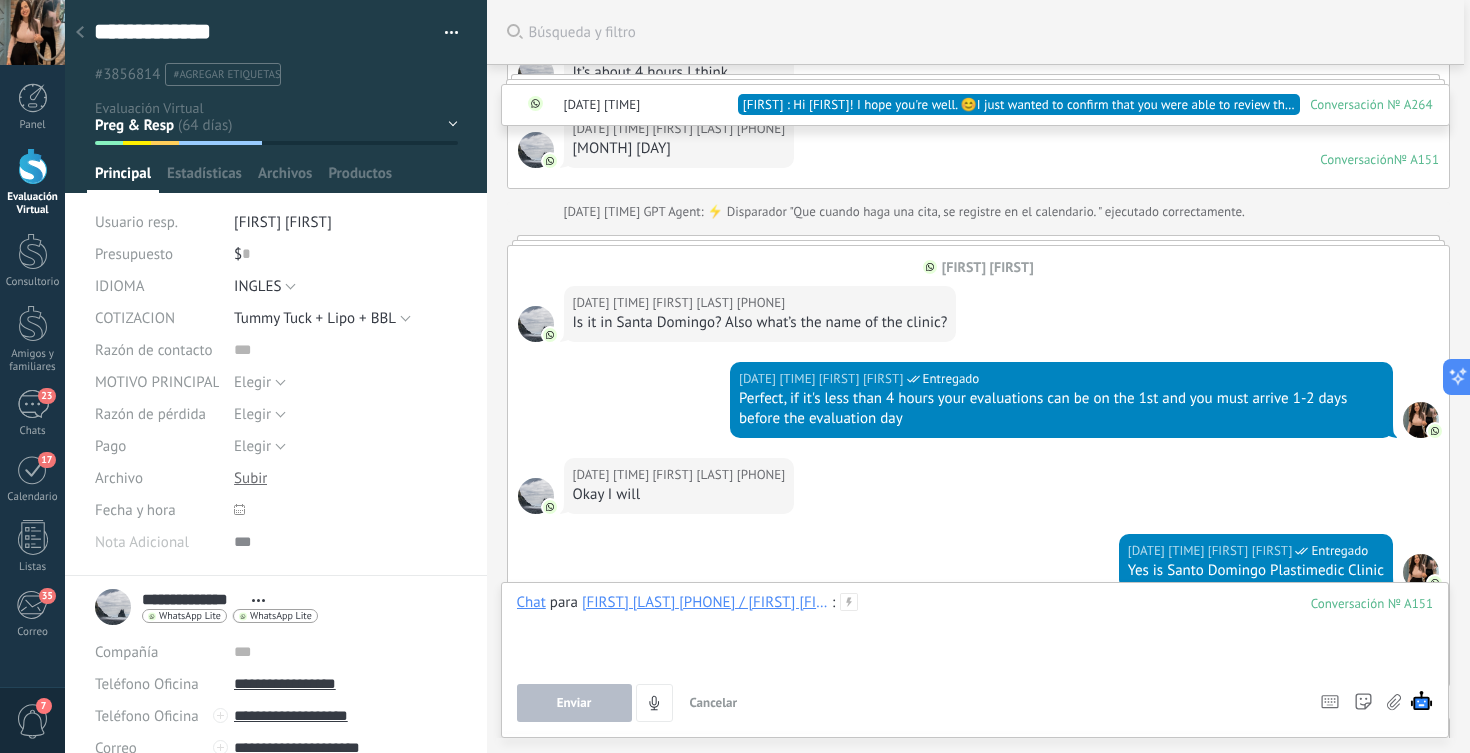 type 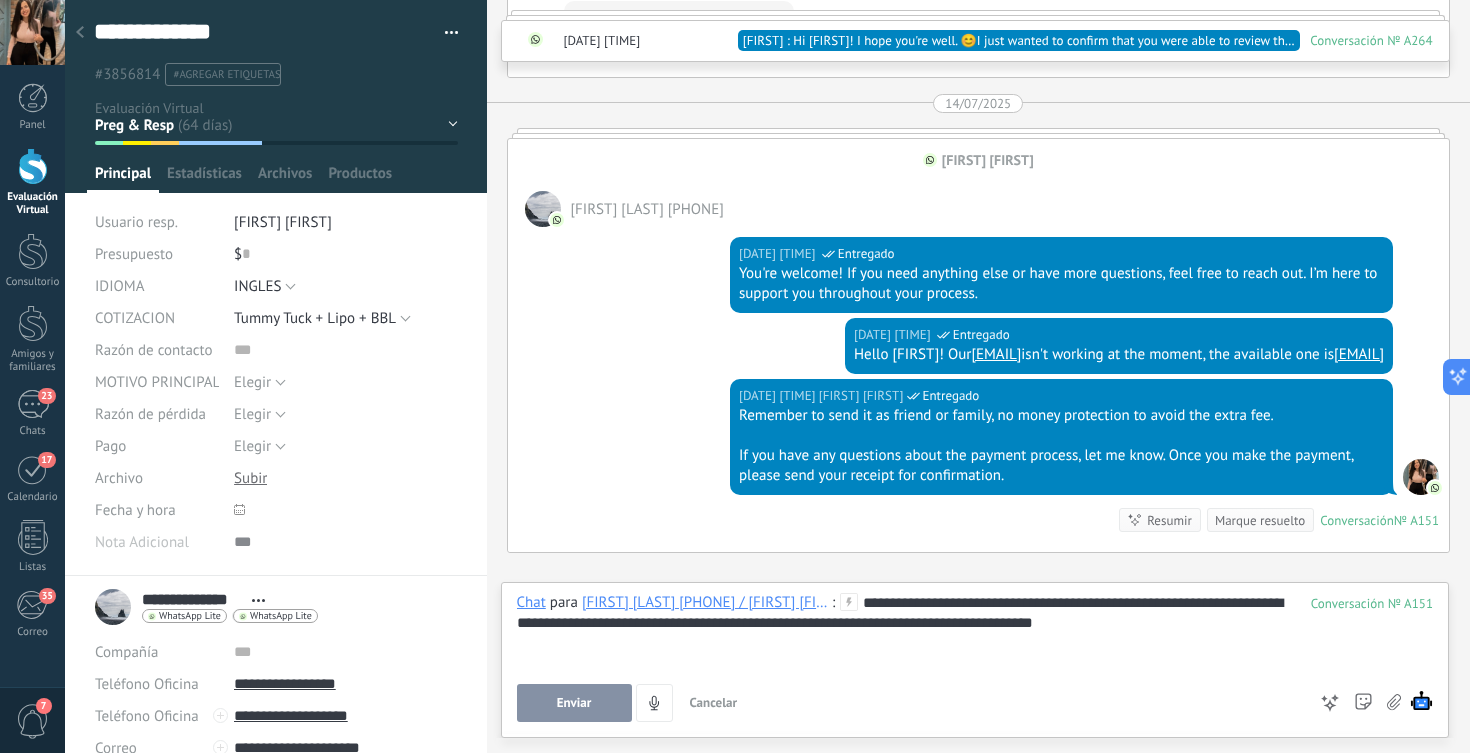 scroll, scrollTop: 7163, scrollLeft: 0, axis: vertical 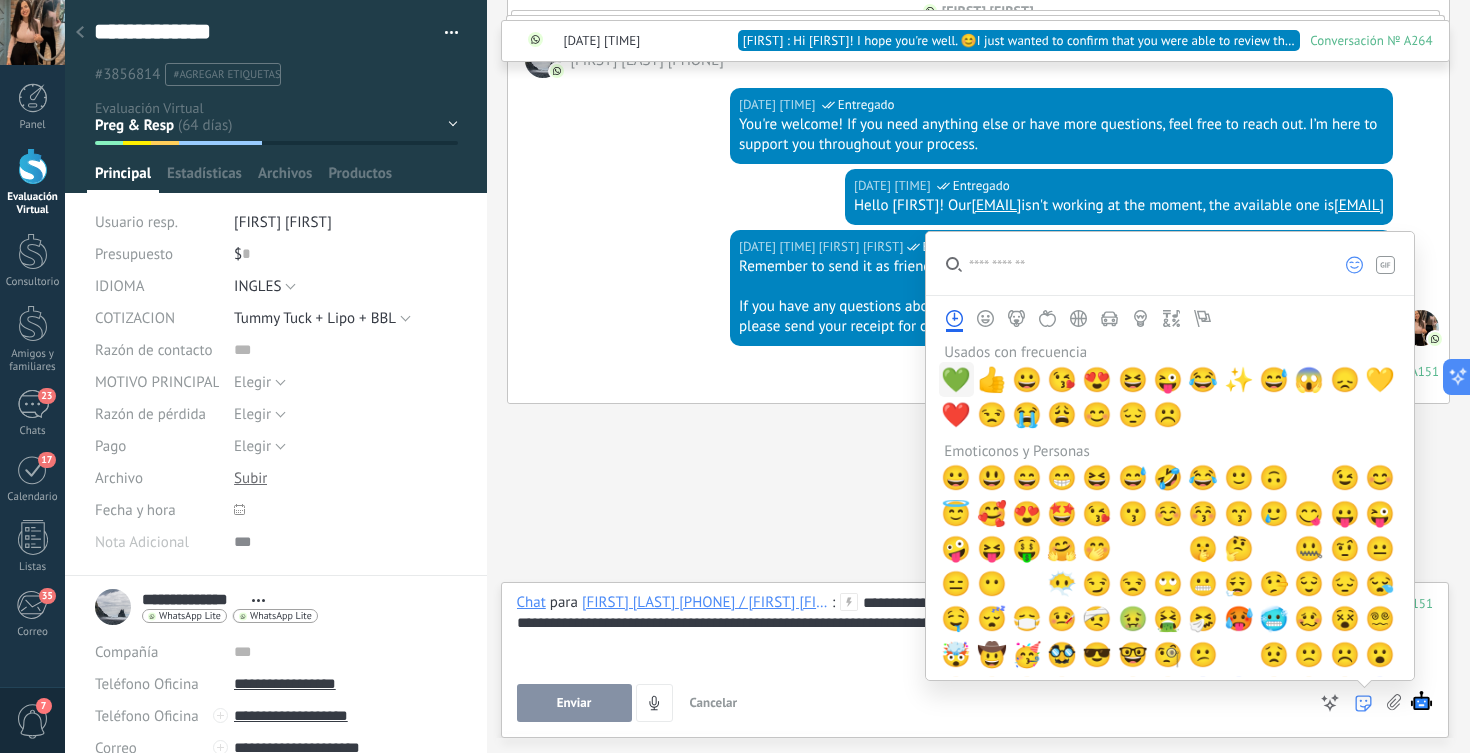 click on "💚" at bounding box center [956, 380] 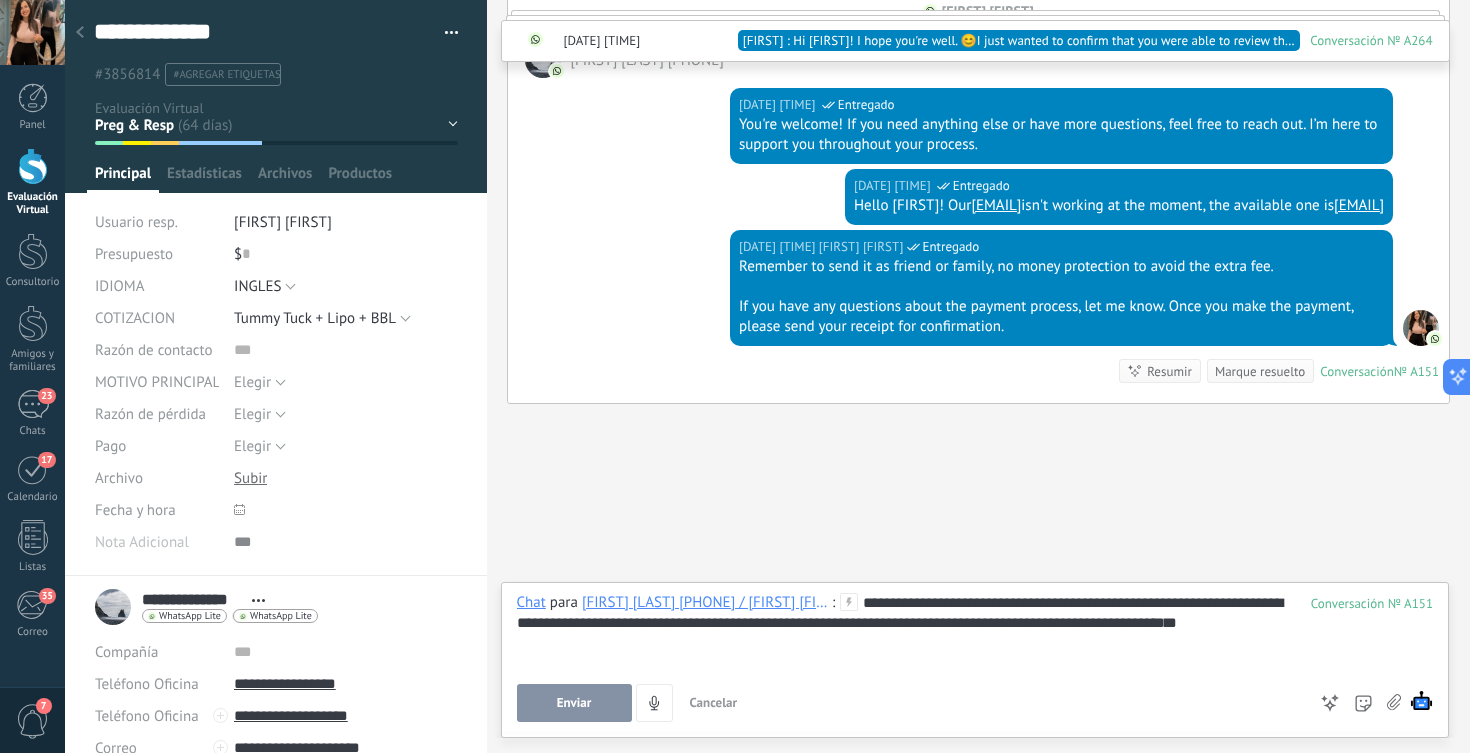 click on "Enviar" at bounding box center [574, 703] 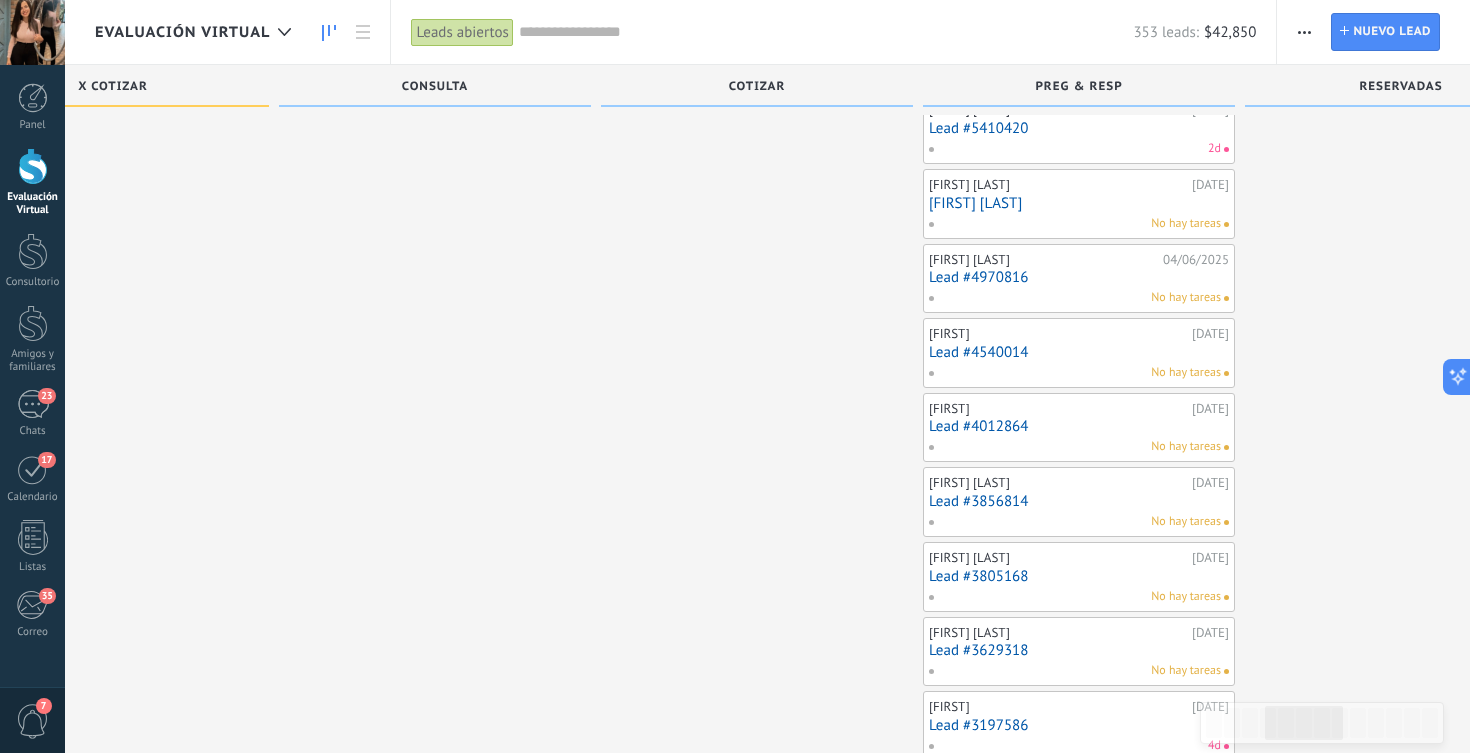scroll, scrollTop: 9511, scrollLeft: 0, axis: vertical 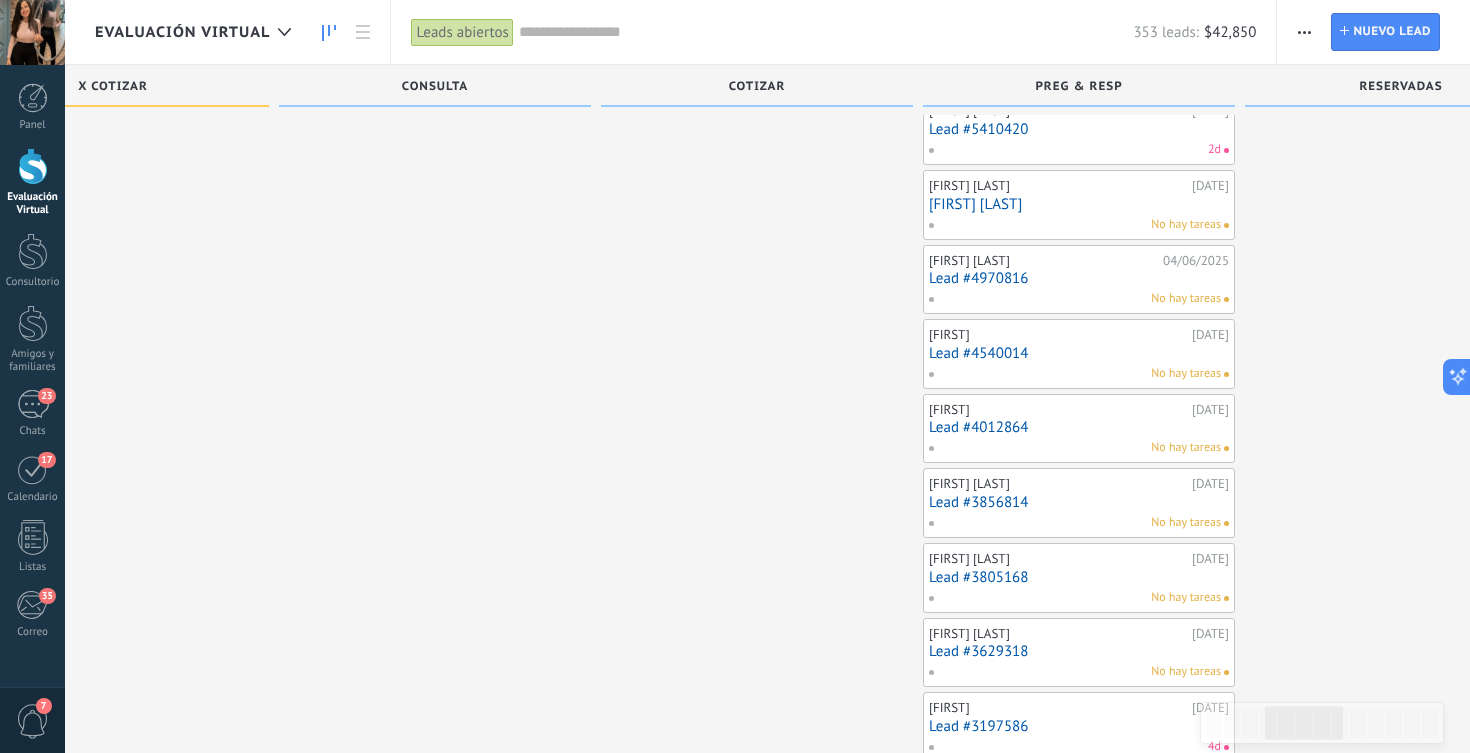 click on "Lead #4012864" at bounding box center [1079, 427] 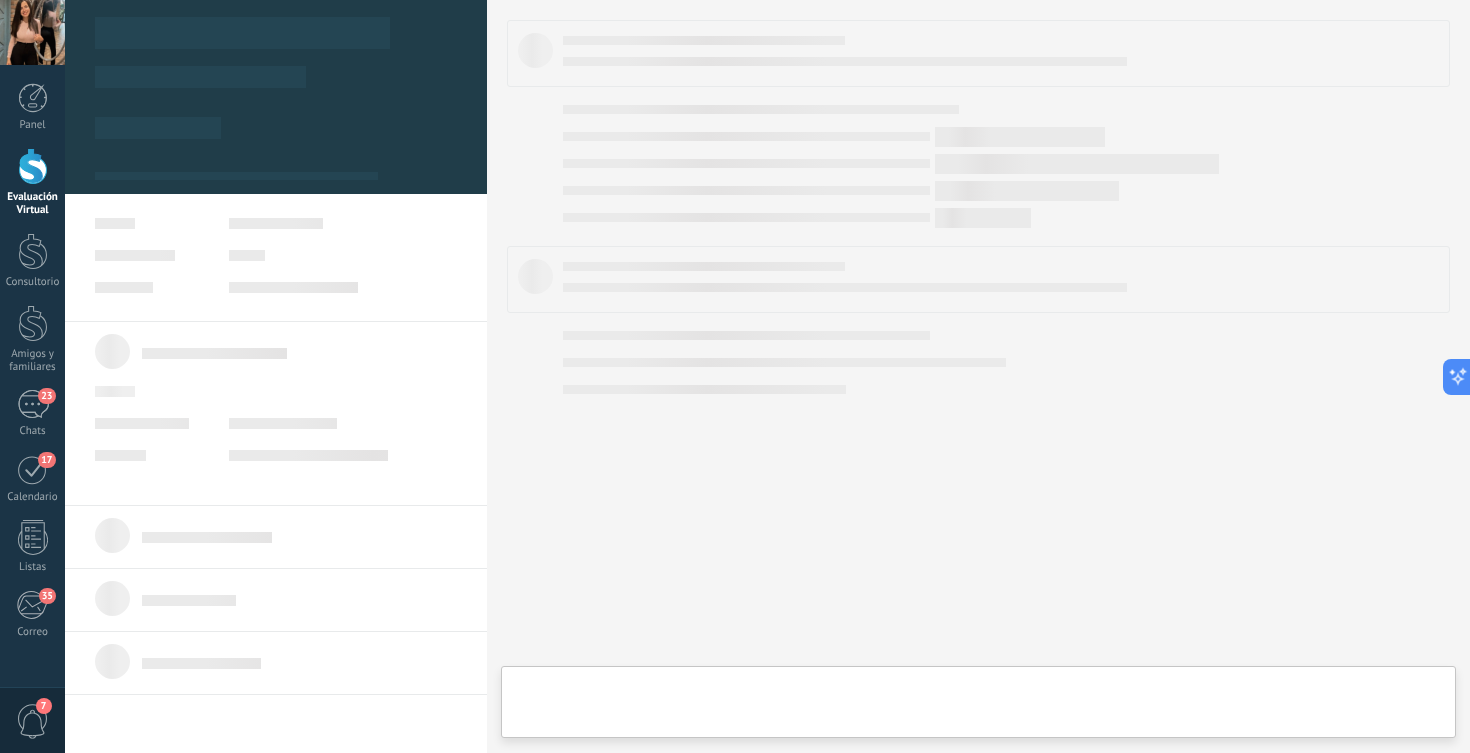 scroll, scrollTop: 0, scrollLeft: 0, axis: both 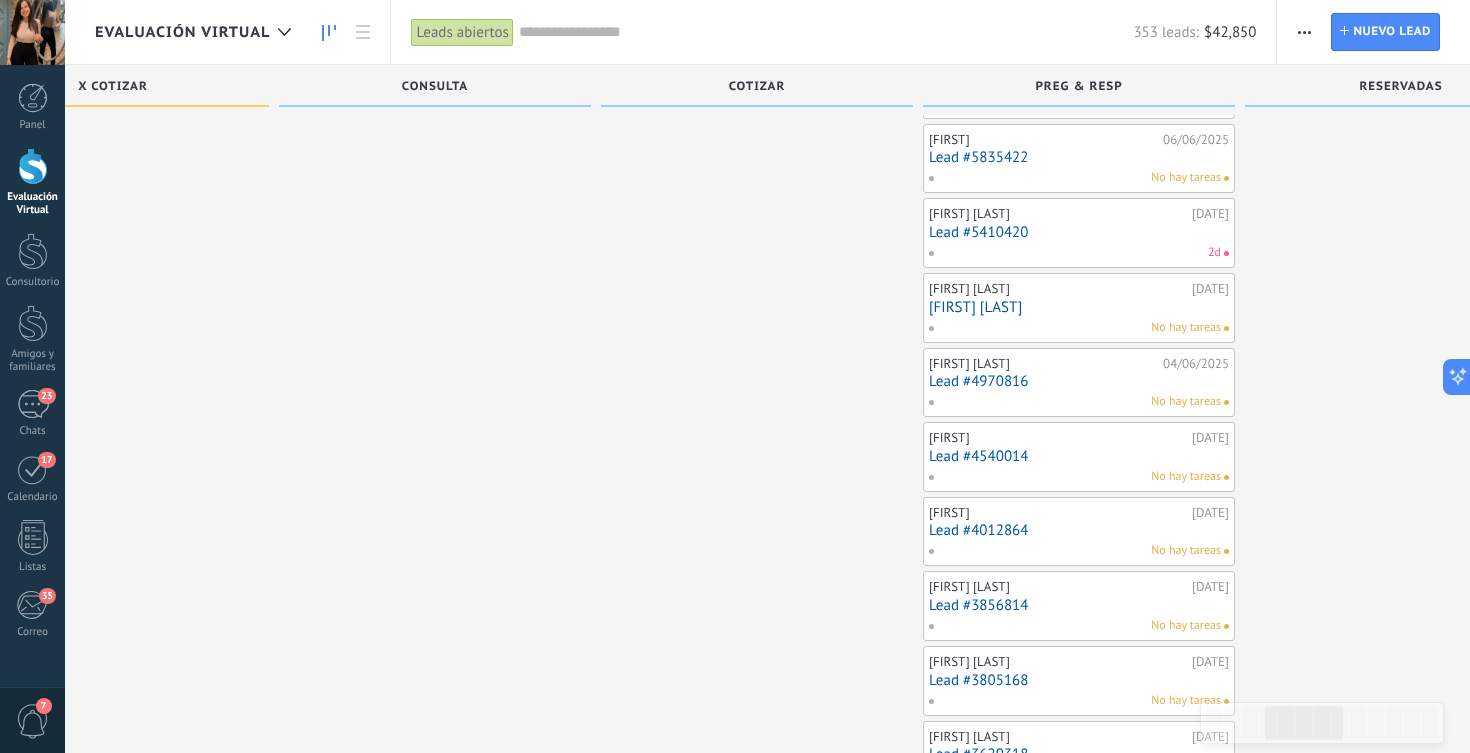 click on "Lead #4540014" at bounding box center (1079, 456) 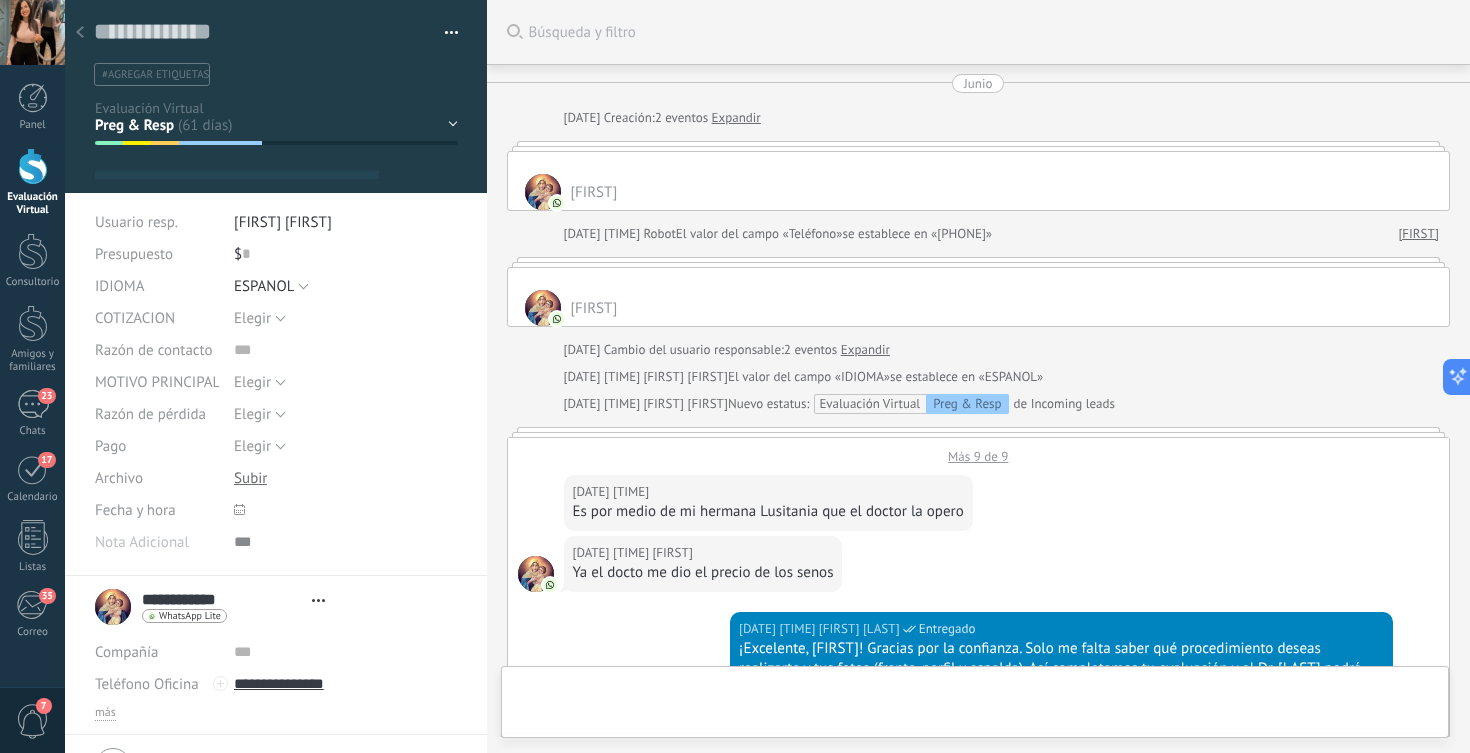 scroll, scrollTop: 0, scrollLeft: 0, axis: both 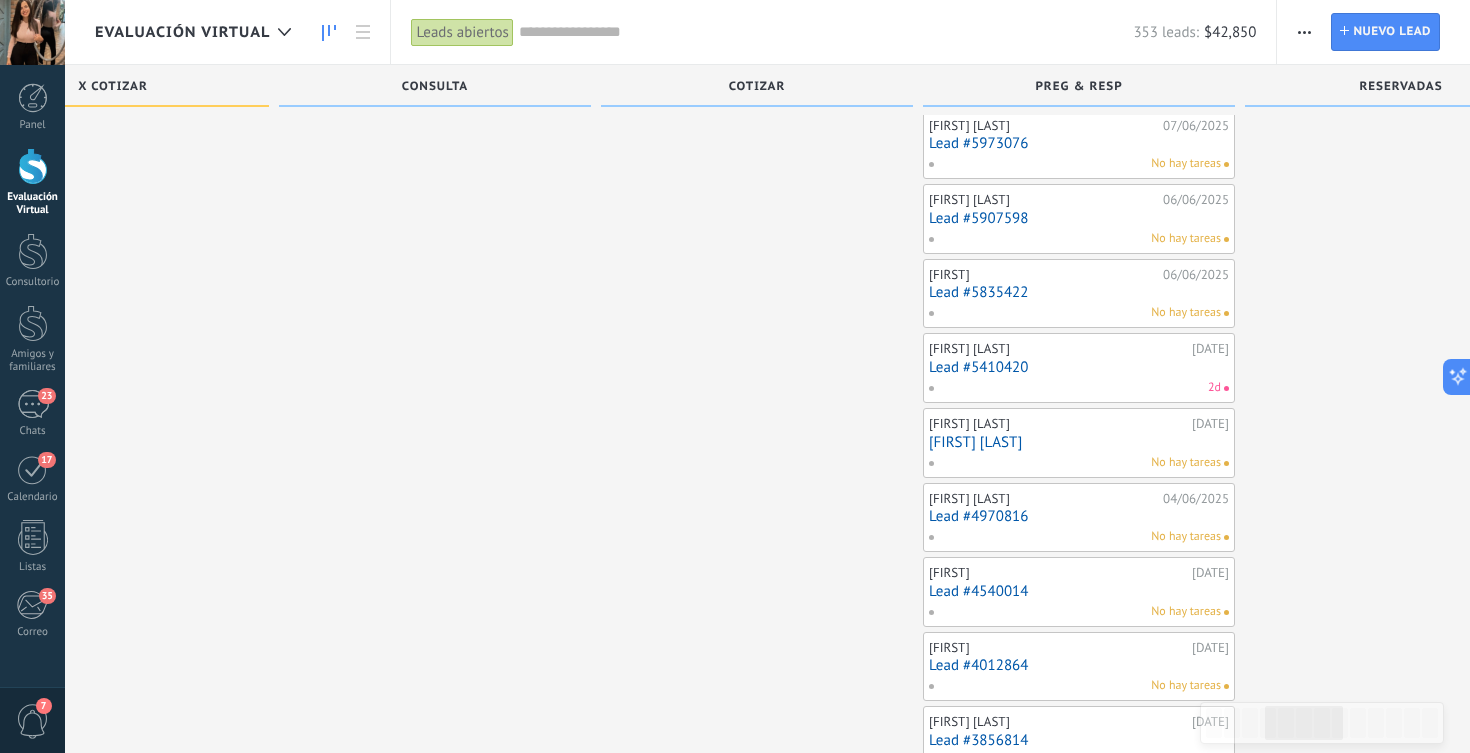 click on "[FIRST] [LAST]" at bounding box center (1043, 499) 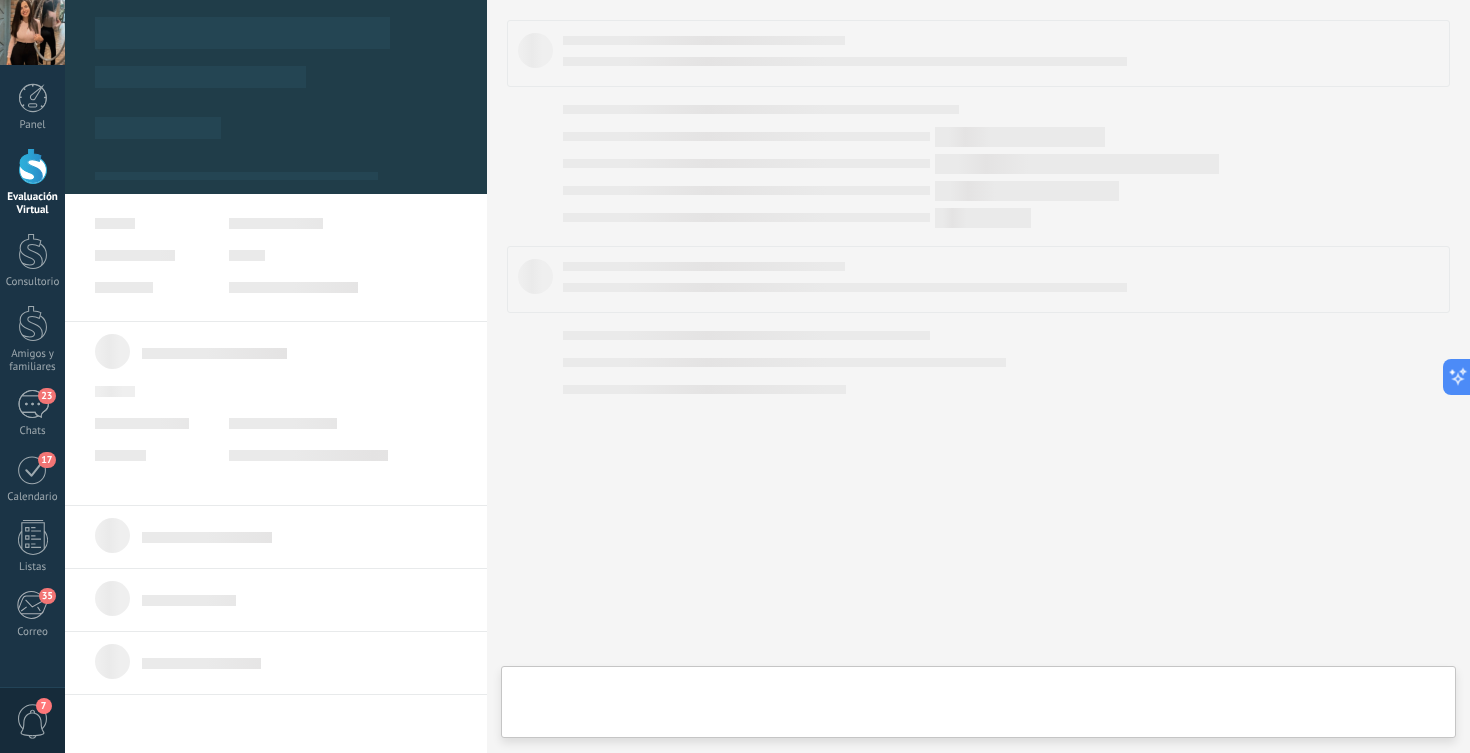 type on "**********" 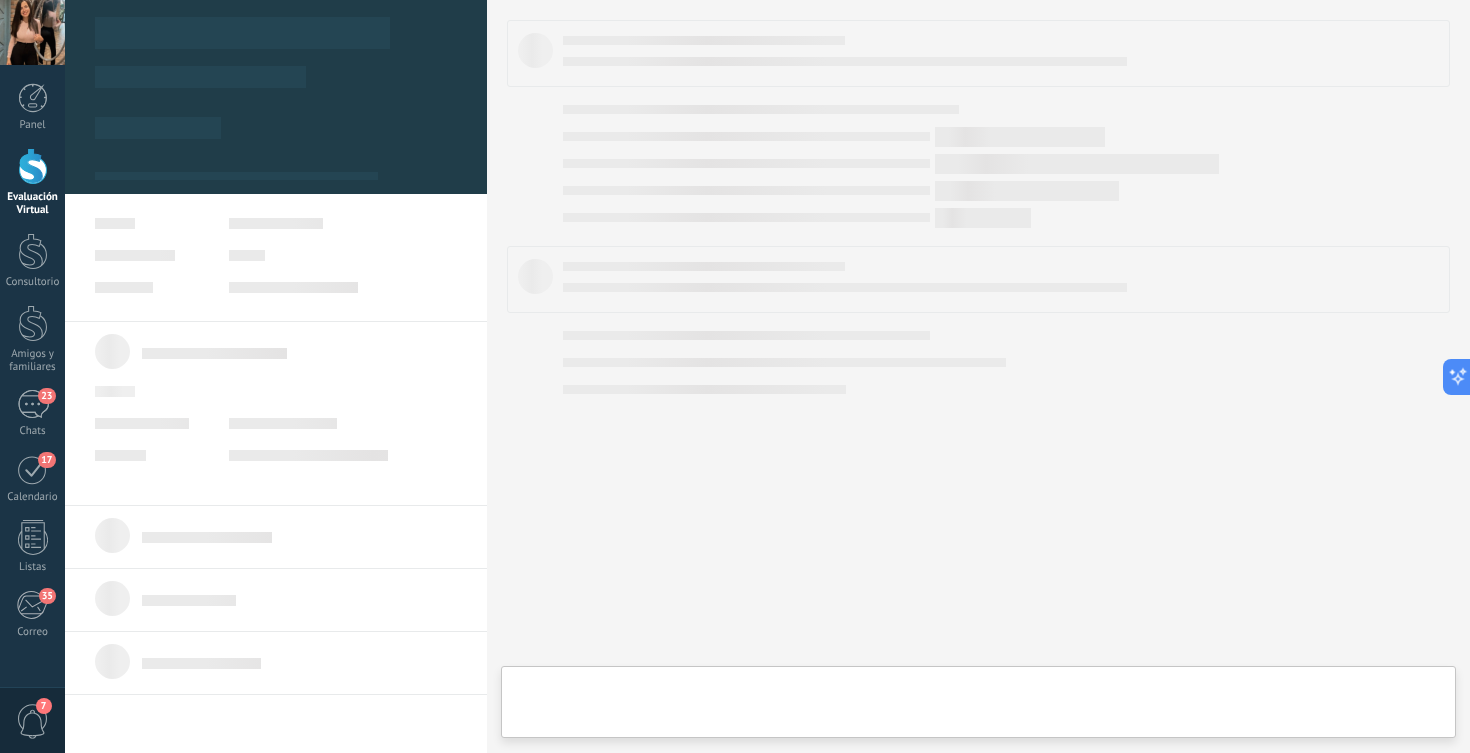 scroll, scrollTop: 30, scrollLeft: 0, axis: vertical 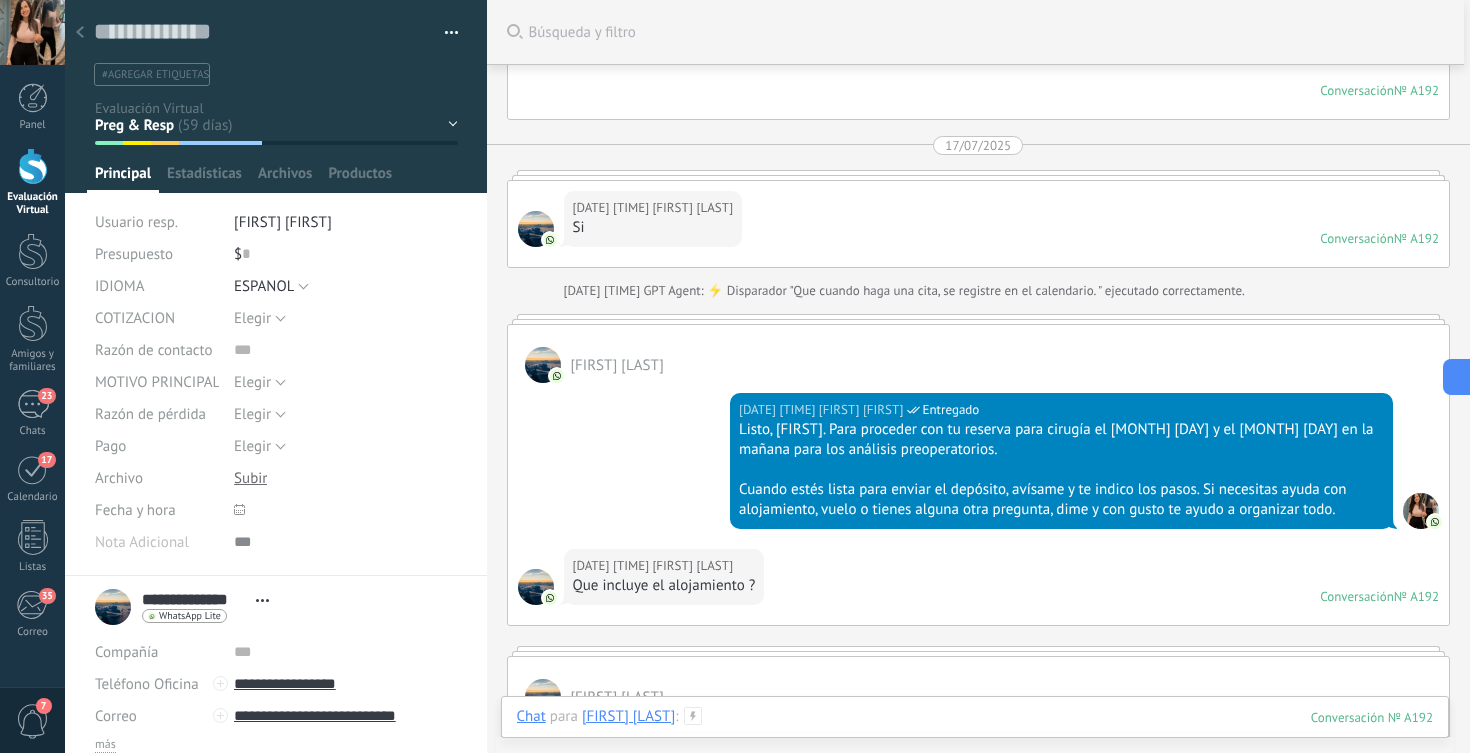 click at bounding box center [975, 737] 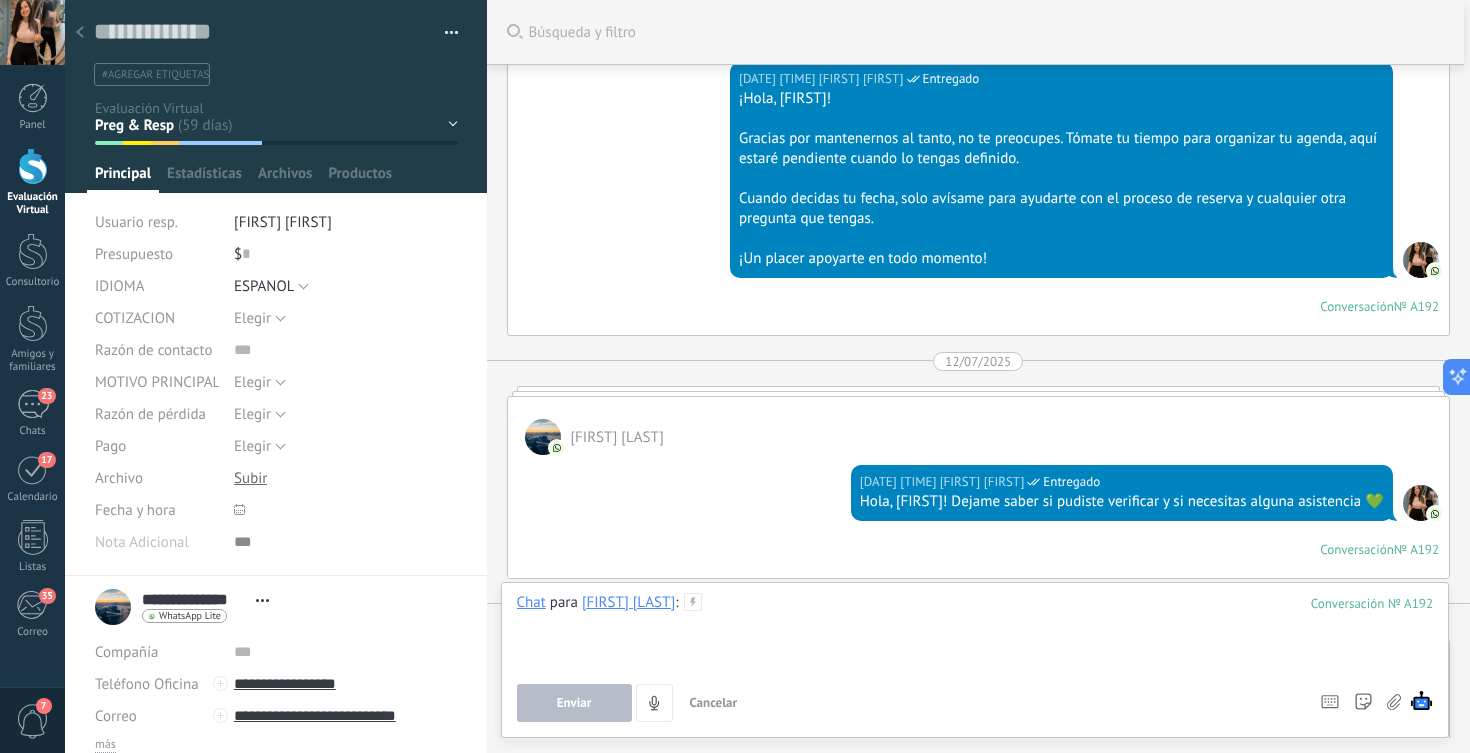 type 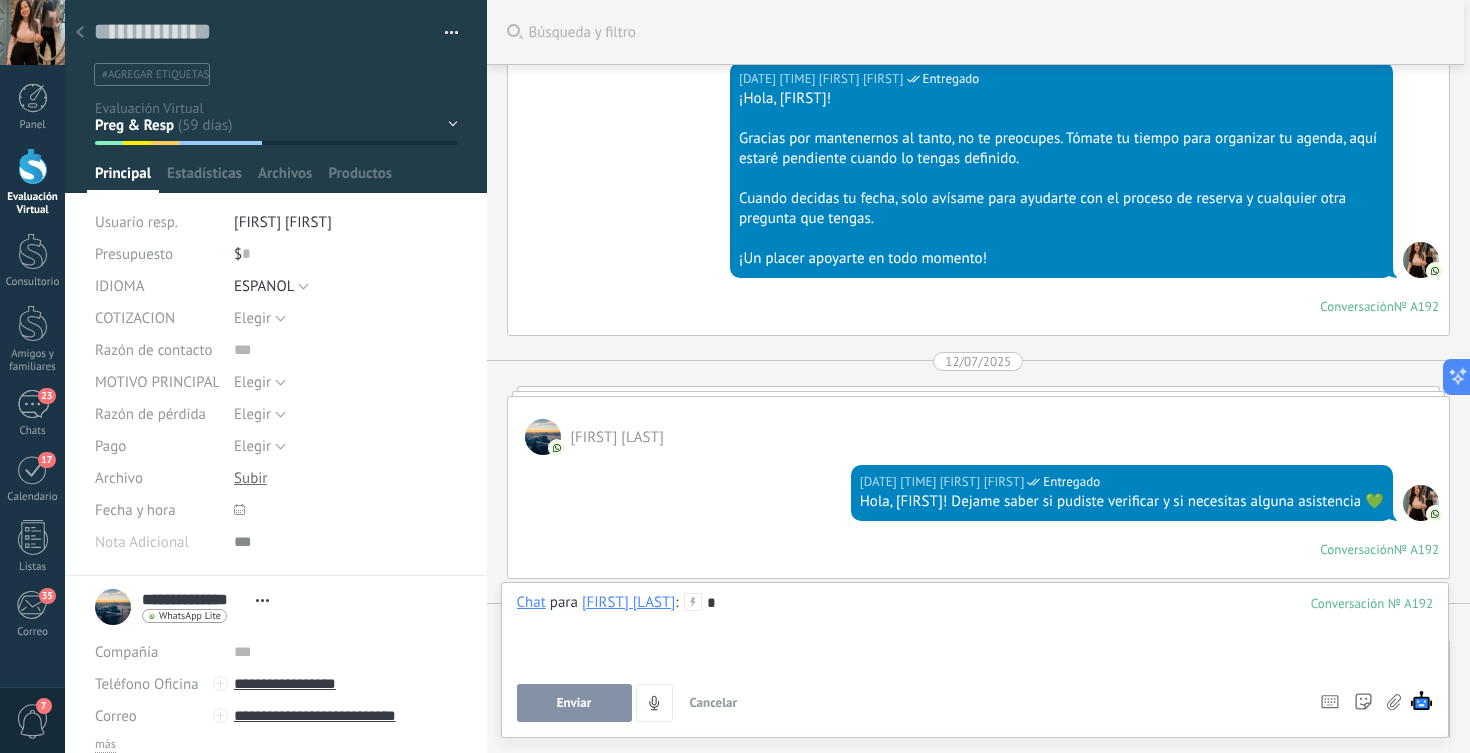 scroll, scrollTop: 1075, scrollLeft: 0, axis: vertical 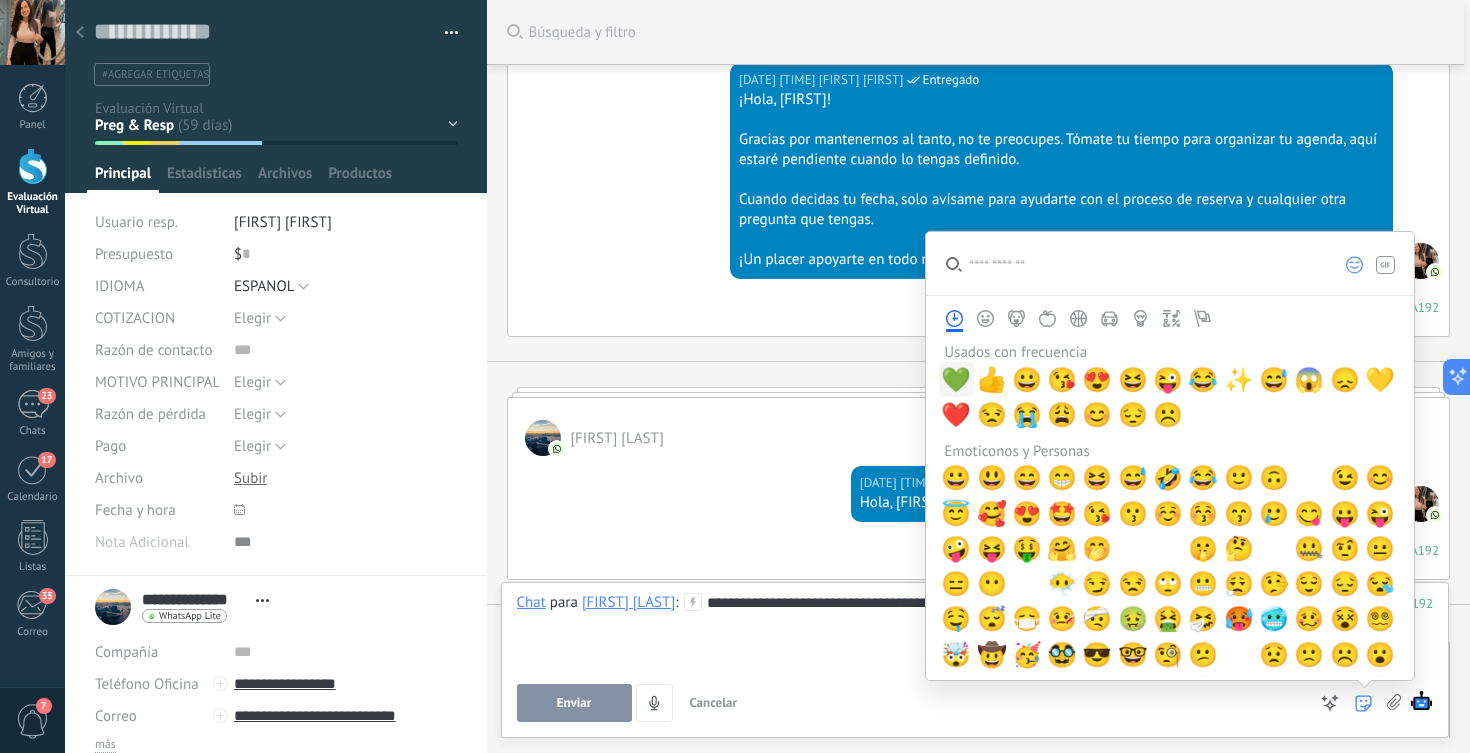 click on "💚" at bounding box center [956, 380] 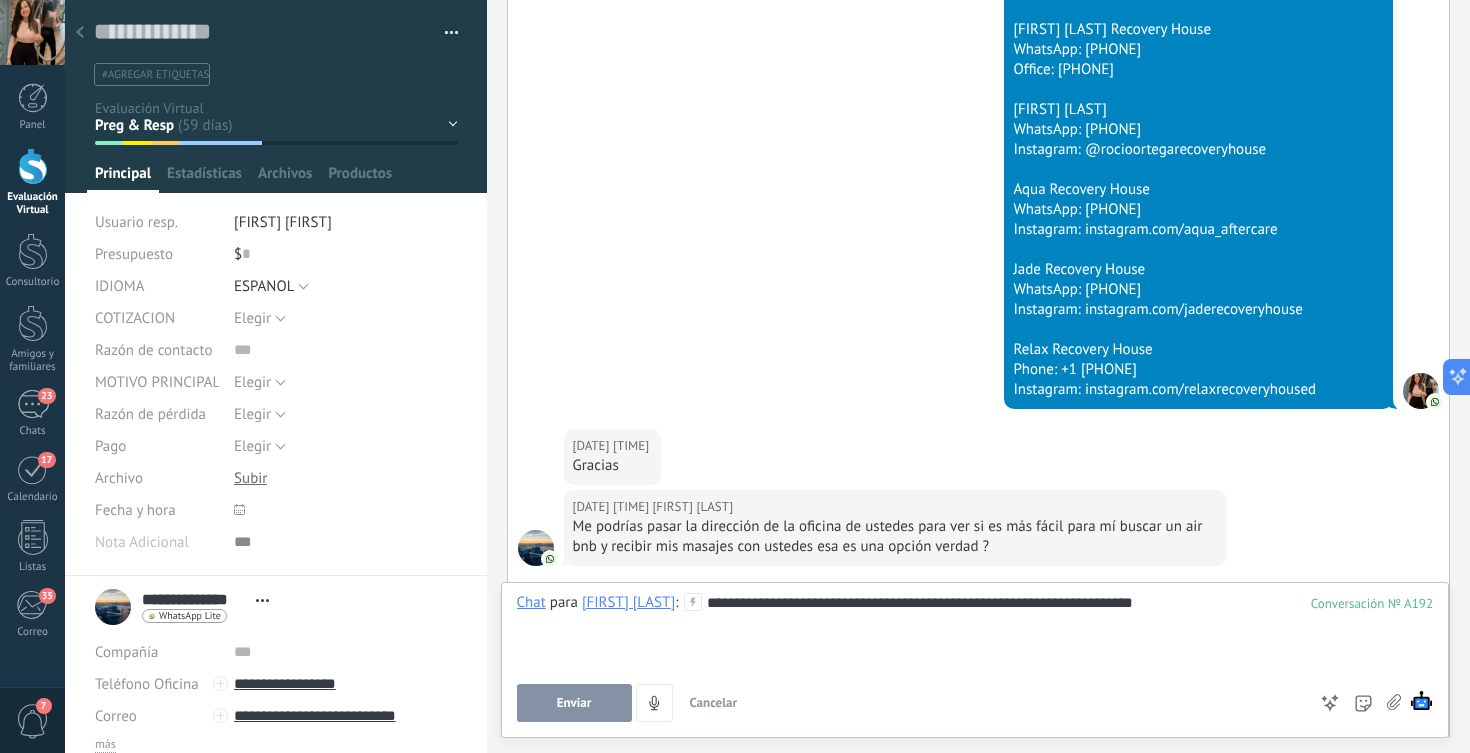 scroll, scrollTop: 4114, scrollLeft: 0, axis: vertical 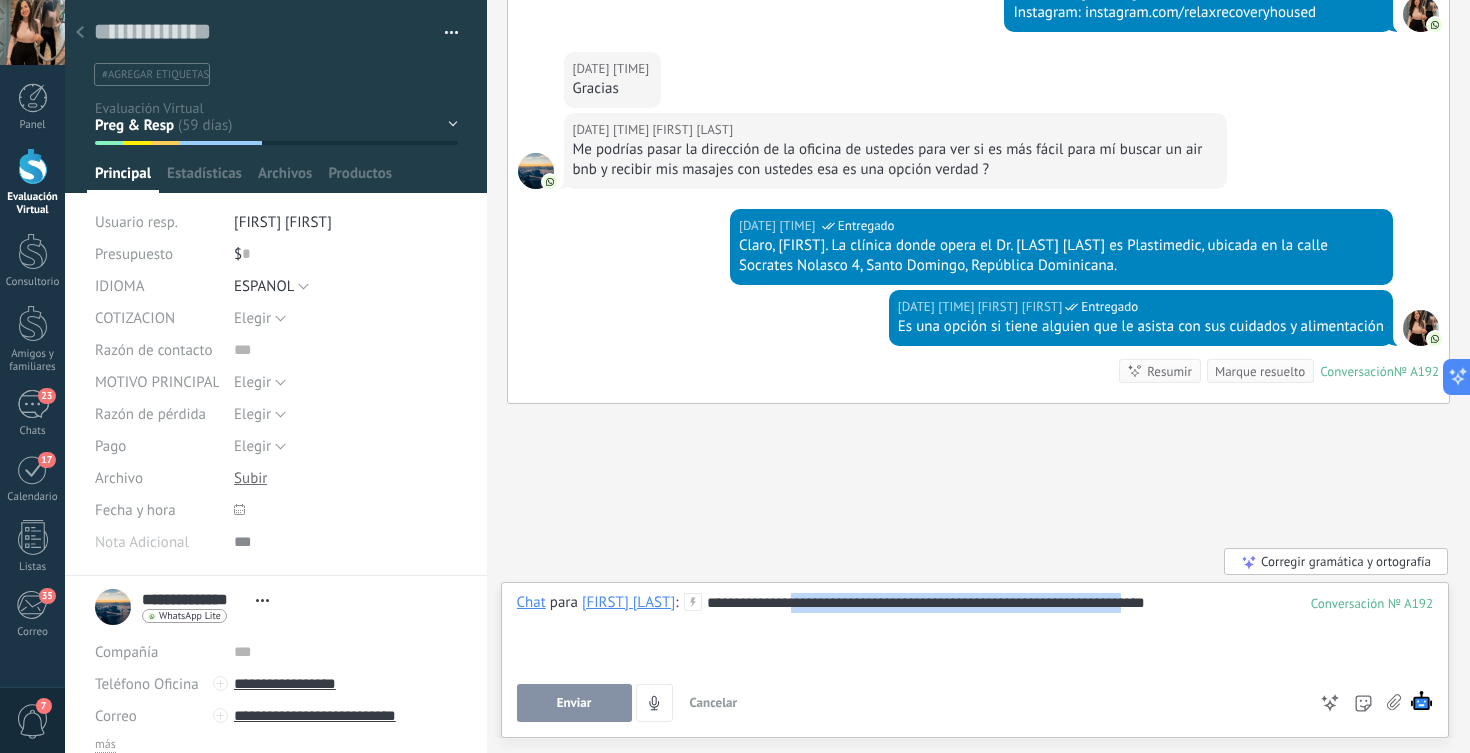 drag, startPoint x: 806, startPoint y: 606, endPoint x: 1168, endPoint y: 600, distance: 362.0497 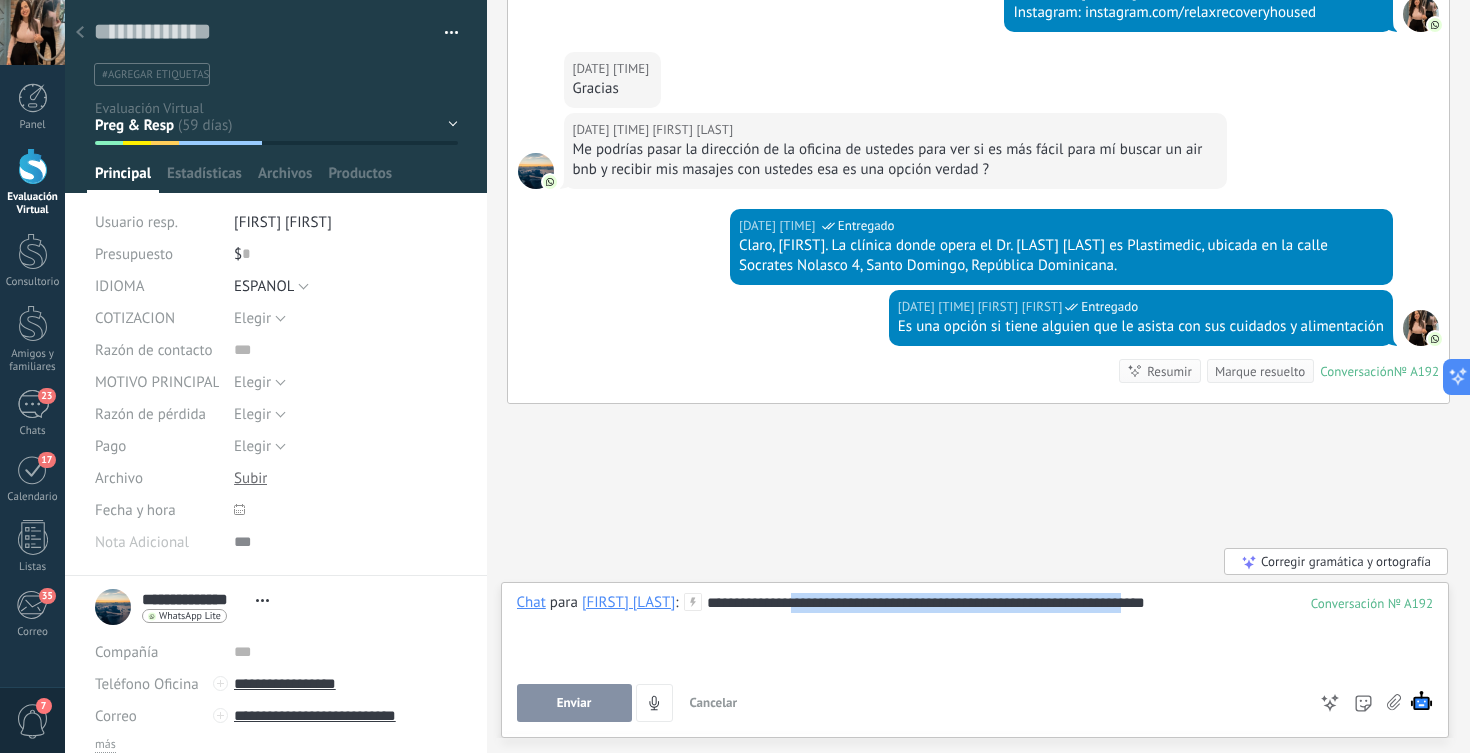 click on "**********" at bounding box center (975, 631) 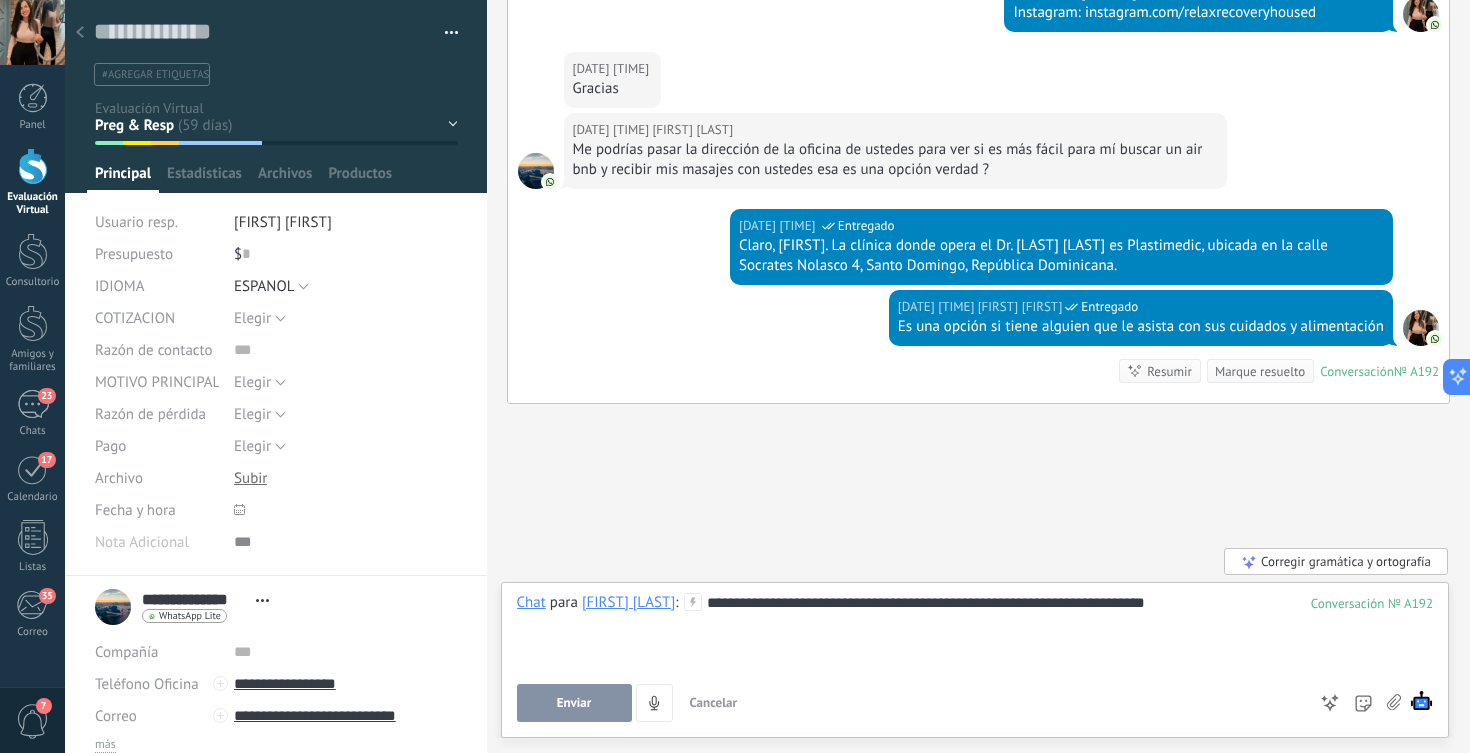 click on "**********" at bounding box center [975, 631] 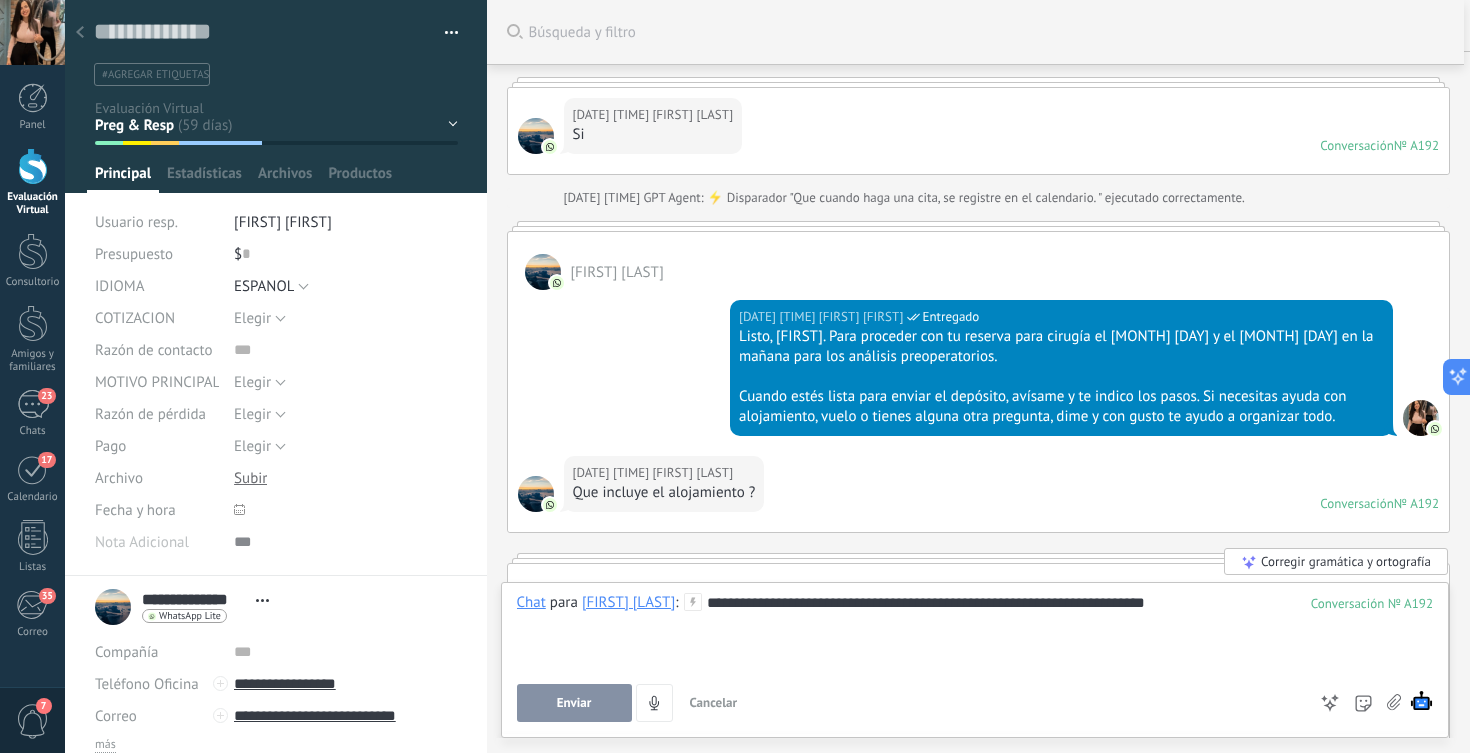 scroll, scrollTop: 2687, scrollLeft: 0, axis: vertical 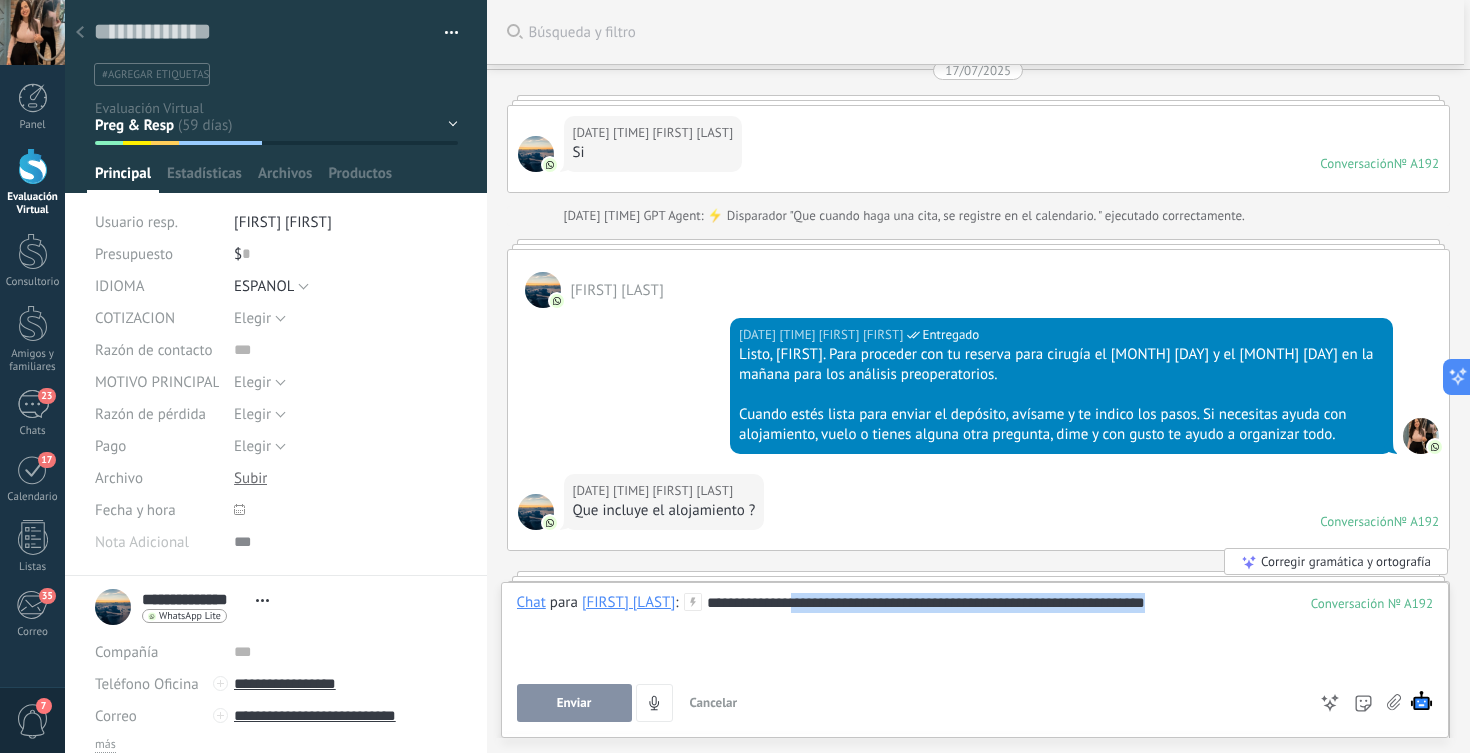 drag, startPoint x: 807, startPoint y: 604, endPoint x: 864, endPoint y: 675, distance: 91.04944 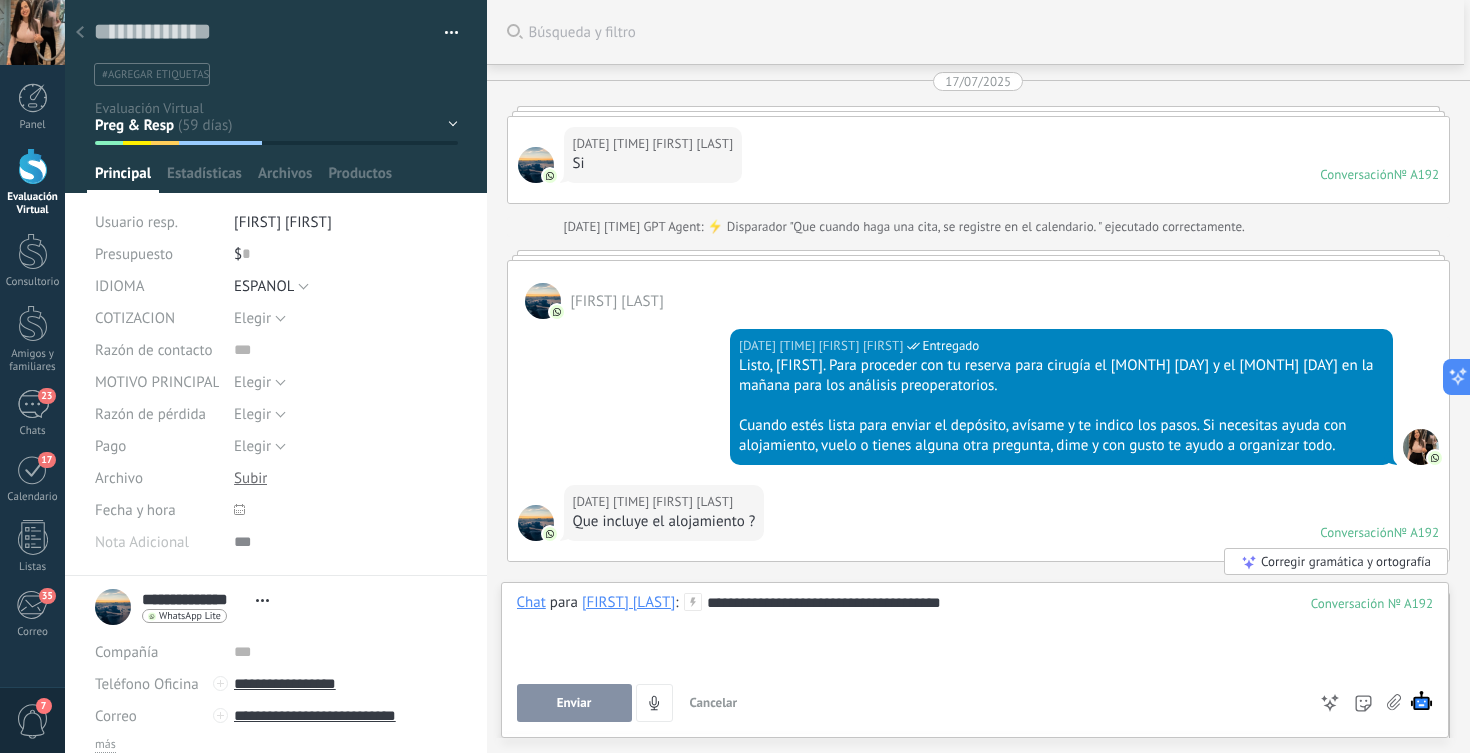 scroll, scrollTop: 2675, scrollLeft: 0, axis: vertical 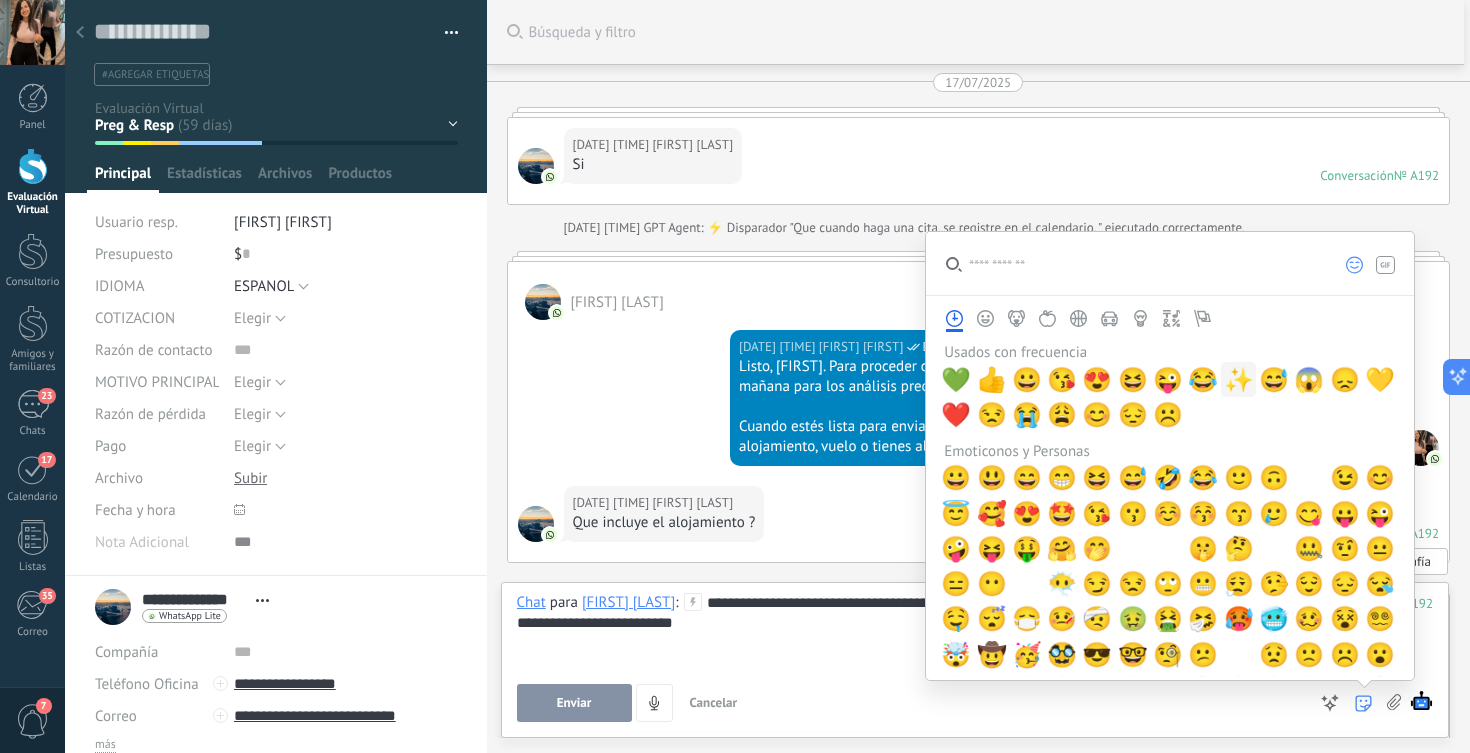 click on "✨" at bounding box center (1239, 380) 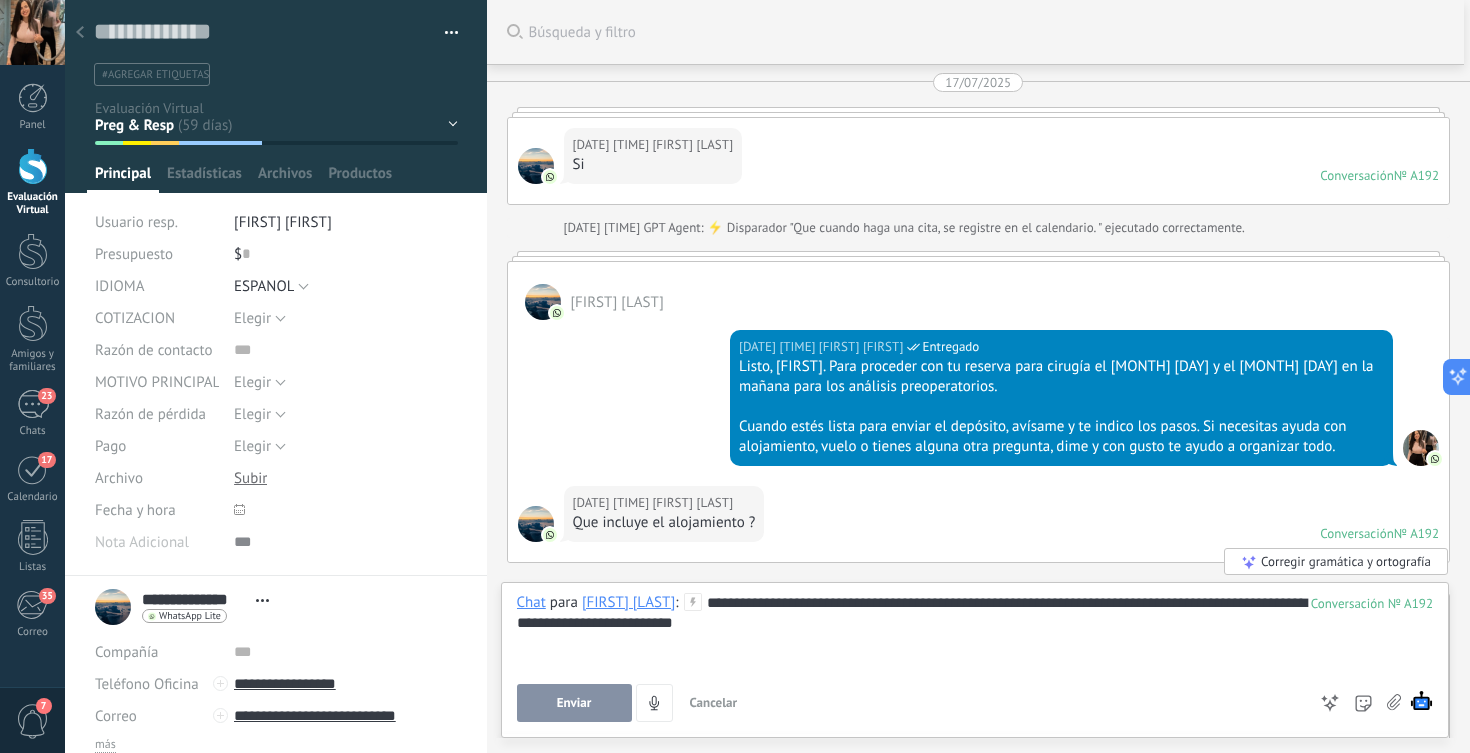 click on "Enviar" at bounding box center [574, 703] 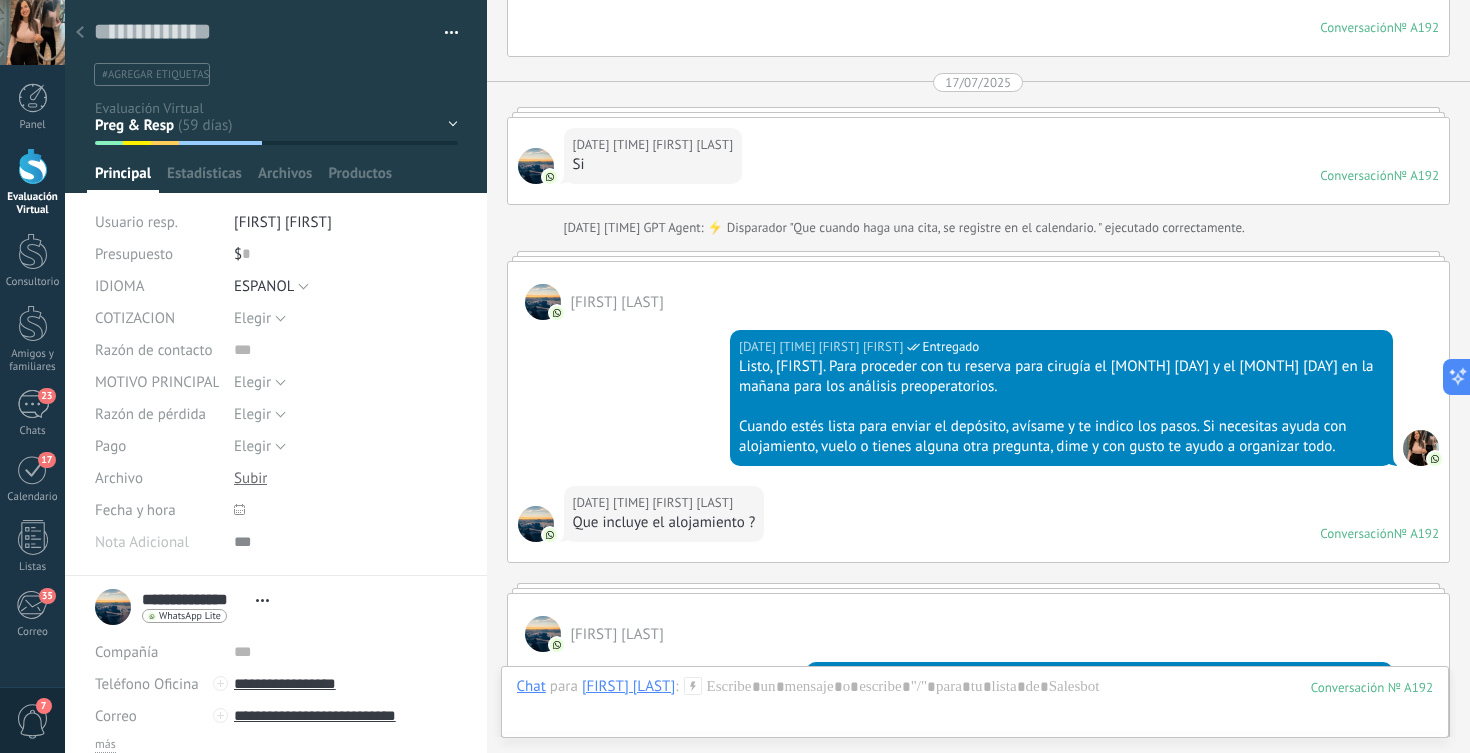 scroll, scrollTop: 4114, scrollLeft: 0, axis: vertical 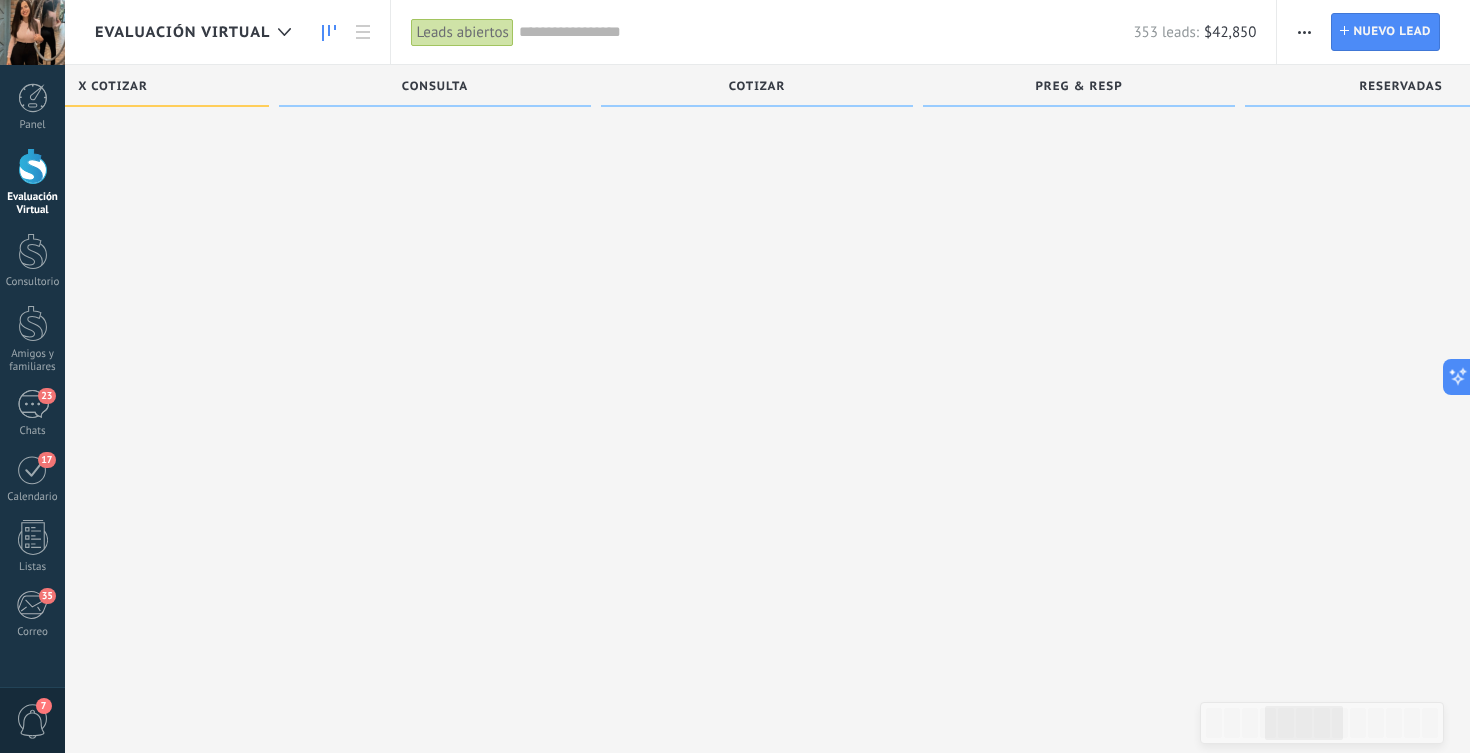 click on "[FIRST] [LAST]" at bounding box center [2193, 442] 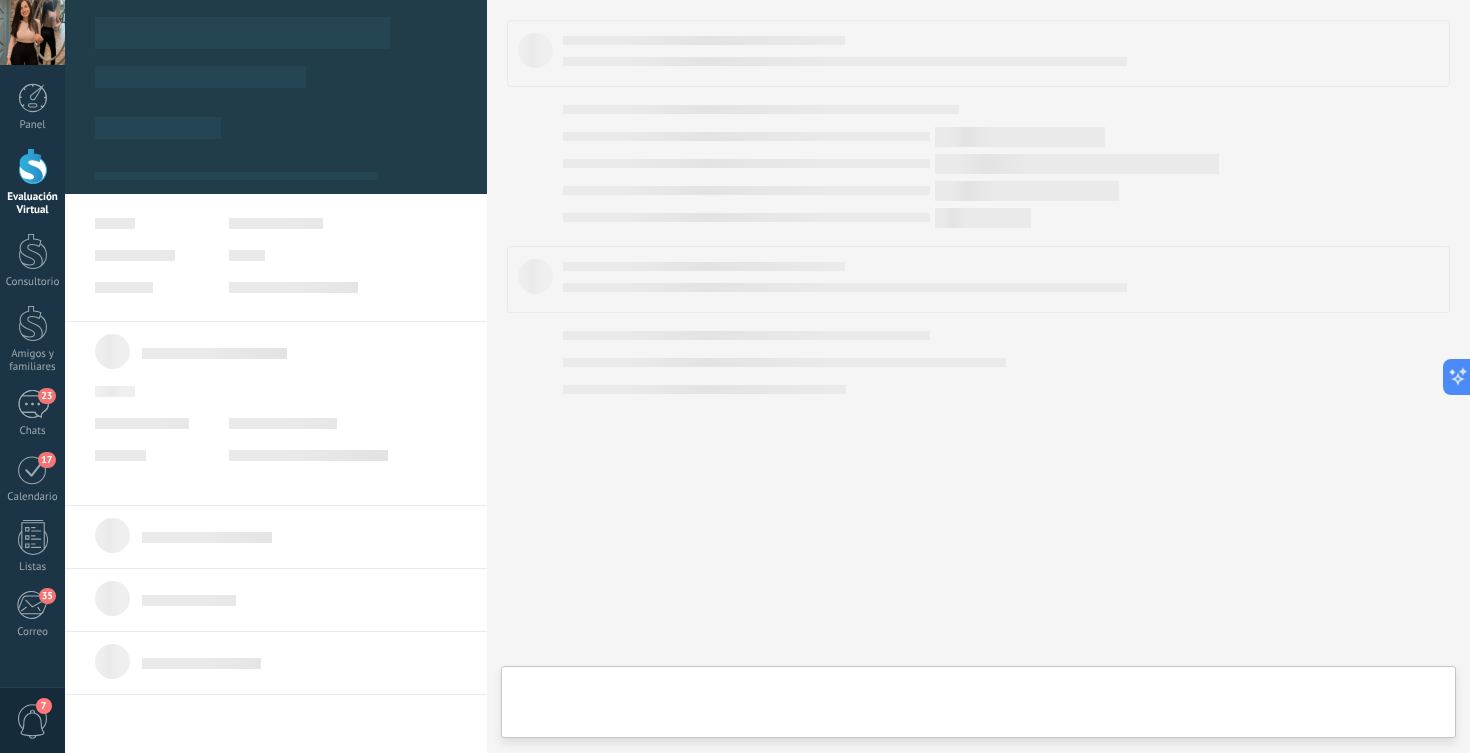 scroll, scrollTop: 0, scrollLeft: 0, axis: both 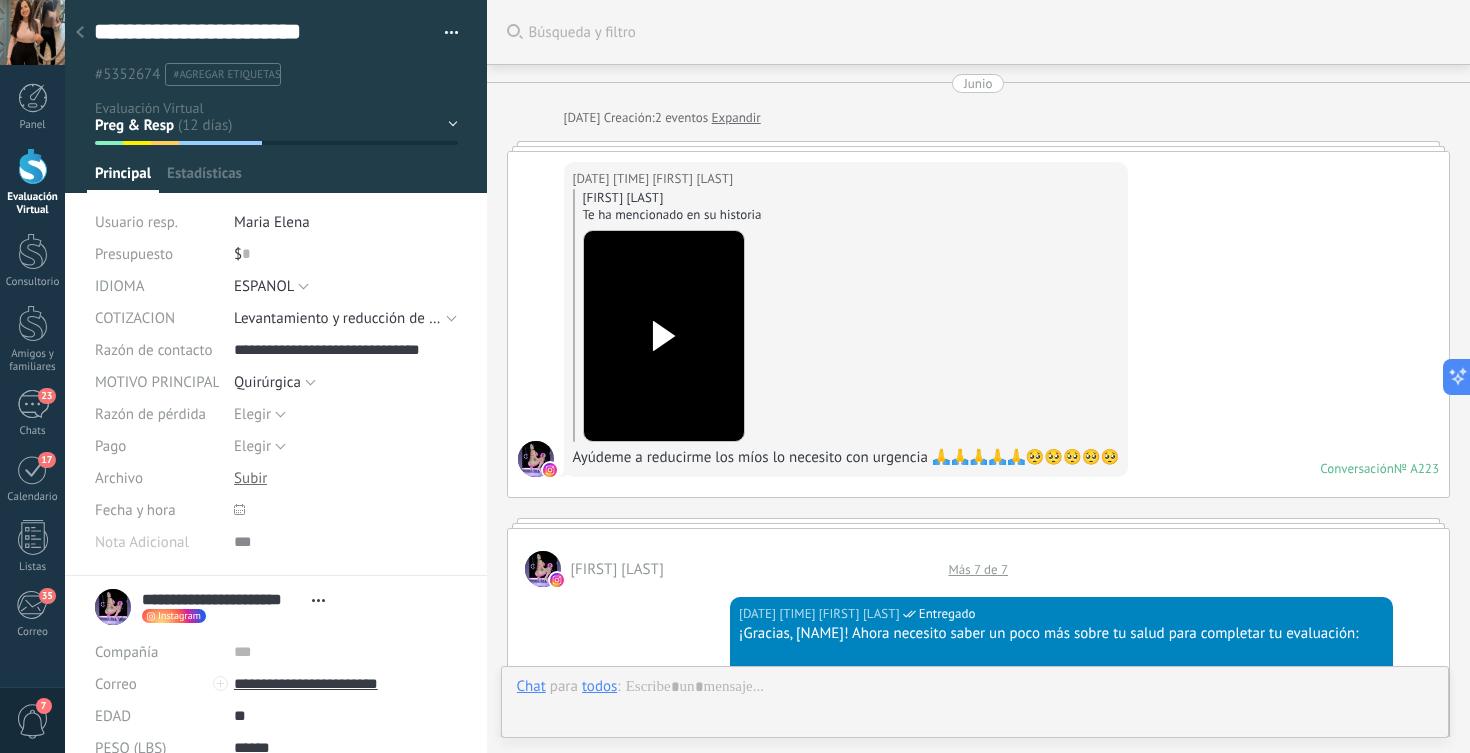 type on "**********" 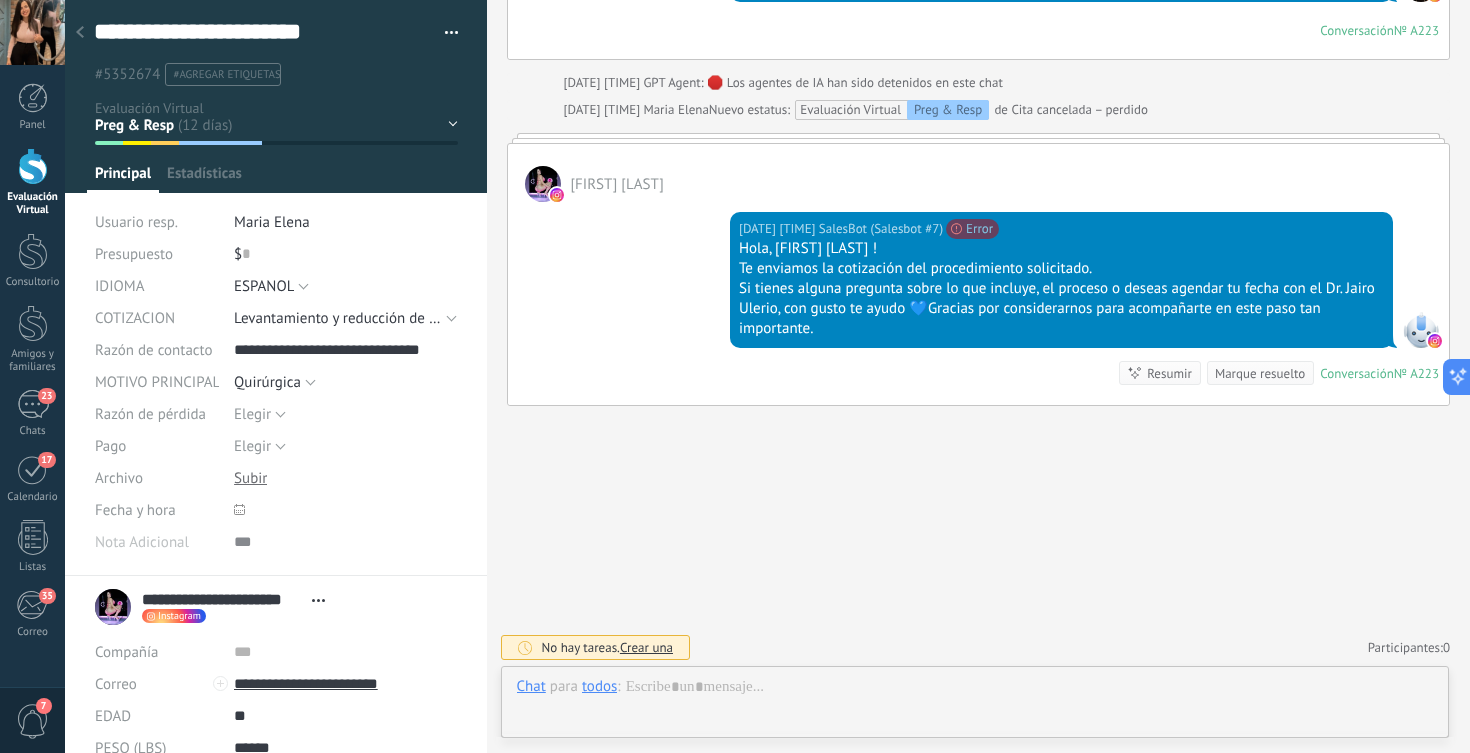 scroll, scrollTop: 30, scrollLeft: 0, axis: vertical 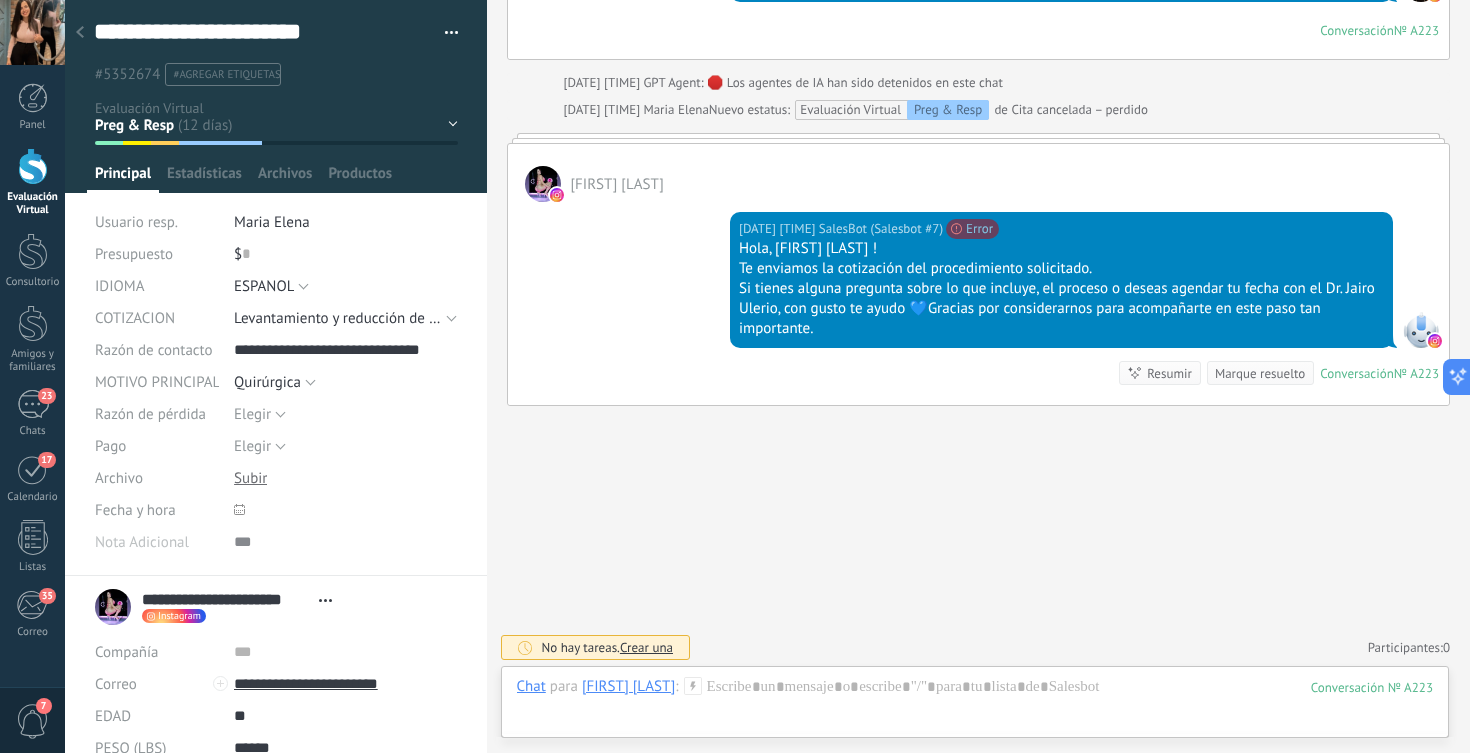 click on "Instagram
Enviar mensaje
Abrir perfil Instagram
Separar el chat" at bounding box center [174, 616] 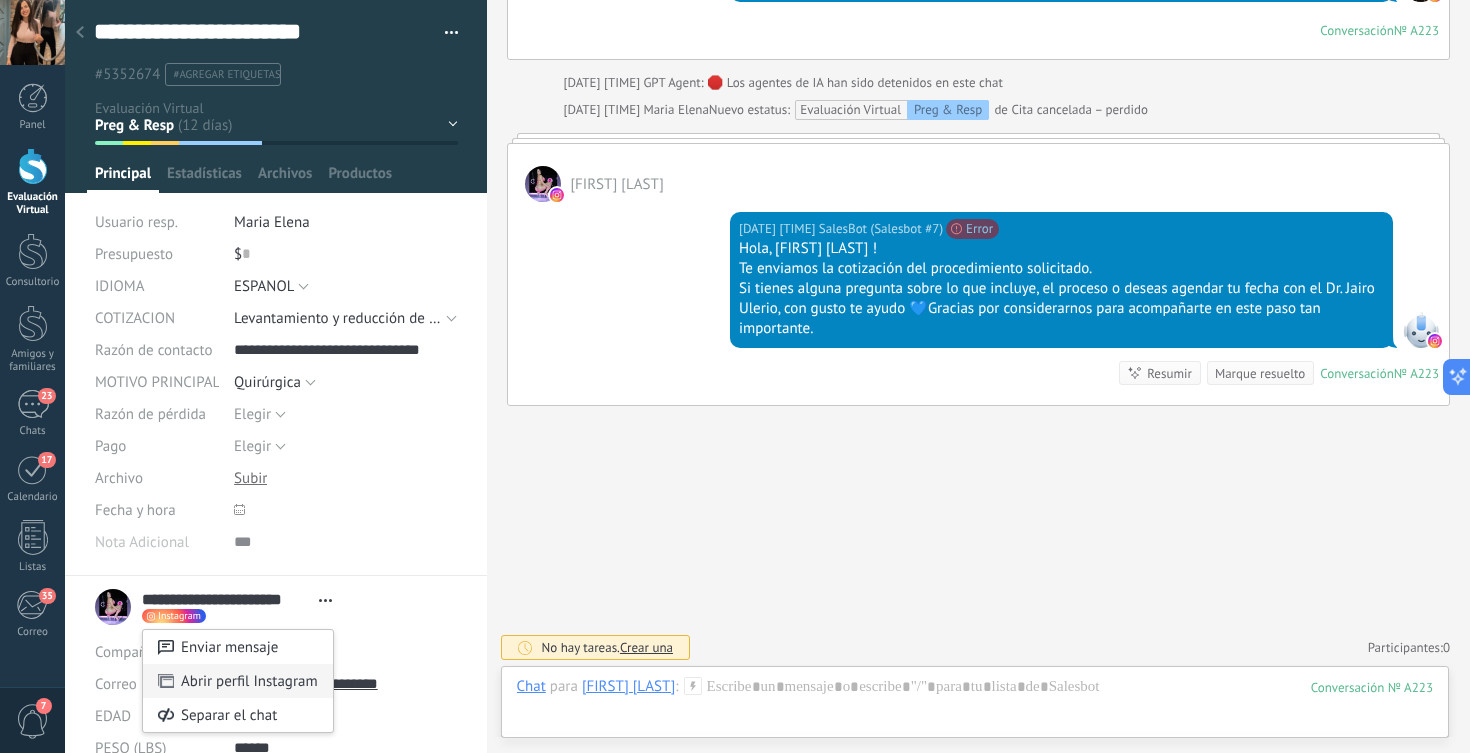 click on "Abrir perfil Instagram" at bounding box center [249, 681] 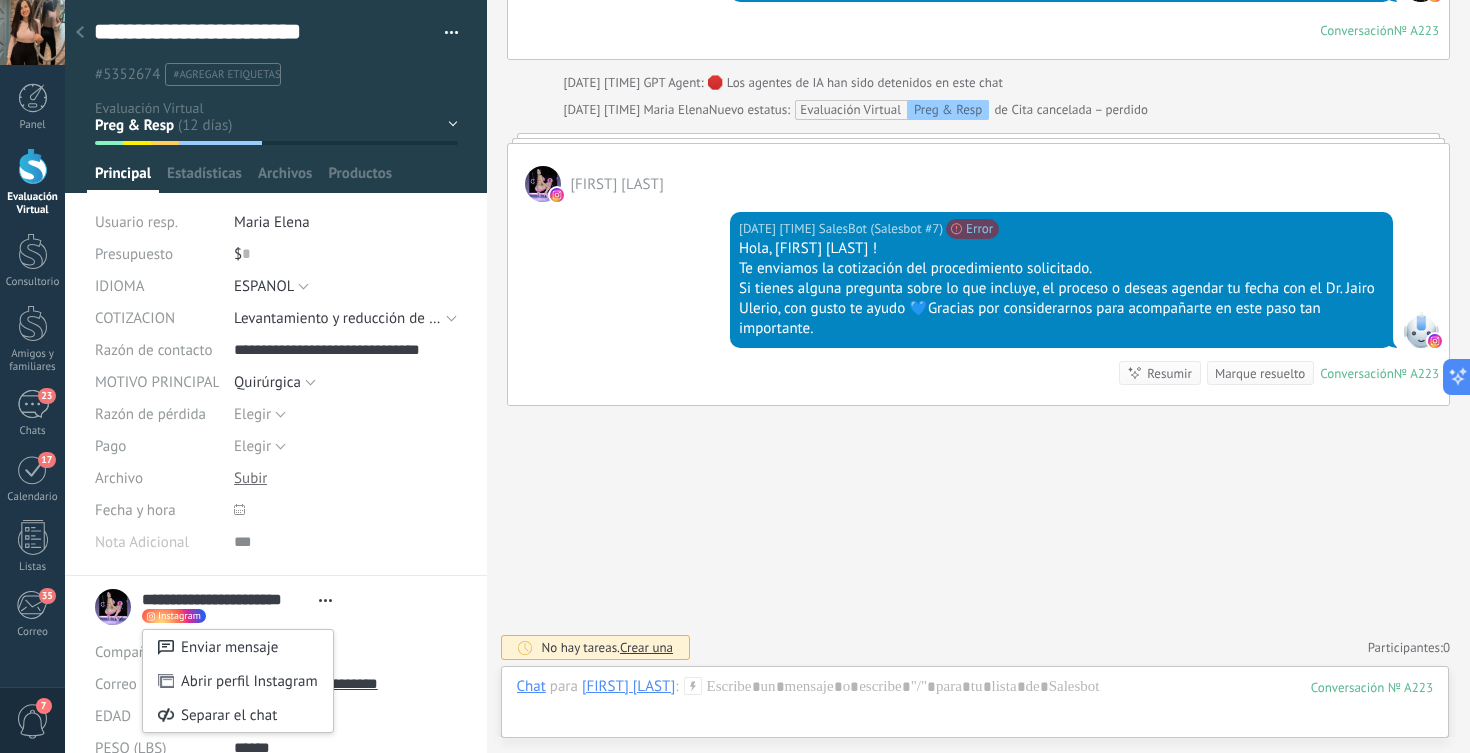 click at bounding box center [735, 376] 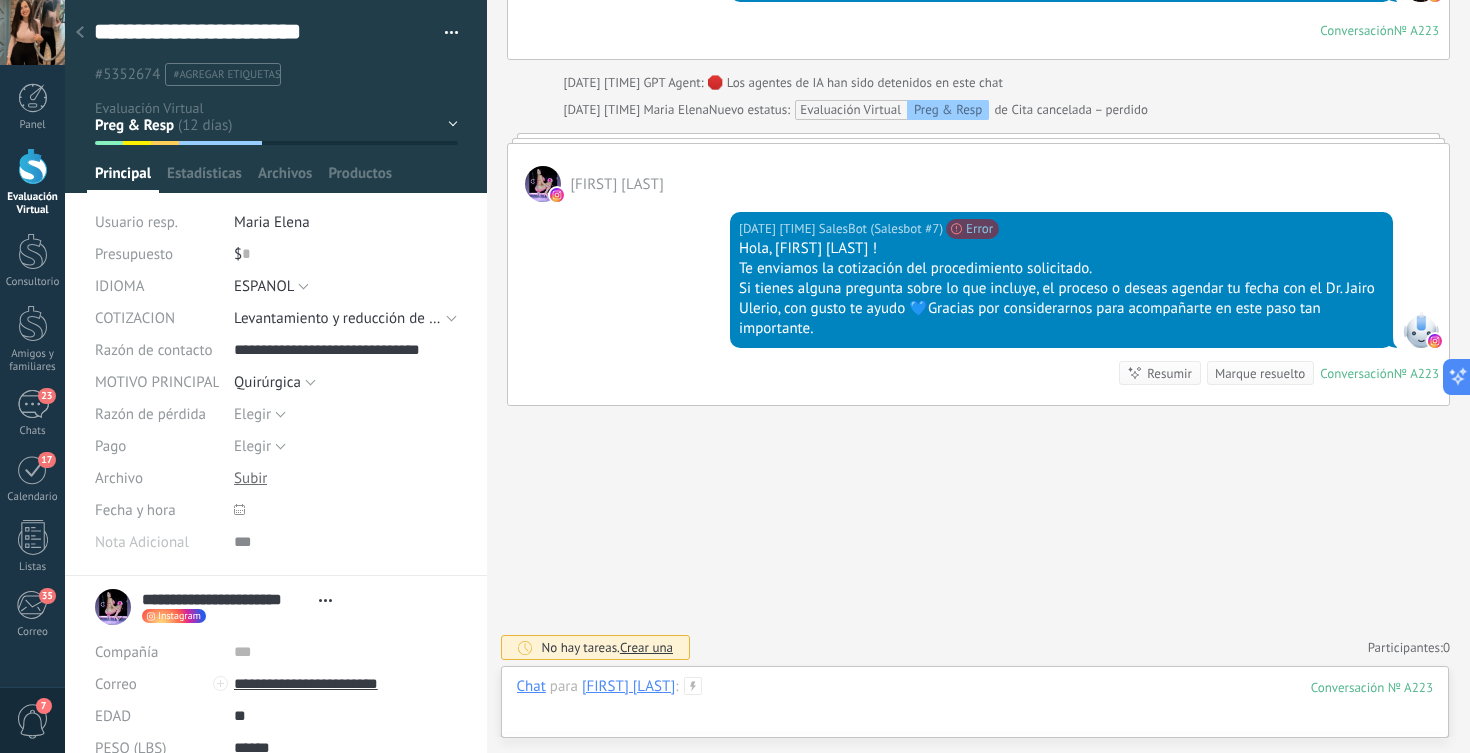 click at bounding box center [975, 707] 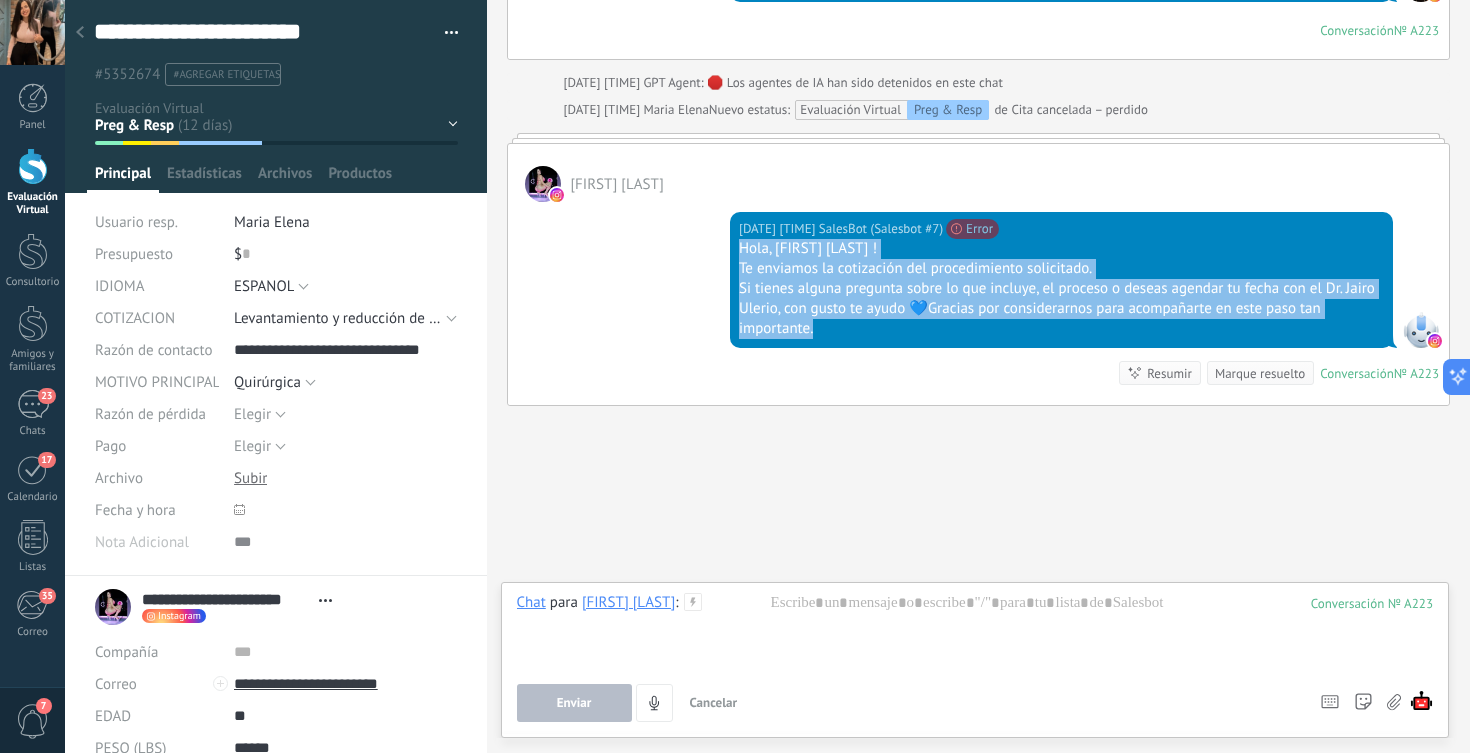 drag, startPoint x: 739, startPoint y: 251, endPoint x: 833, endPoint y: 327, distance: 120.880104 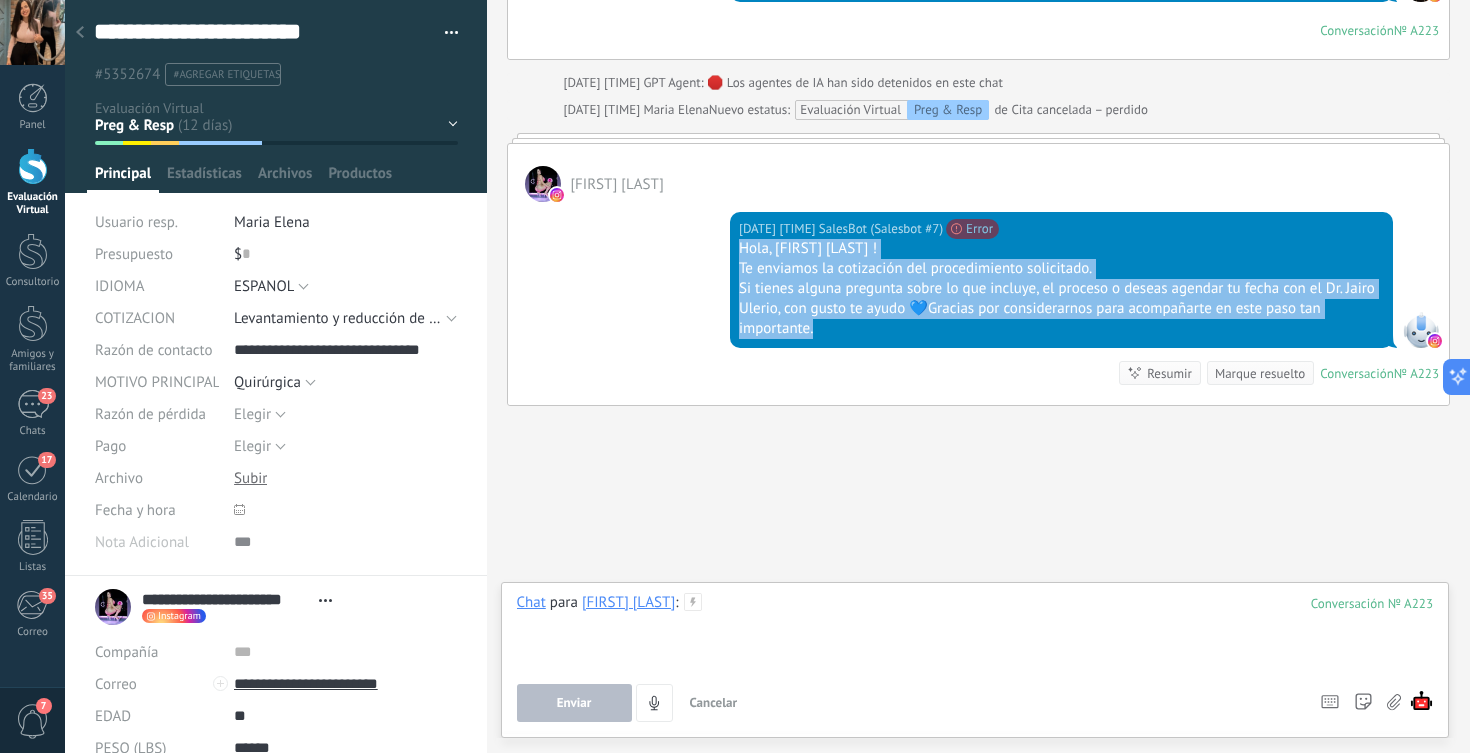 click at bounding box center [975, 631] 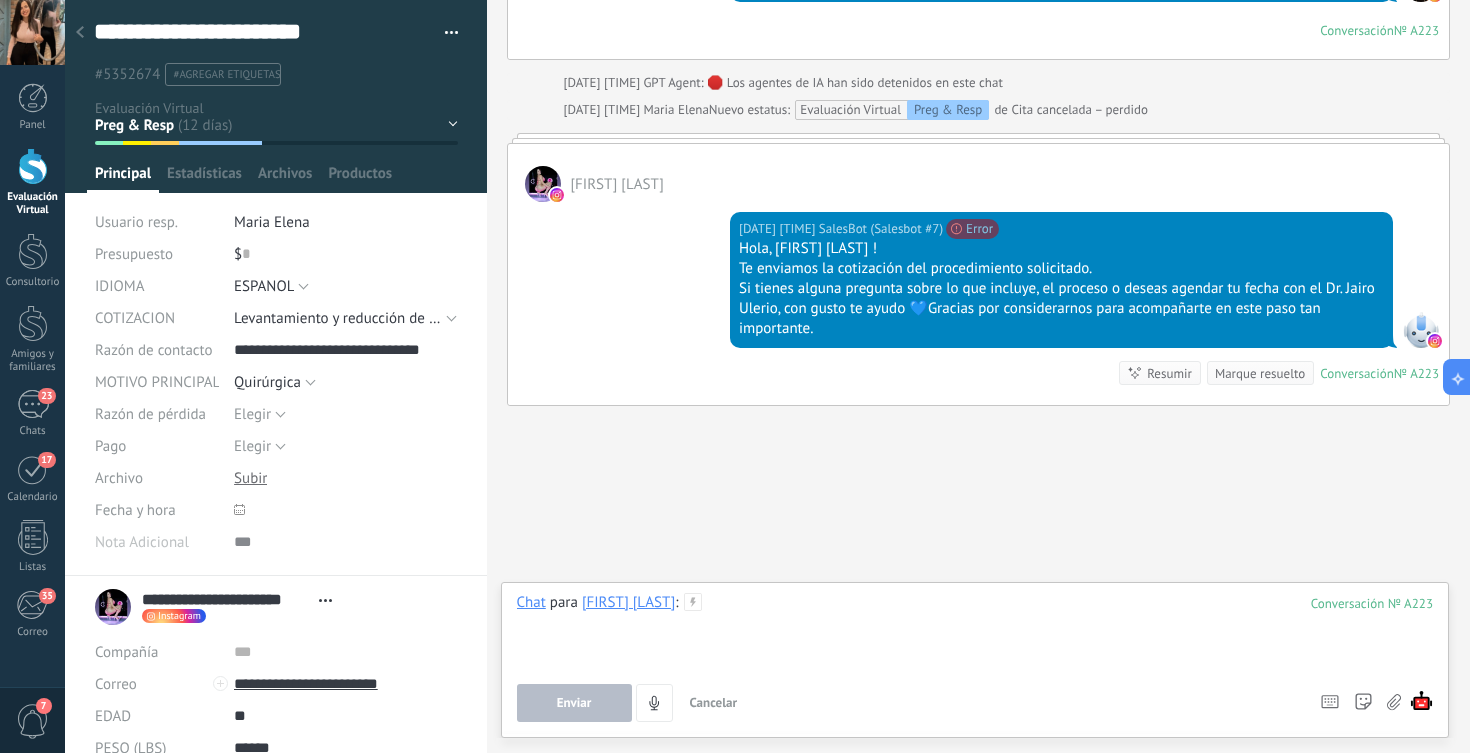 click at bounding box center (975, 631) 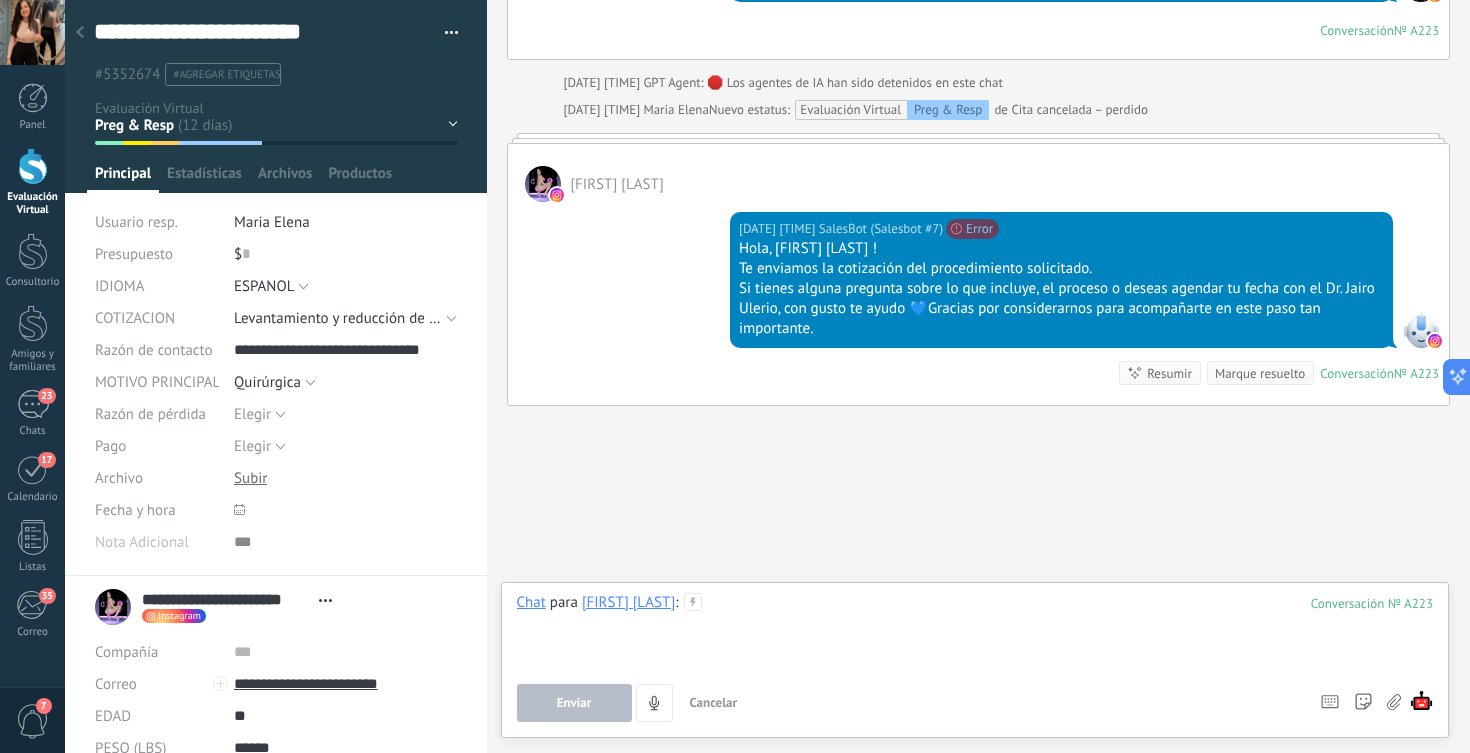 paste 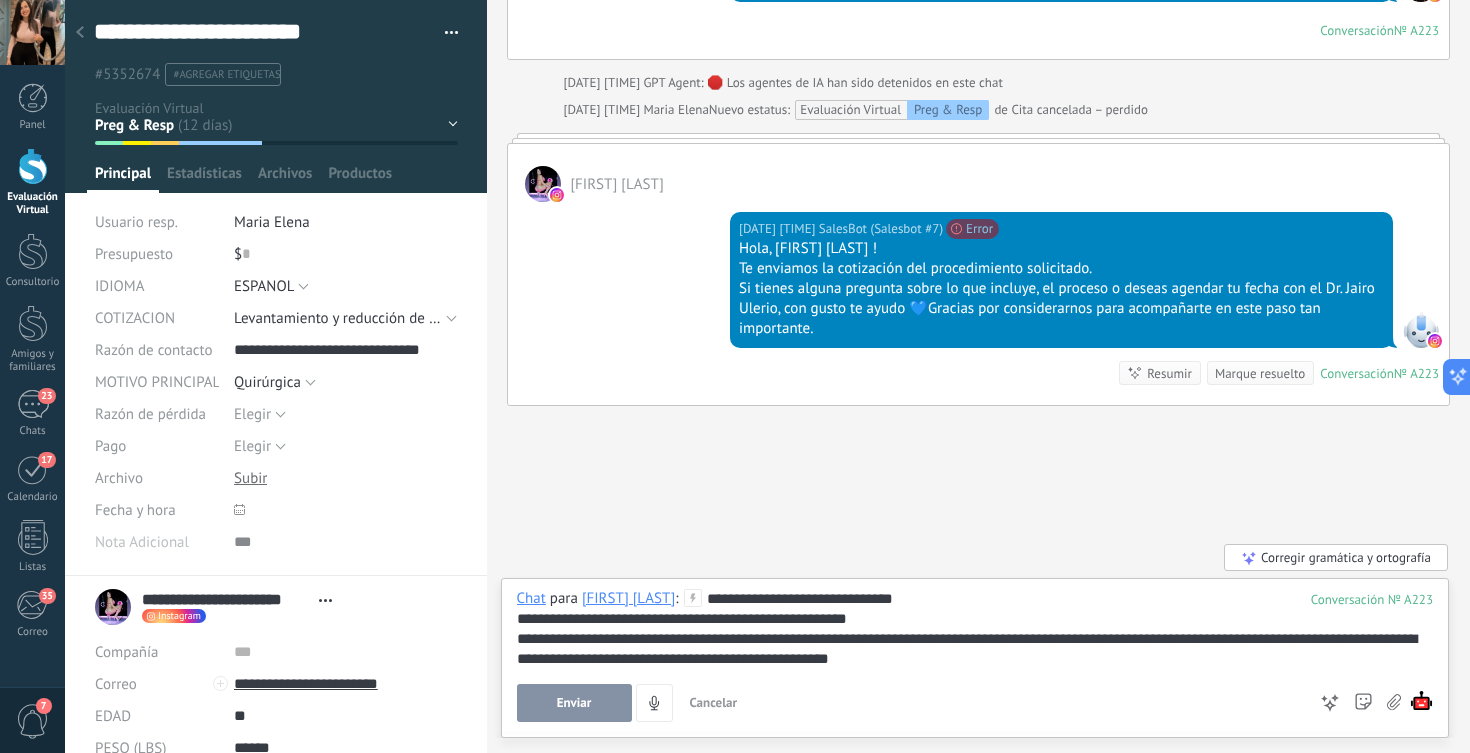 click on "Enviar" at bounding box center (574, 703) 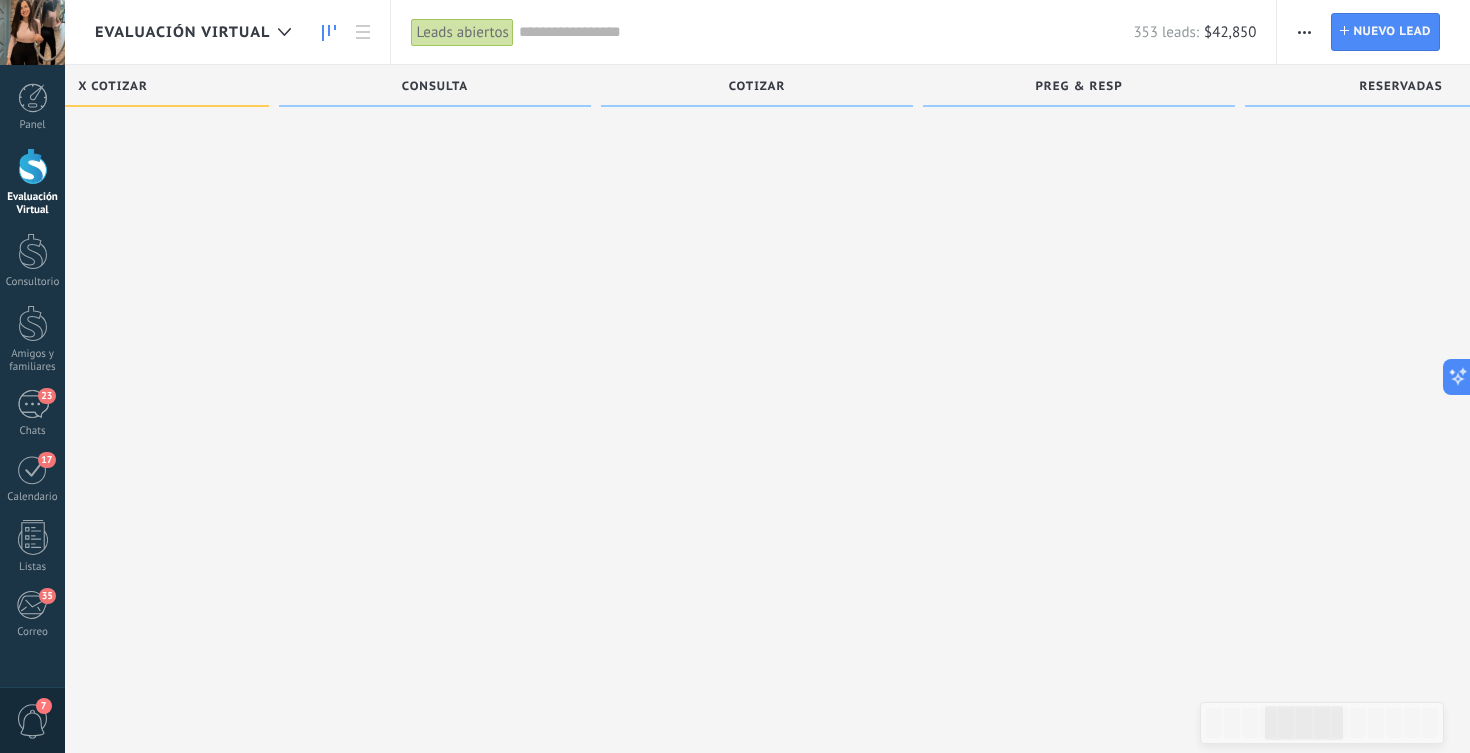 scroll, scrollTop: 9191, scrollLeft: 0, axis: vertical 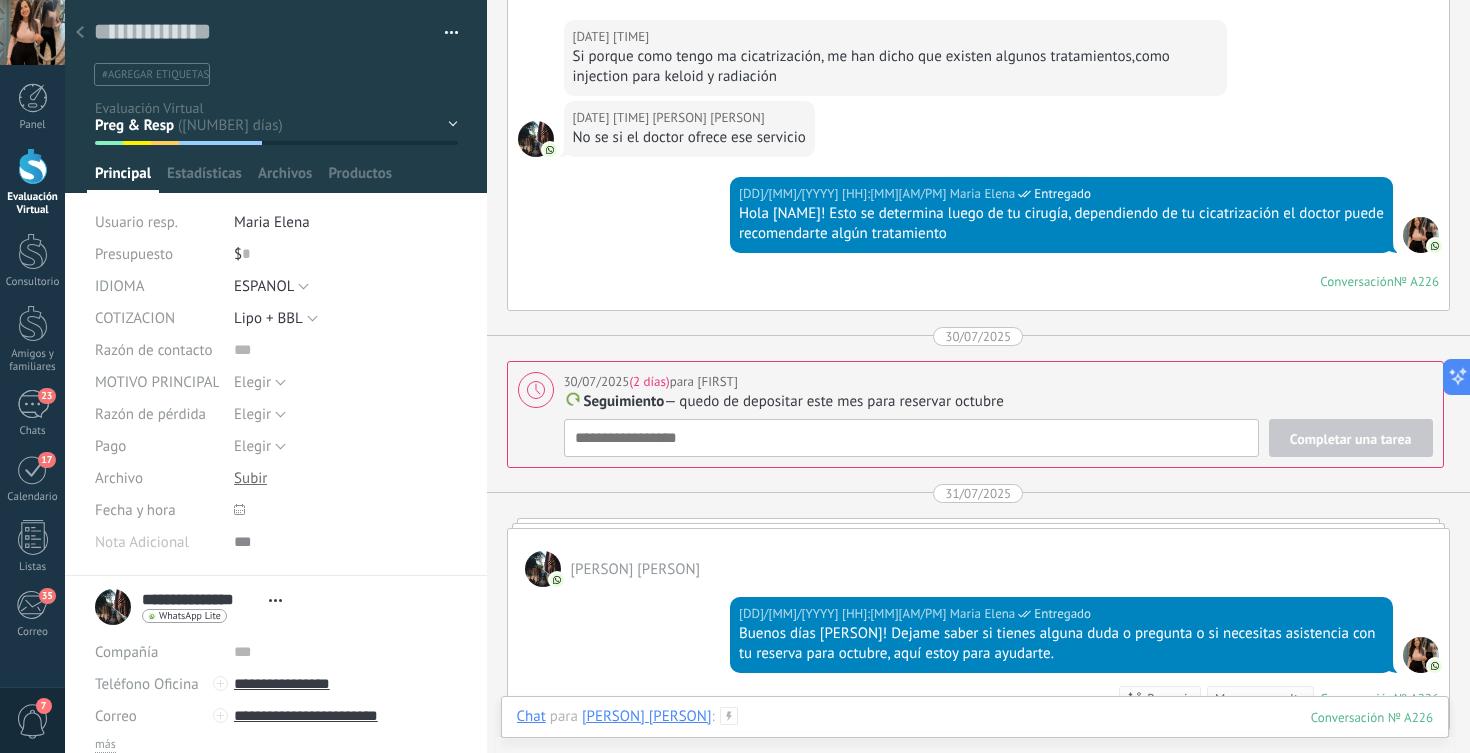 click at bounding box center [975, 737] 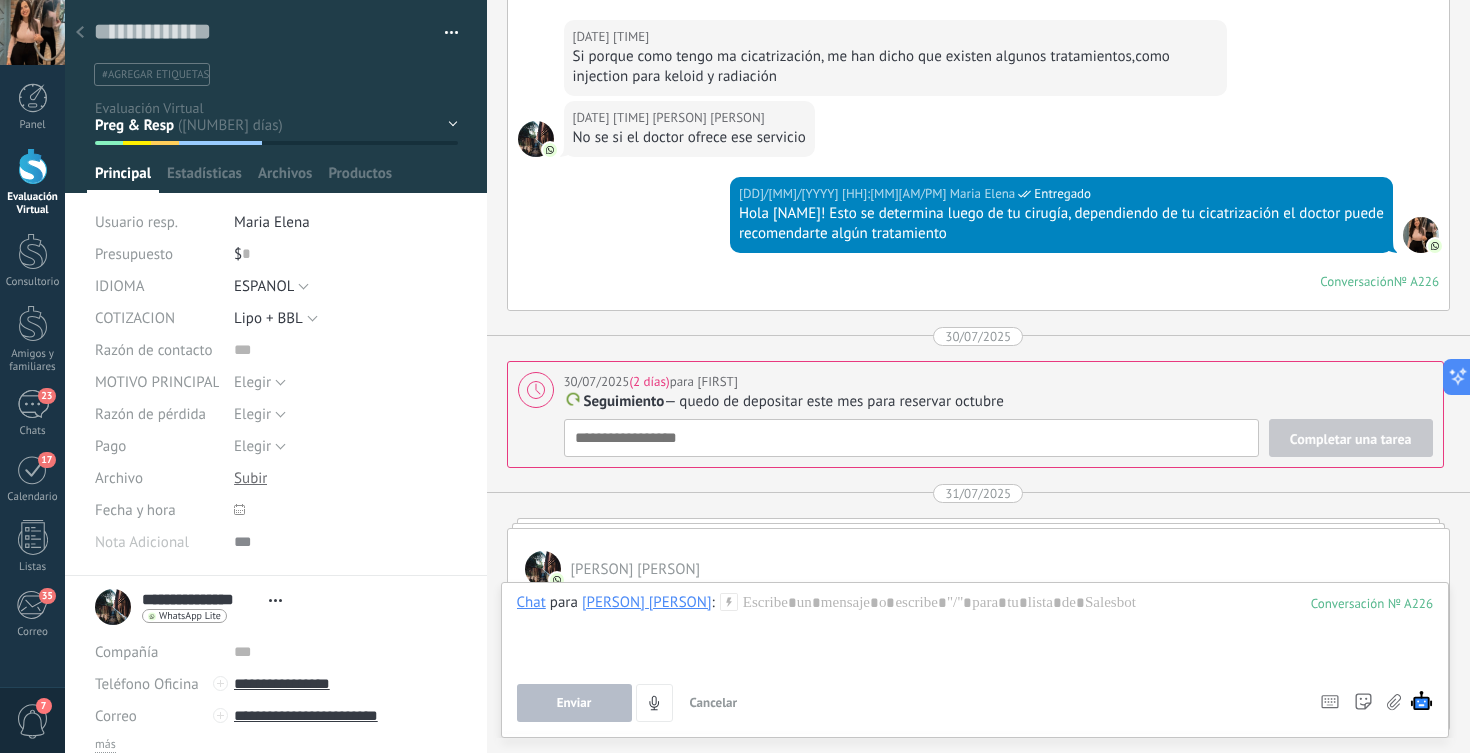click on "Junio [DATE] Creación: 2 eventos Expandir [DATE] [TIME] E-mail de De: Dr. Jairo Ulerio Vargas de: [EMAIL] Emelinda Seeney DR. ULERIO'S OFFICE [DATE] [TIME] E-mail de De: Dr. Jairo Ulerio Vargas de: [EMAIL] Emelinda Seeney APARTAR FECHA Para apartar su cirugía y garantizar su espacio en el quirófano debe h... [DATE] [TIME] E-mail de De: Dr. Jairo Ulerio Vargas de: [EMAIL] Emelinda Seeney CASAS DE RECUPERACION Con respecto al hospedaje, la clínica le incluye una noche. Lo que la ... [DATE] Cambio del campo: 2 eventos Expandir [DATE] [TIME] [FIRST] [LAST] El valor del campo «IDIOMA» se establece en «ESPANOL» Emelinda Seeney [DATE] [TIME] [FIRST] [LAST] Entregado Buenos días Sra. Emelinda! Le asiste Maria, coordinadora del consultorio del Dr. Jairo Ulerio, gracias por contactarnos! ❤️ [DATE] [TIME] Emelinda Seeney [DATE] [TIME] [FIRST] [LAST] Entregado [DATE] [TIME]" at bounding box center [979, -1411] 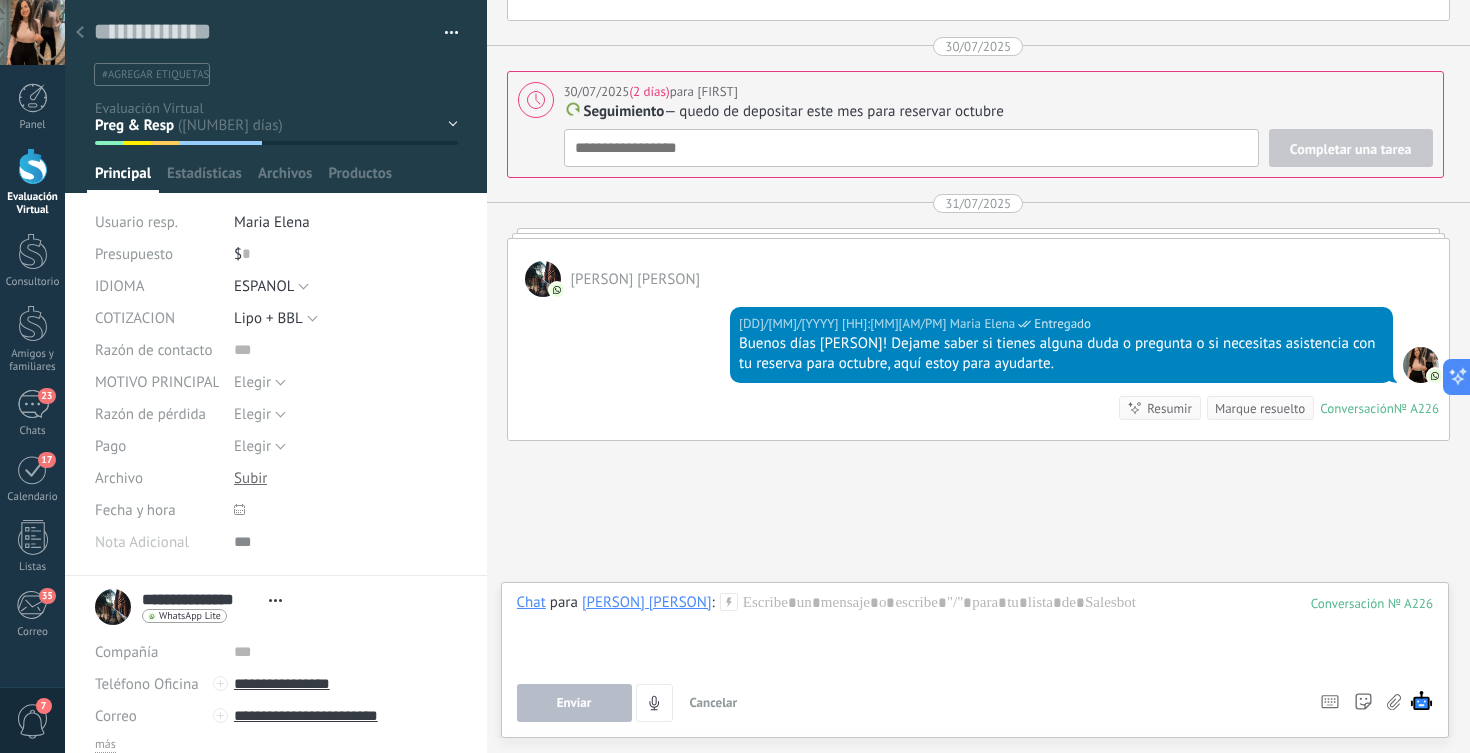 scroll, scrollTop: 3956, scrollLeft: 0, axis: vertical 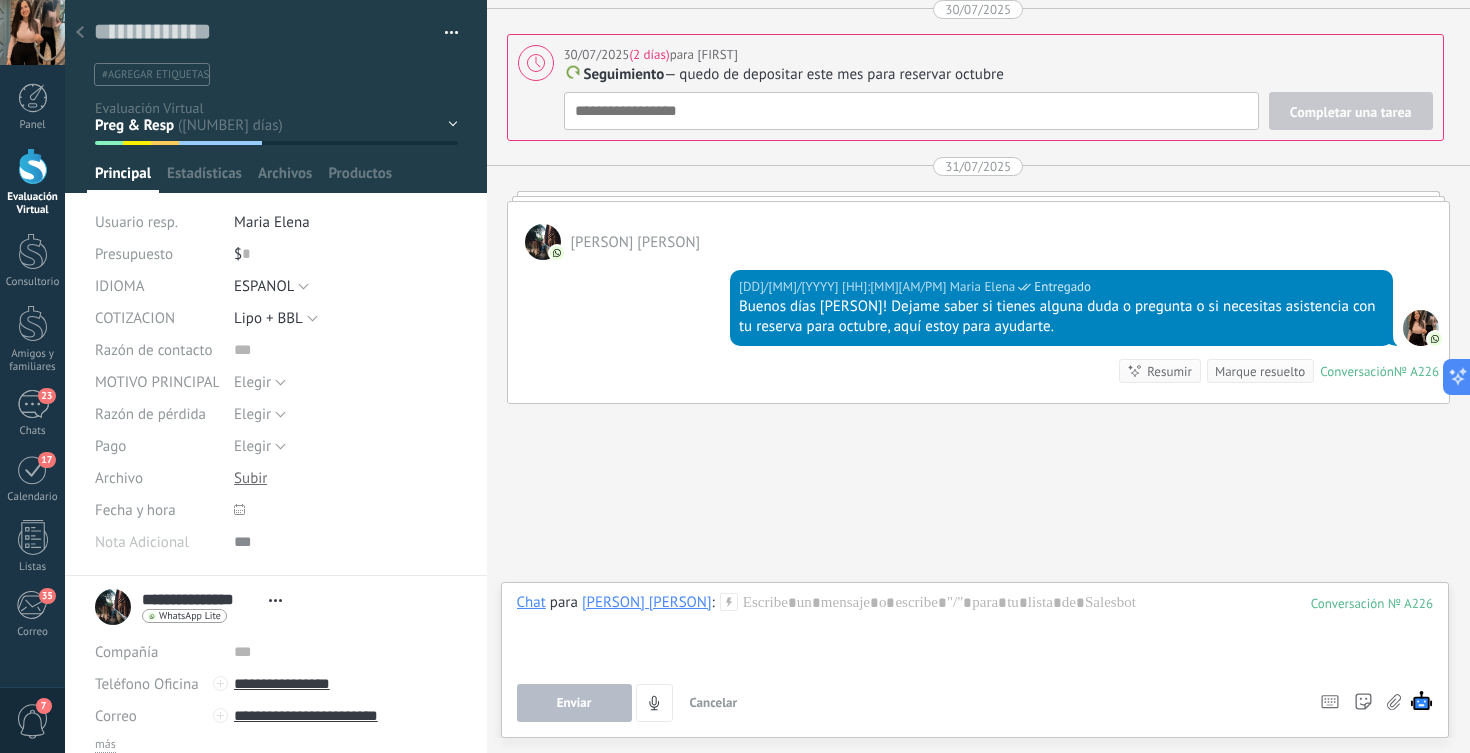click on "Cancelar" at bounding box center (714, 702) 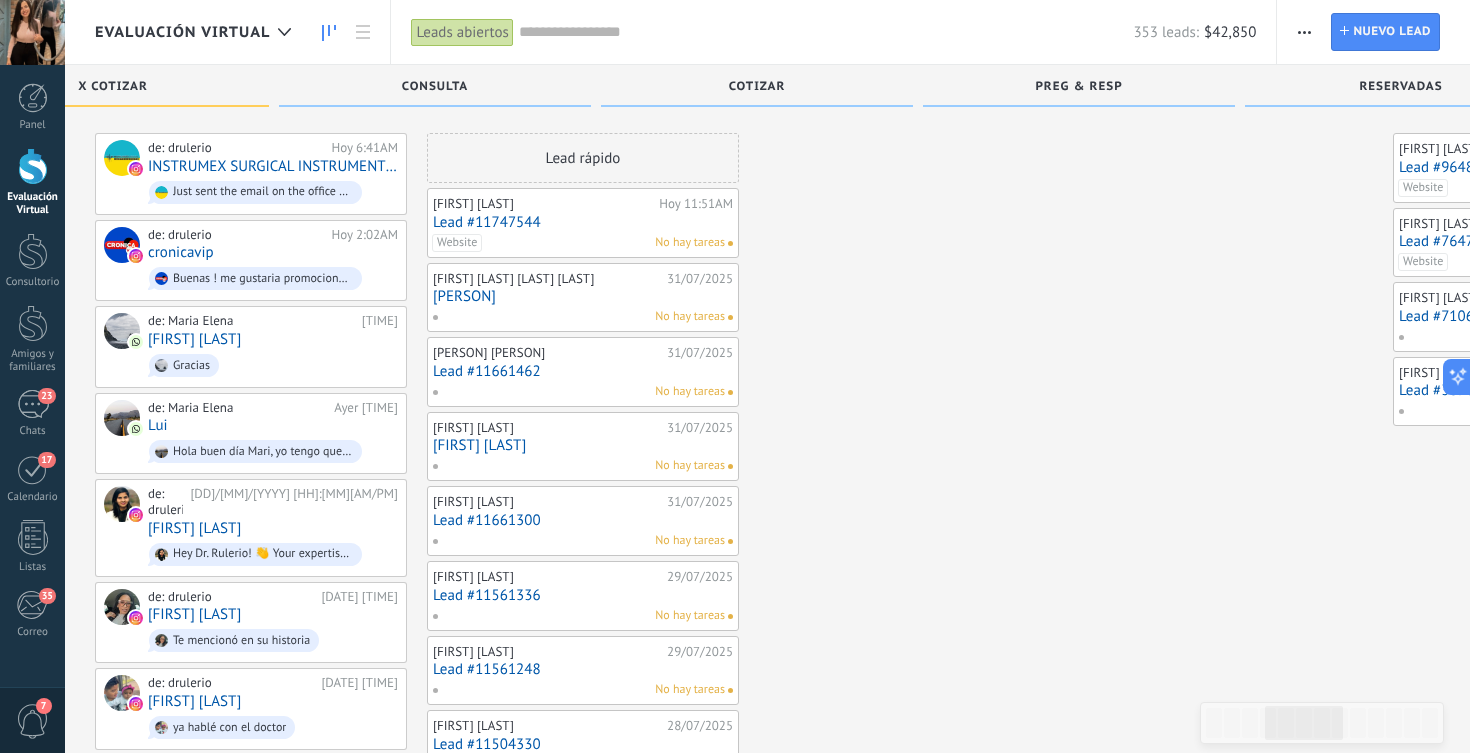 scroll, scrollTop: 9191, scrollLeft: 0, axis: vertical 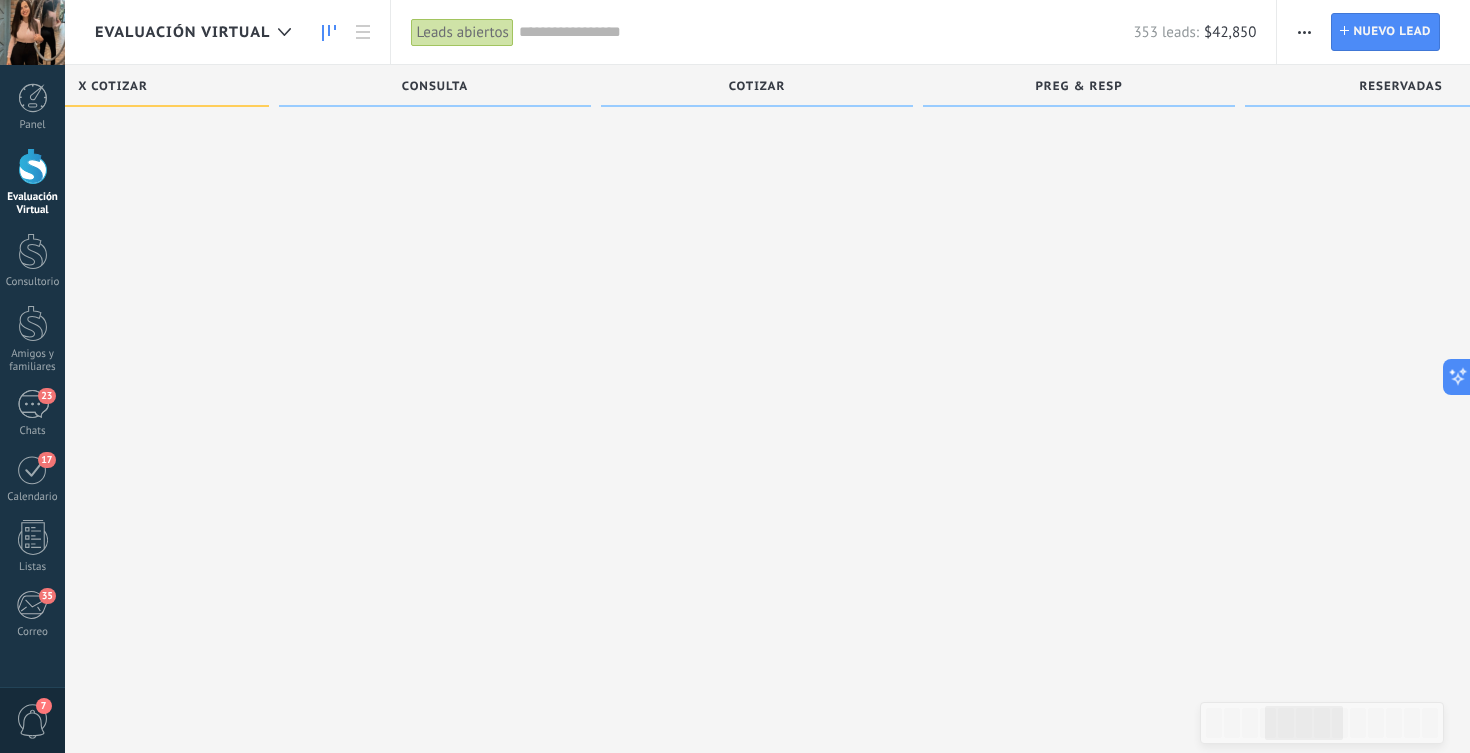 click on "Lead #5835422" at bounding box center (2193, 374) 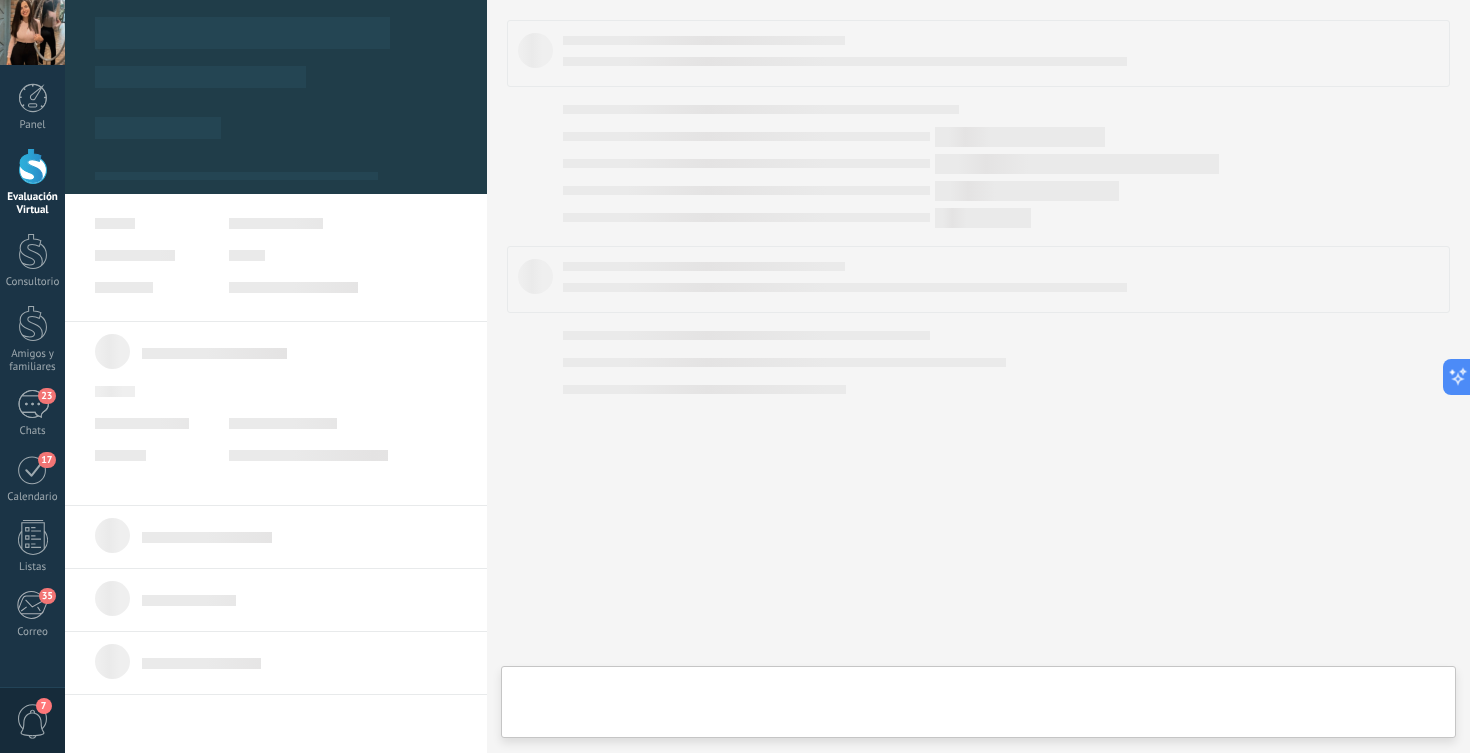 scroll, scrollTop: 0, scrollLeft: 0, axis: both 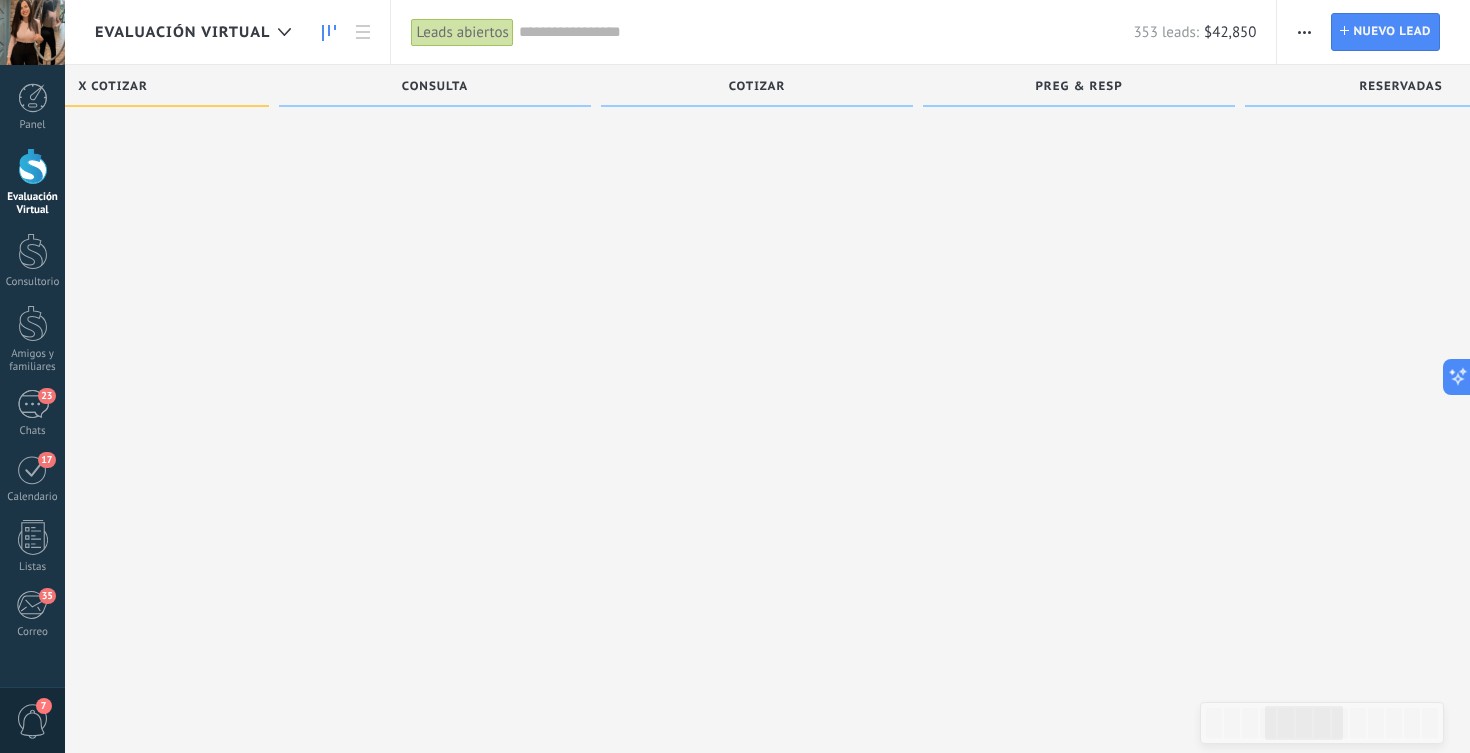 click on "Lead #[NUMBER]" at bounding box center (2193, 418) 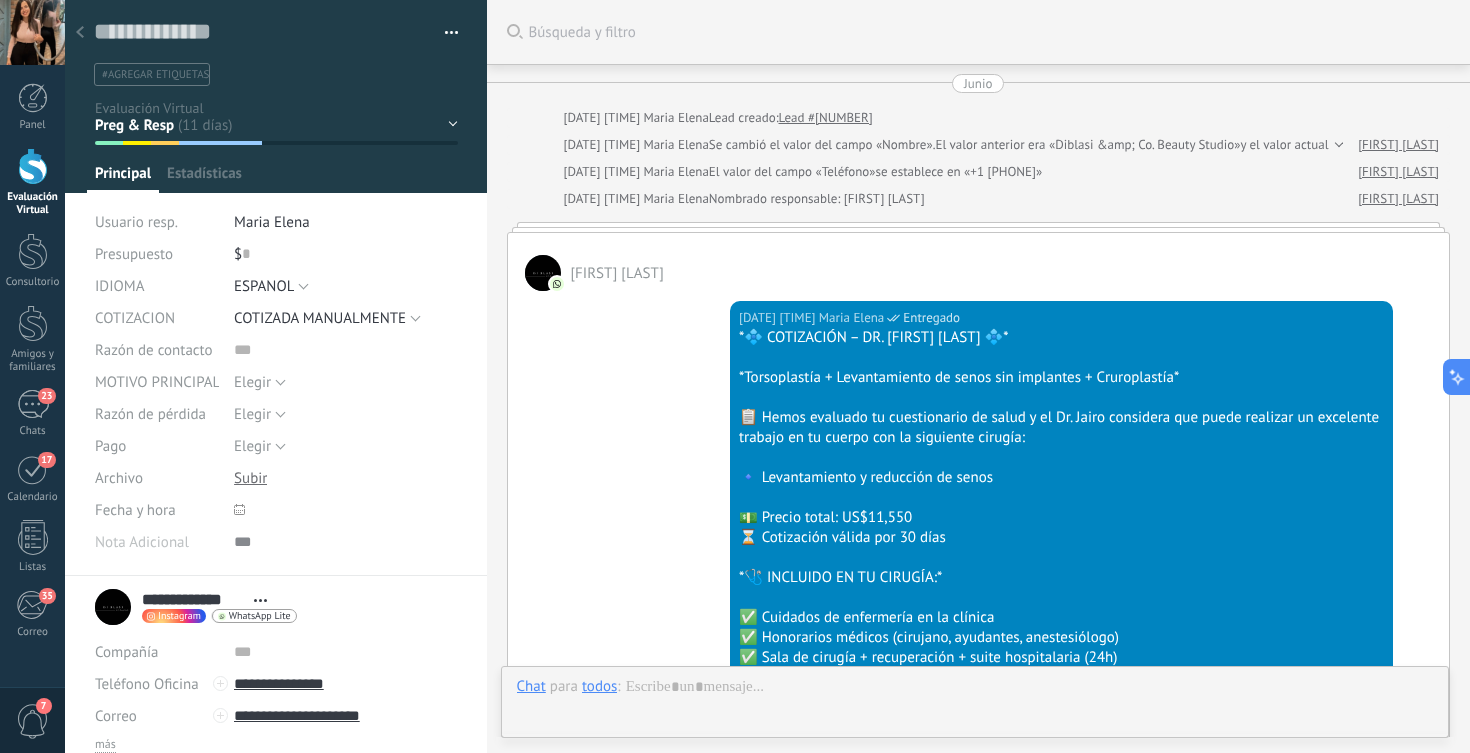 scroll, scrollTop: 0, scrollLeft: 0, axis: both 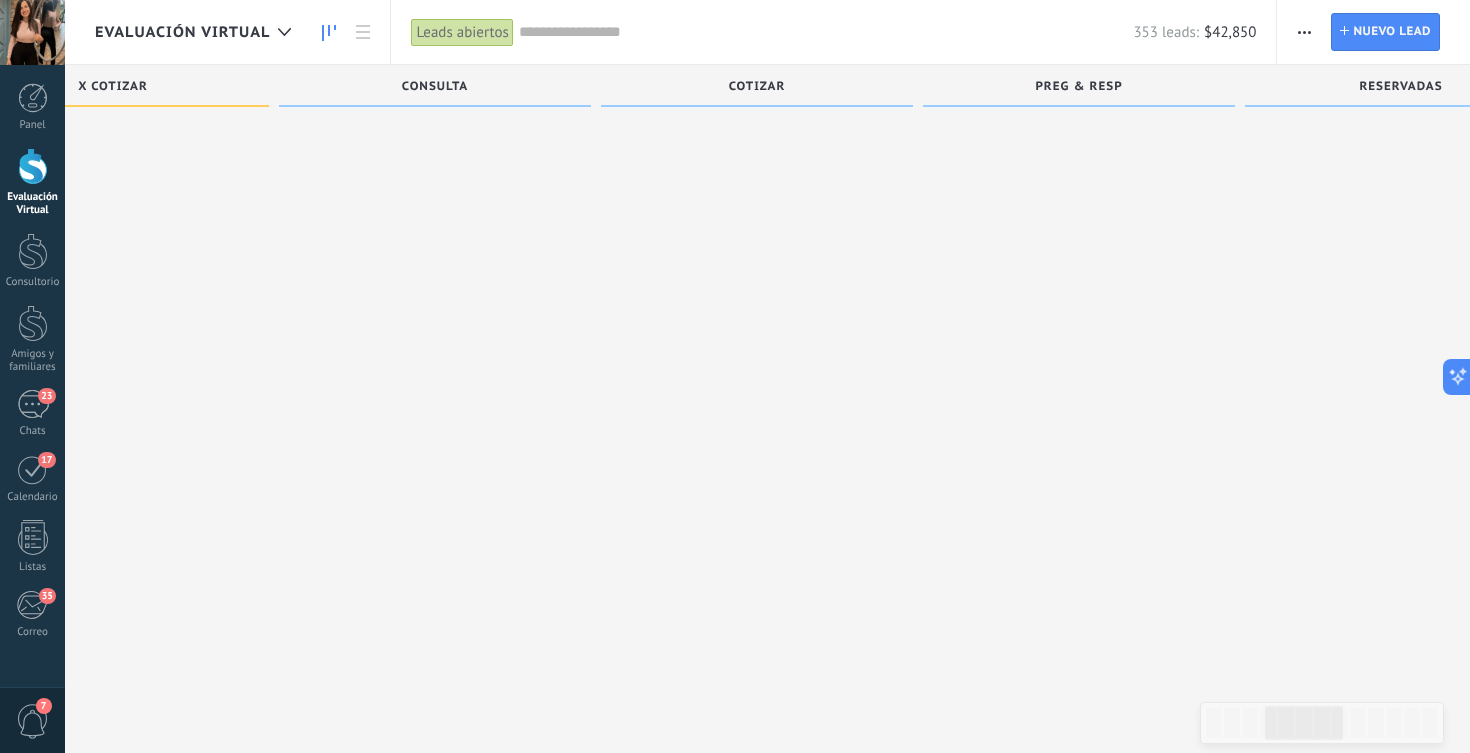click on "Lead #5835422" at bounding box center [2193, 492] 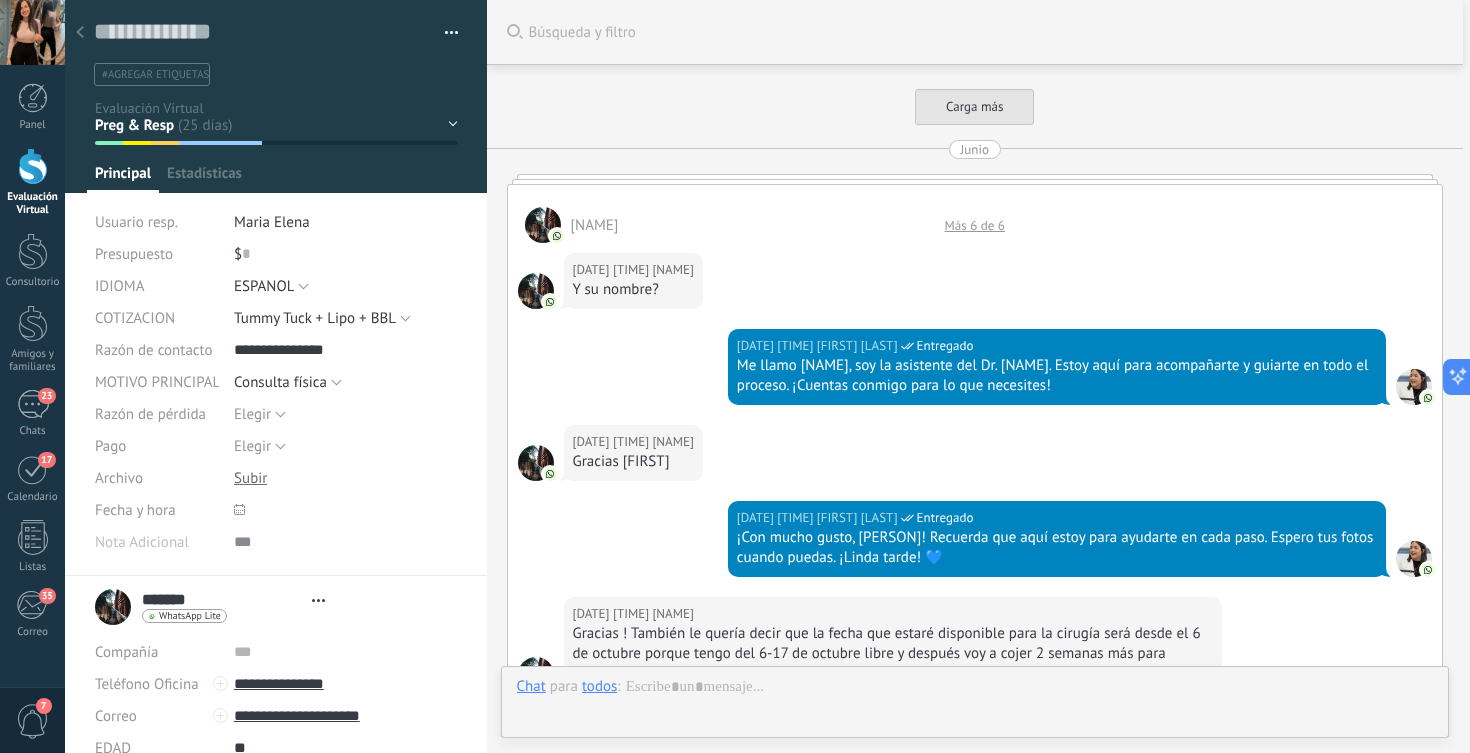 type on "**********" 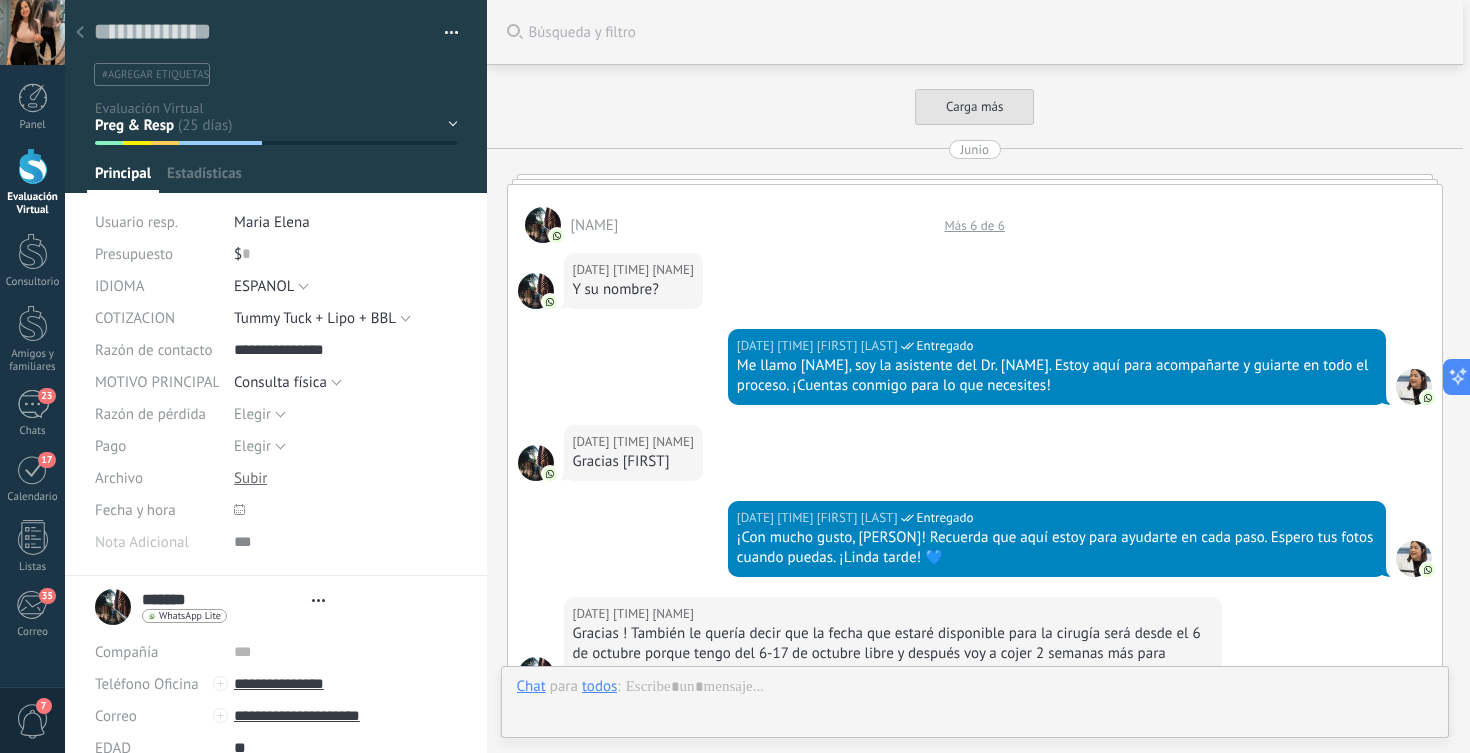 scroll, scrollTop: 0, scrollLeft: 0, axis: both 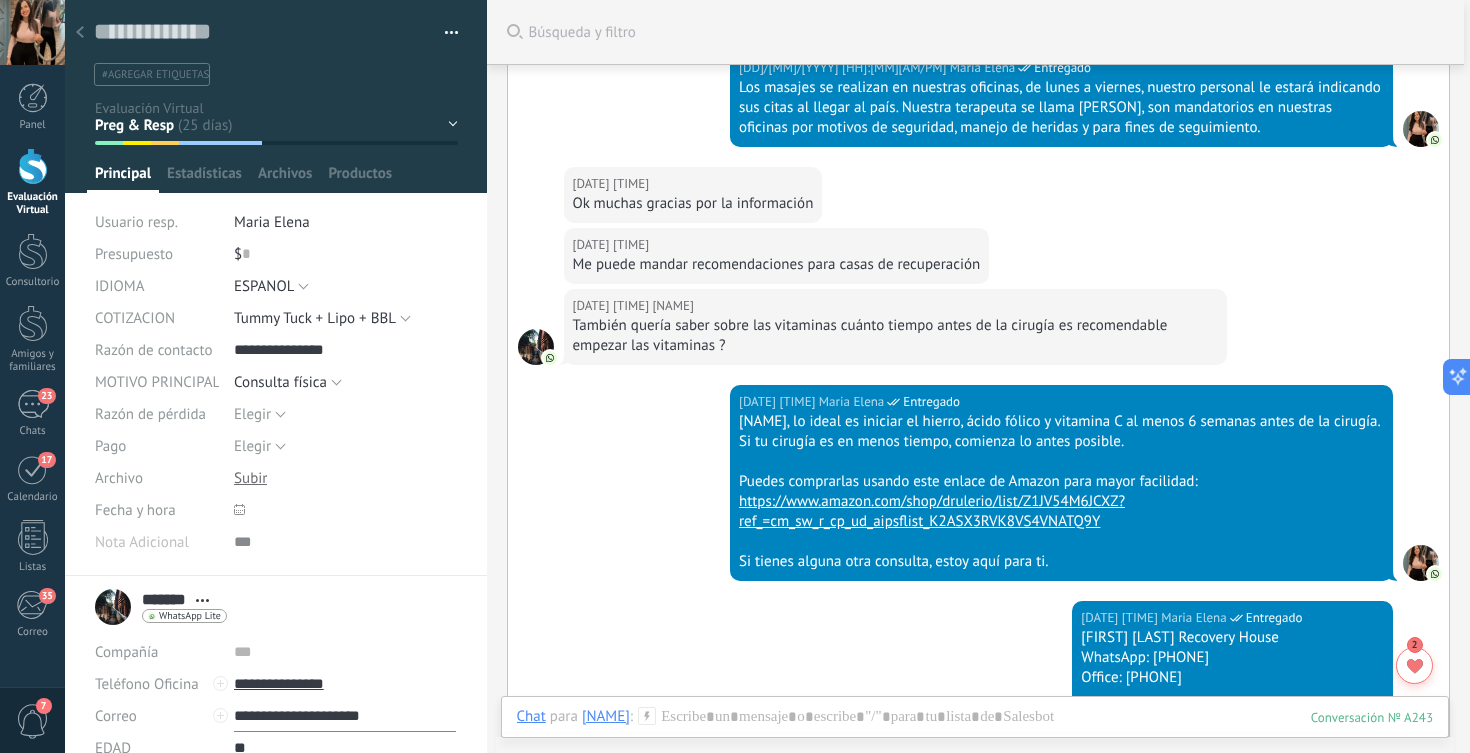 click on "**********" at bounding box center (345, 716) 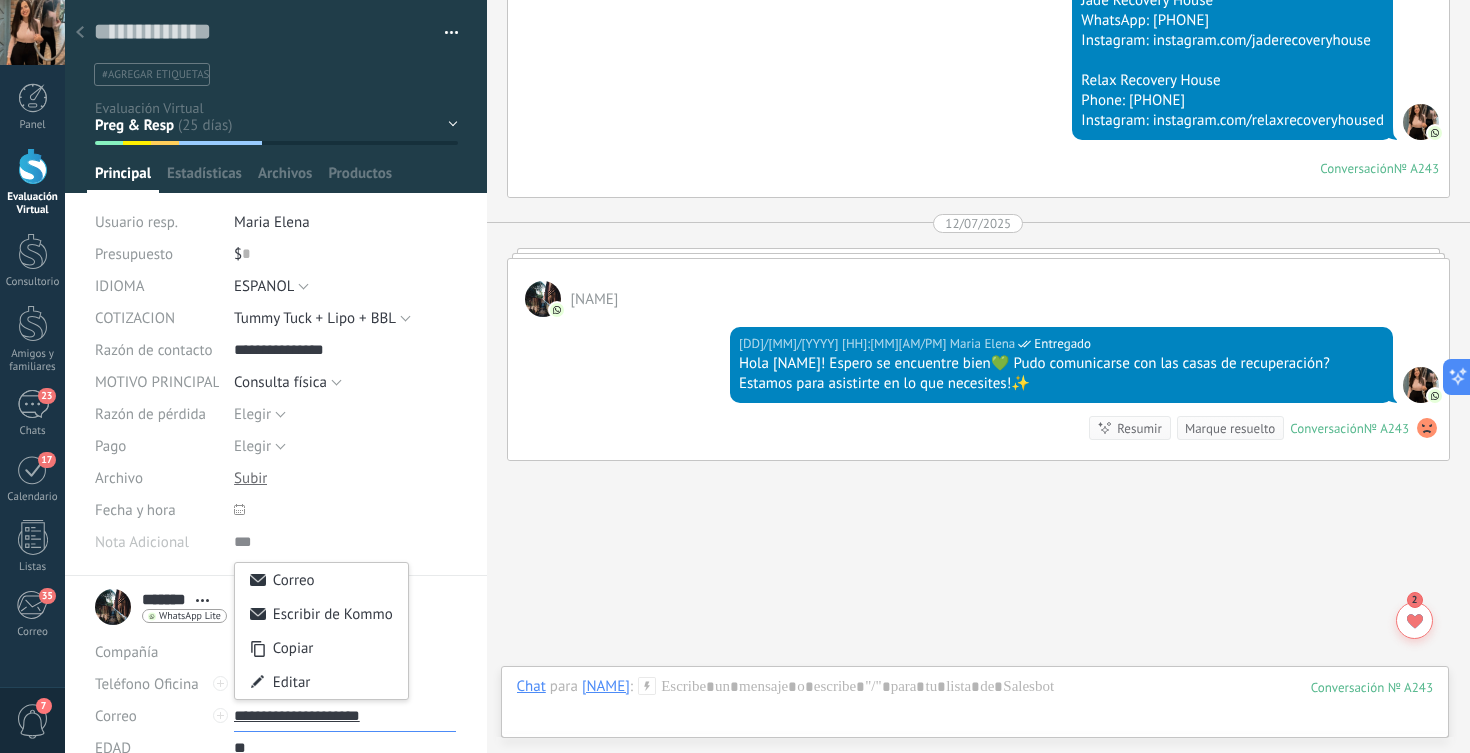 scroll, scrollTop: 10198, scrollLeft: 0, axis: vertical 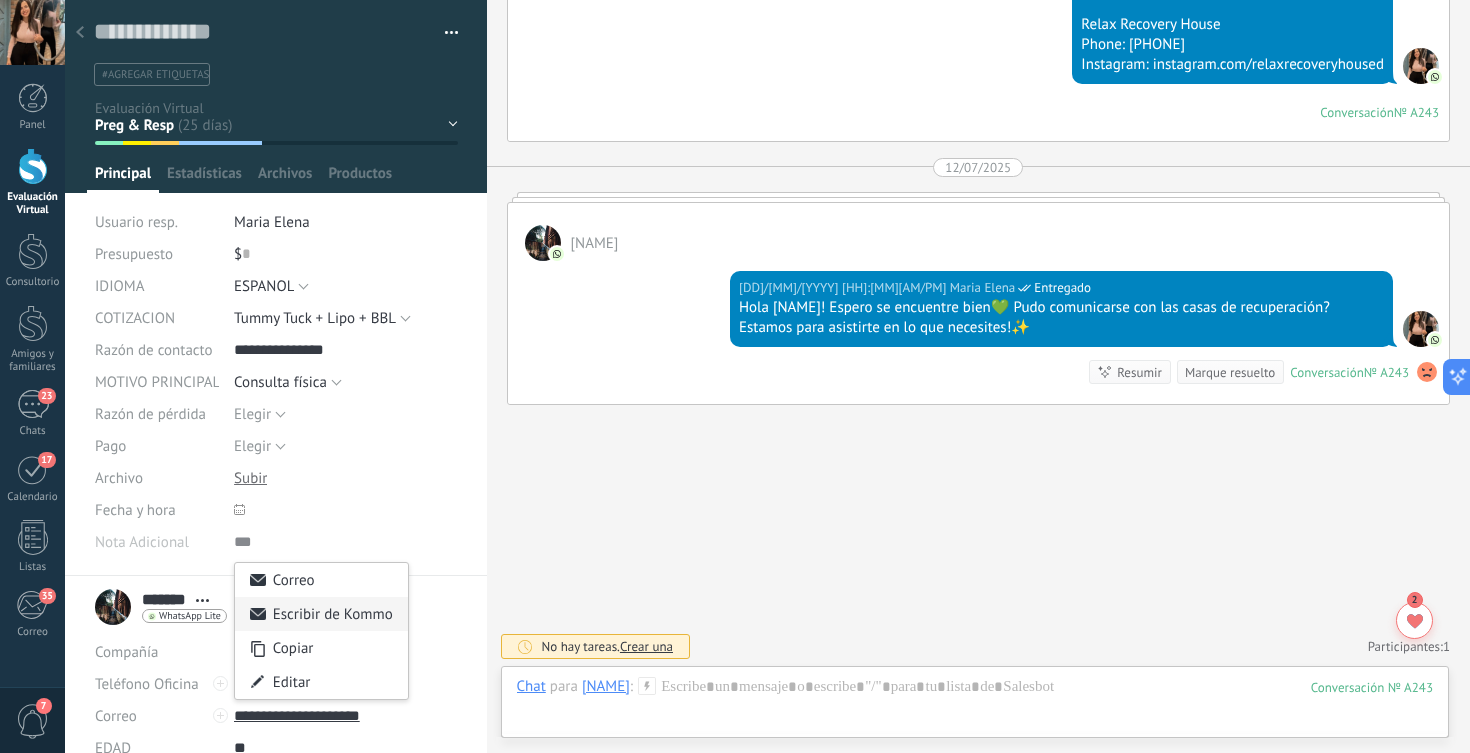 click on "Escribir de Kommo" at bounding box center [321, 614] 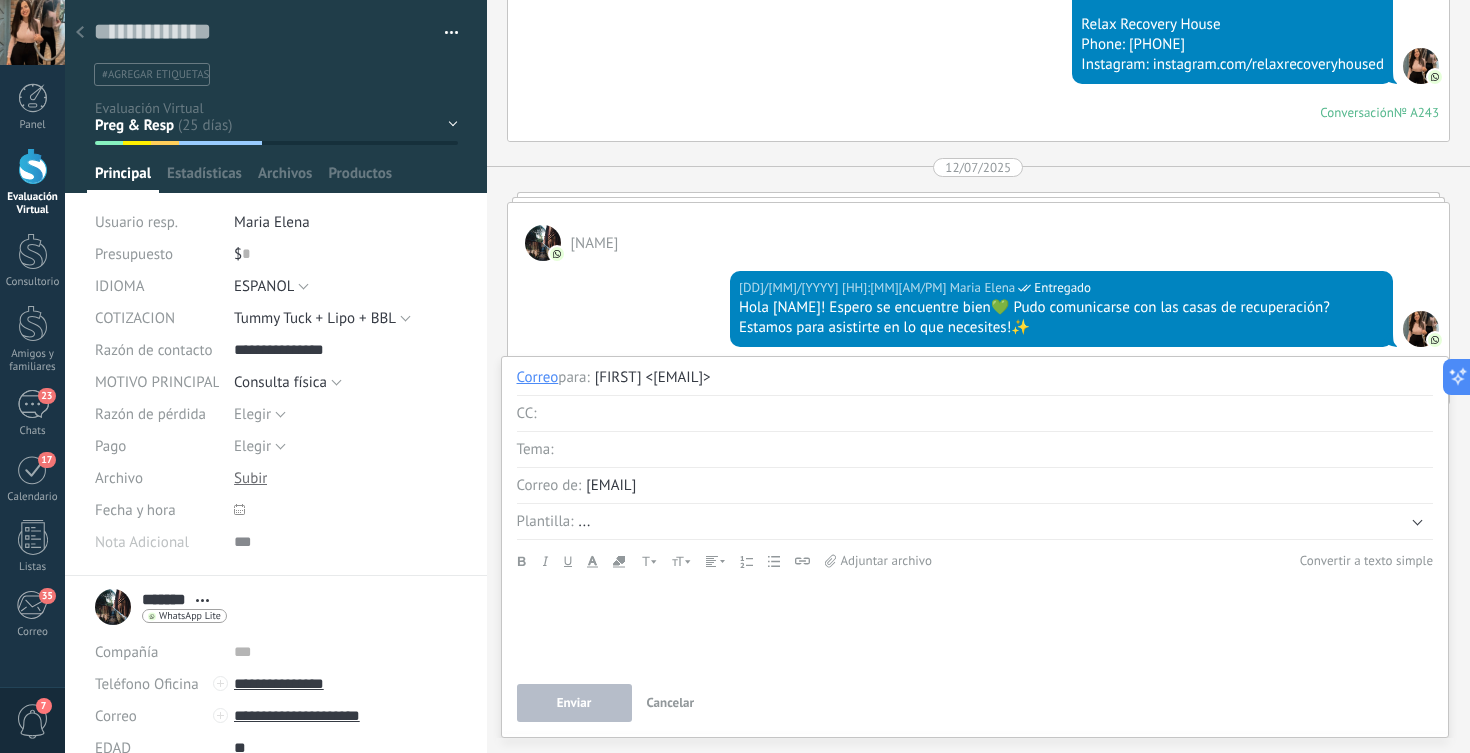 scroll, scrollTop: 0, scrollLeft: 0, axis: both 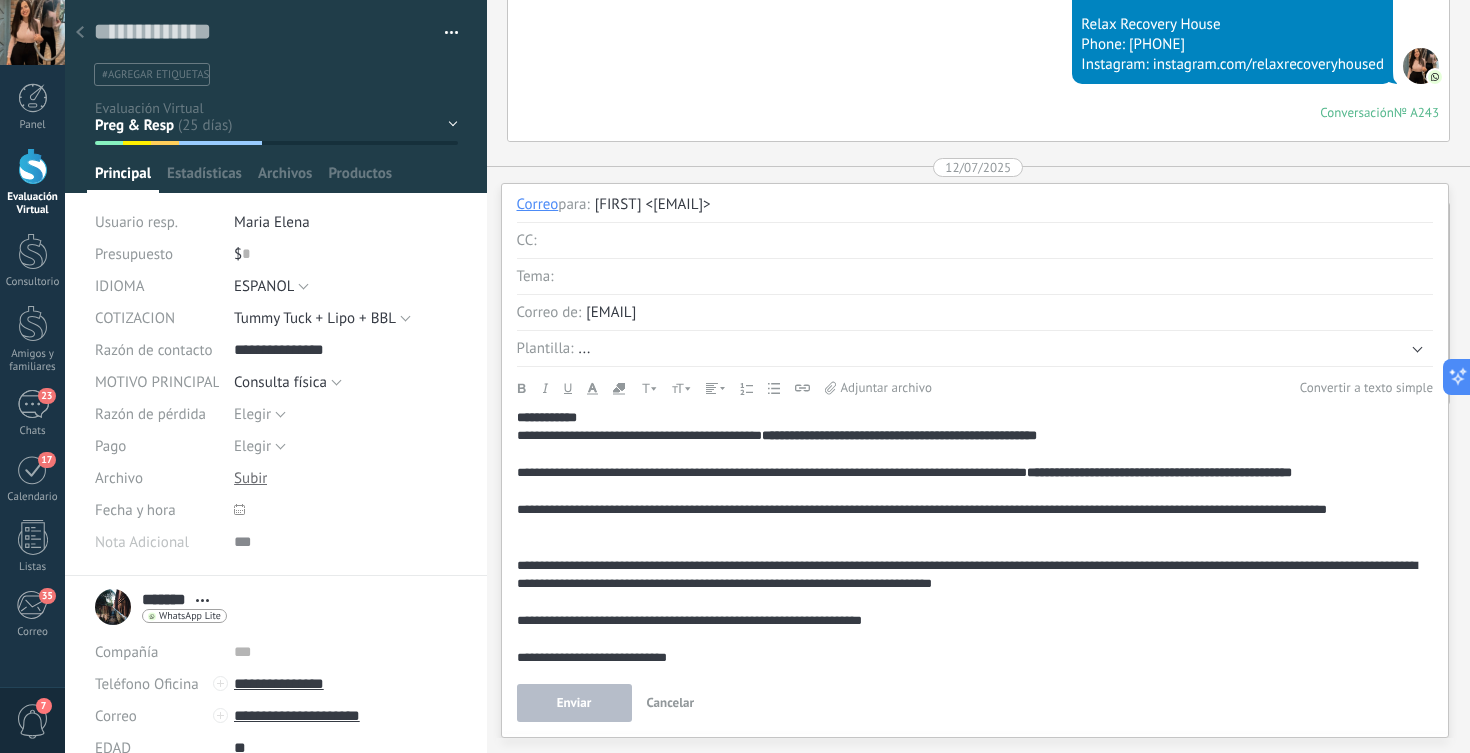 click on "**********" at bounding box center (547, 417) 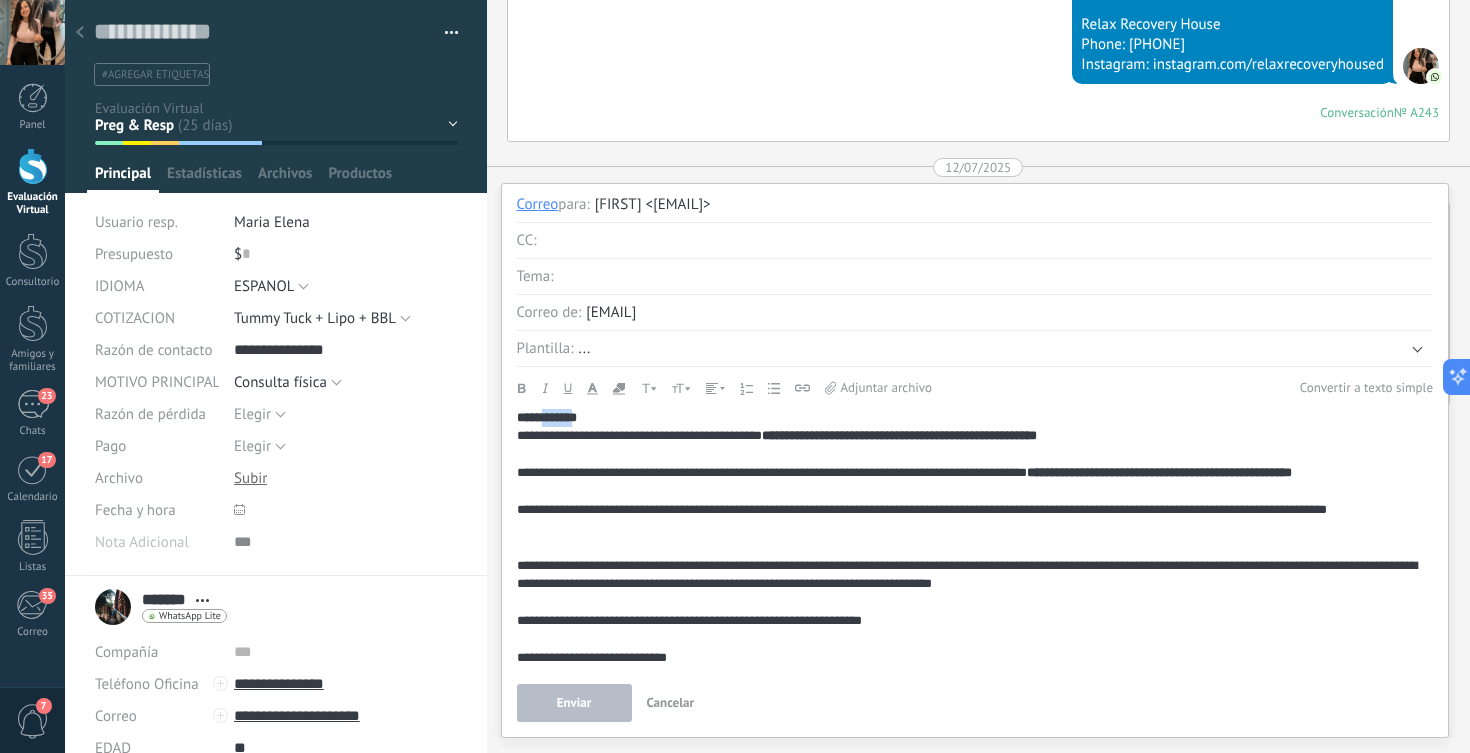 click on "**********" at bounding box center [547, 417] 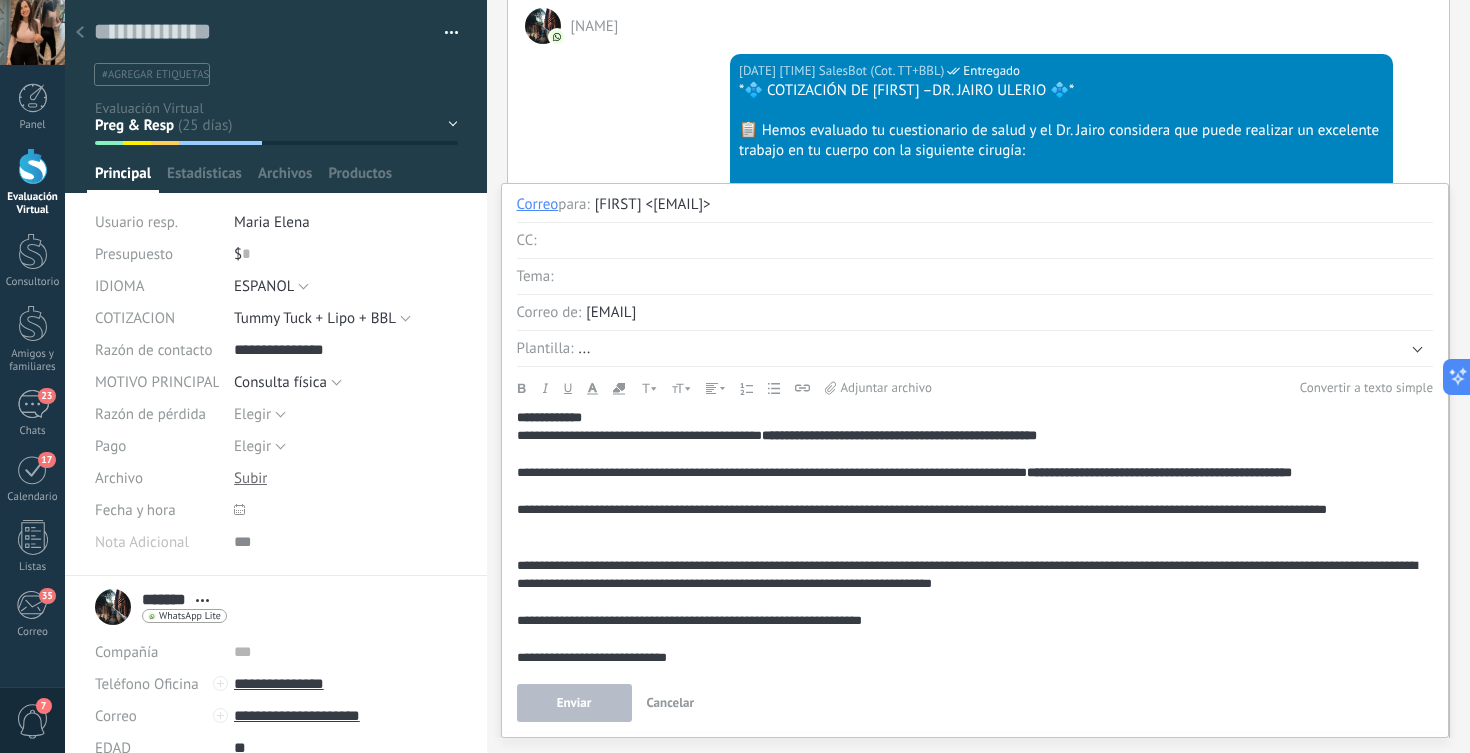scroll, scrollTop: 6715, scrollLeft: 0, axis: vertical 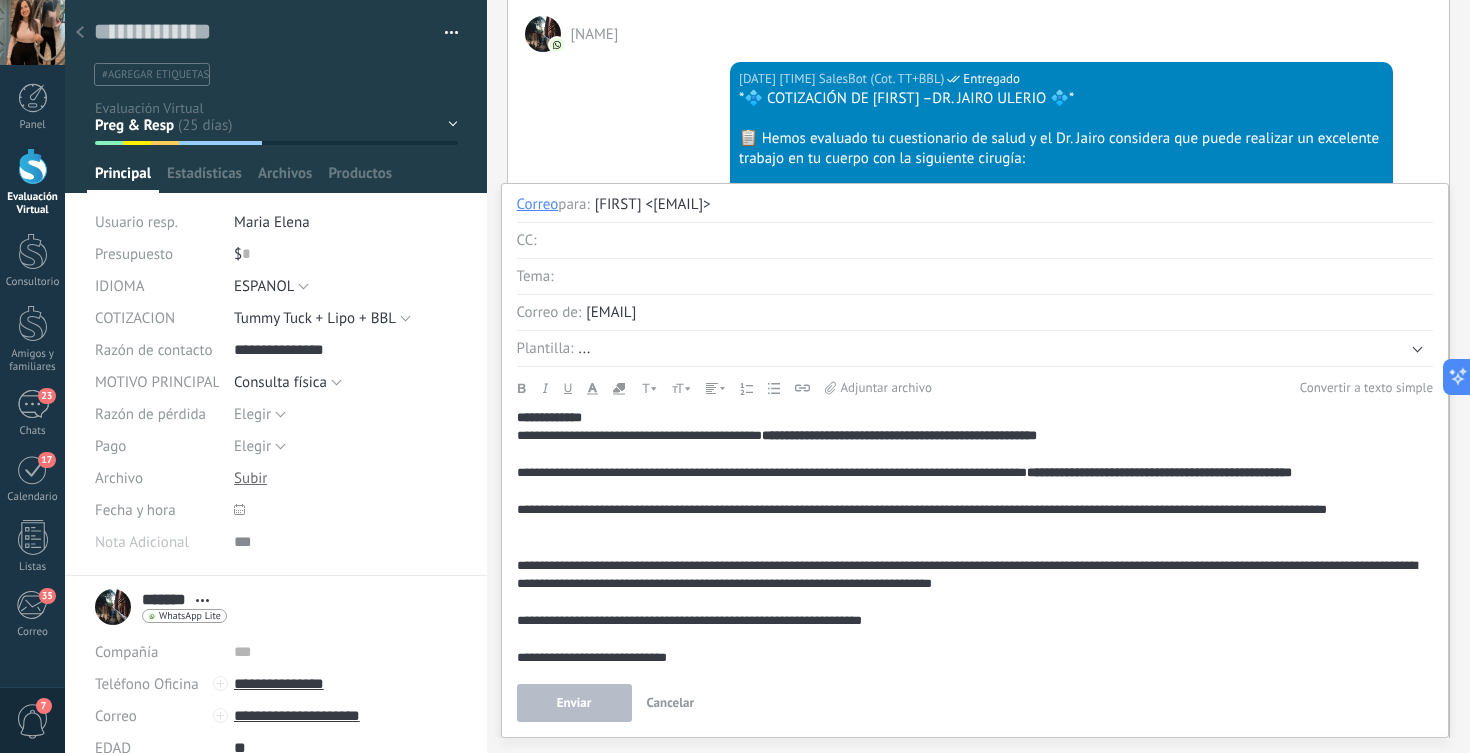 click on "**********" at bounding box center (1159, 472) 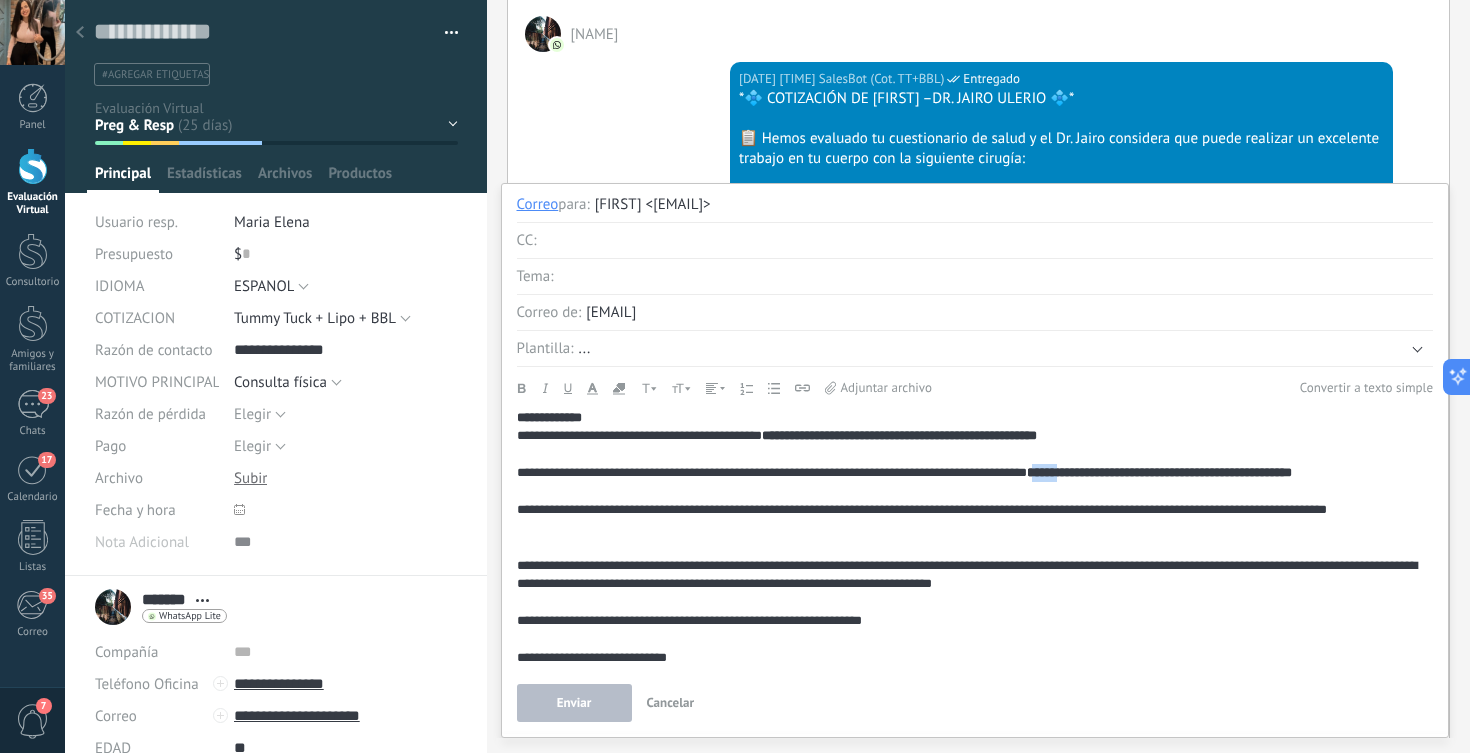 click on "**********" at bounding box center (1159, 472) 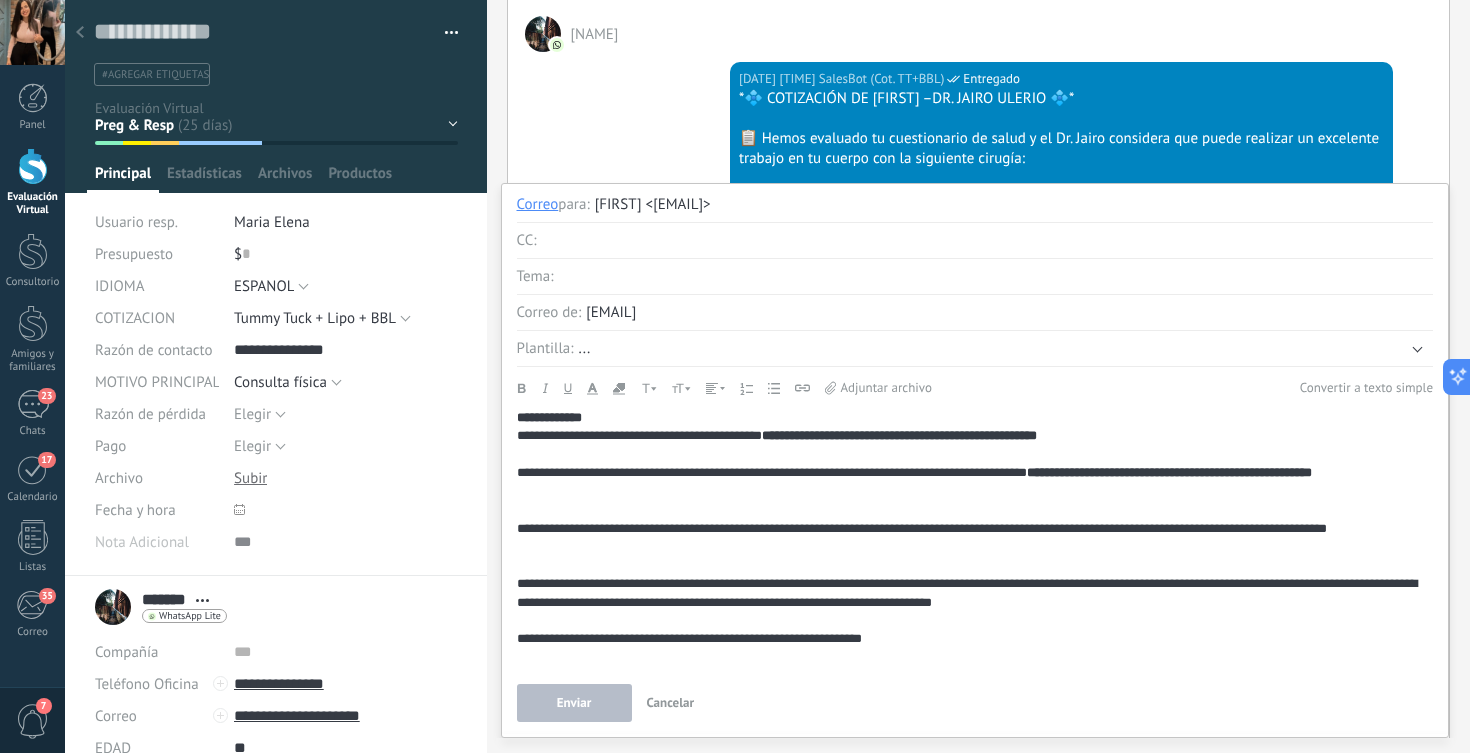 click on "**********" at bounding box center (1169, 472) 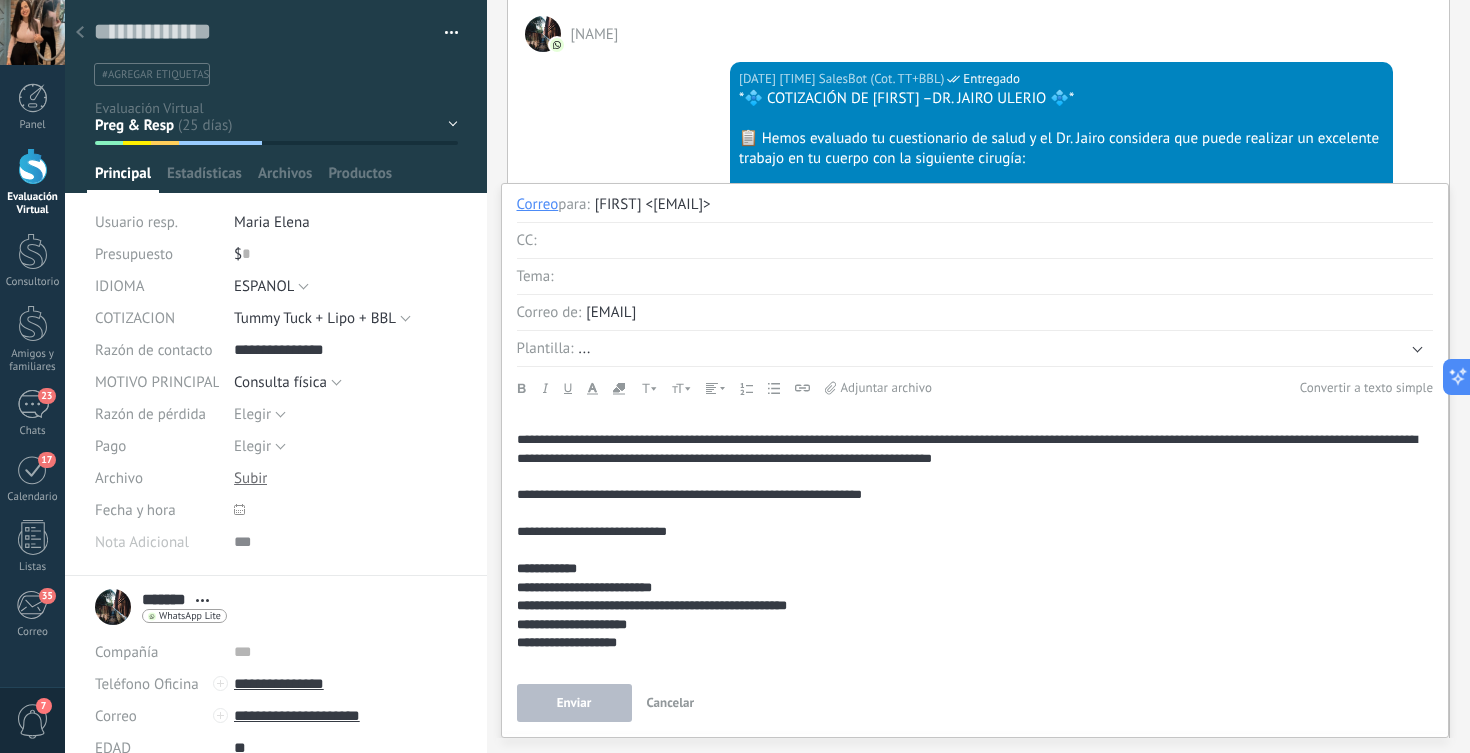 scroll, scrollTop: 146, scrollLeft: 0, axis: vertical 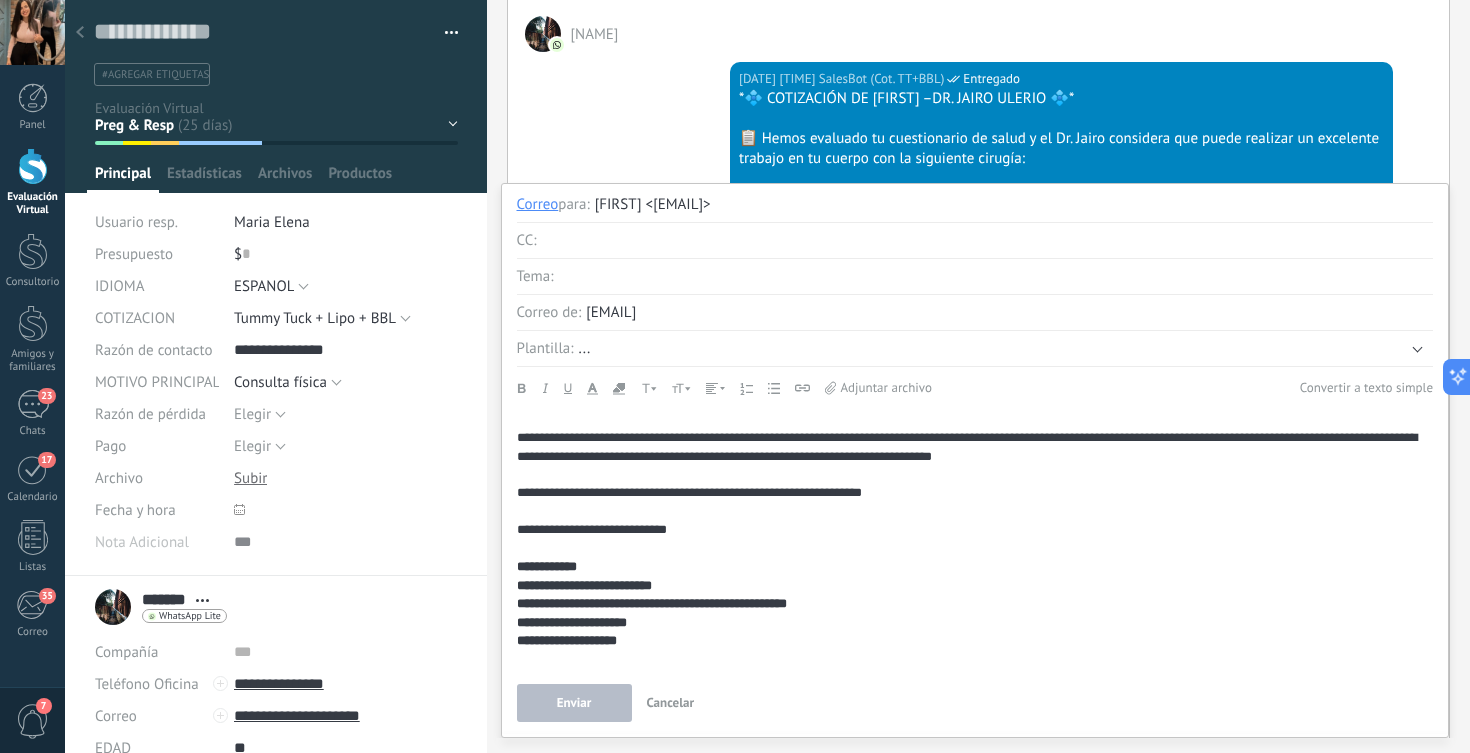 click on "**********" at bounding box center (584, 585) 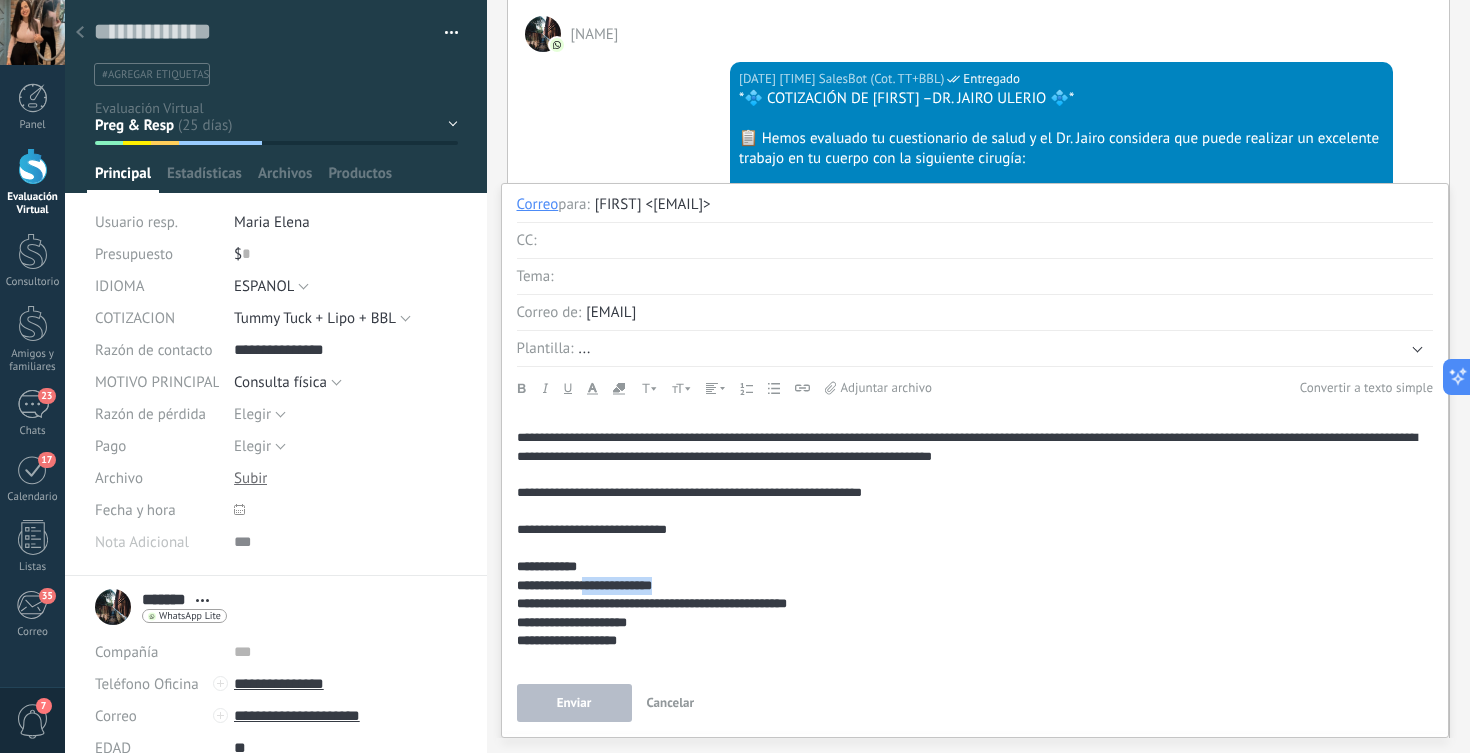 click on "**********" at bounding box center (584, 585) 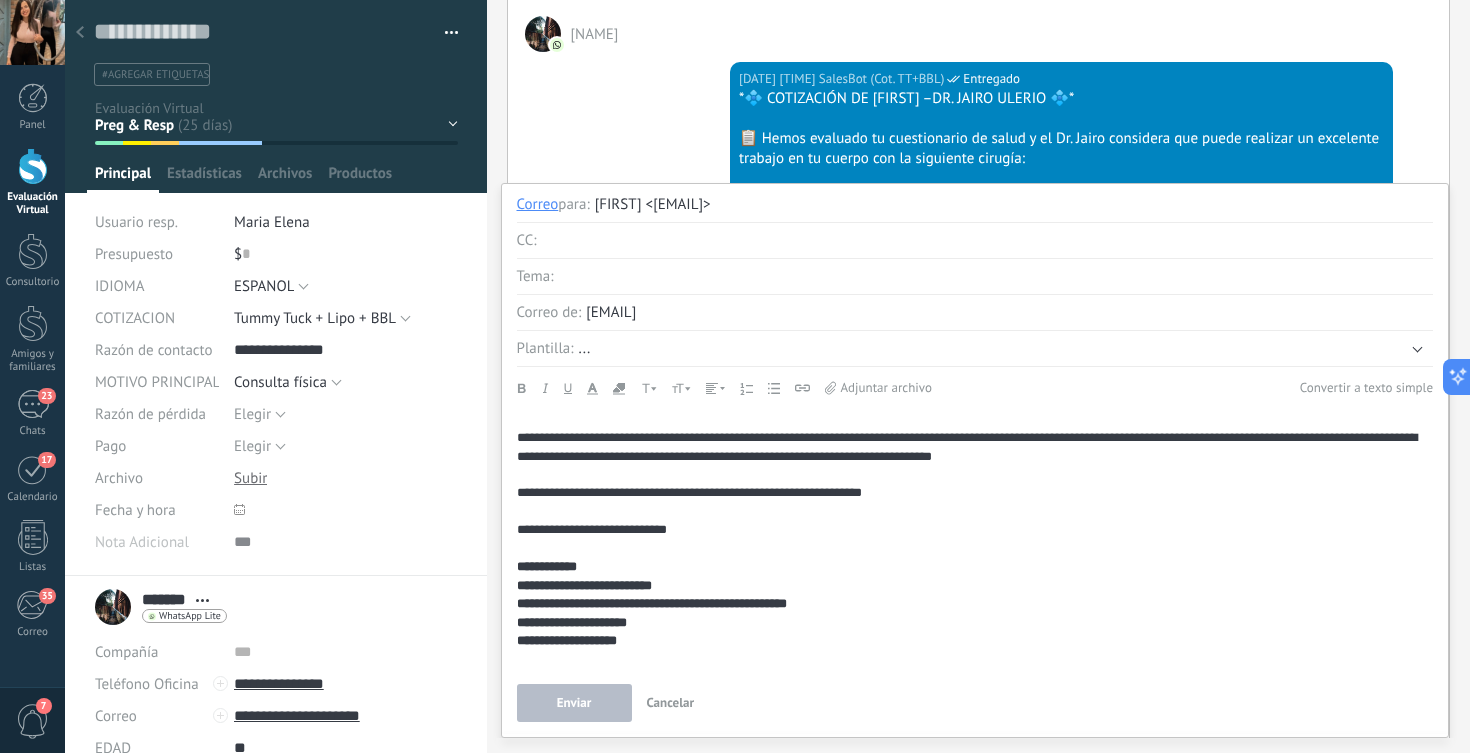 click on "**********" at bounding box center (652, 603) 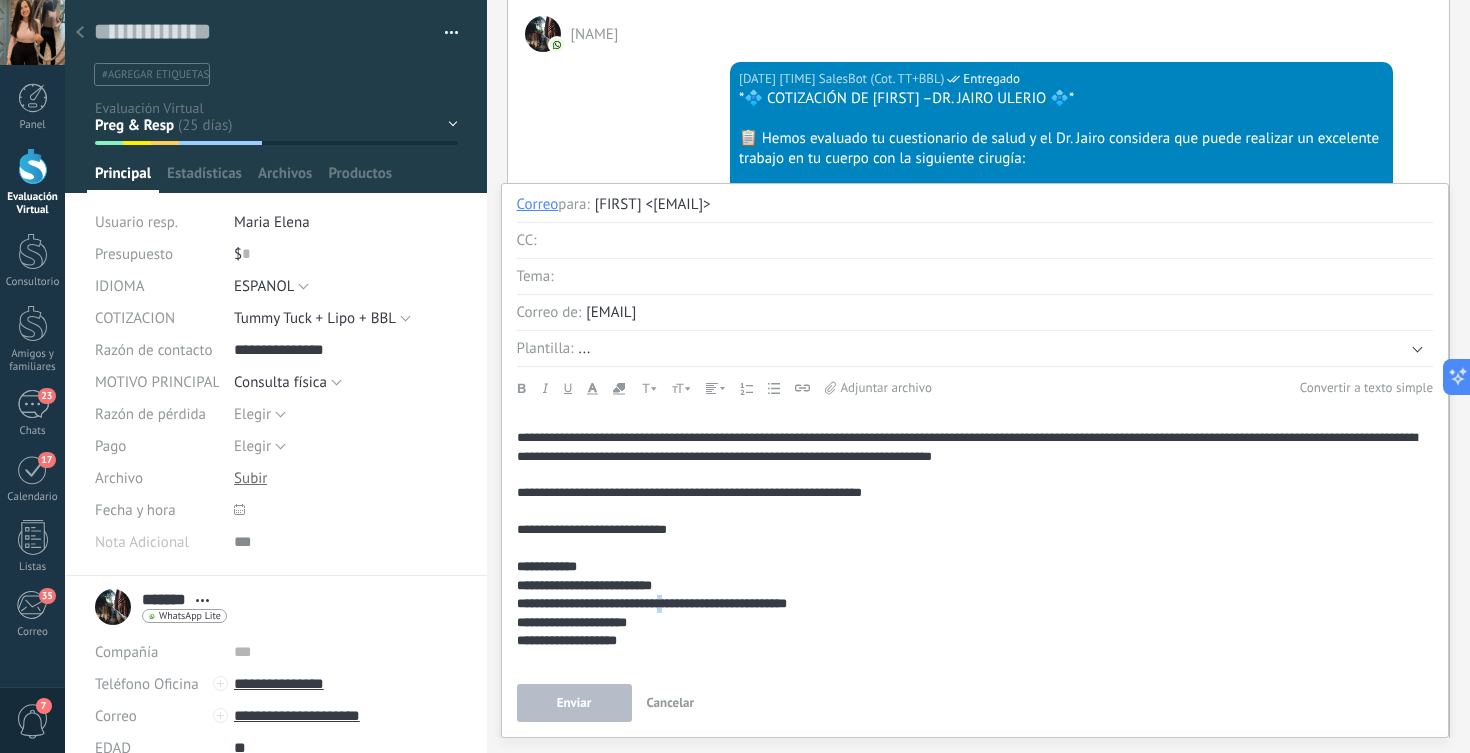 click on "**********" at bounding box center [652, 603] 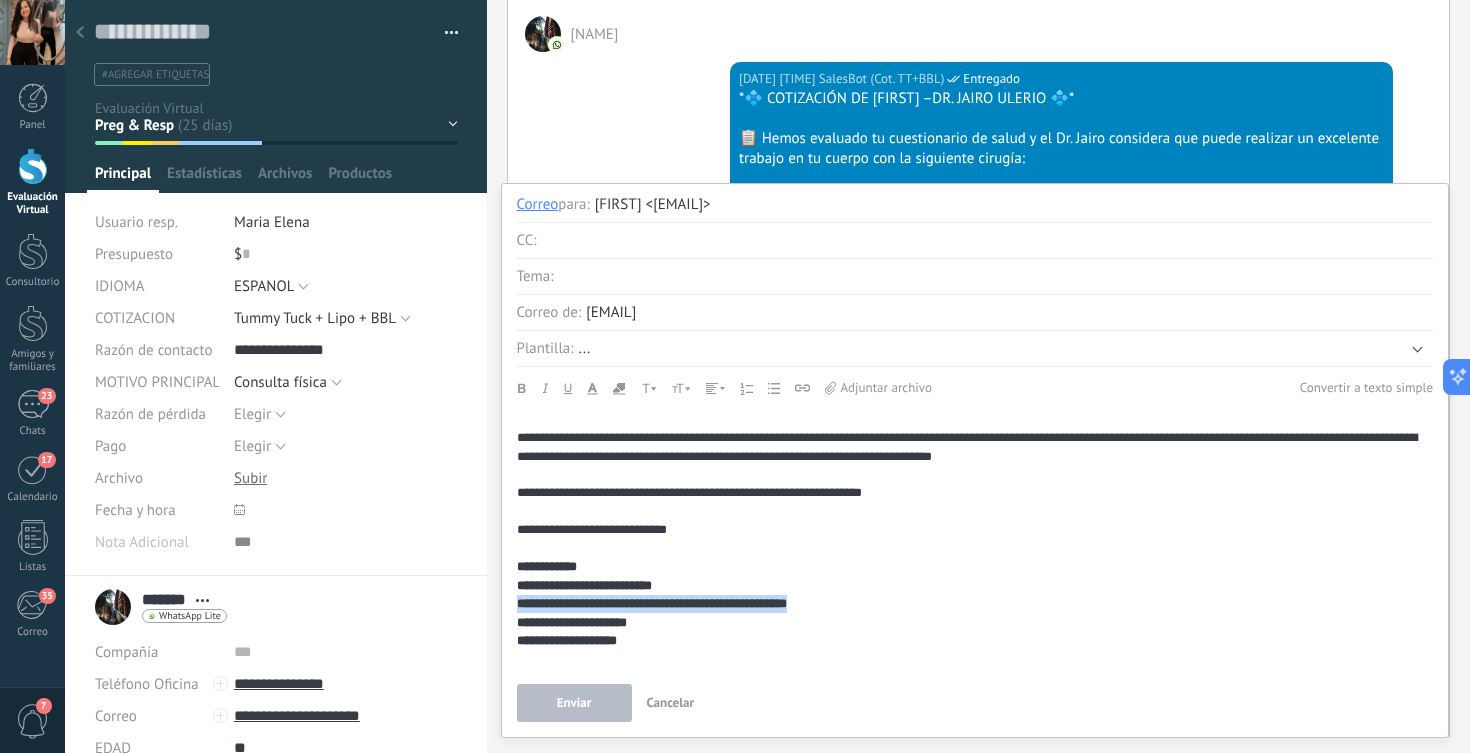 click on "**********" at bounding box center (652, 603) 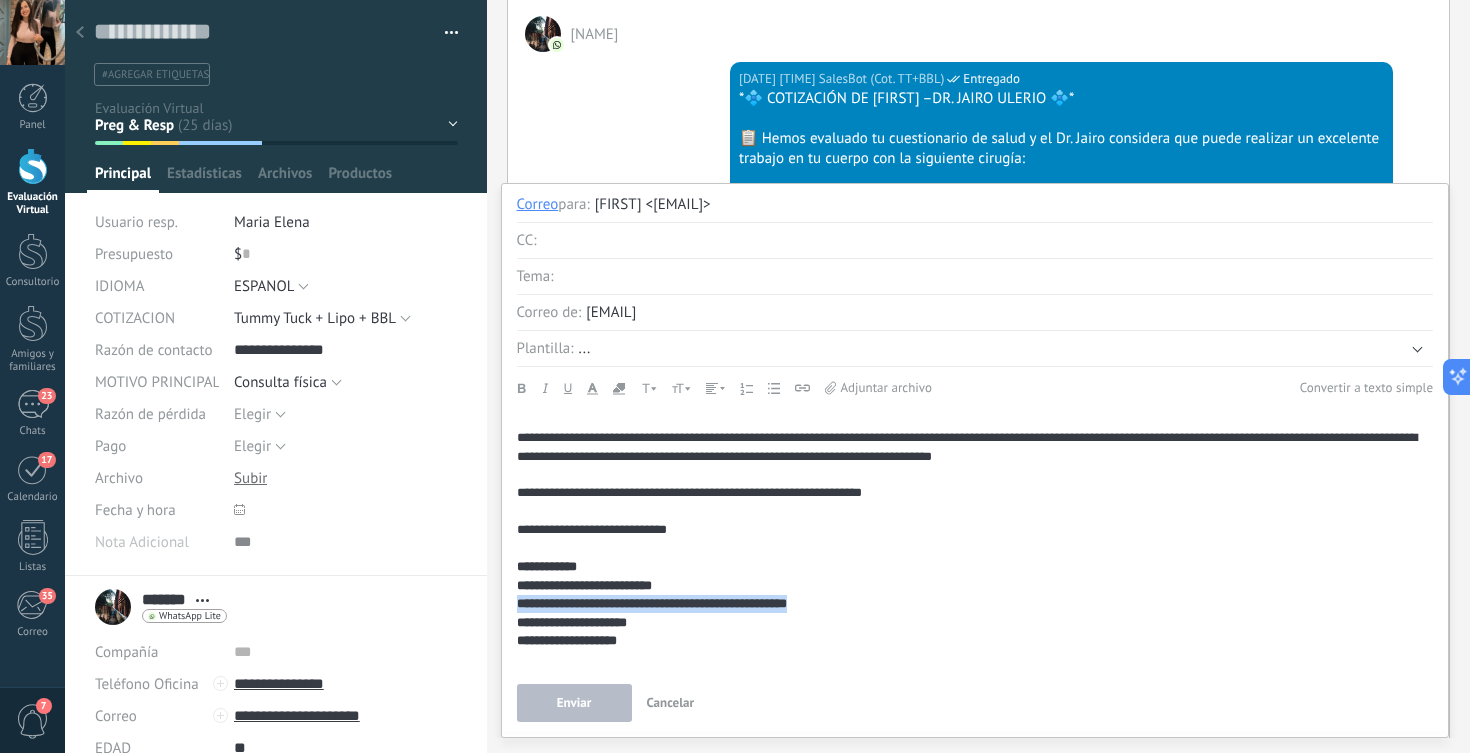 copy on "**********" 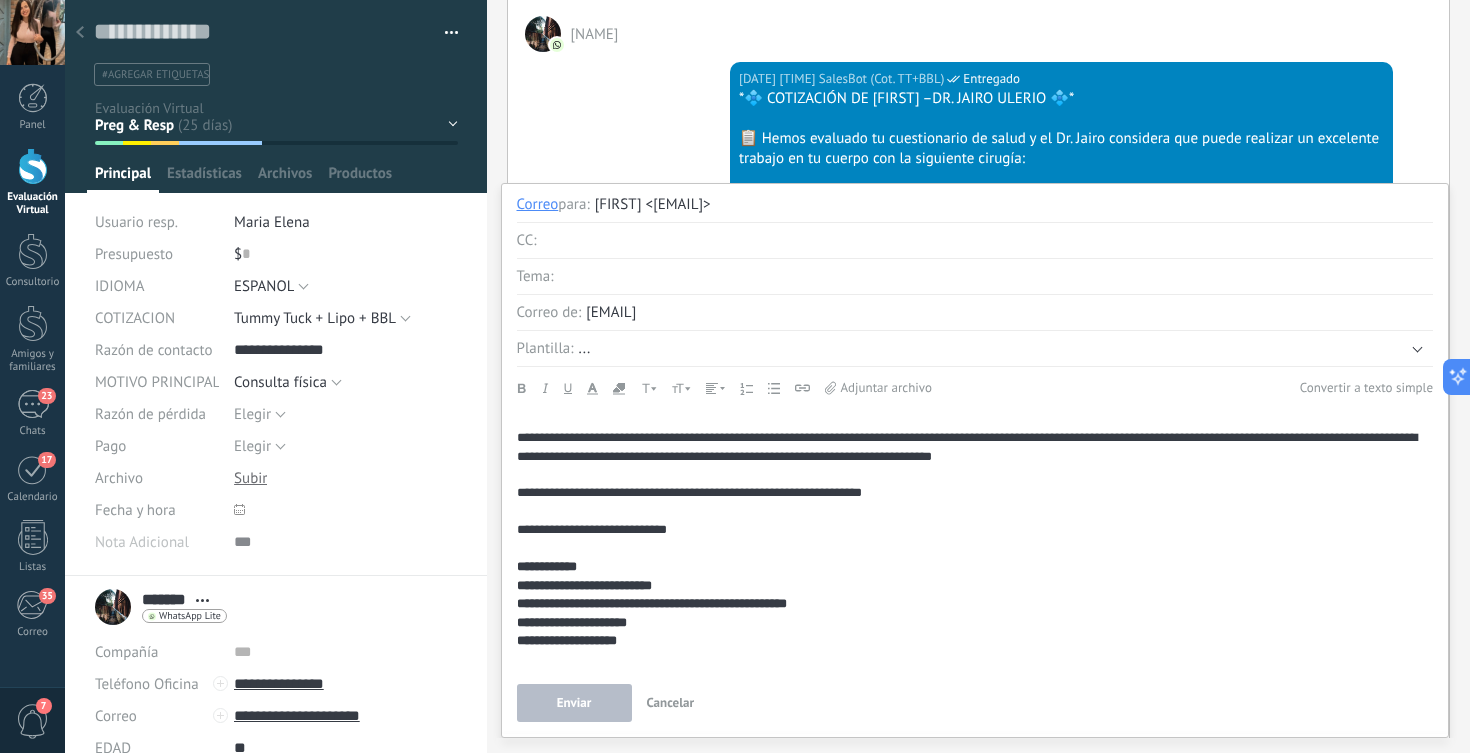 click at bounding box center (995, 277) 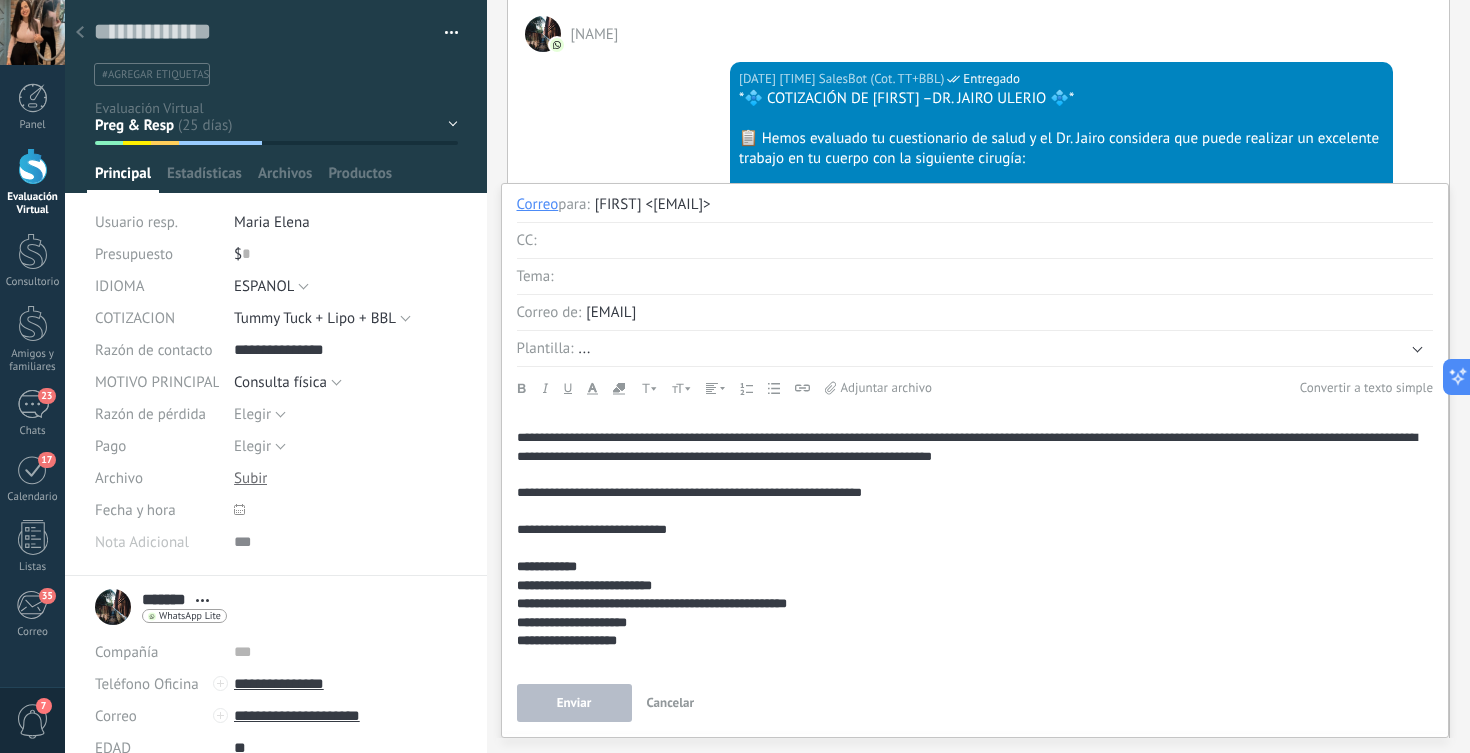 paste on "**********" 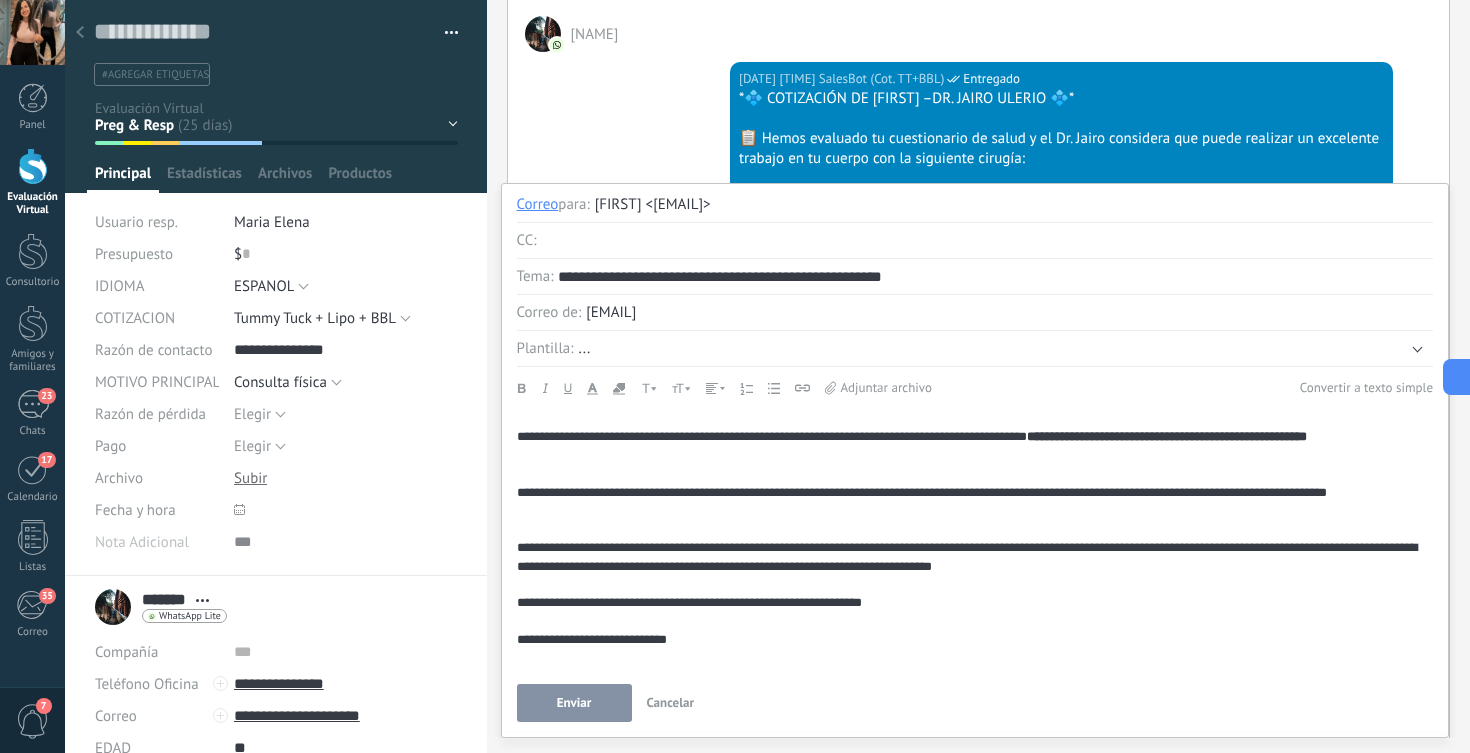 scroll, scrollTop: 0, scrollLeft: 0, axis: both 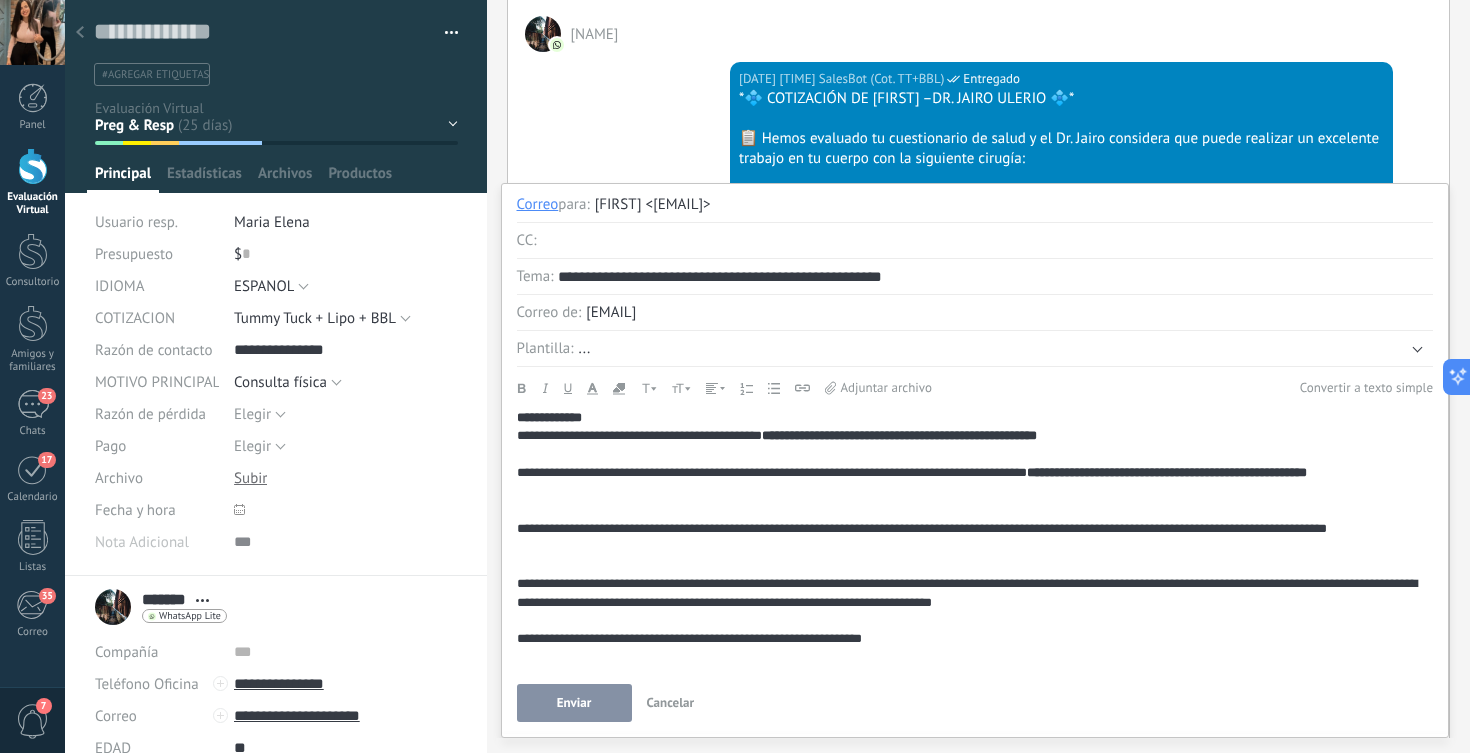 type on "**********" 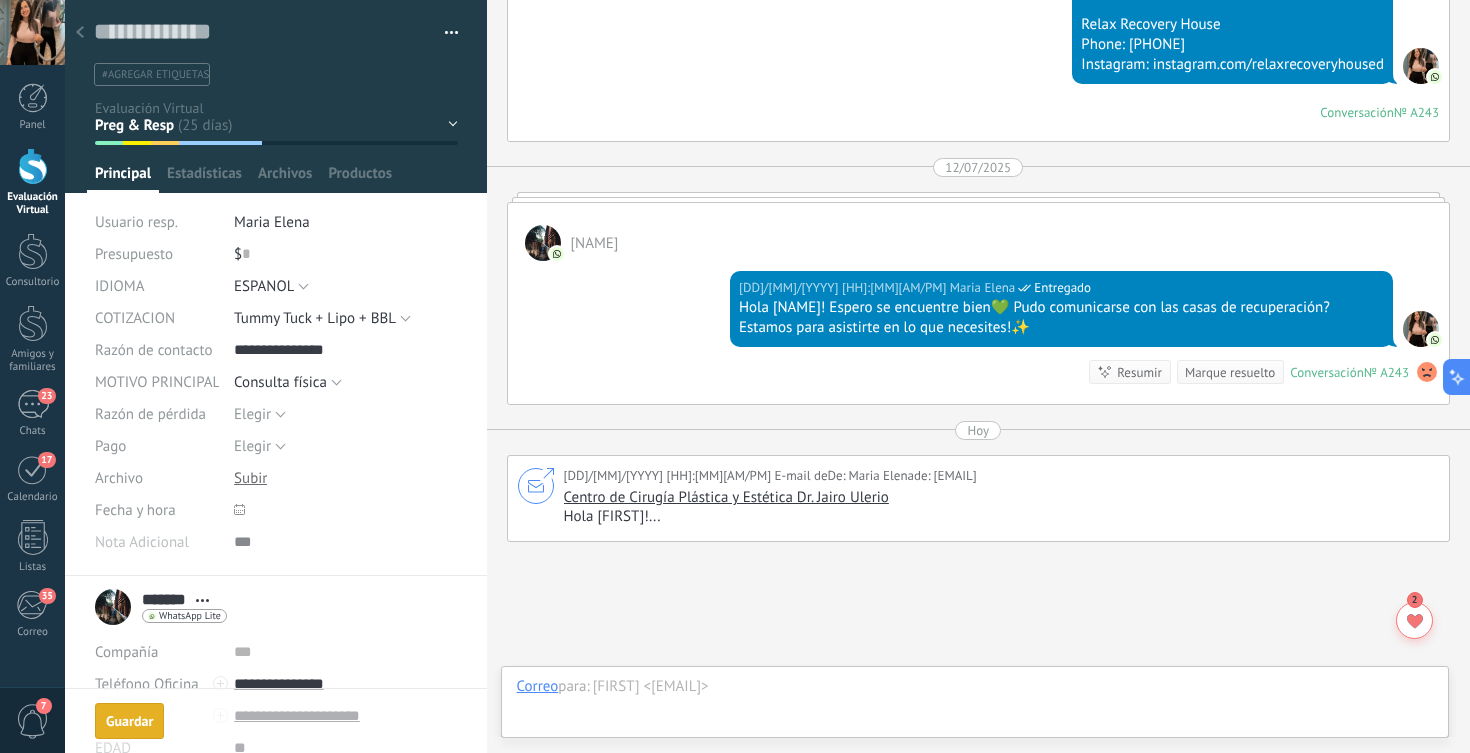 click on "HQ INCOMPLETO
Esperando X Doc
X cotizar
Consulta
COTIZAR
Preg & Resp
Reservadas" at bounding box center (0, 0) 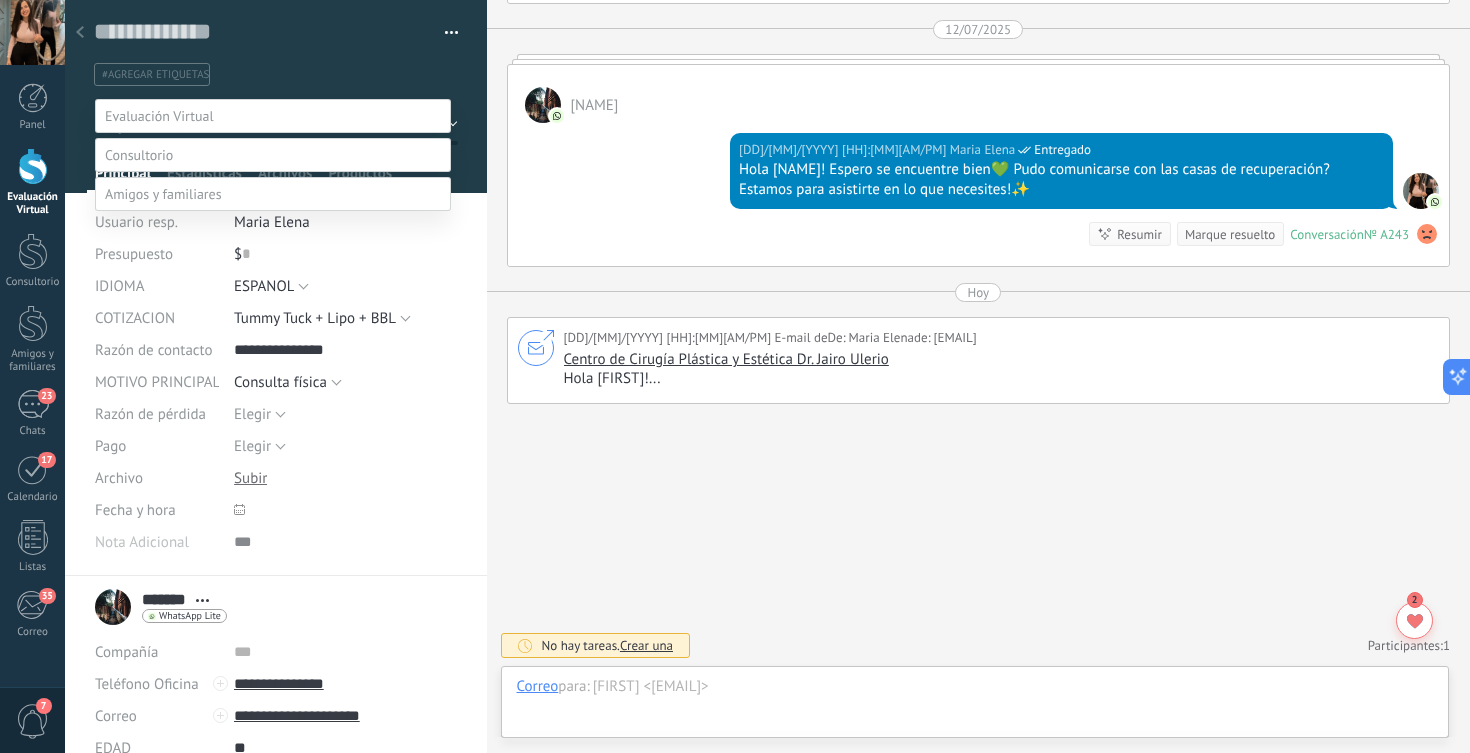 scroll, scrollTop: 9073, scrollLeft: 0, axis: vertical 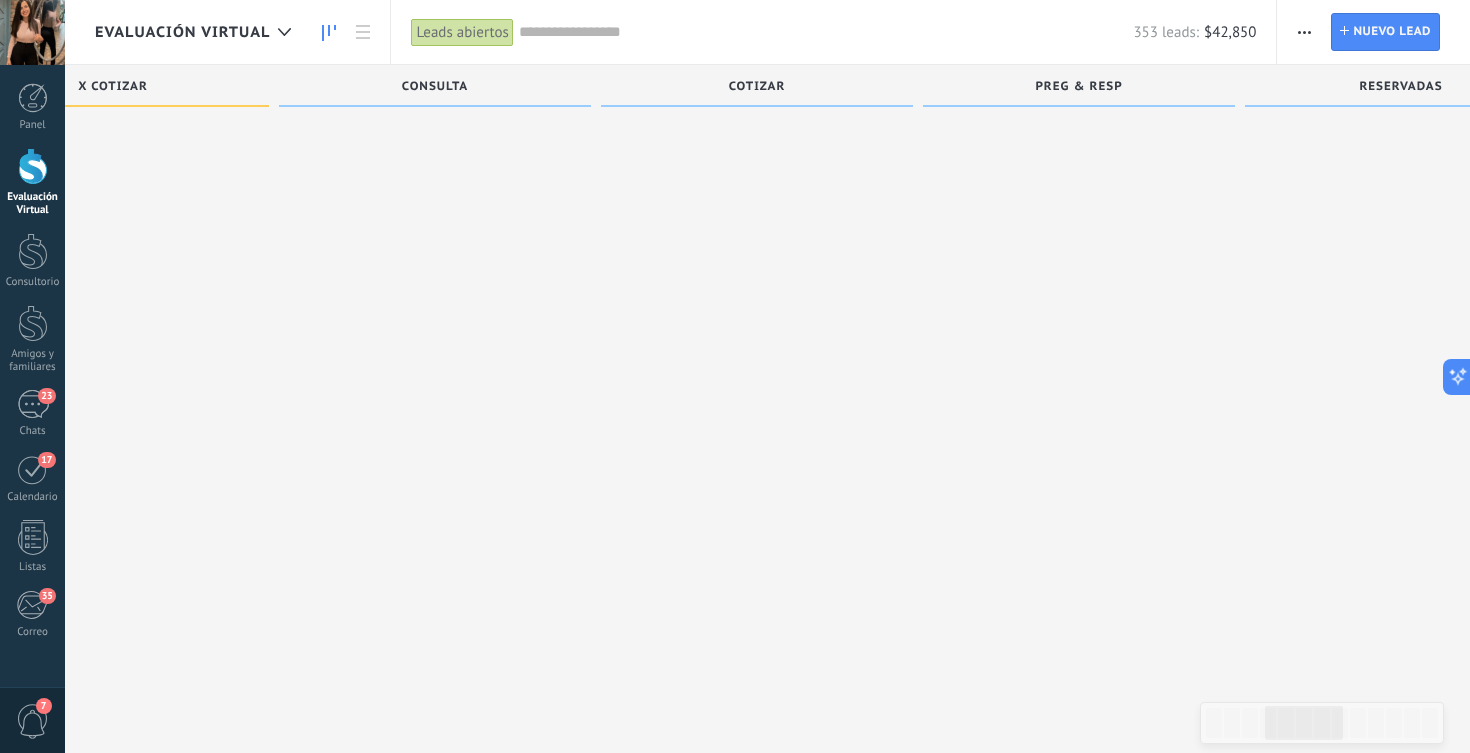 click on "Lead #[NUMBER]" at bounding box center [2193, 567] 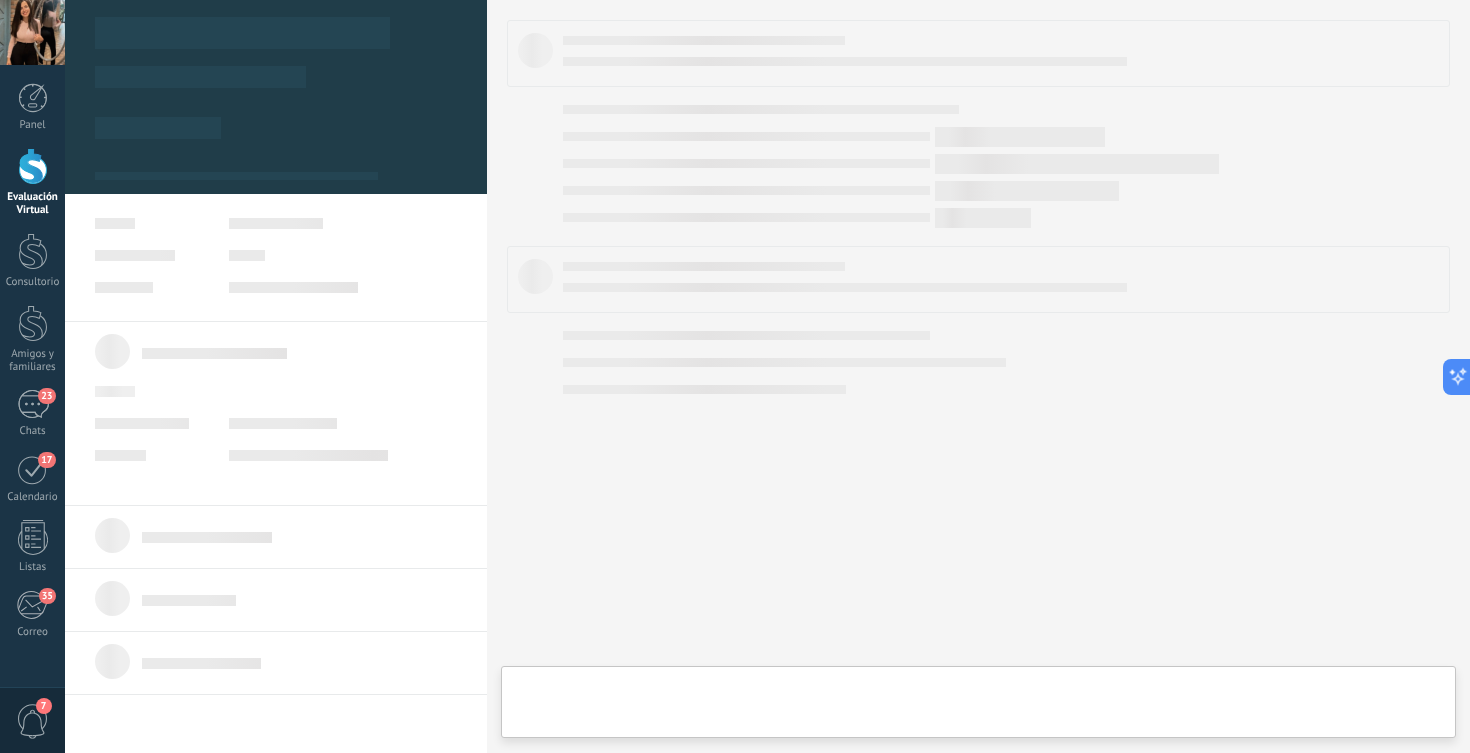 scroll, scrollTop: 0, scrollLeft: 0, axis: both 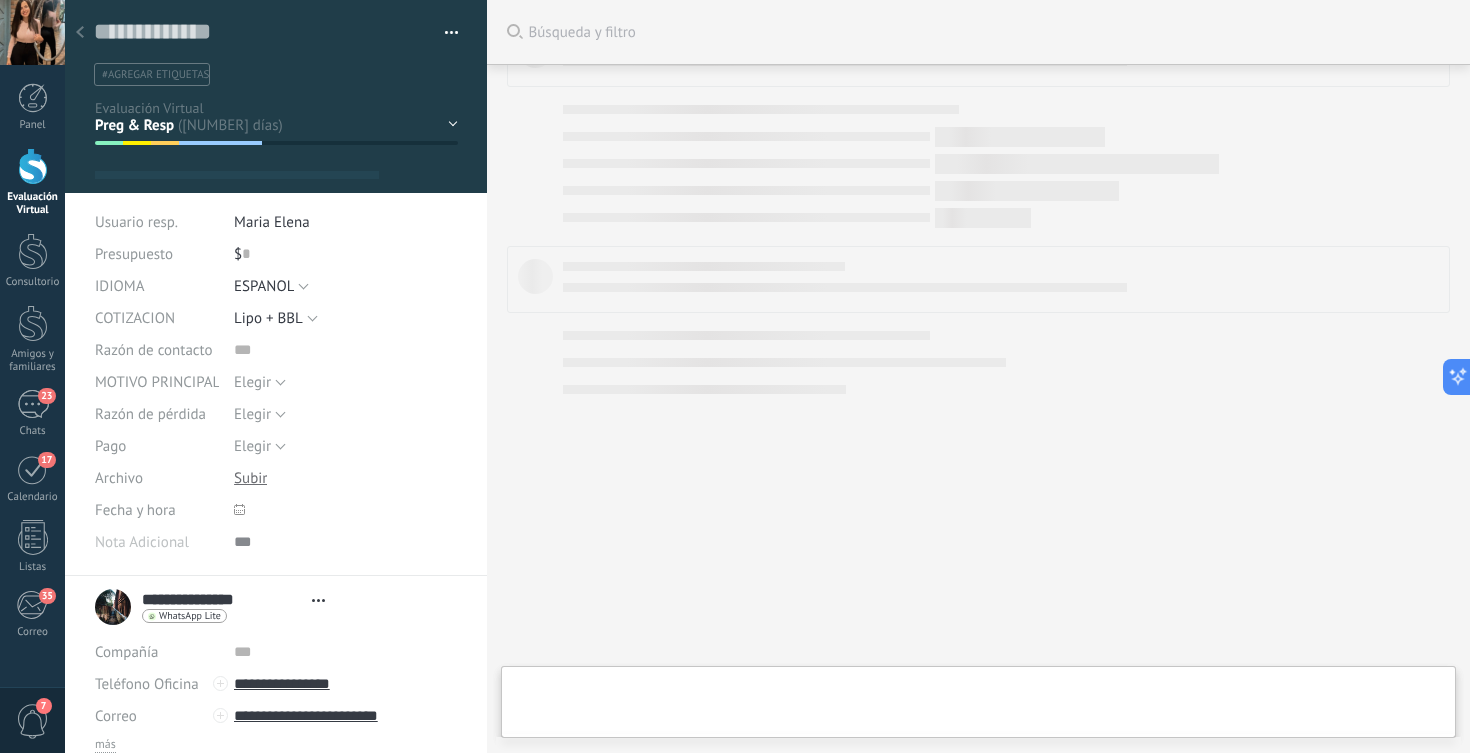 type on "**********" 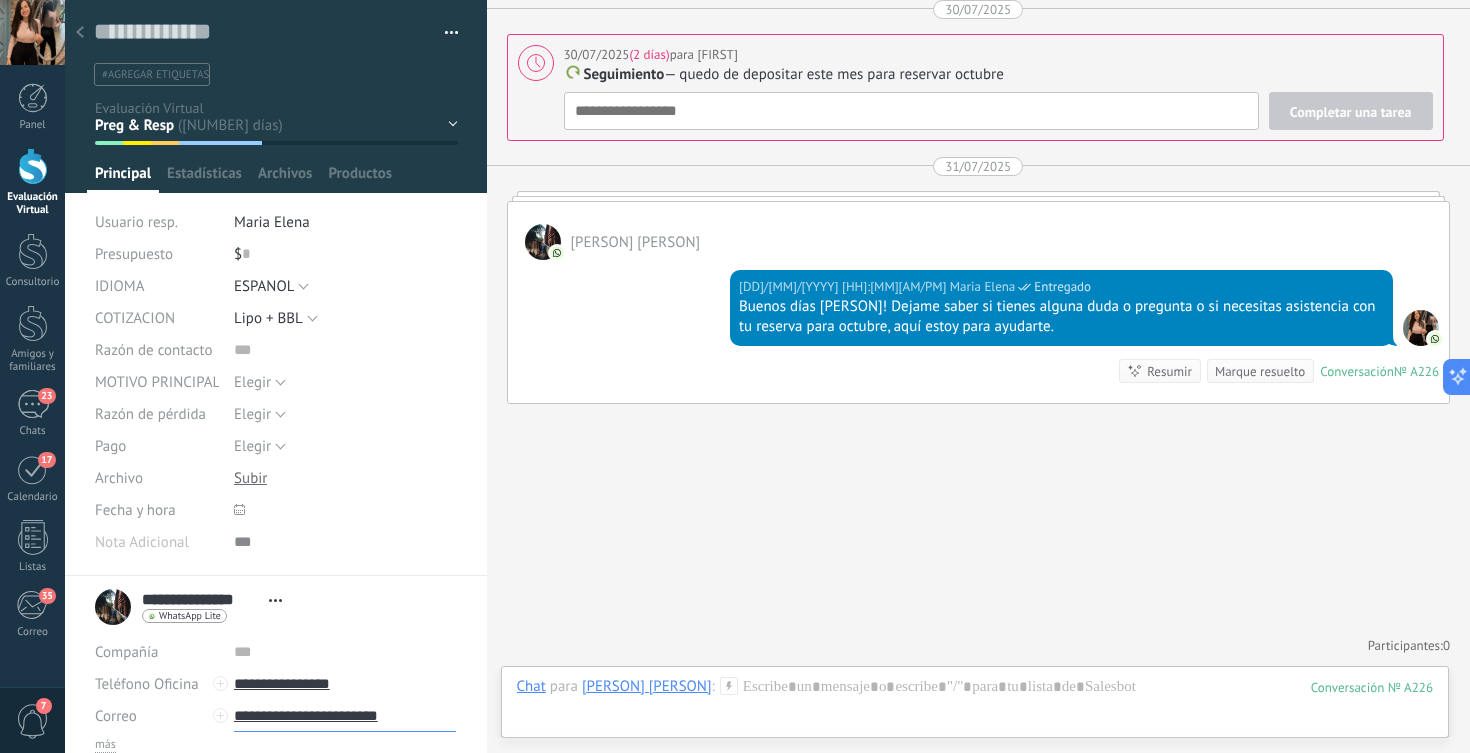 click on "**********" at bounding box center [345, 716] 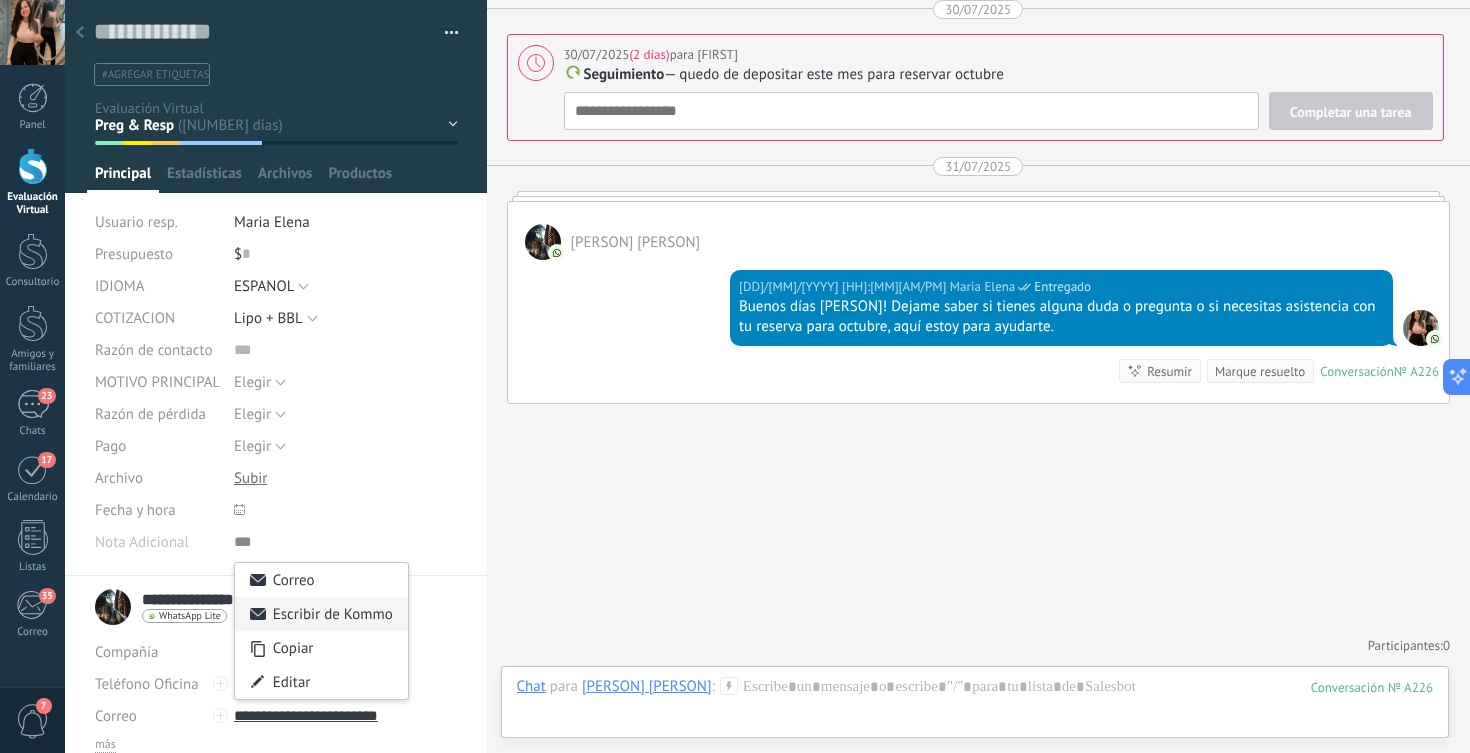 click on "Escribir de Kommo" at bounding box center [321, 614] 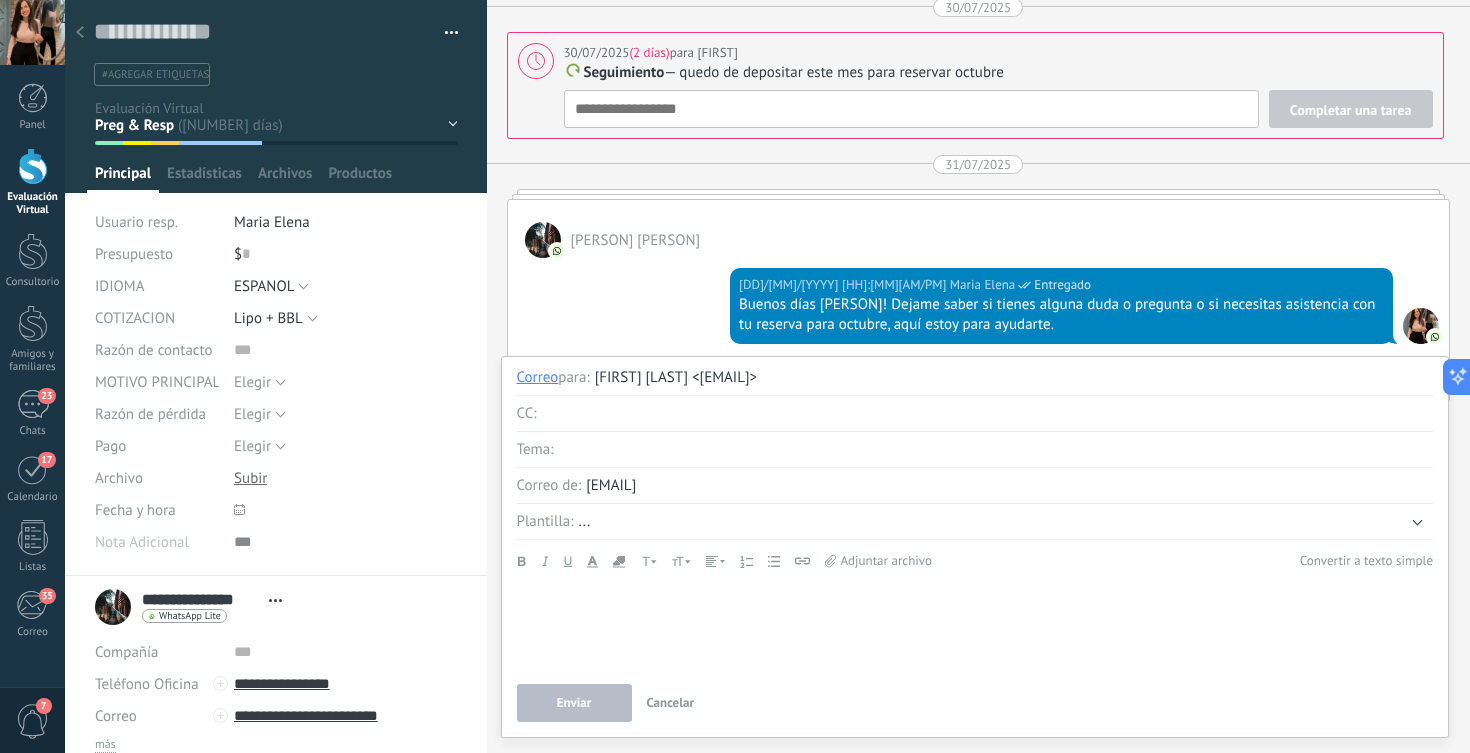 click at bounding box center [995, 450] 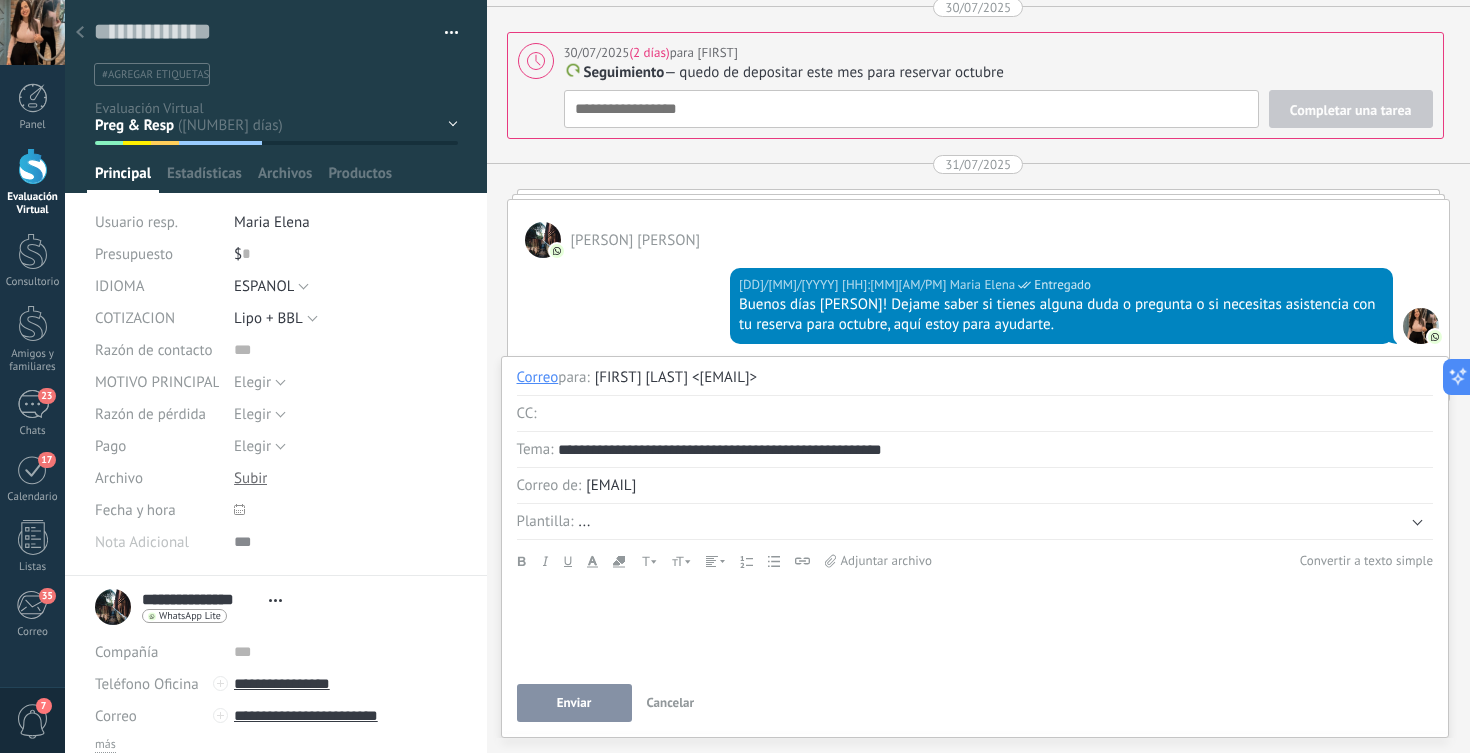 type on "**********" 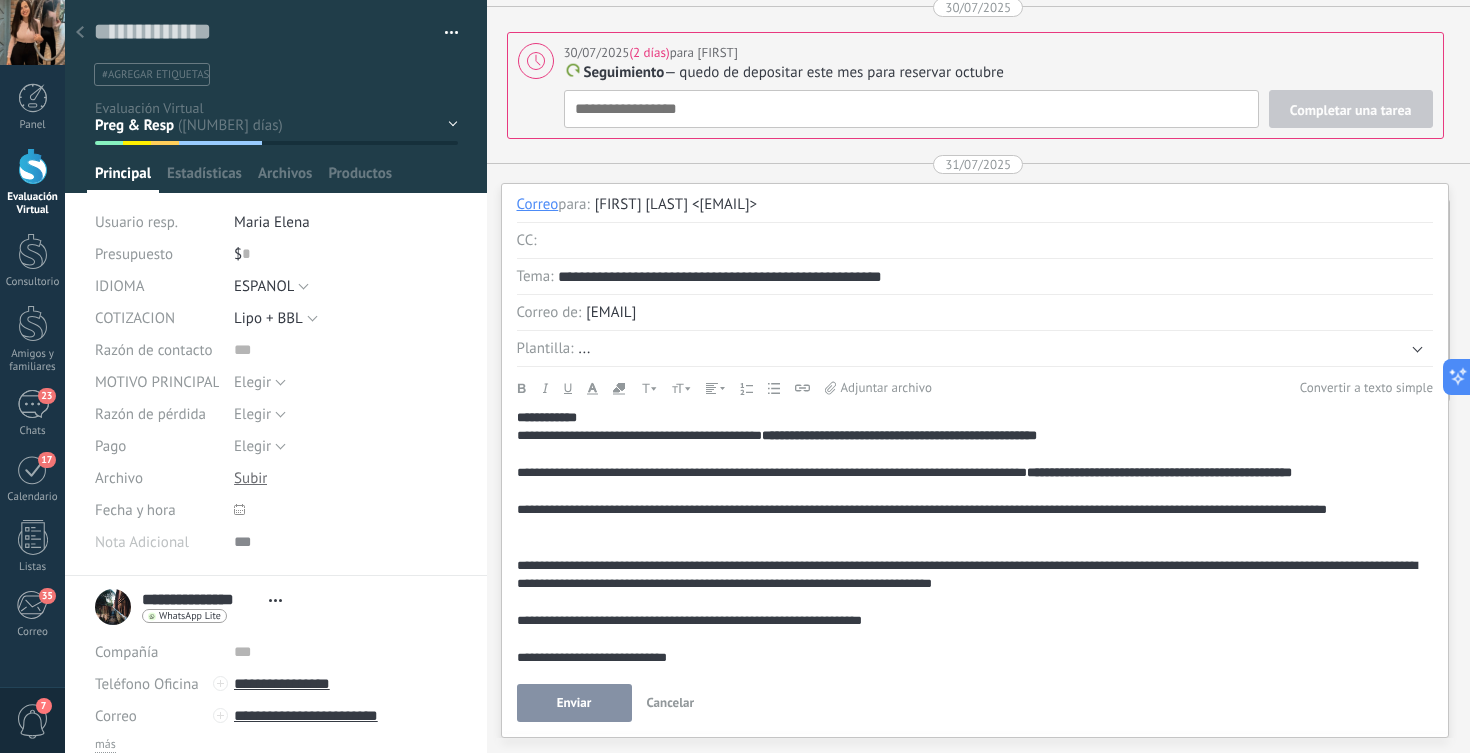 scroll, scrollTop: 0, scrollLeft: 0, axis: both 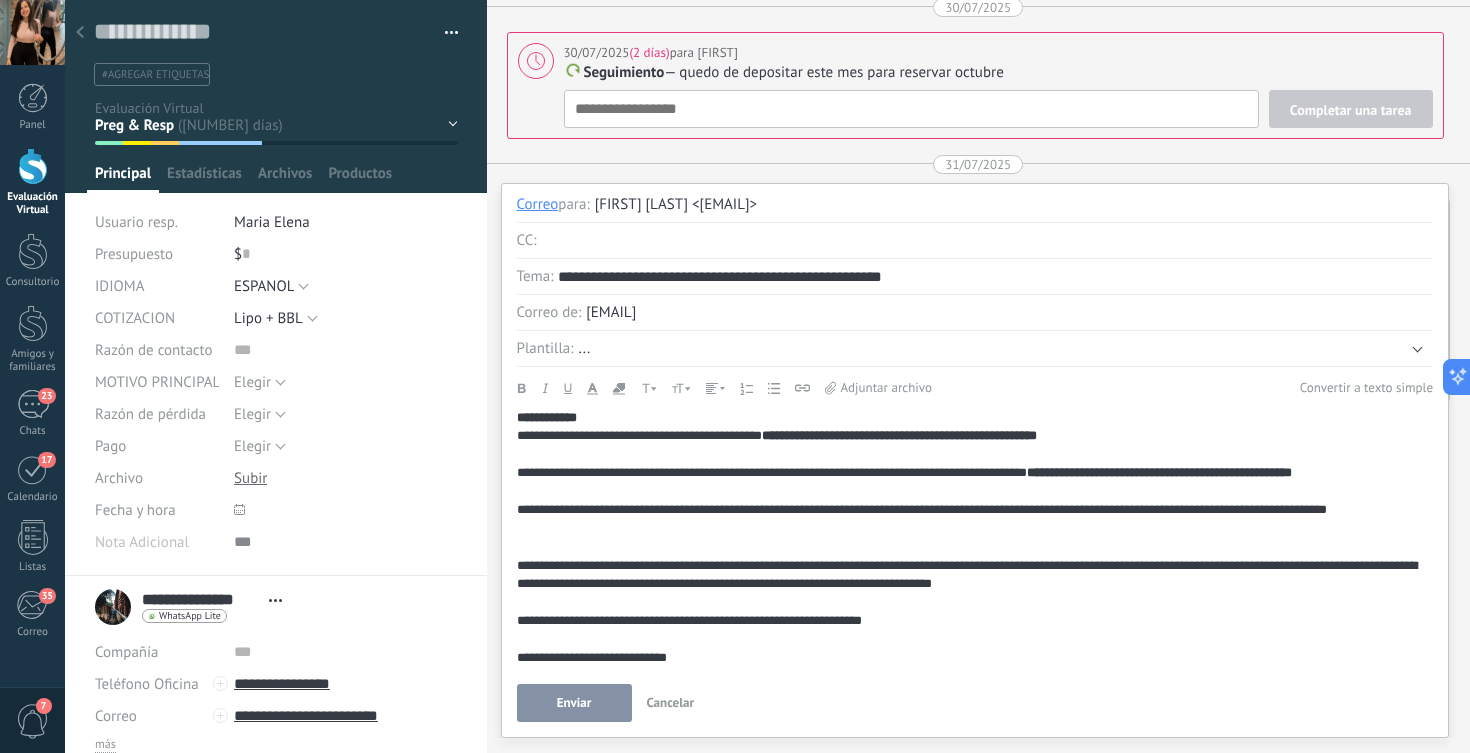 click on "**********" at bounding box center [547, 417] 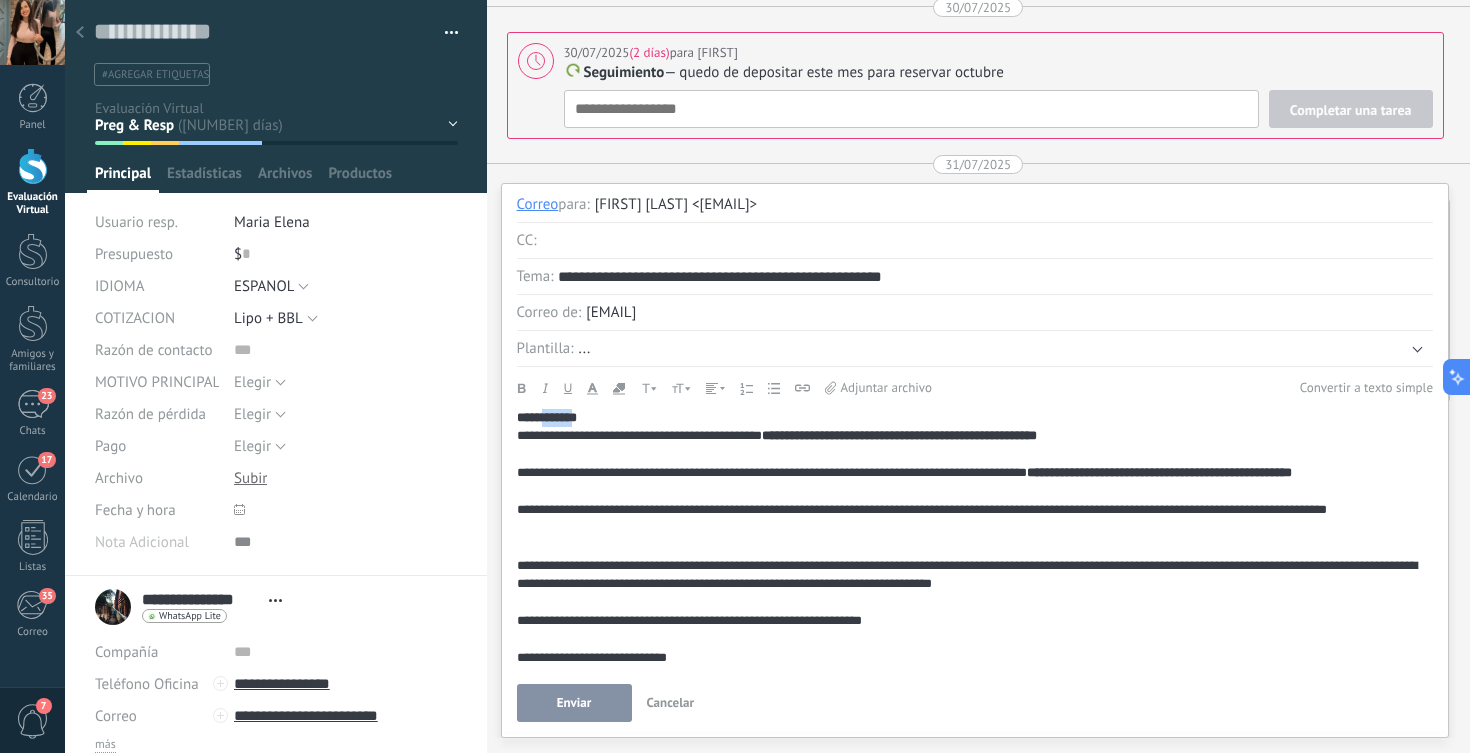 click on "**********" at bounding box center [547, 417] 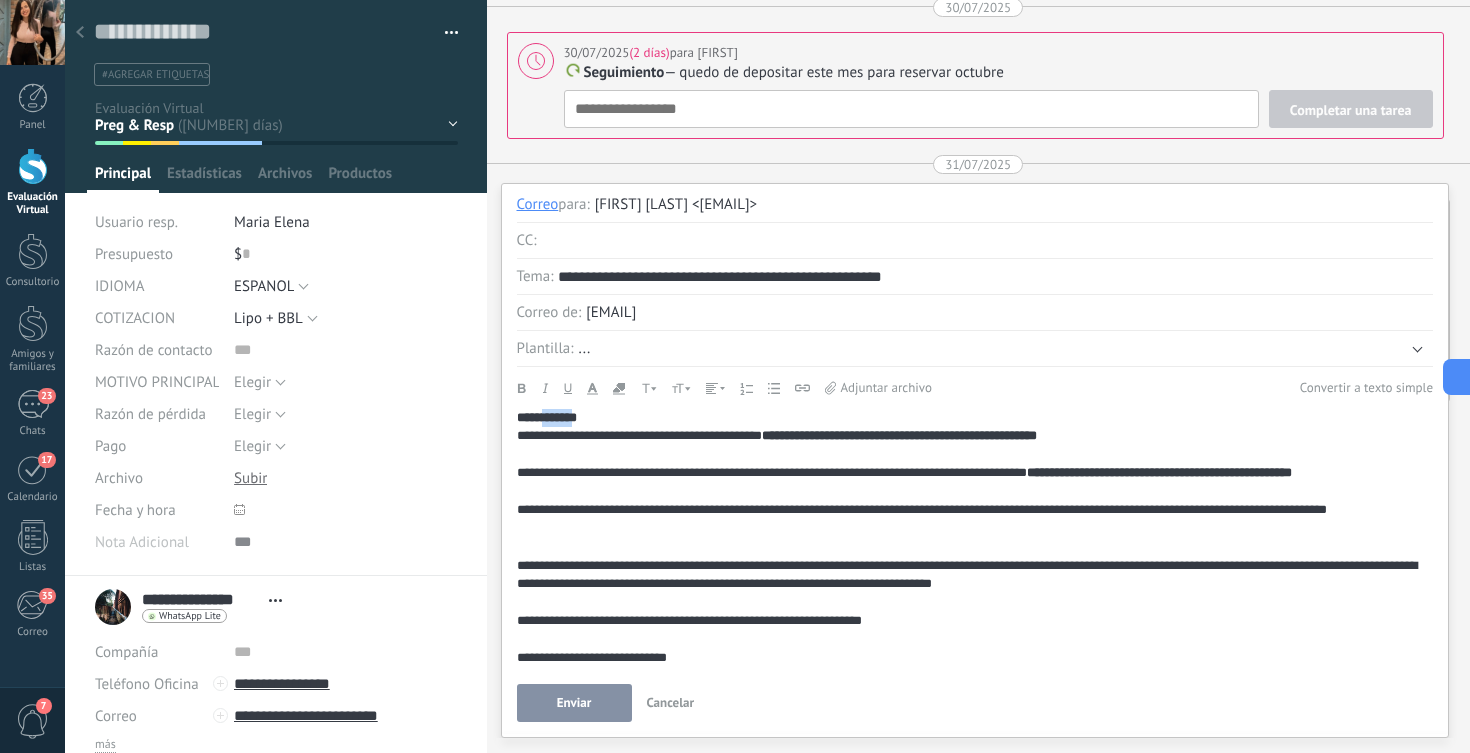 type 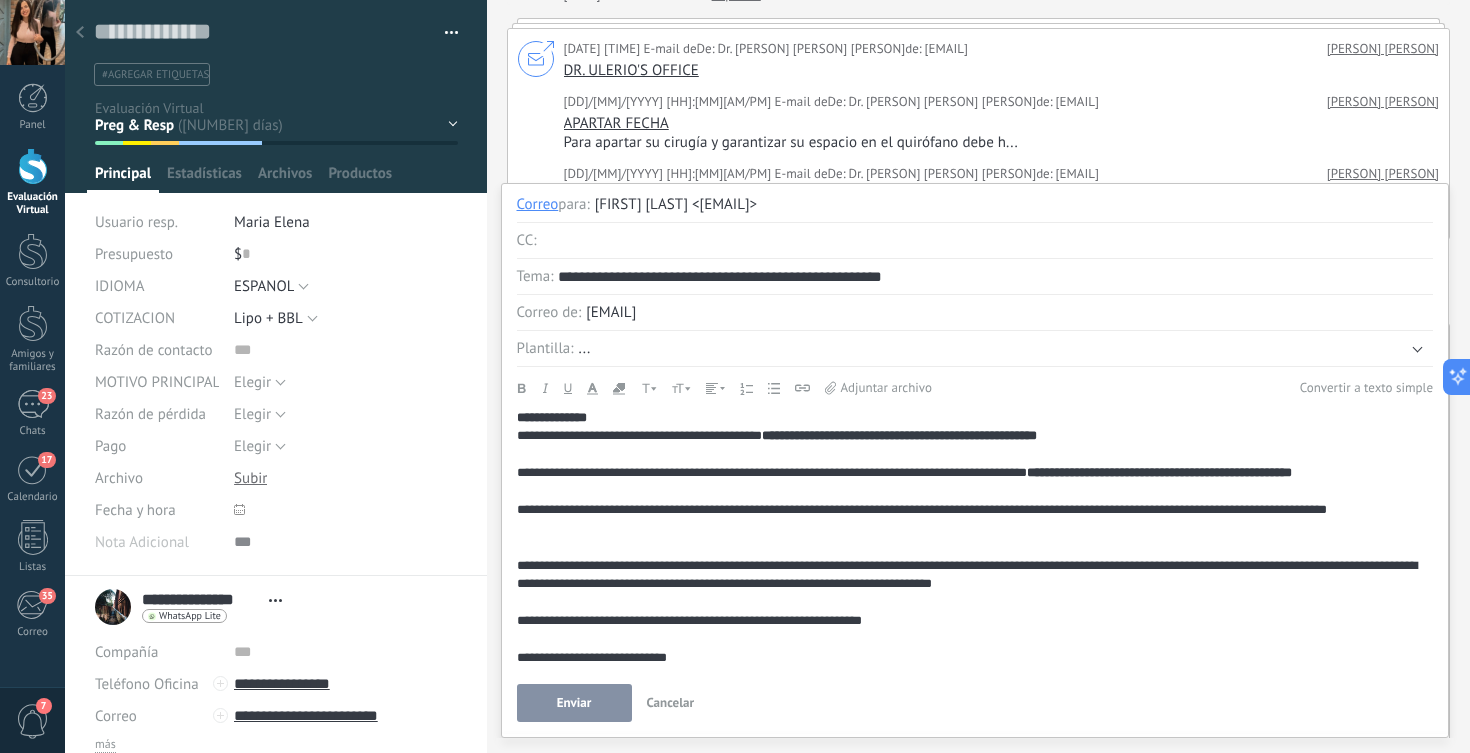 scroll, scrollTop: 135, scrollLeft: 0, axis: vertical 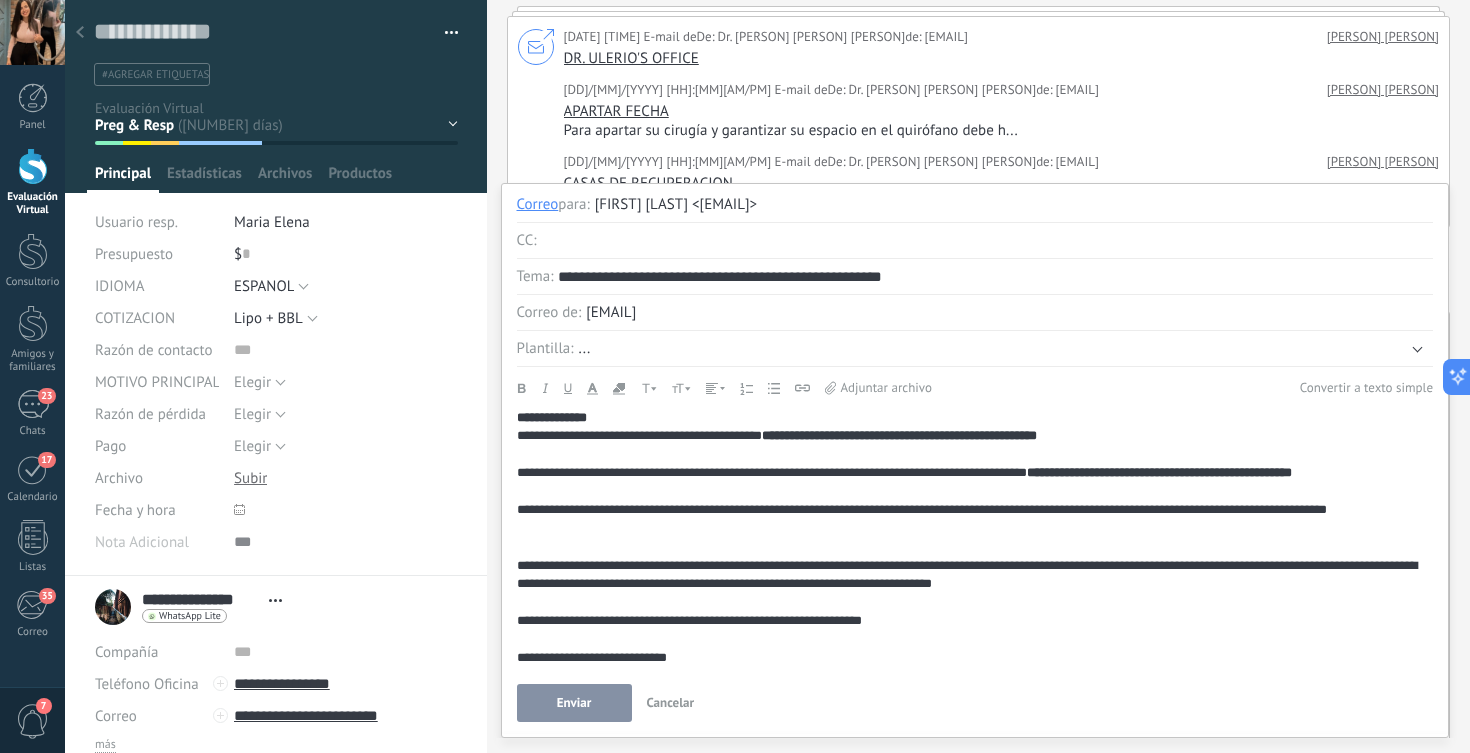 click on "**********" at bounding box center [1159, 472] 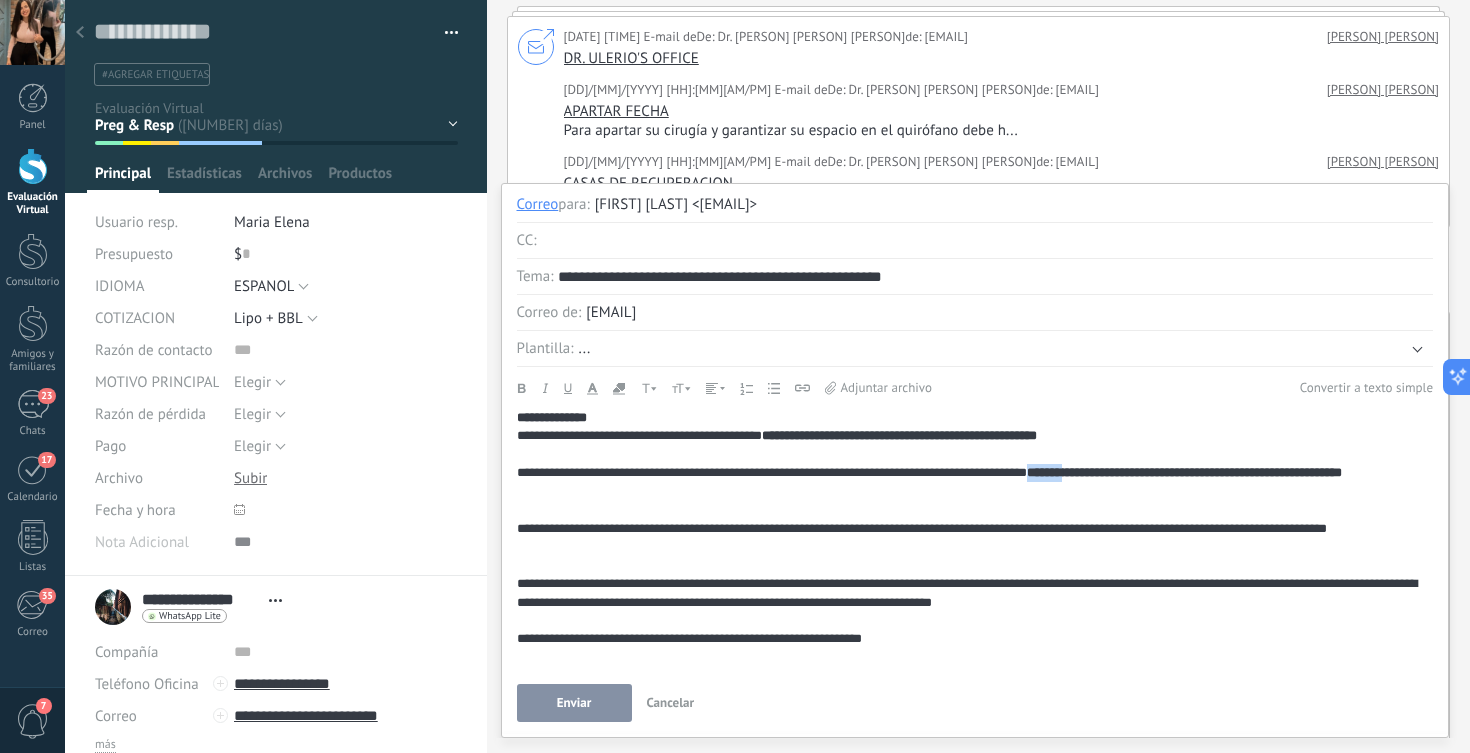 drag, startPoint x: 1147, startPoint y: 478, endPoint x: 1103, endPoint y: 477, distance: 44.011364 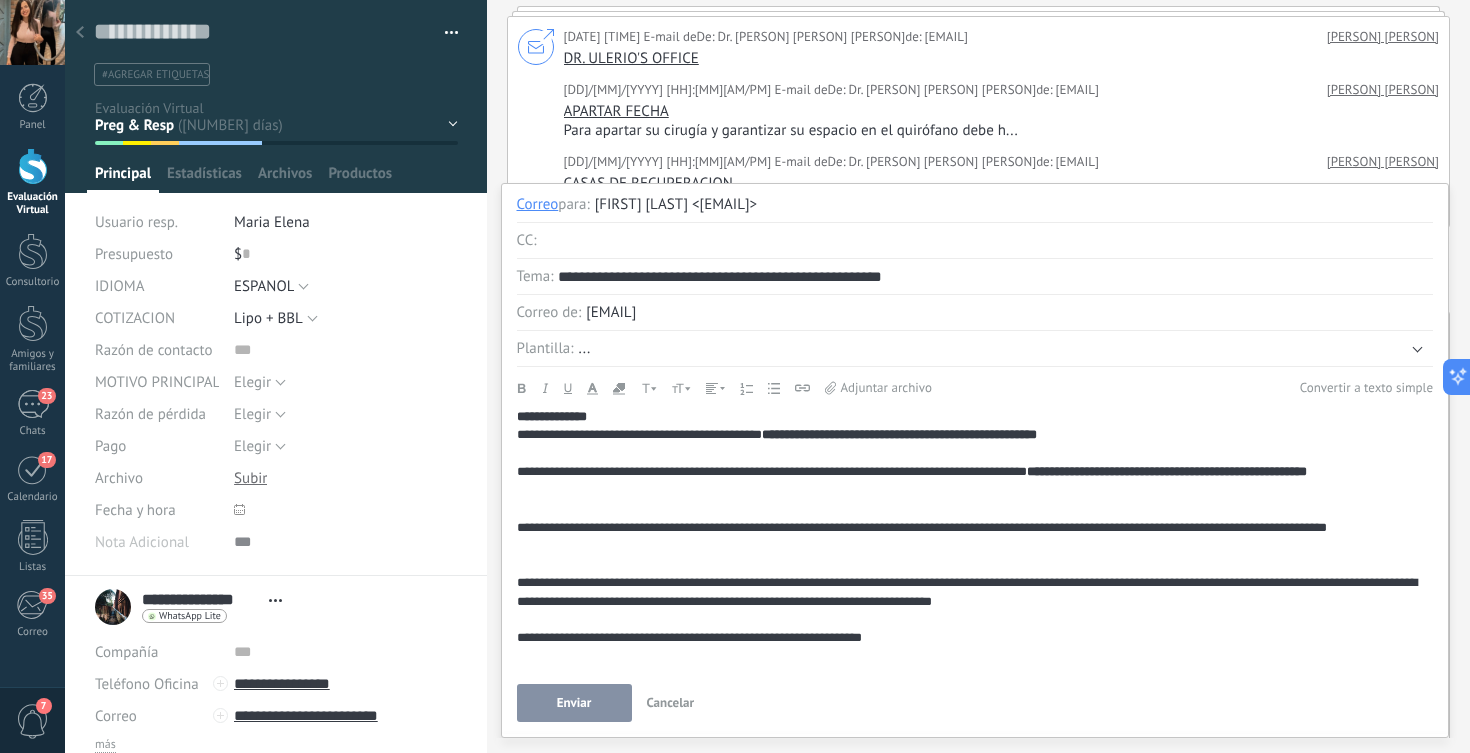 scroll, scrollTop: 0, scrollLeft: 0, axis: both 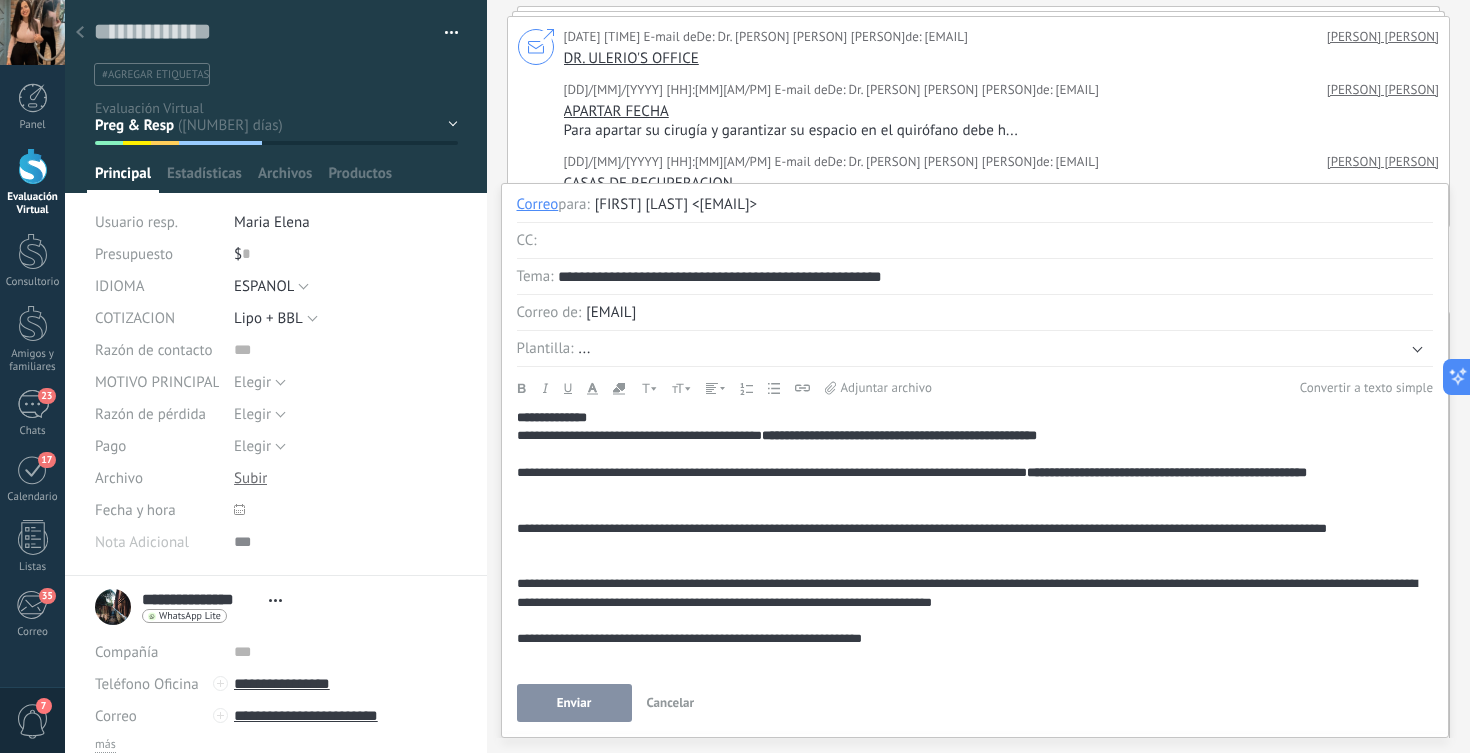 click on "Enviar" at bounding box center [574, 703] 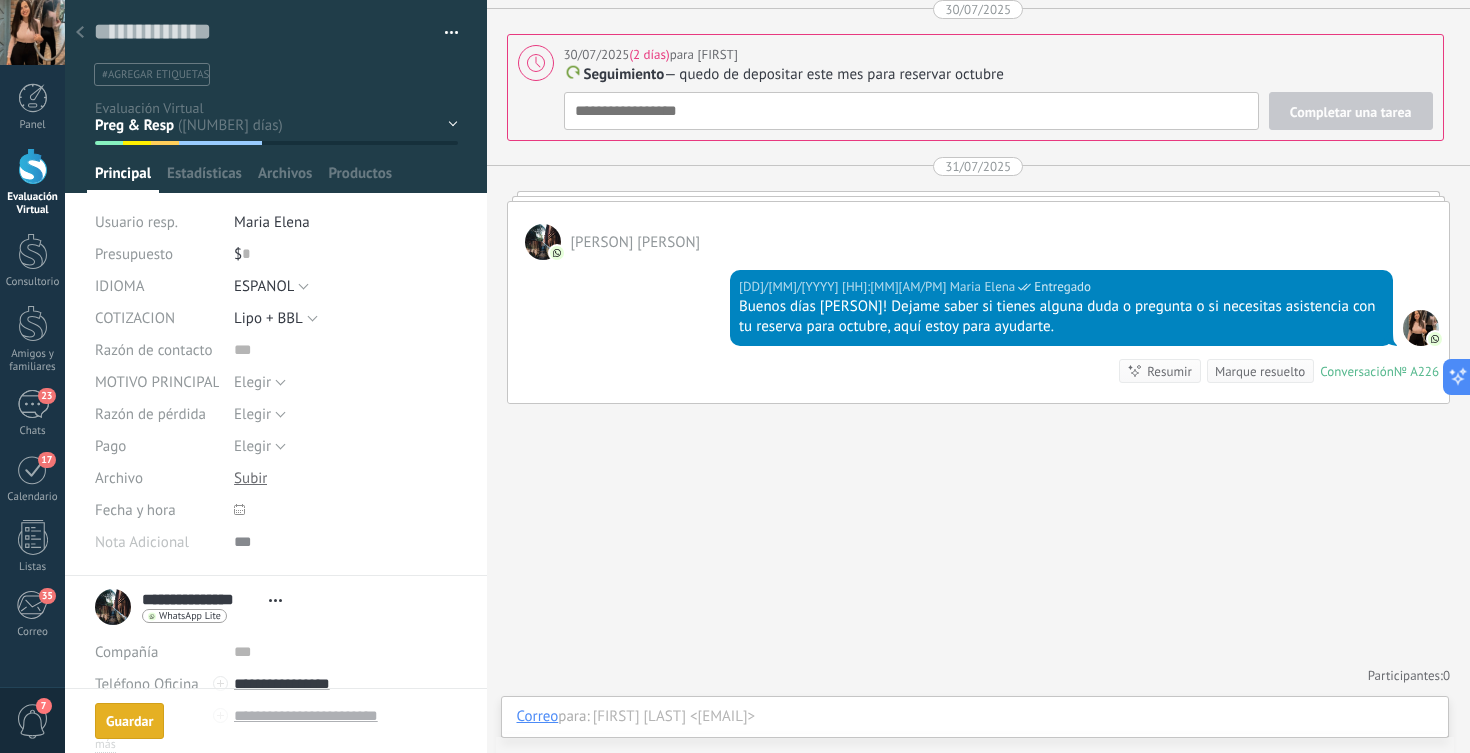 scroll, scrollTop: 4093, scrollLeft: 0, axis: vertical 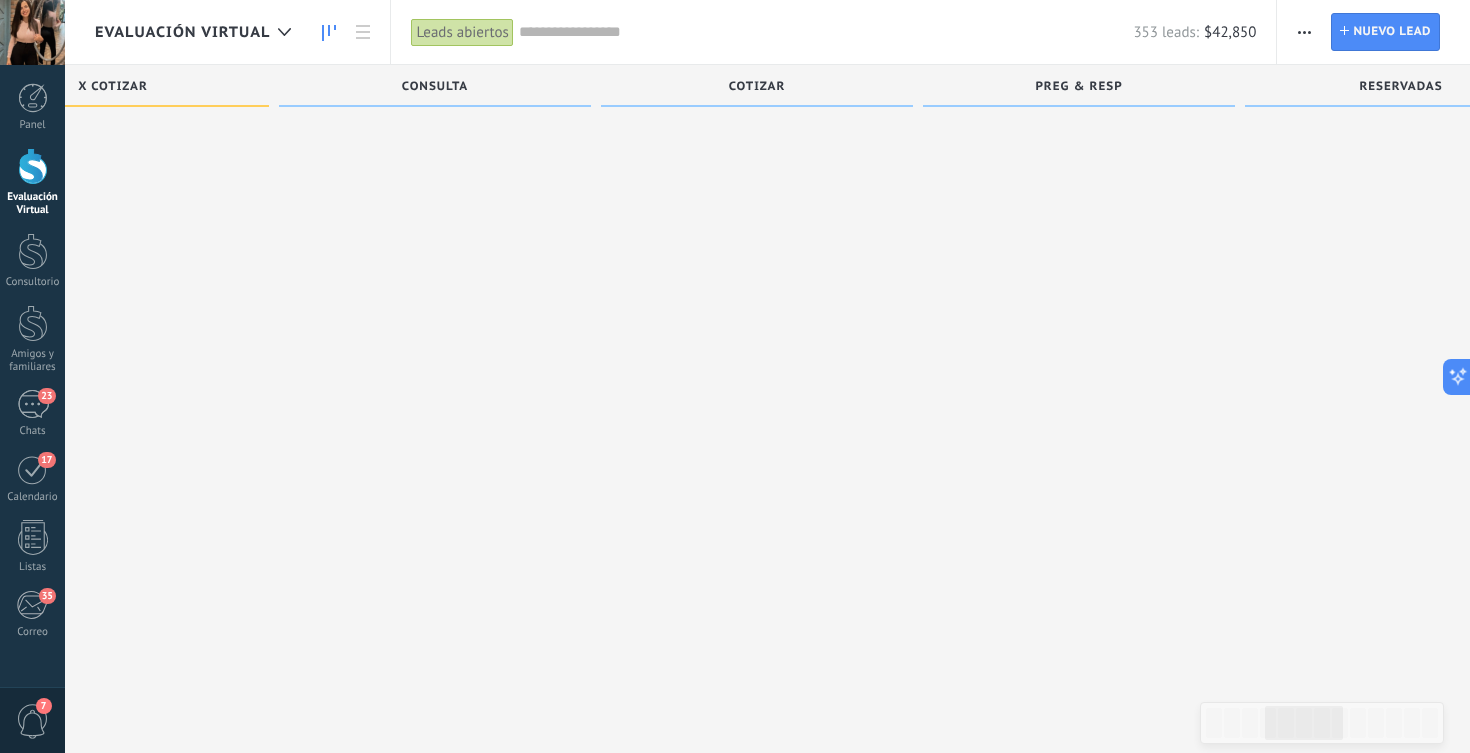 click on "Lead #[NUMBER]" at bounding box center (2193, 418) 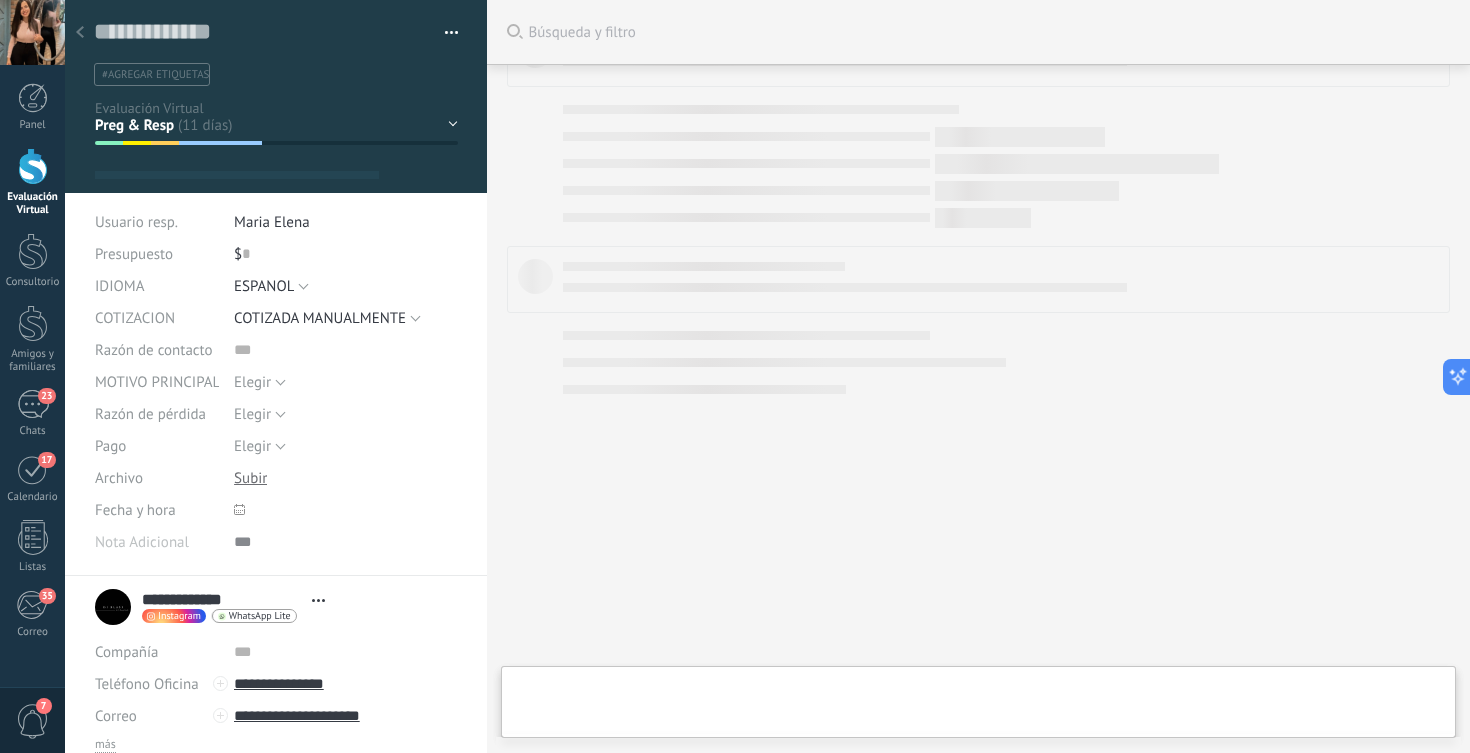 scroll, scrollTop: 0, scrollLeft: 0, axis: both 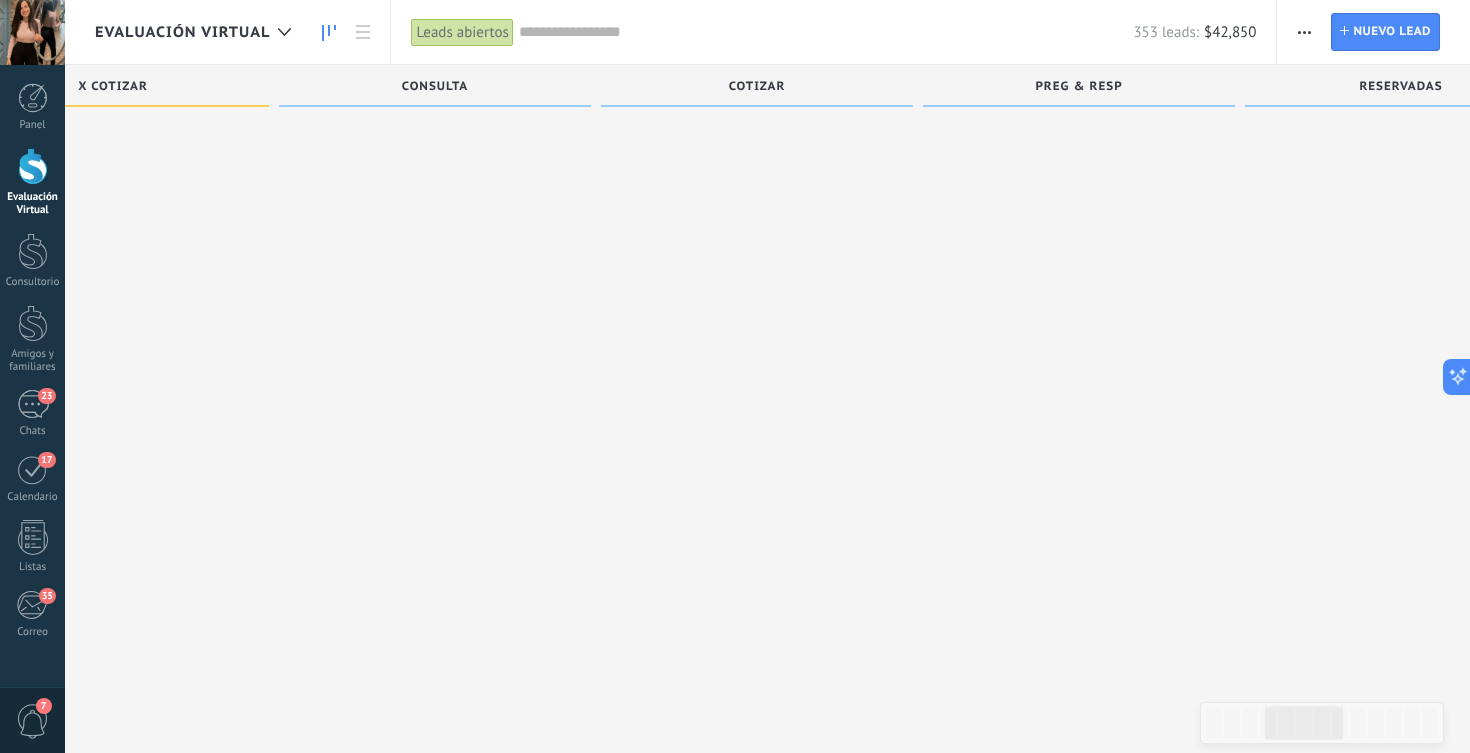 click on "Lead #5973076" at bounding box center [2193, 343] 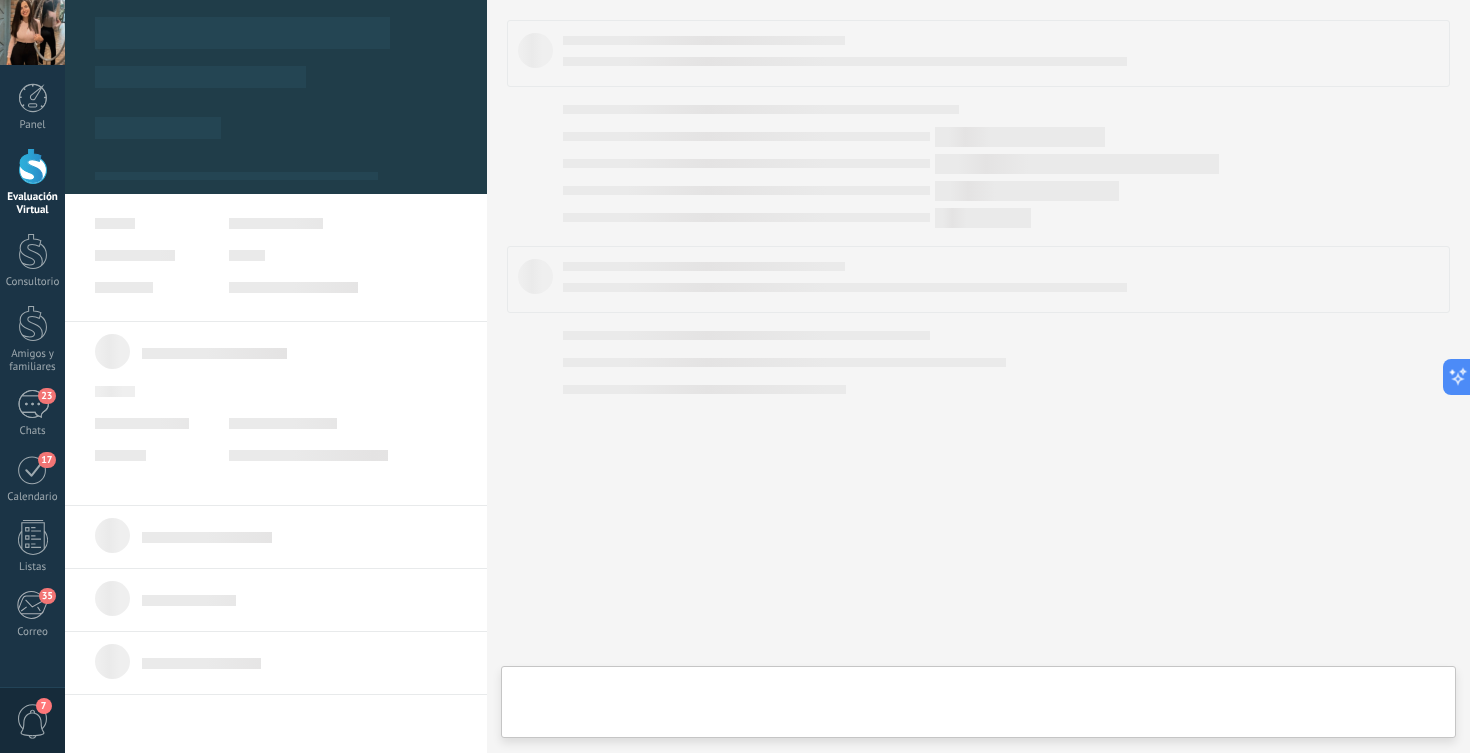 scroll, scrollTop: 0, scrollLeft: 0, axis: both 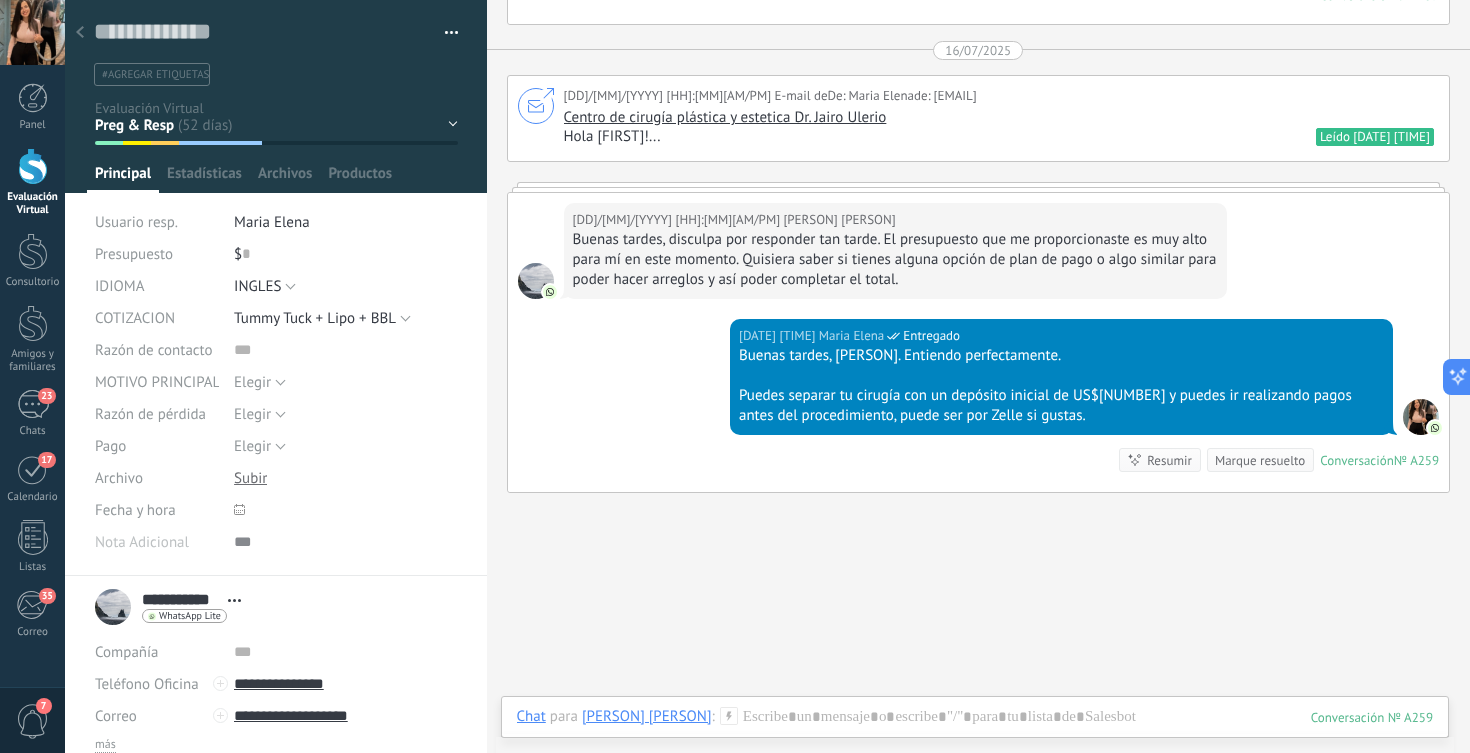 click on "HQ INCOMPLETO
Esperando X Doc
X cotizar
Consulta
COTIZAR
Preg & Resp
Reservadas" at bounding box center [0, 0] 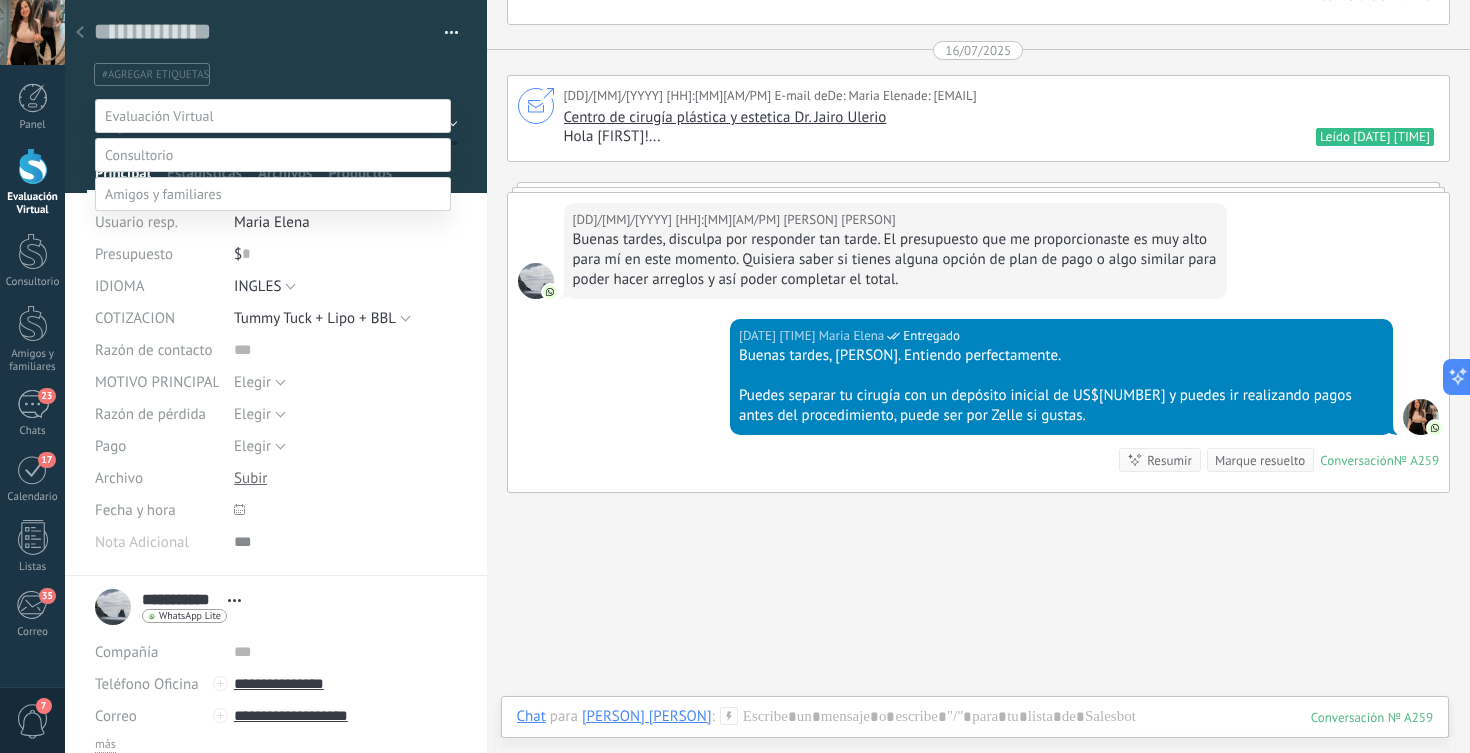 click on "Cita cancelada – perdido" at bounding box center (0, 0) 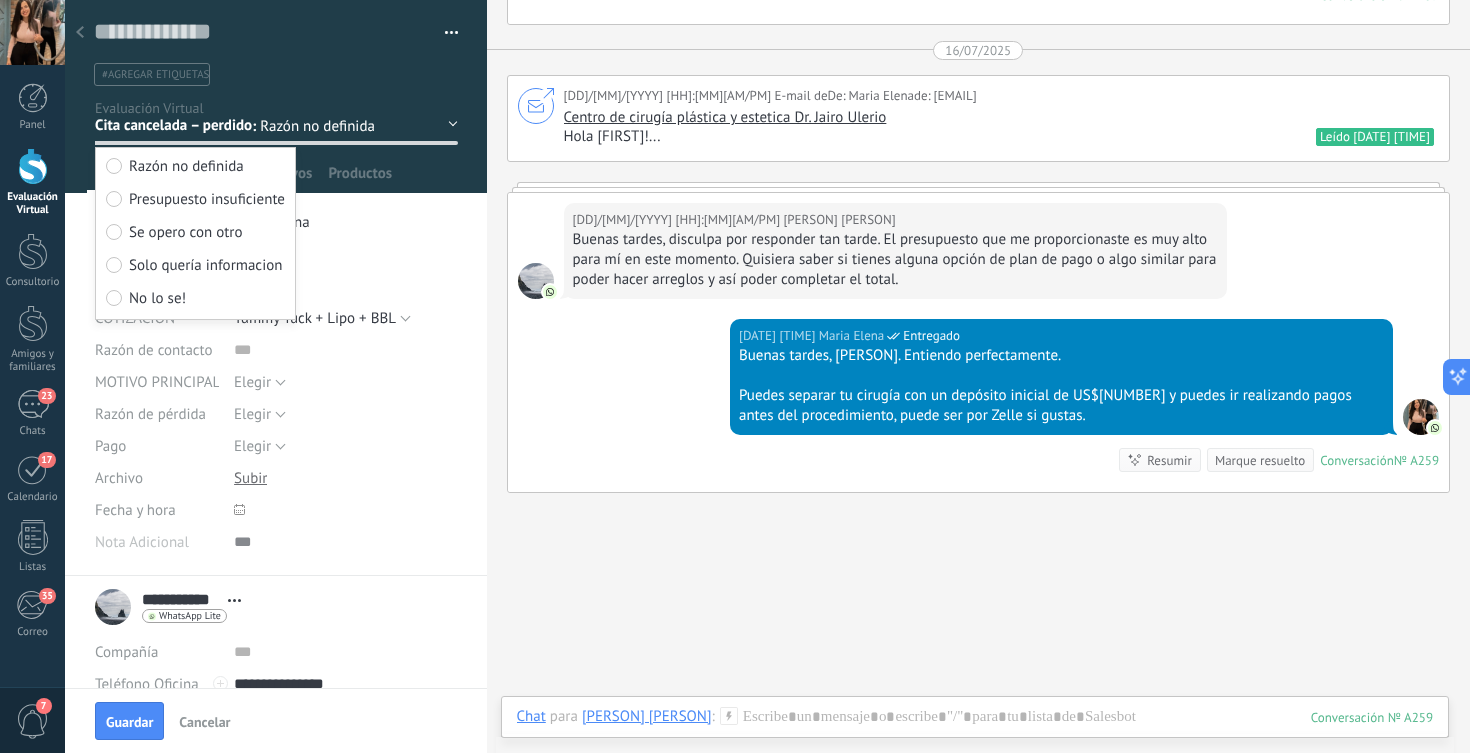 click on "Presupuesto insuficiente" at bounding box center [207, 199] 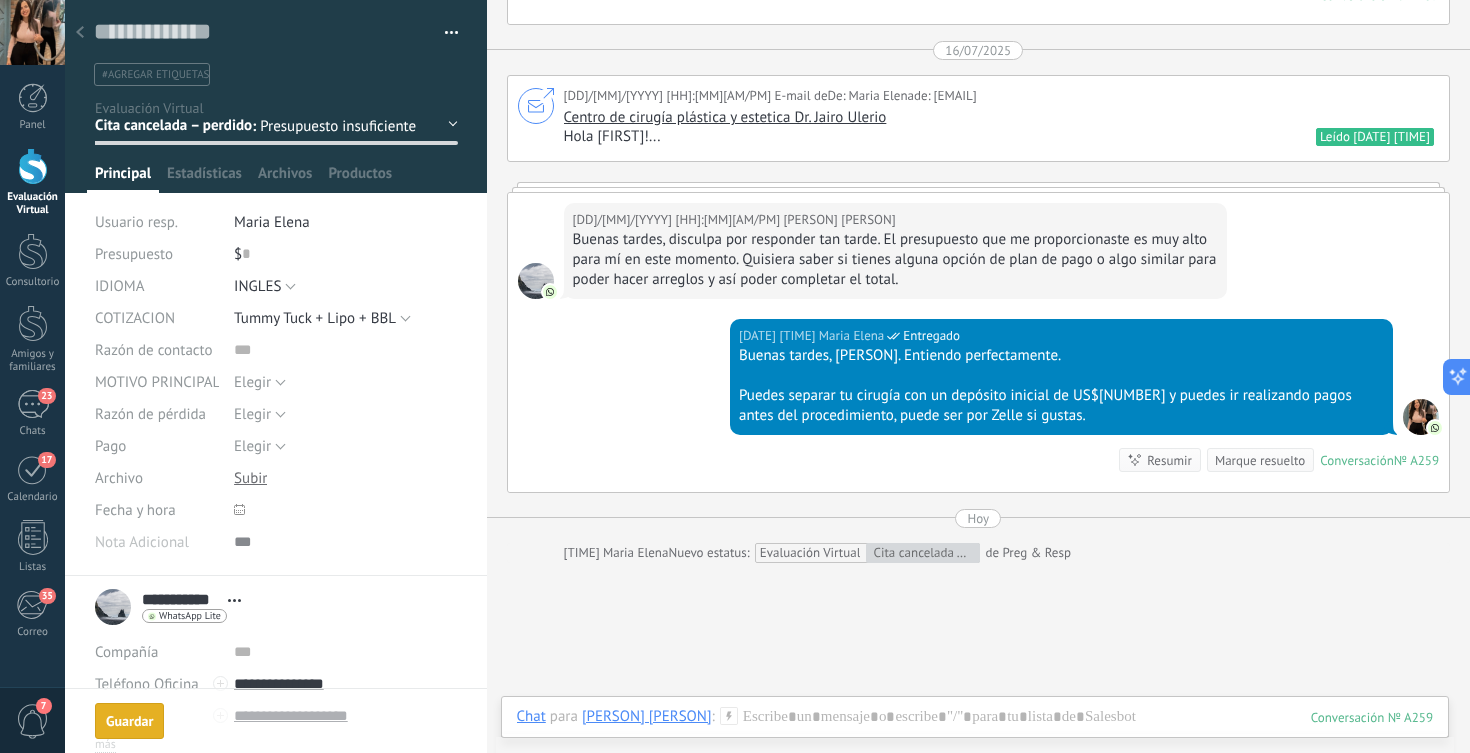 scroll, scrollTop: 3400, scrollLeft: 0, axis: vertical 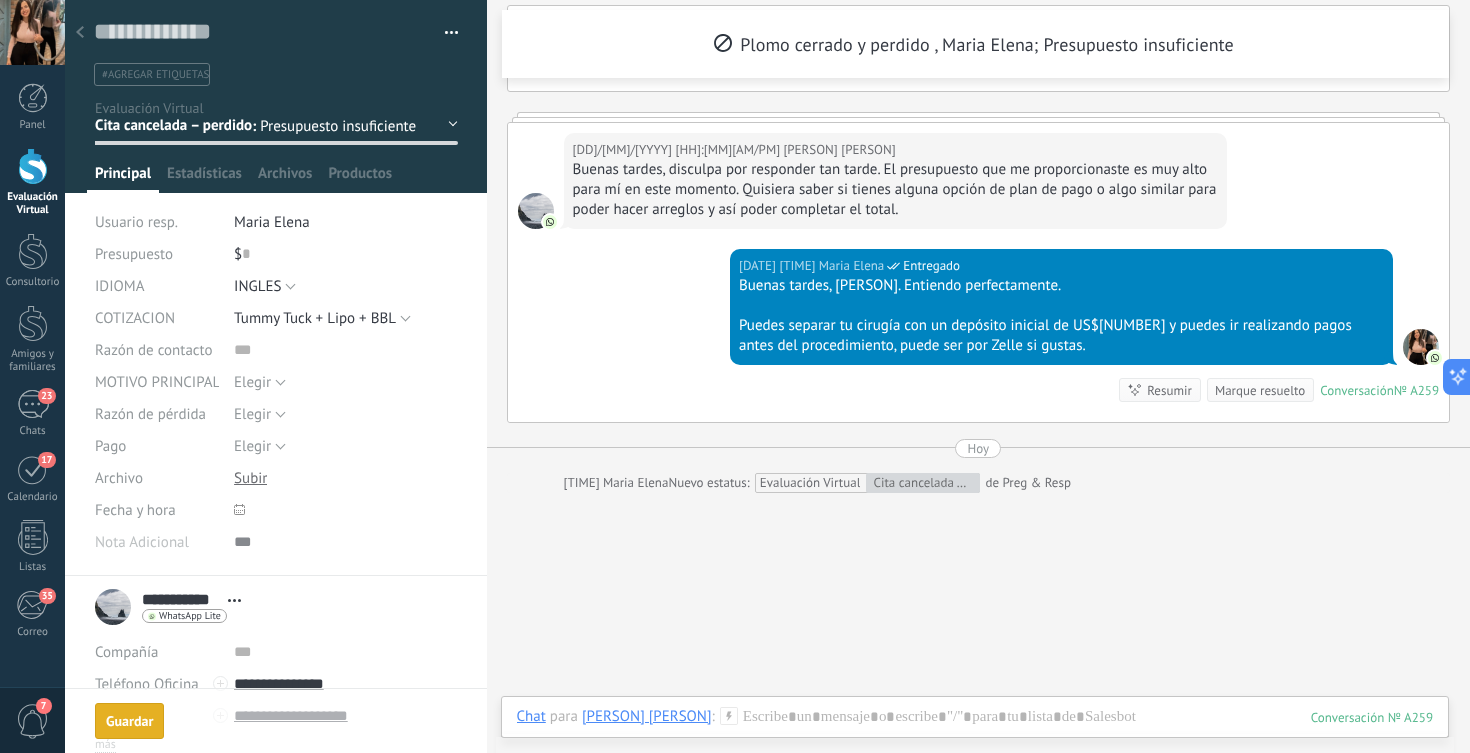 click on "Guardar
Guardar" at bounding box center (129, 721) 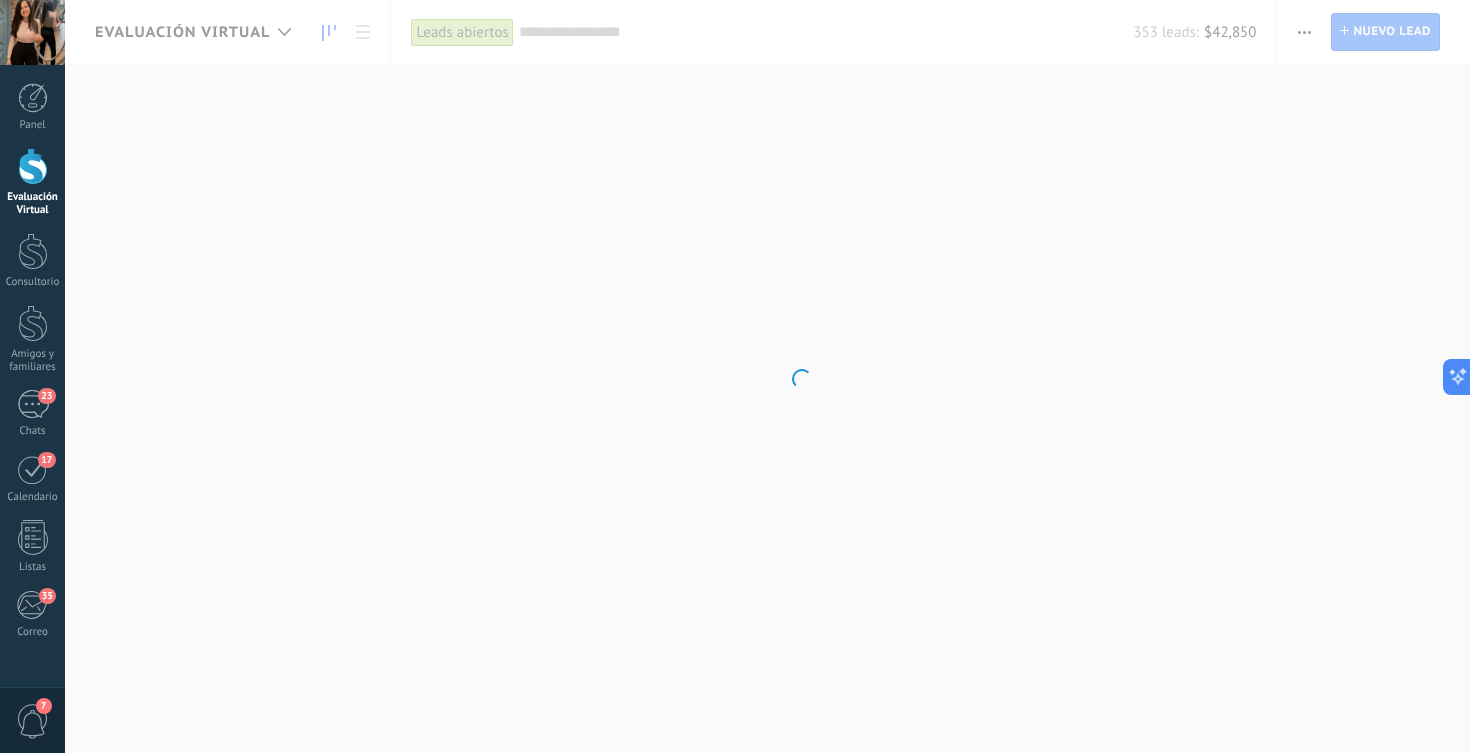 scroll, scrollTop: 0, scrollLeft: 0, axis: both 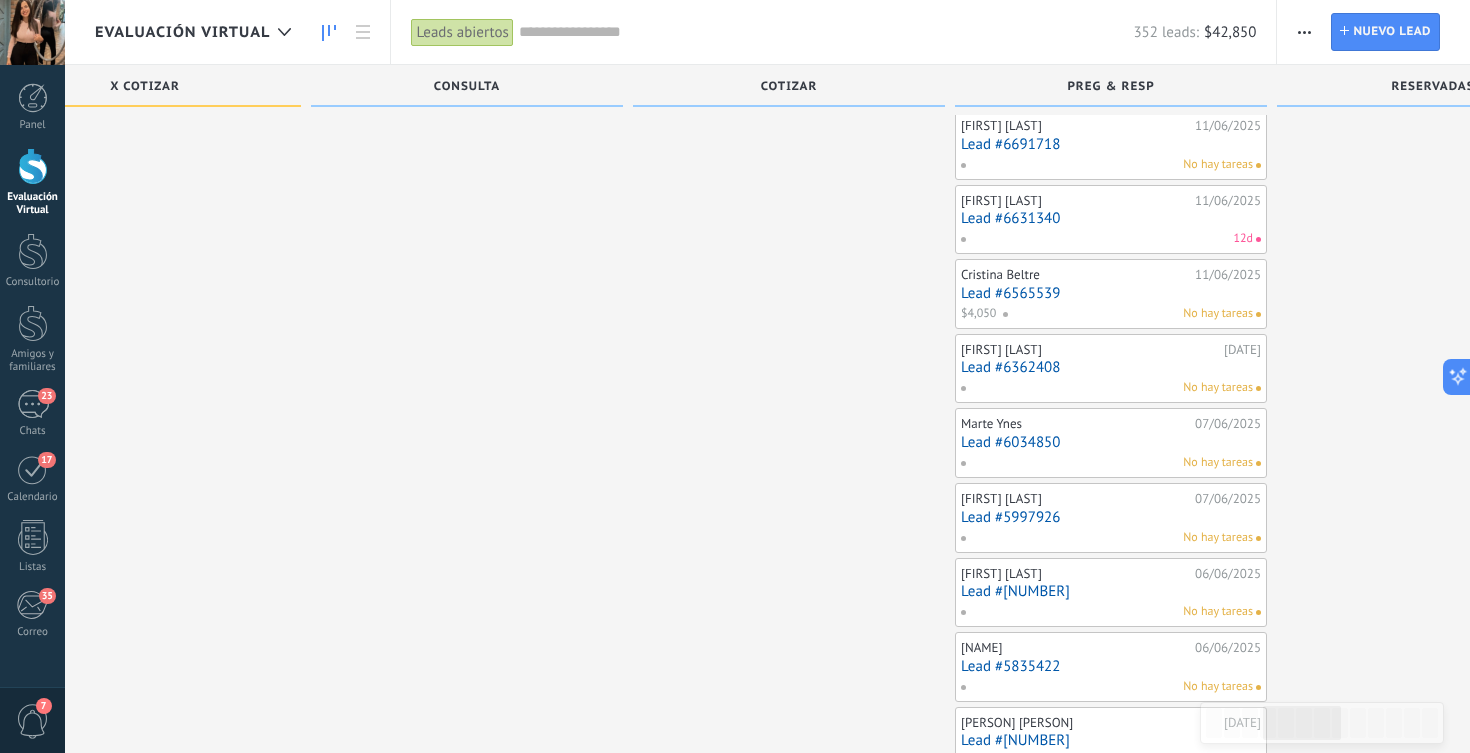 click on "Lead #5997926" at bounding box center (1111, 517) 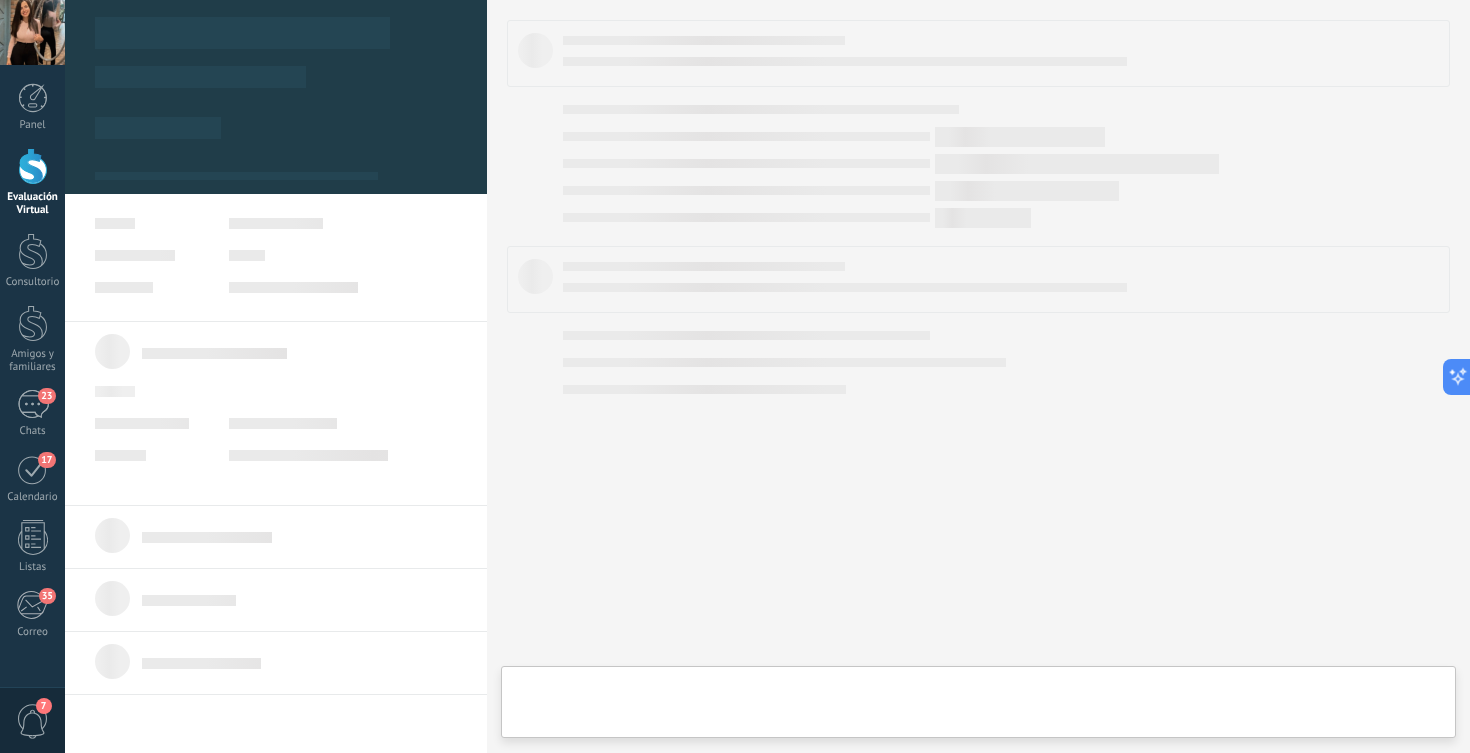 scroll, scrollTop: 0, scrollLeft: 0, axis: both 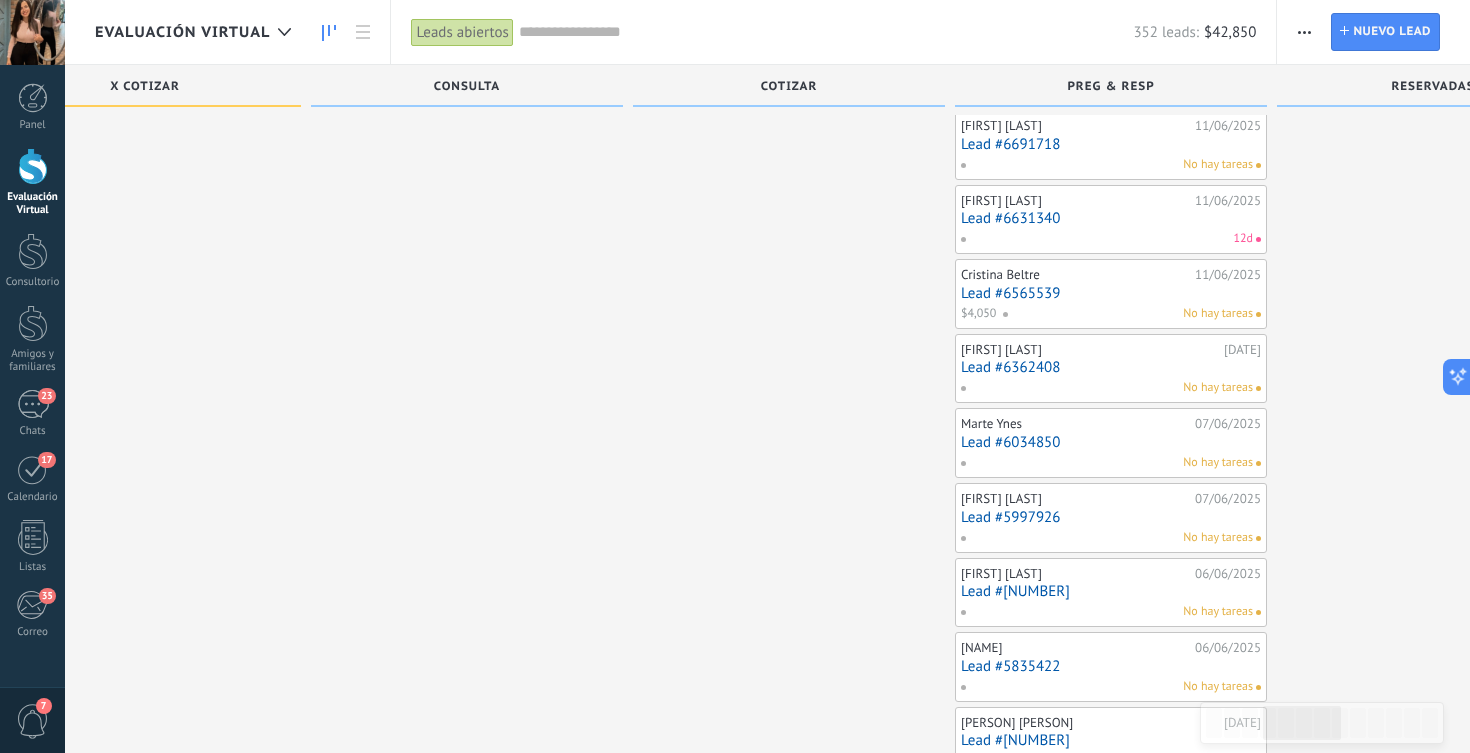 click on "Lead #6034850" at bounding box center (1111, 442) 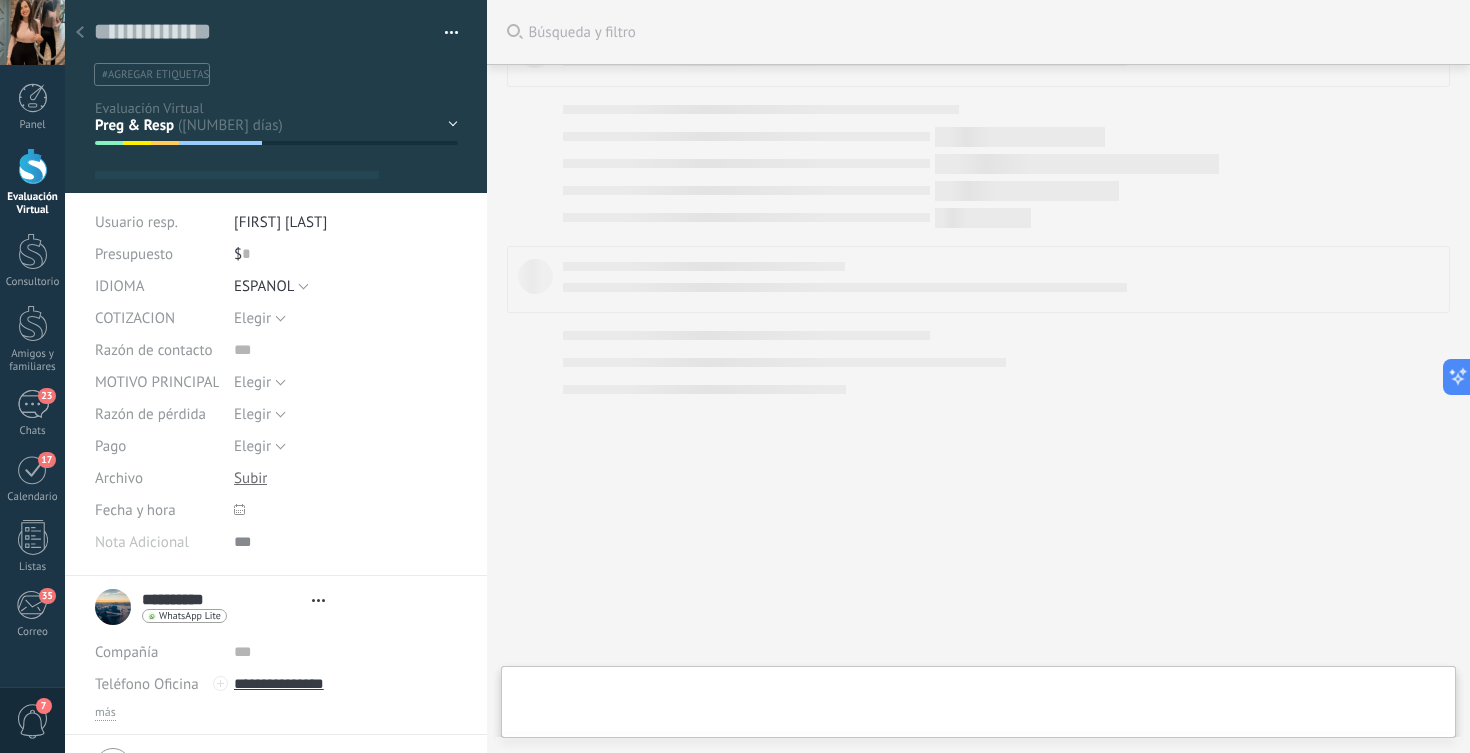 scroll, scrollTop: 0, scrollLeft: 0, axis: both 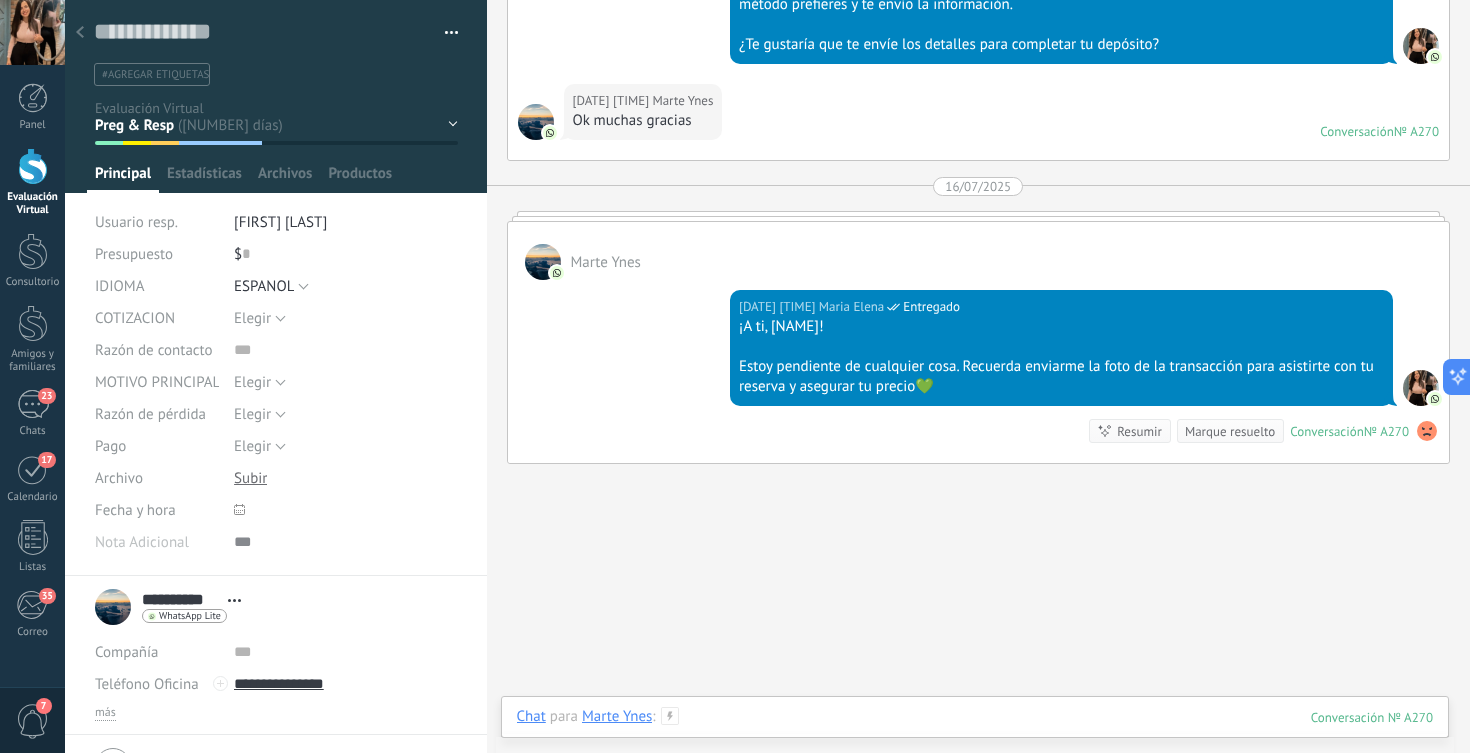 click at bounding box center (975, 737) 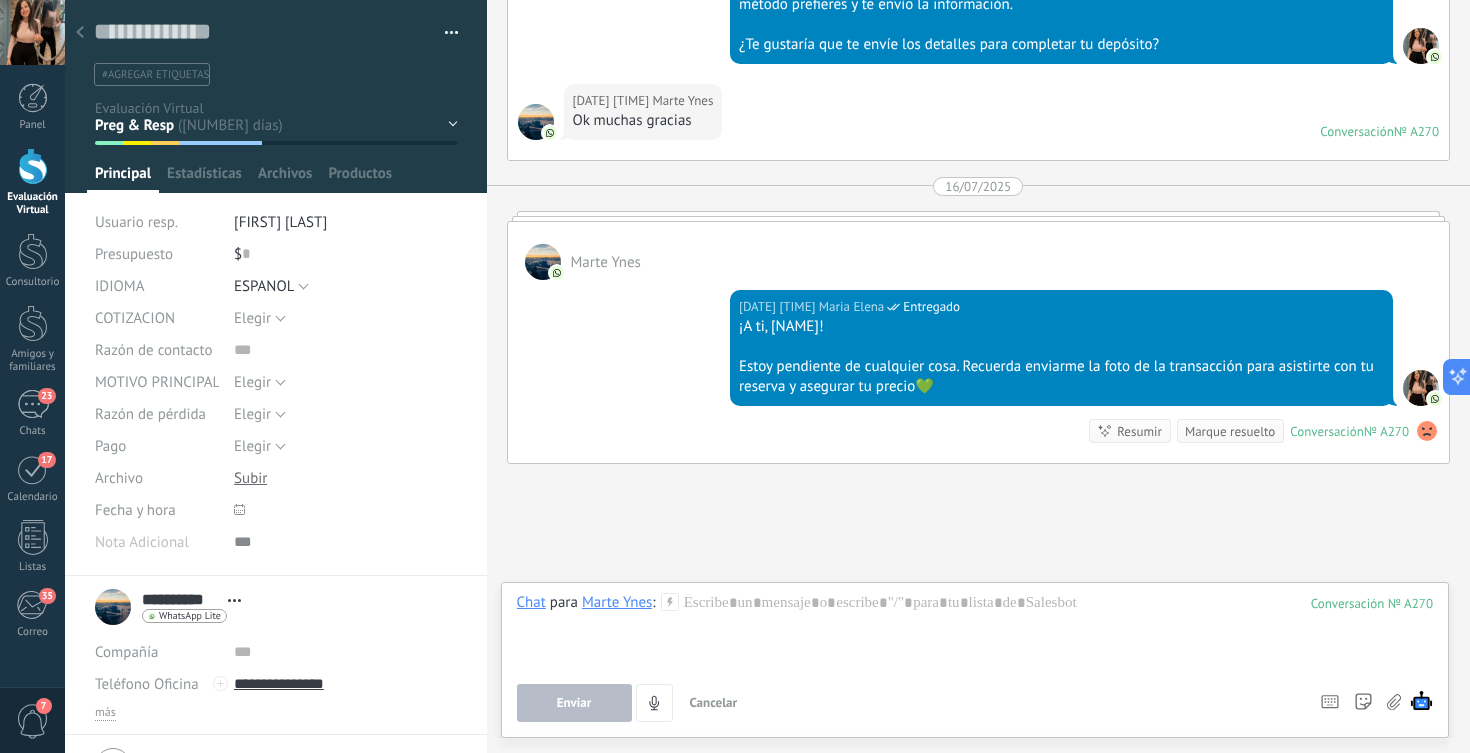 scroll, scrollTop: 8825, scrollLeft: 0, axis: vertical 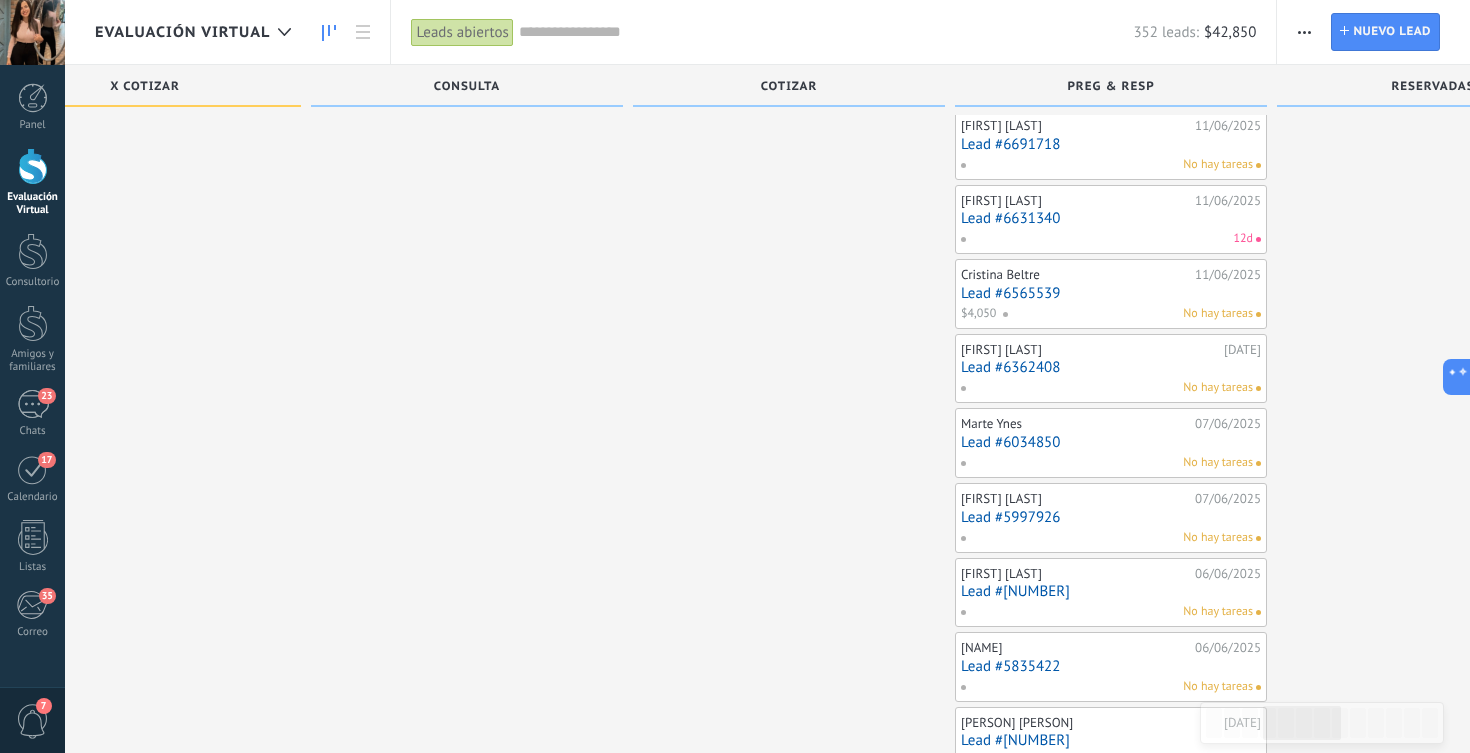 click on "Lead #6362408" at bounding box center [1111, 367] 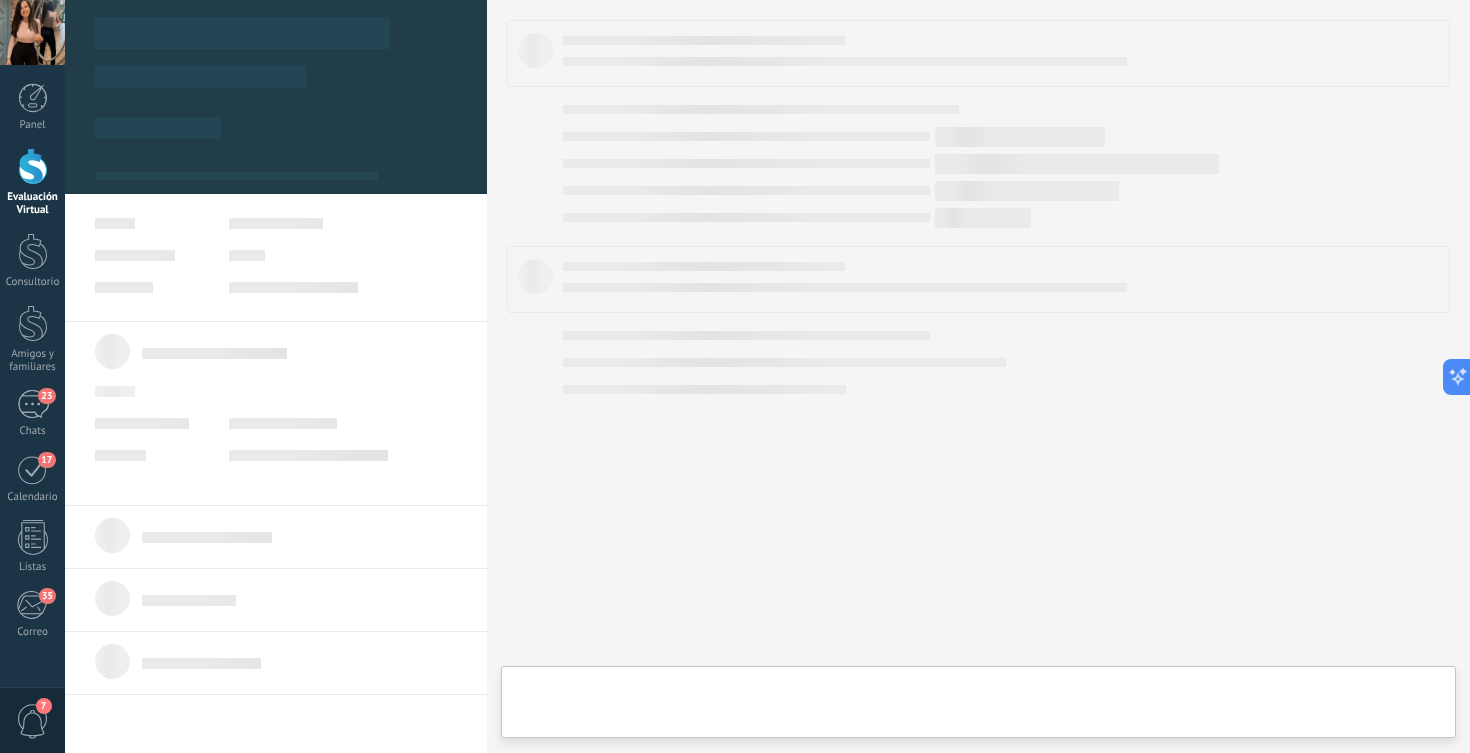 scroll, scrollTop: 0, scrollLeft: 0, axis: both 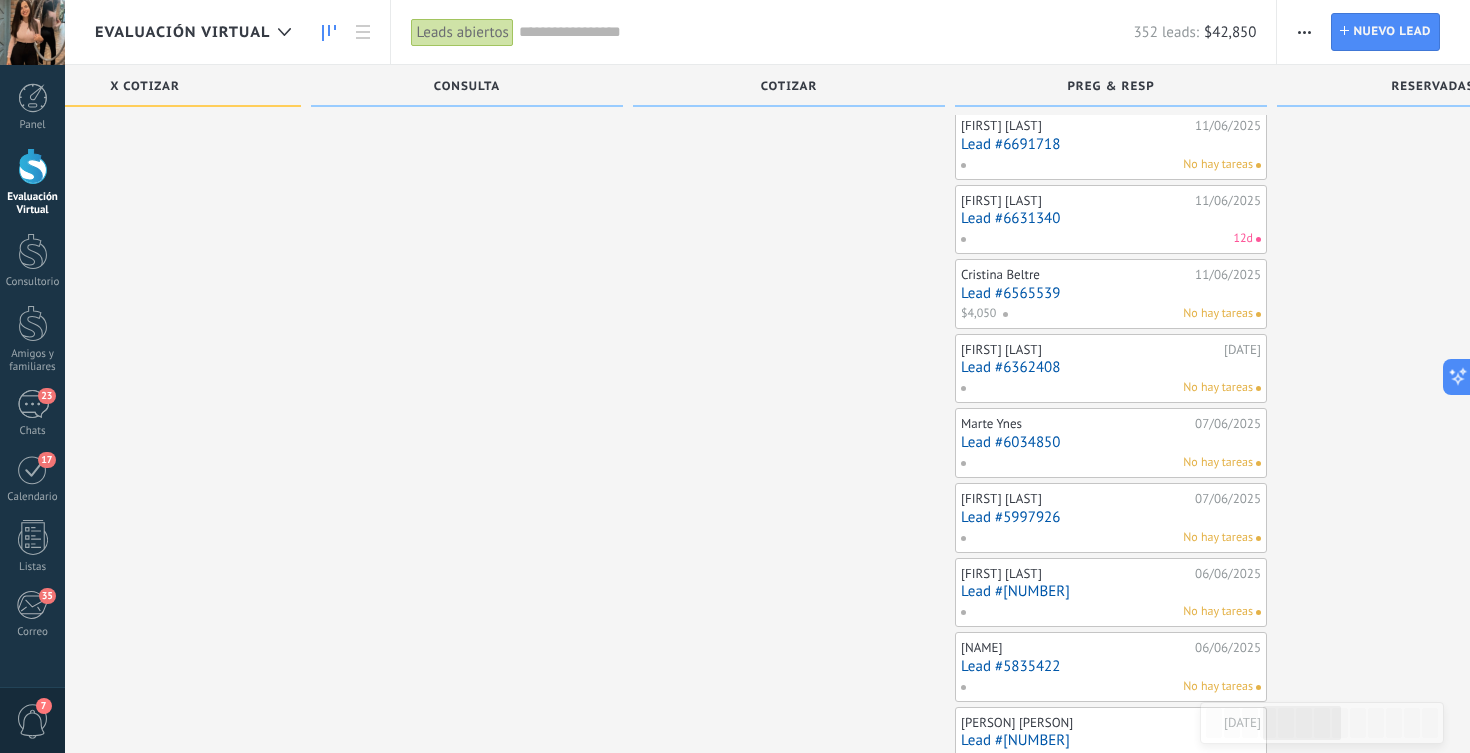 click on "Lead #6565539" at bounding box center (1111, 293) 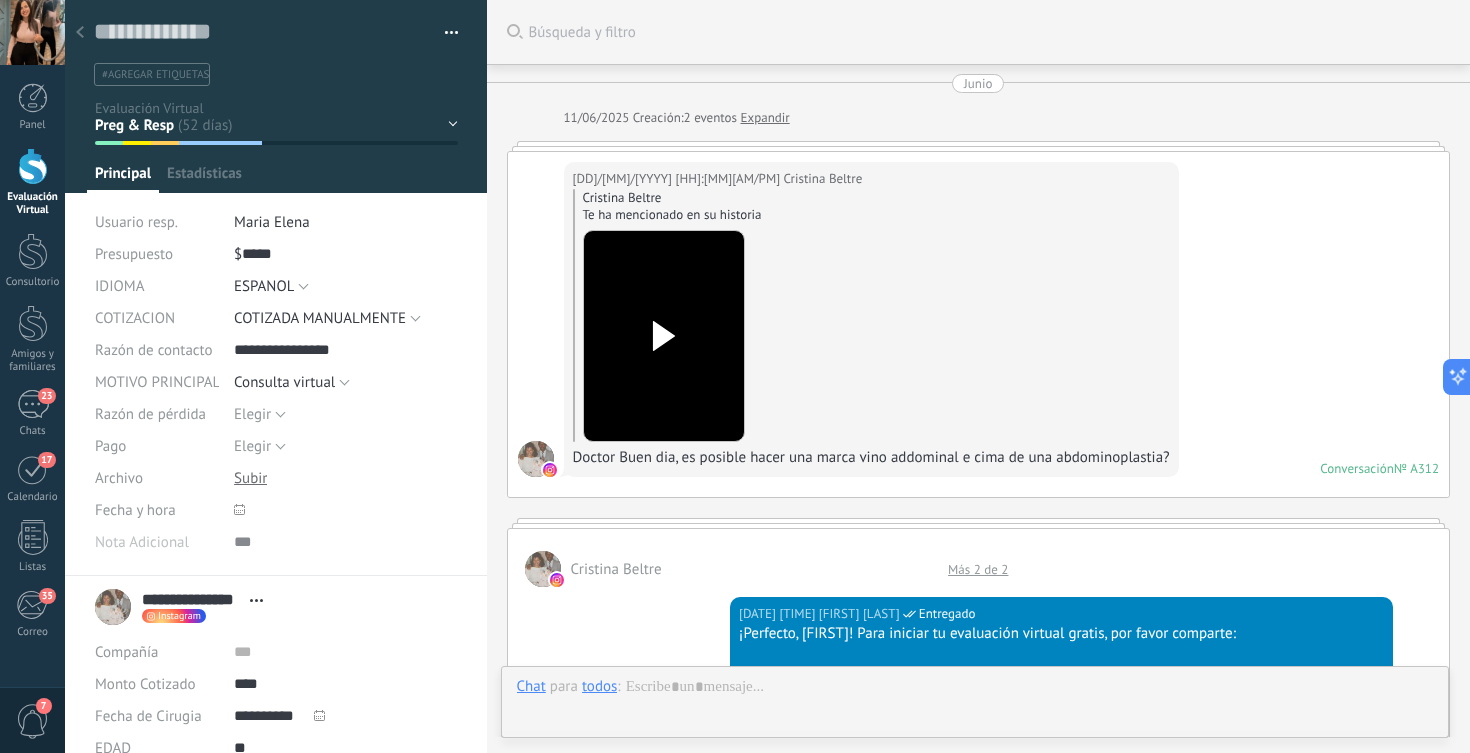 scroll, scrollTop: 0, scrollLeft: 0, axis: both 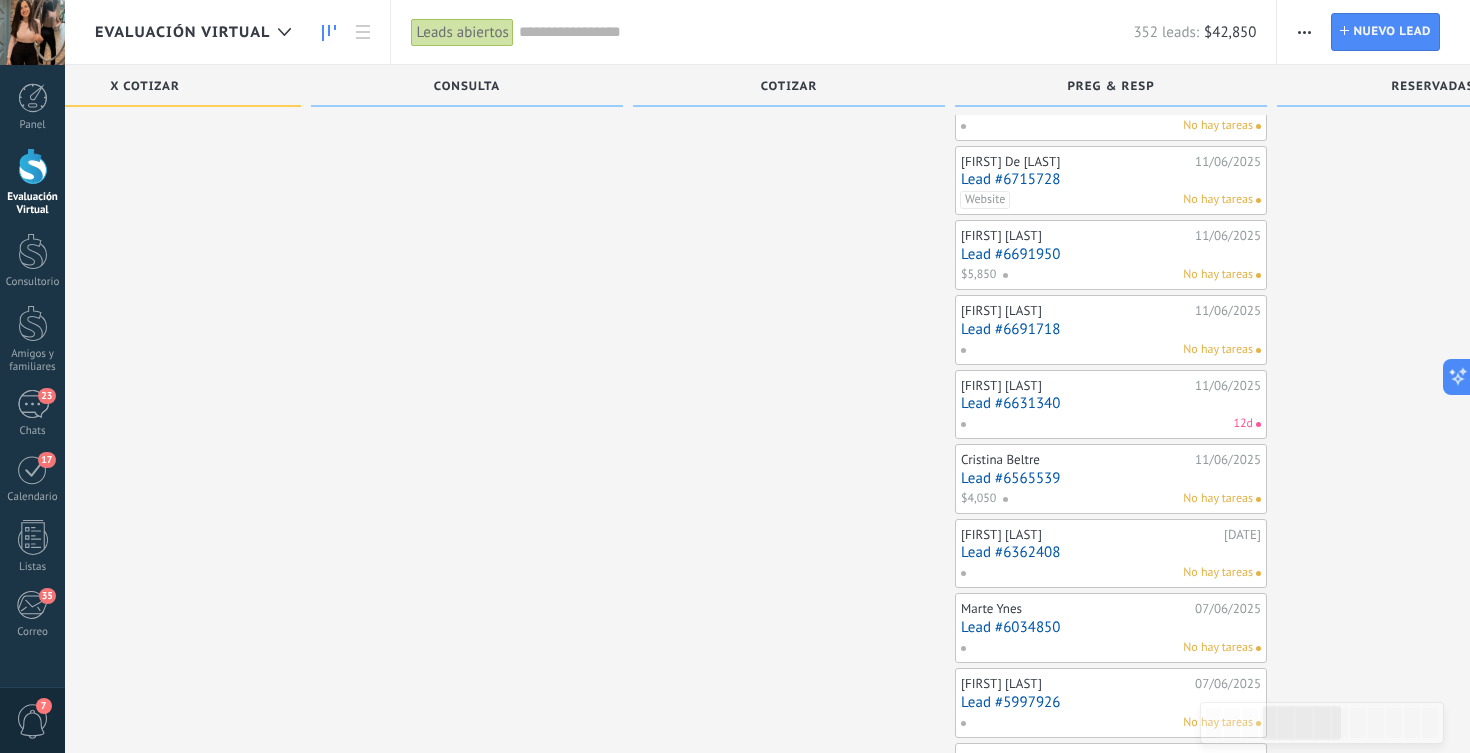 click on "Lead #6631340" at bounding box center [1111, 403] 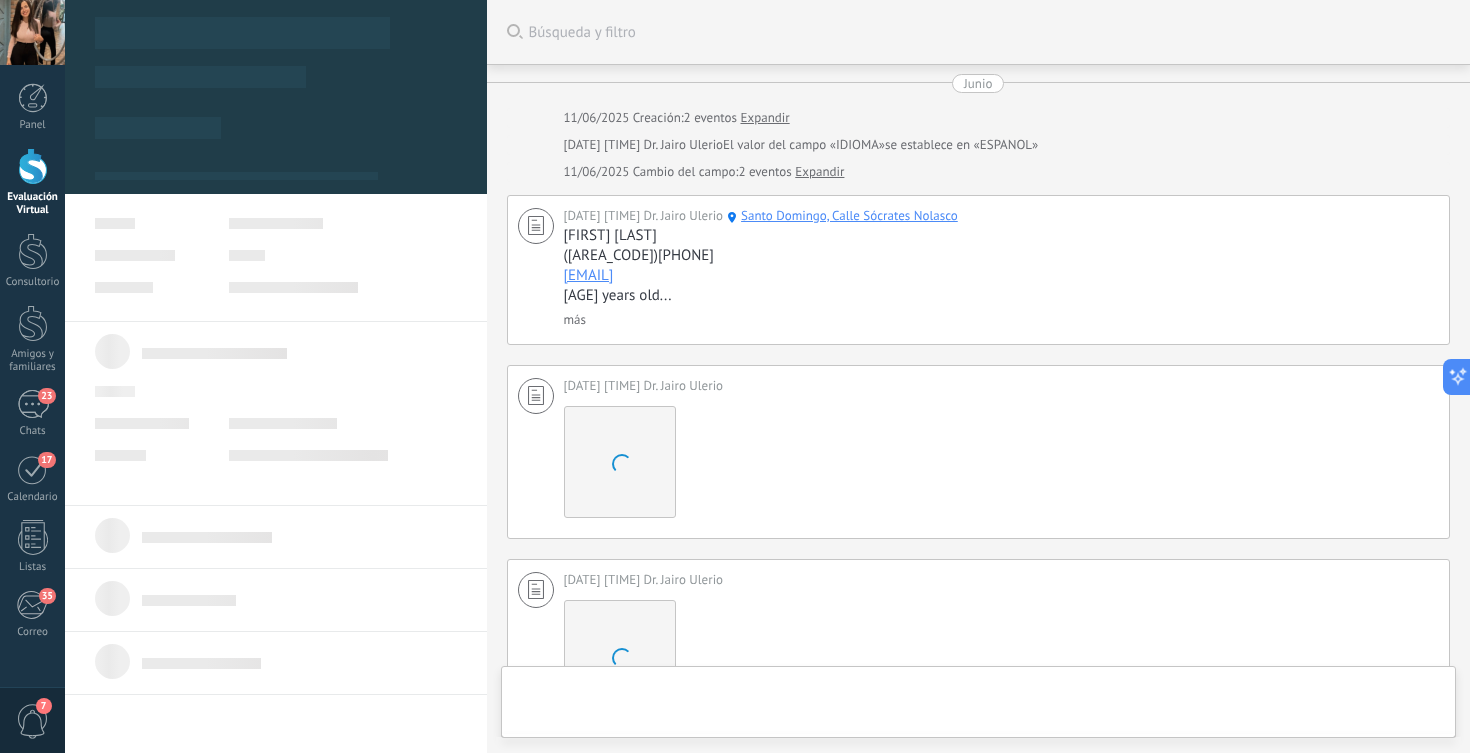 scroll, scrollTop: 0, scrollLeft: 0, axis: both 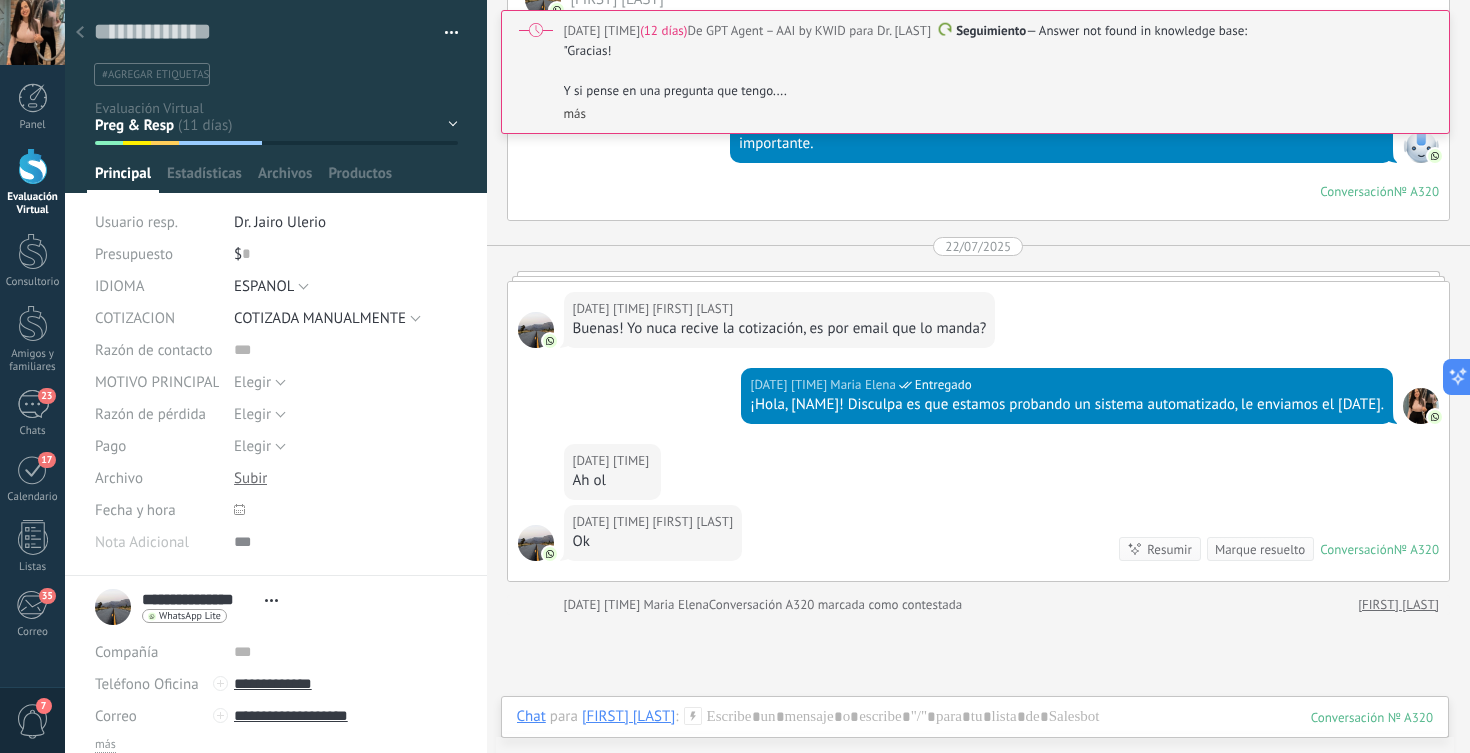 click on "Y si pense en una pregunta que tengo...." at bounding box center [998, 91] 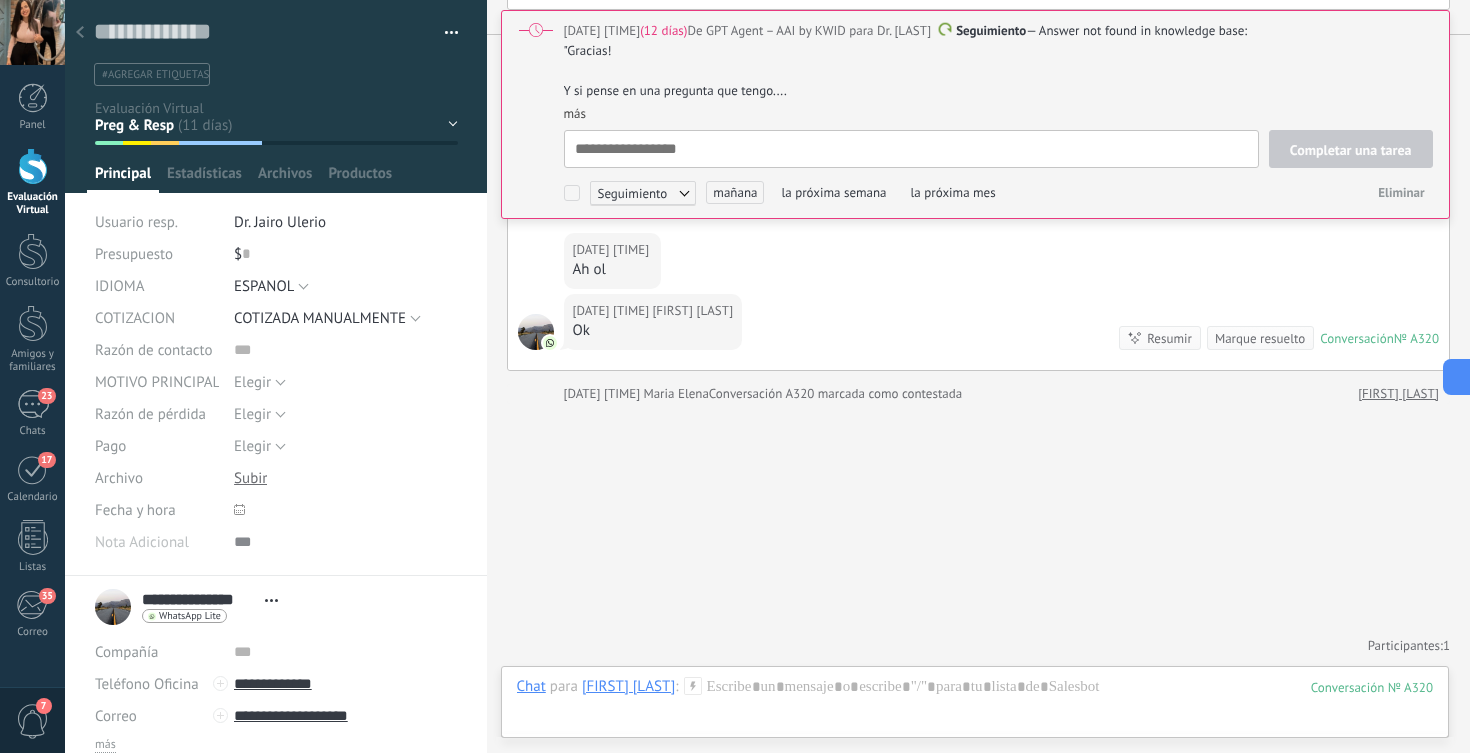 click on "Eliminar" at bounding box center [1401, 192] 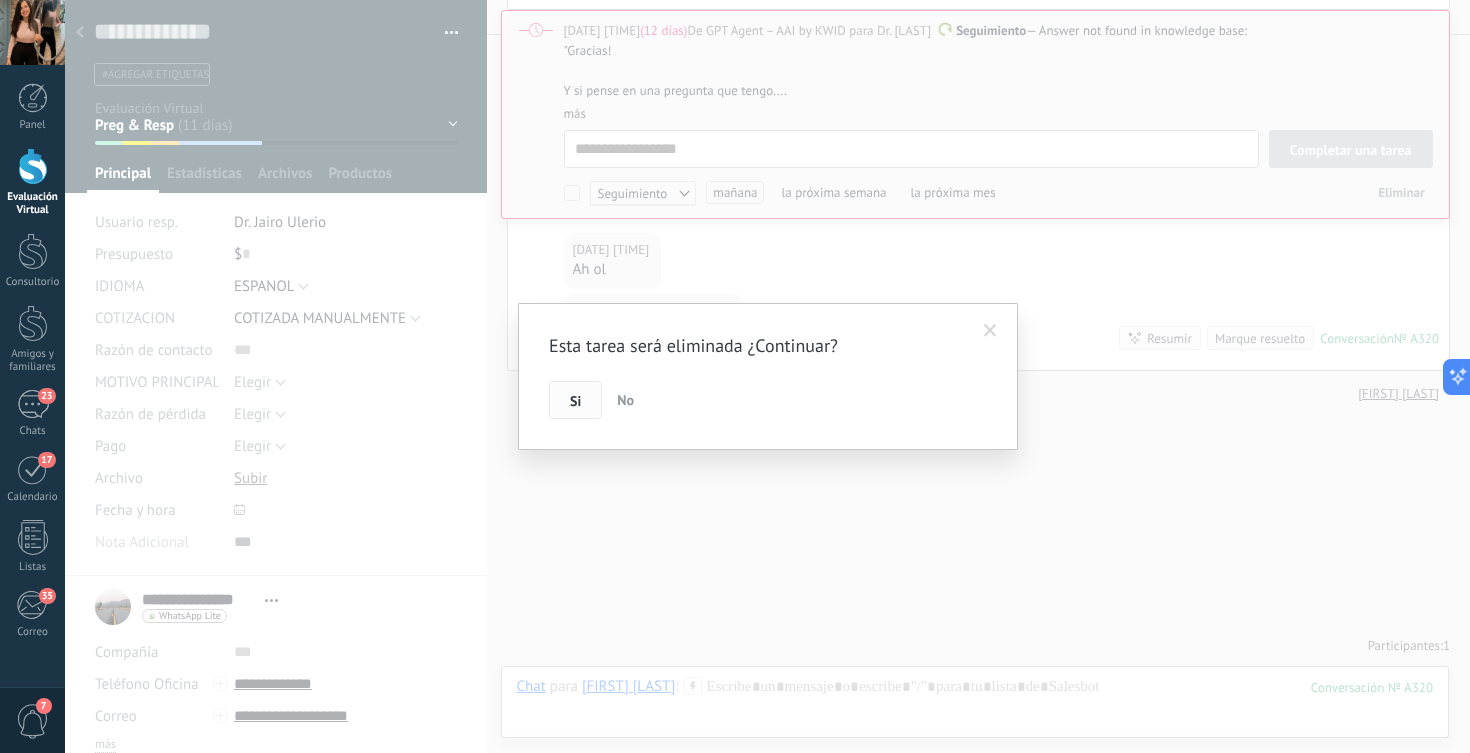 click on "Si" at bounding box center [575, 400] 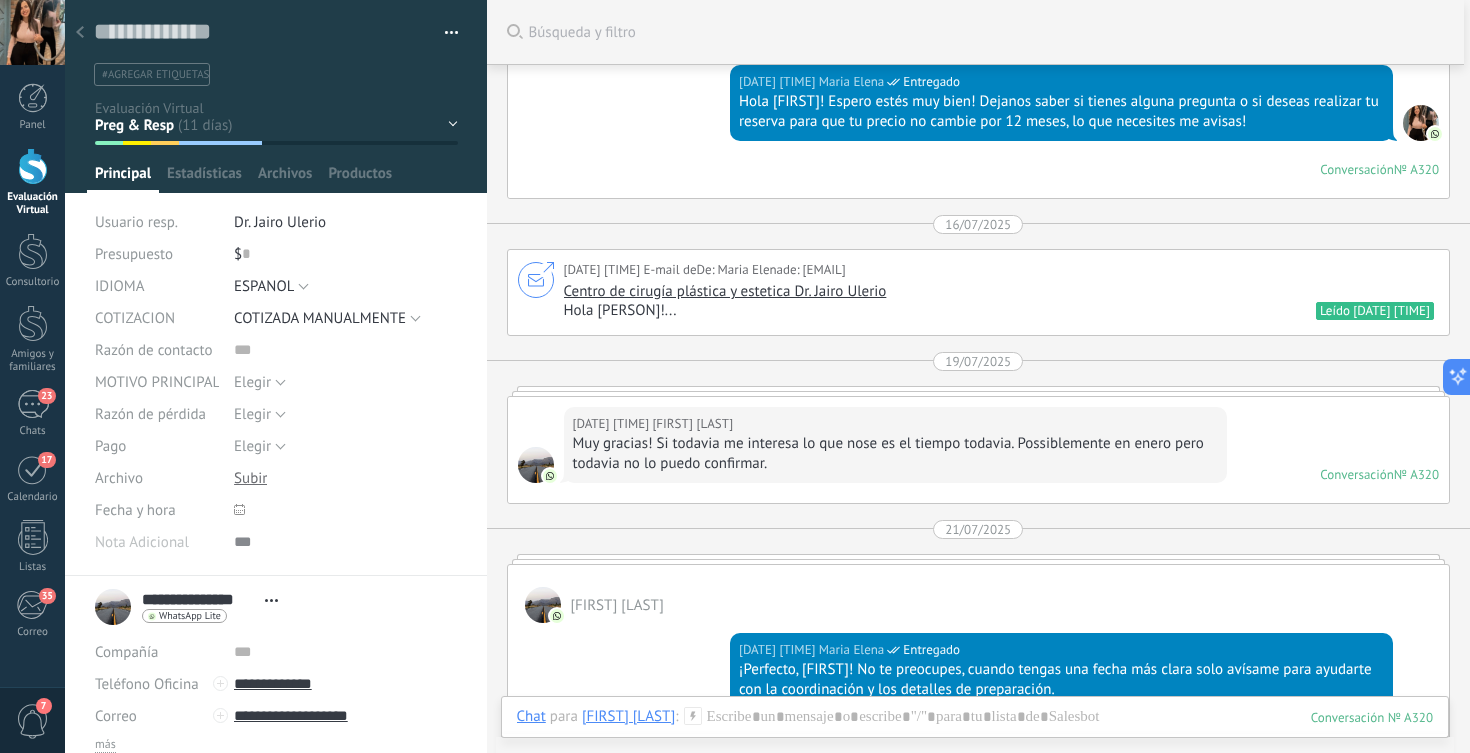 scroll, scrollTop: 3791, scrollLeft: 0, axis: vertical 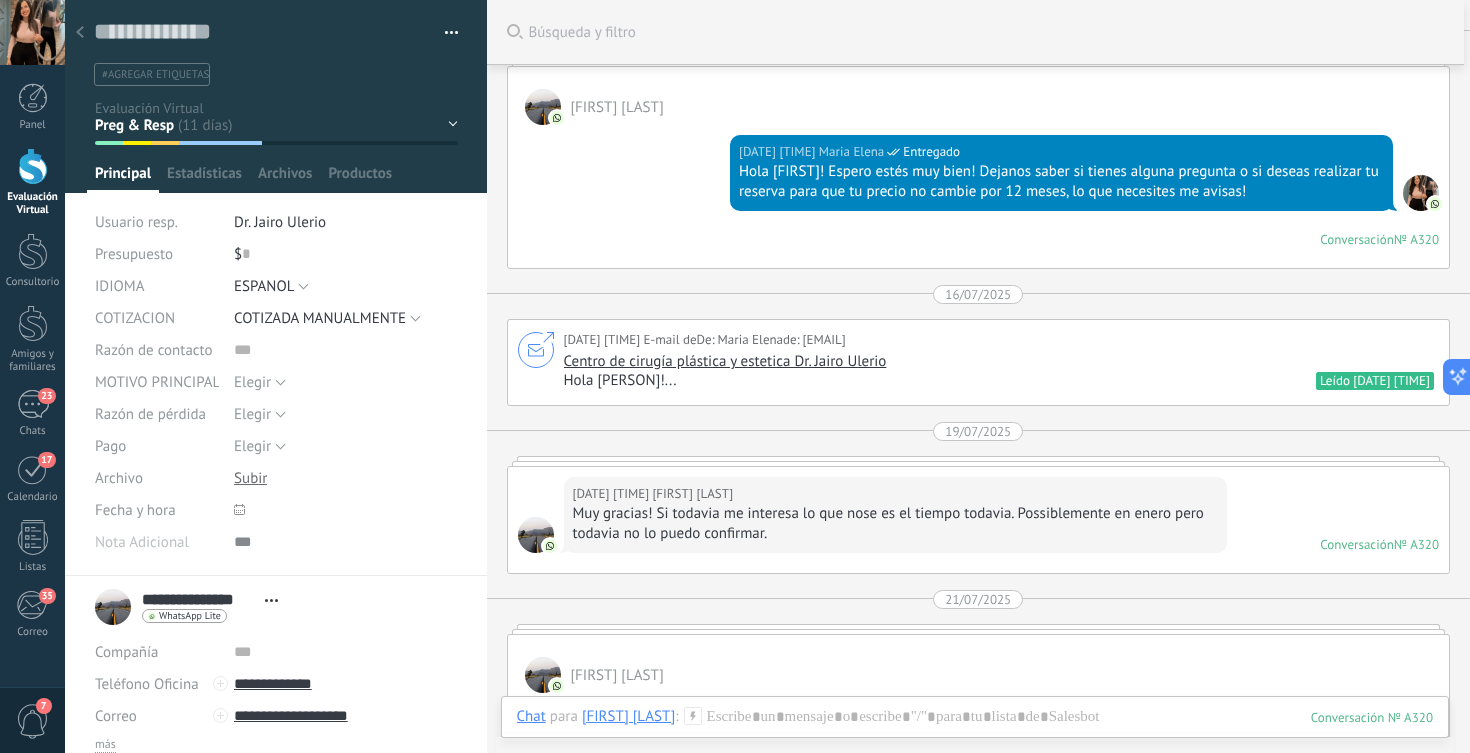 click on "HQ INCOMPLETO
Esperando X Doc
X cotizar
Consulta
COTIZAR
Preg & Resp
Reservadas" at bounding box center (0, 0) 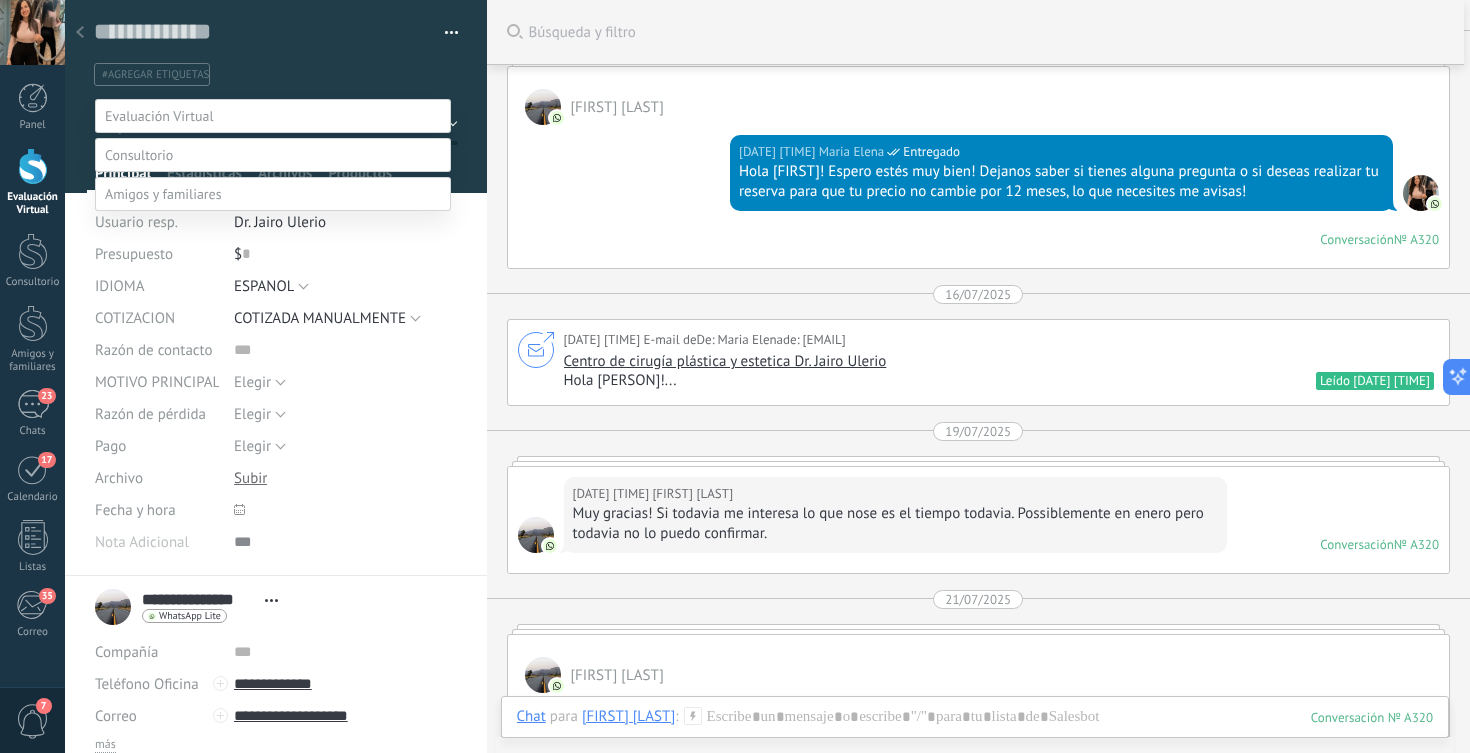 click at bounding box center [767, 376] 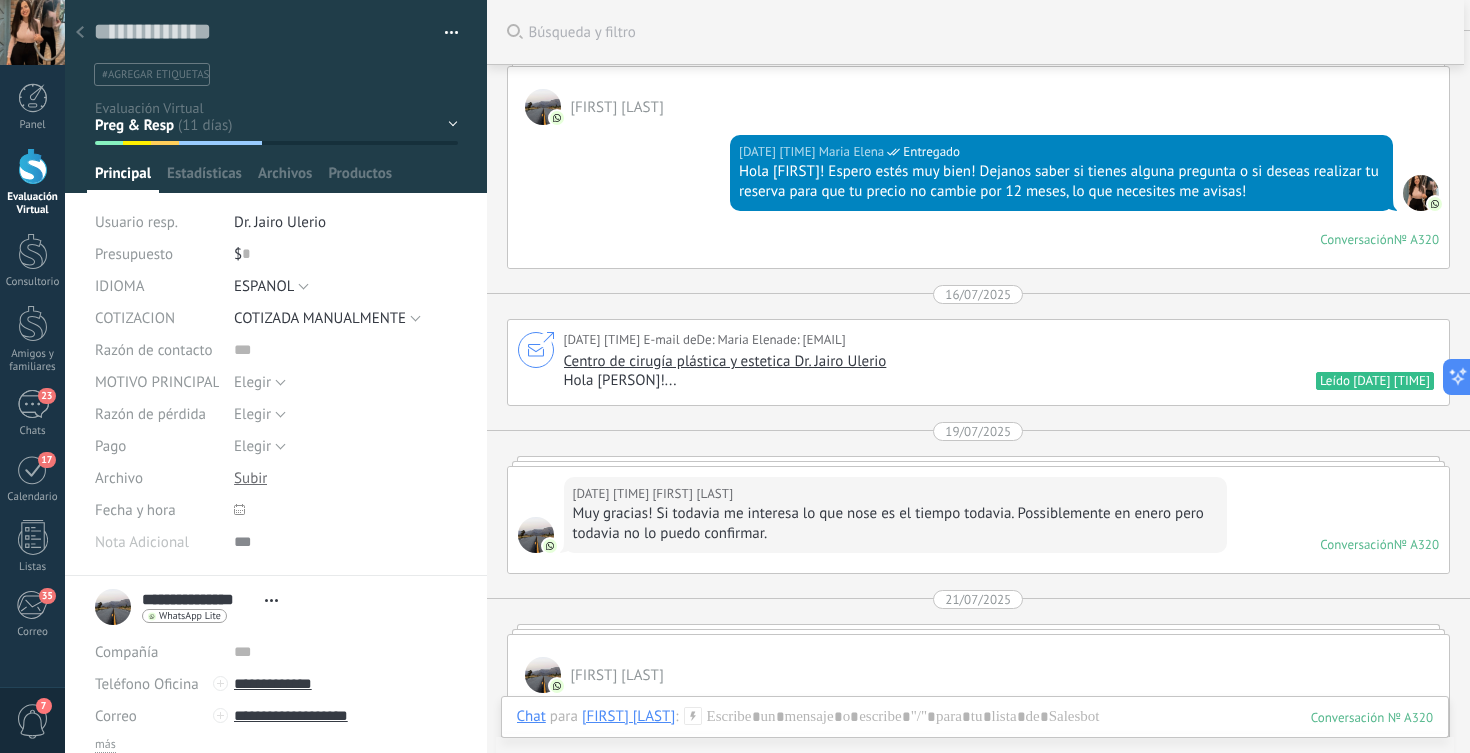 click on "HQ INCOMPLETO
Esperando X Doc
X cotizar
Consulta
COTIZAR
Preg & Resp
Reservadas" at bounding box center (0, 0) 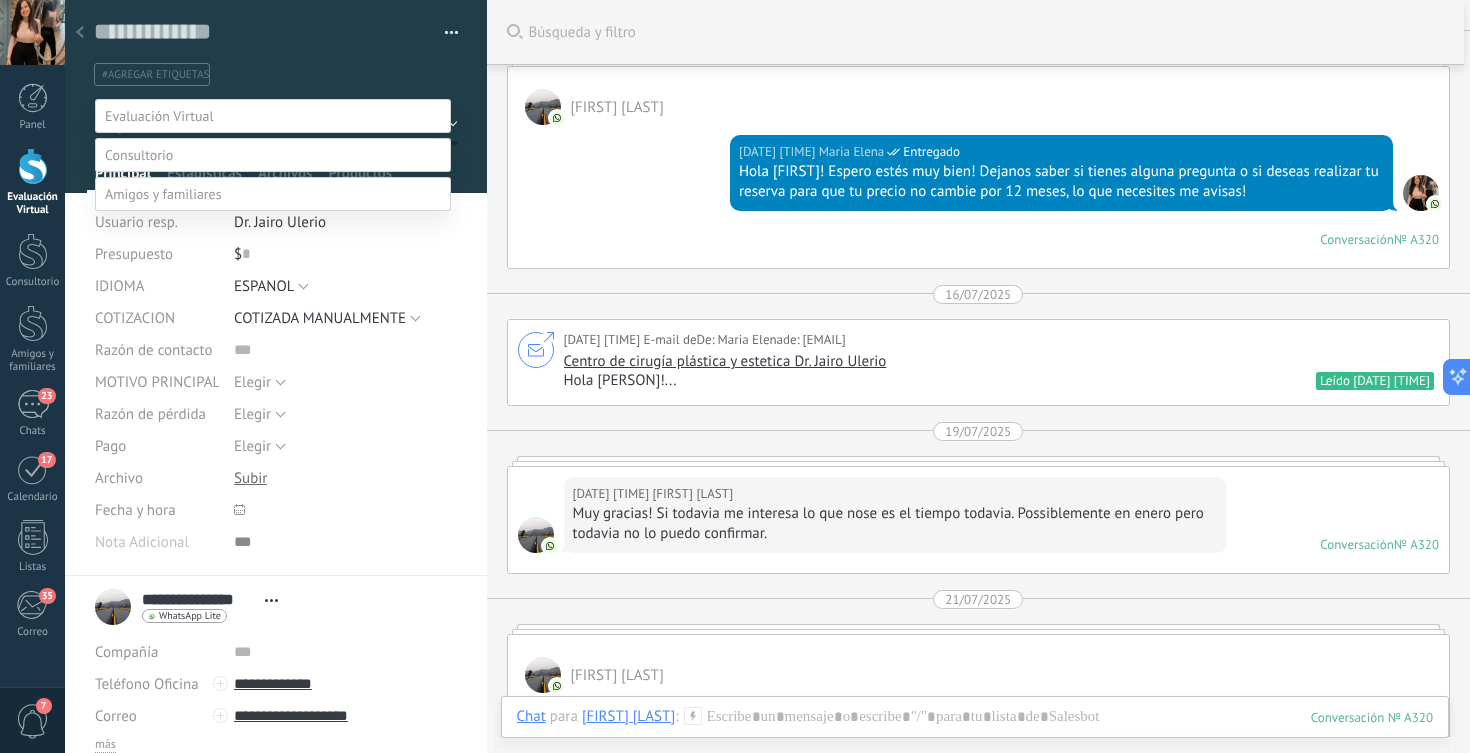 click at bounding box center [767, 376] 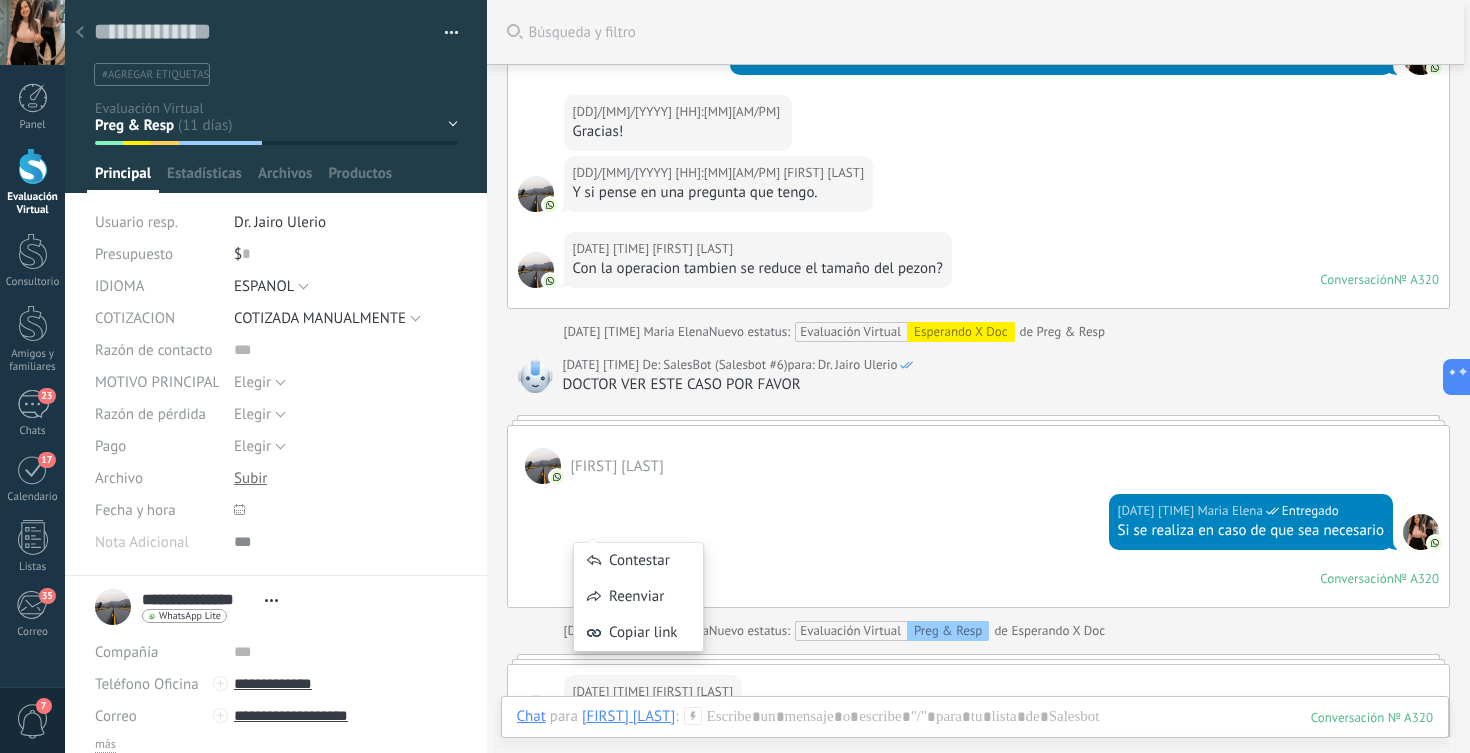 scroll, scrollTop: 4418, scrollLeft: 0, axis: vertical 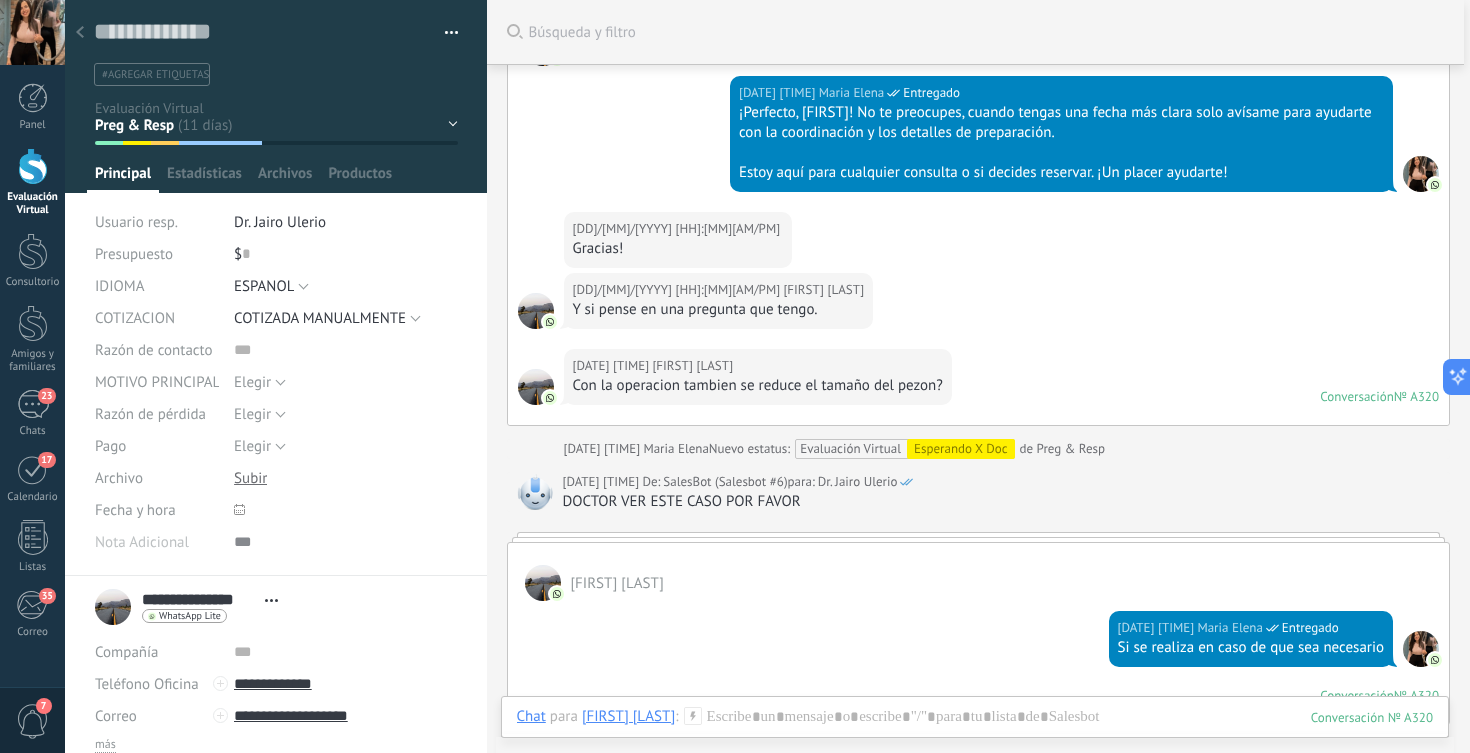 click on "HQ INCOMPLETO
Esperando X Doc
X cotizar
Consulta
COTIZAR
Preg & Resp
Reservadas" at bounding box center [0, 0] 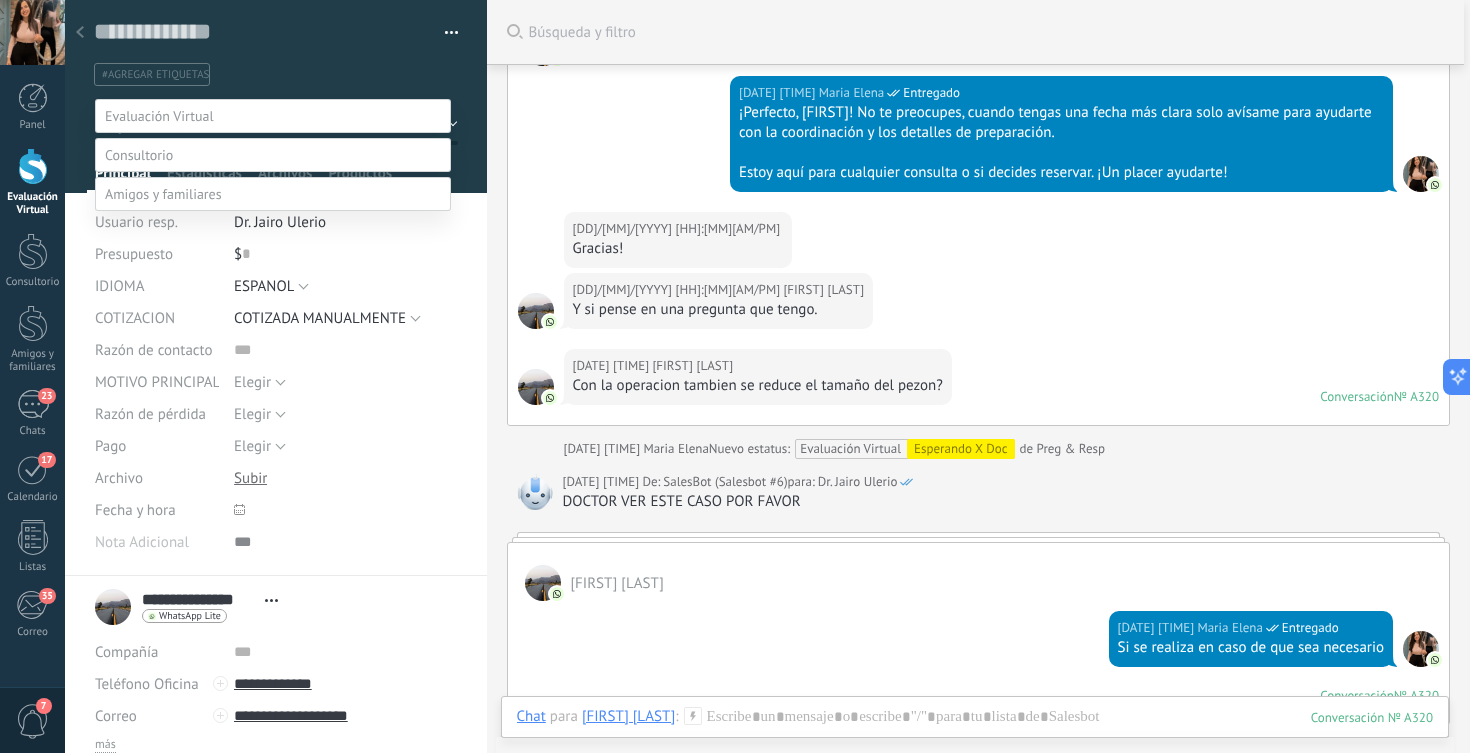 click on "Cita cancelada – perdido" at bounding box center (0, 0) 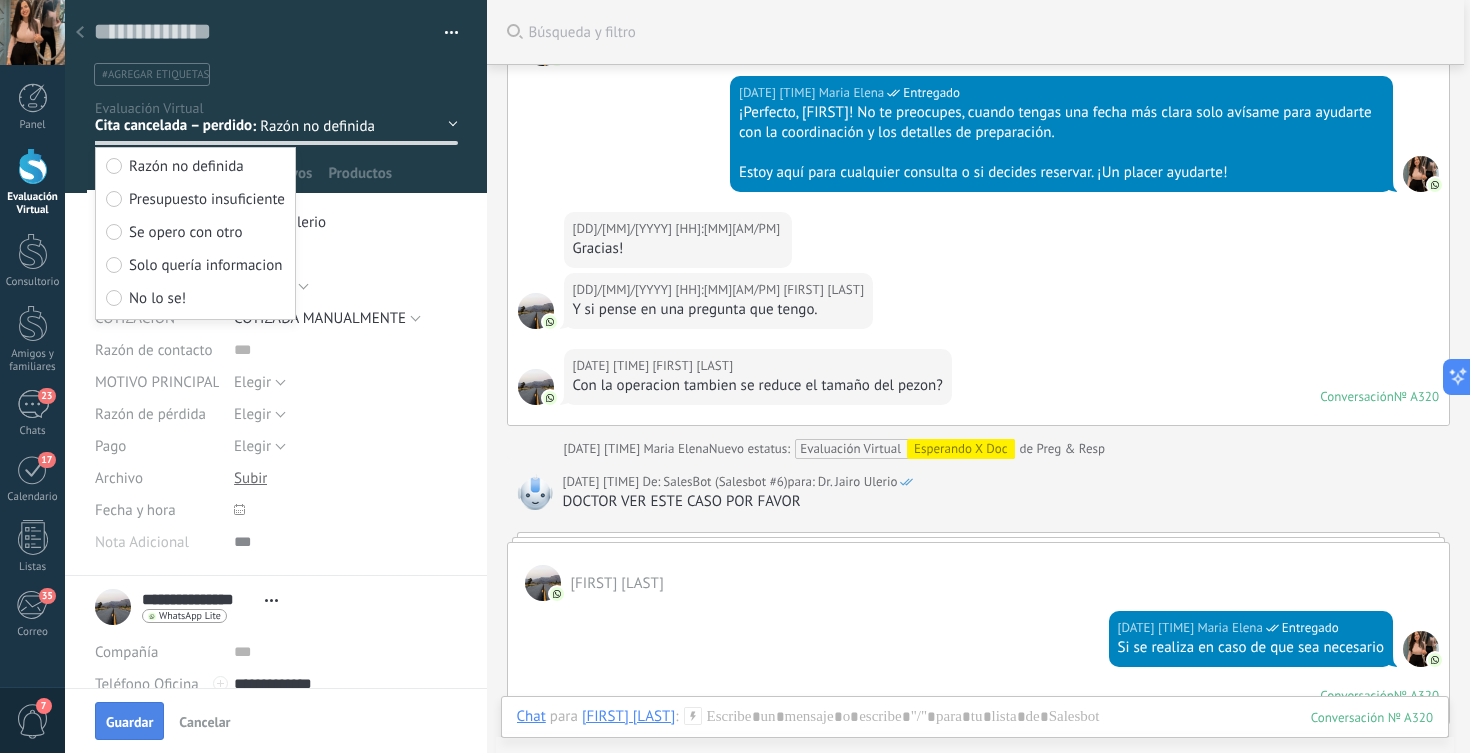 click on "Guardar" at bounding box center (129, 722) 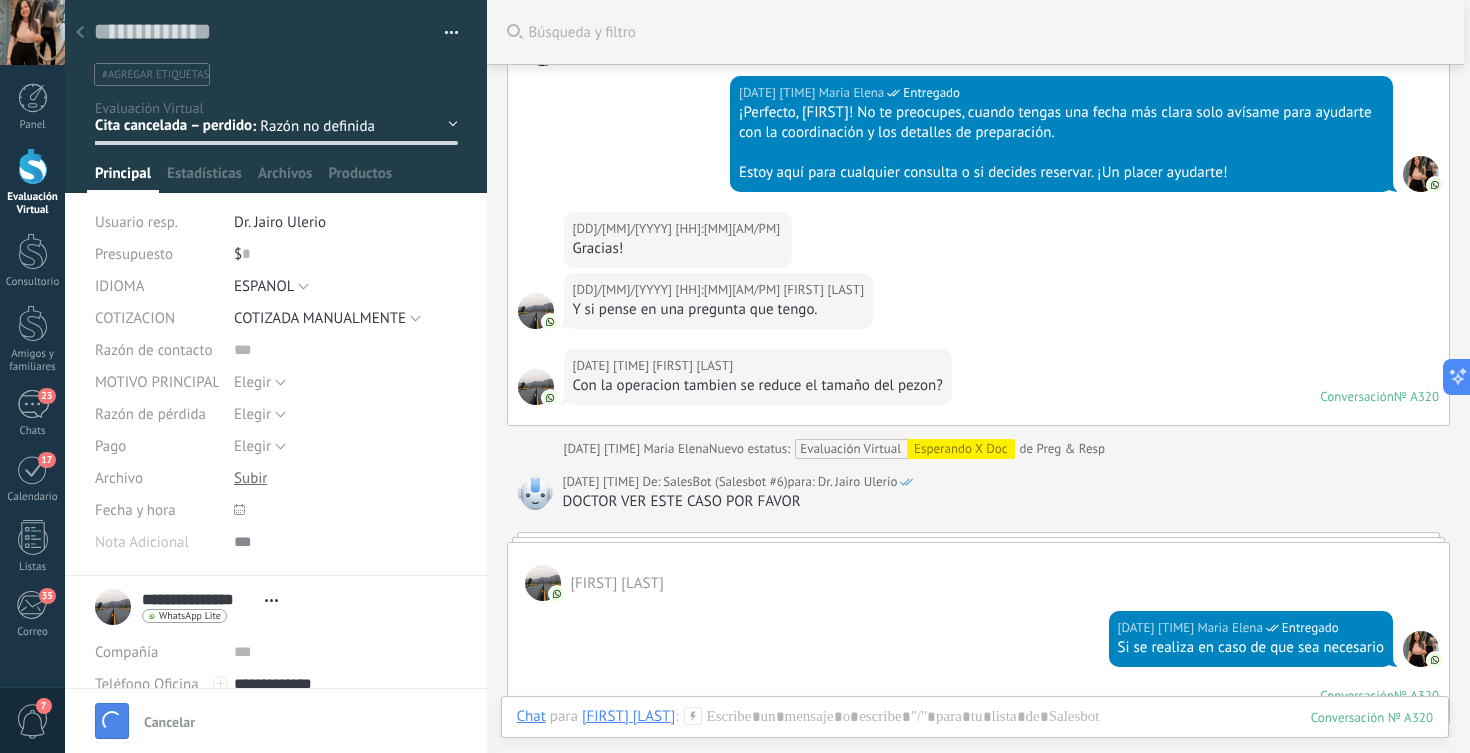 scroll, scrollTop: 4570, scrollLeft: 0, axis: vertical 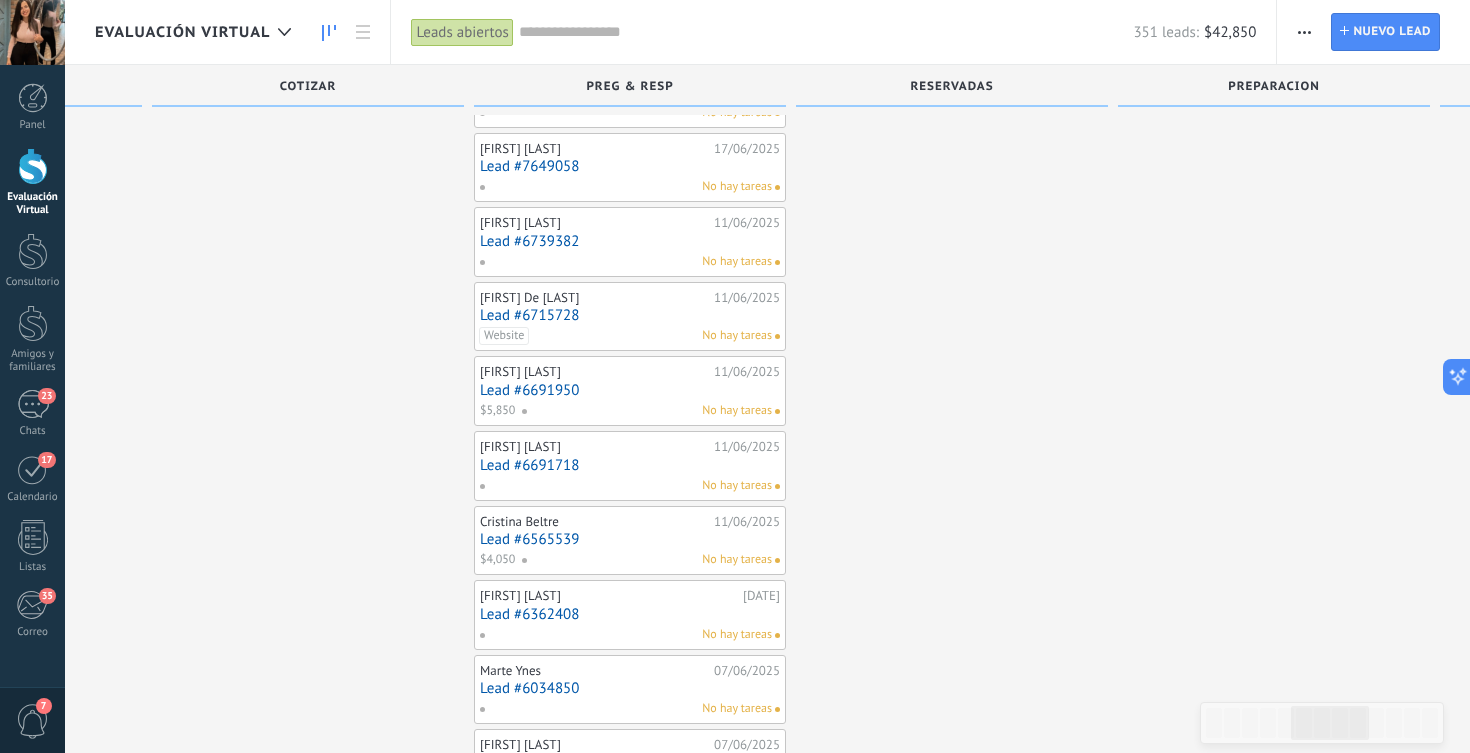 click on "Lead #6715728" at bounding box center [630, 315] 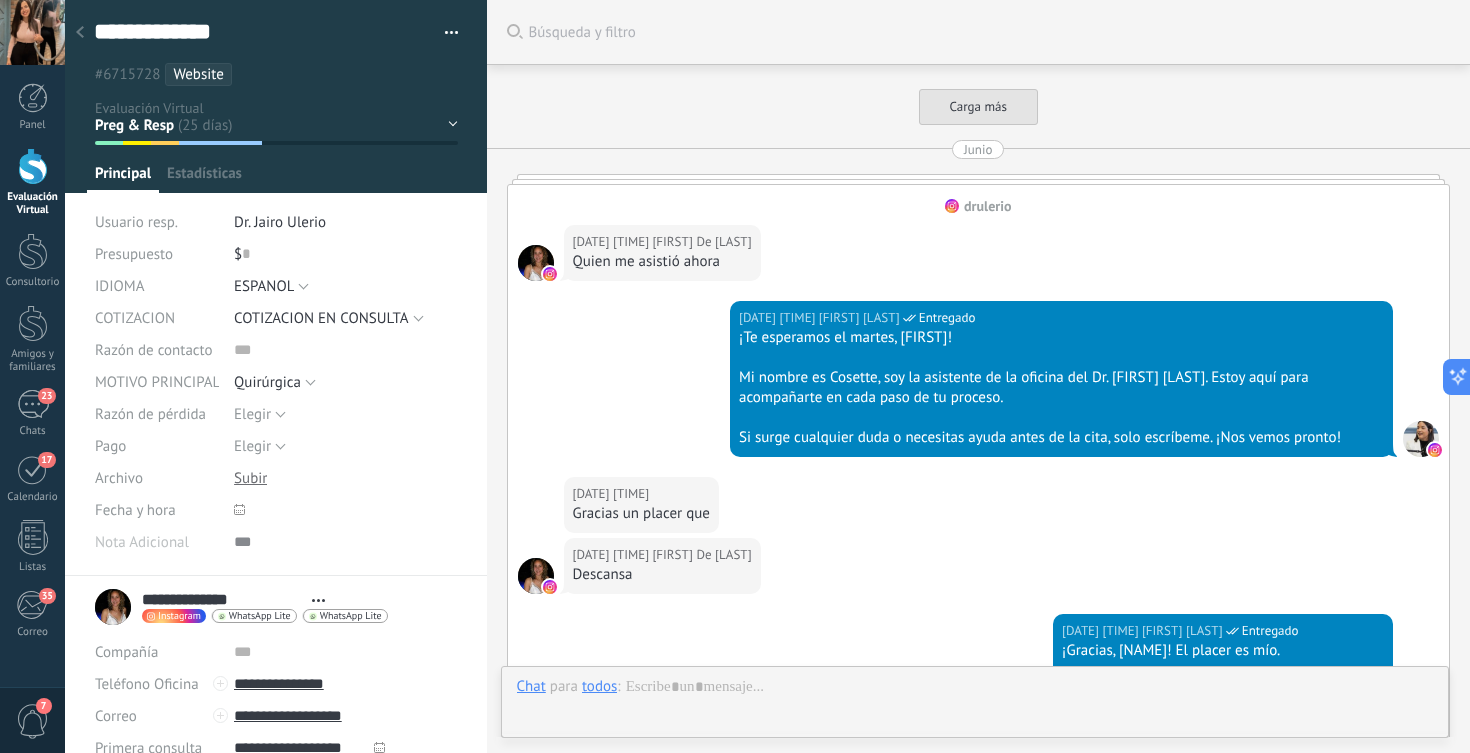 scroll, scrollTop: 0, scrollLeft: 0, axis: both 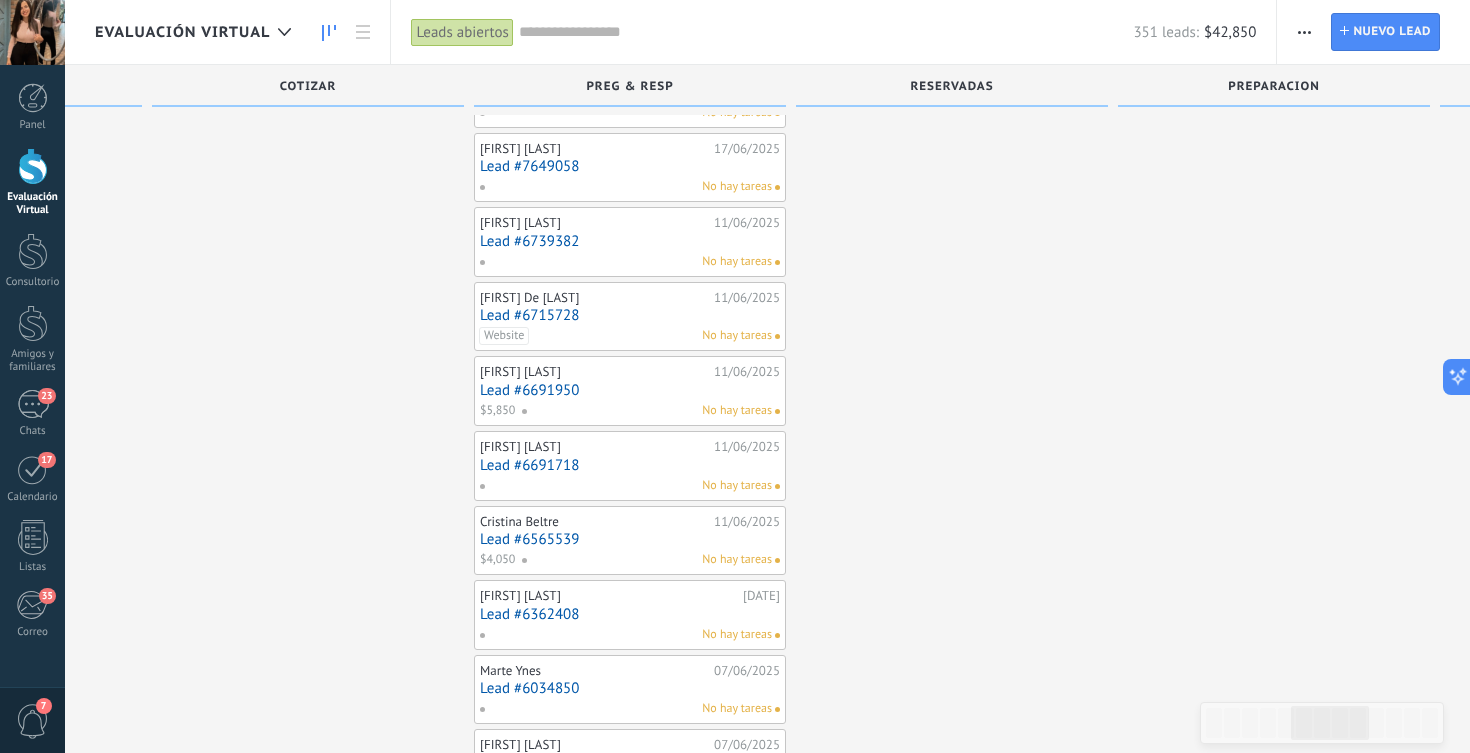 click on "[FIRST] [LAST] [DATE] Lead #[NUMBER] [PRICE] No hay tareas" at bounding box center (630, 391) 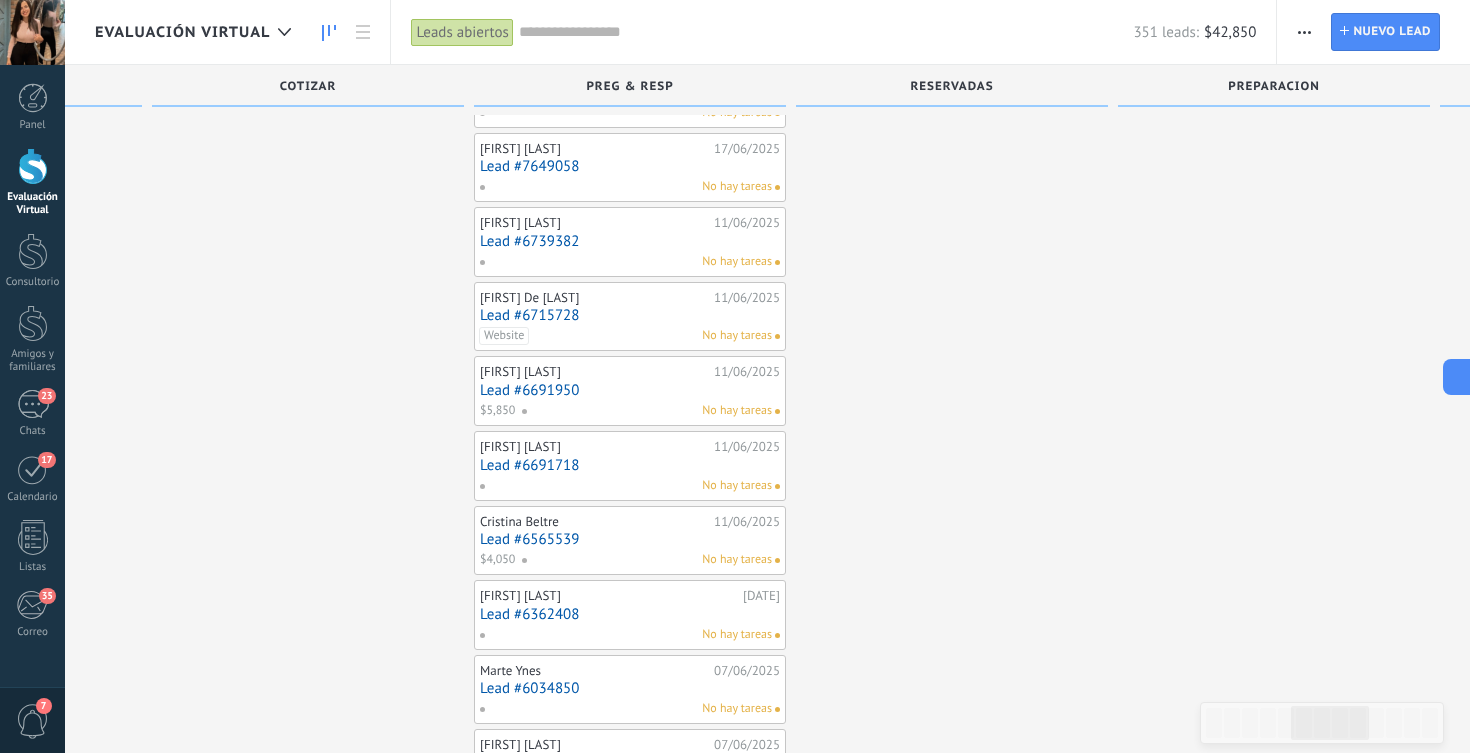 click on "Lead #6691950" at bounding box center (630, 390) 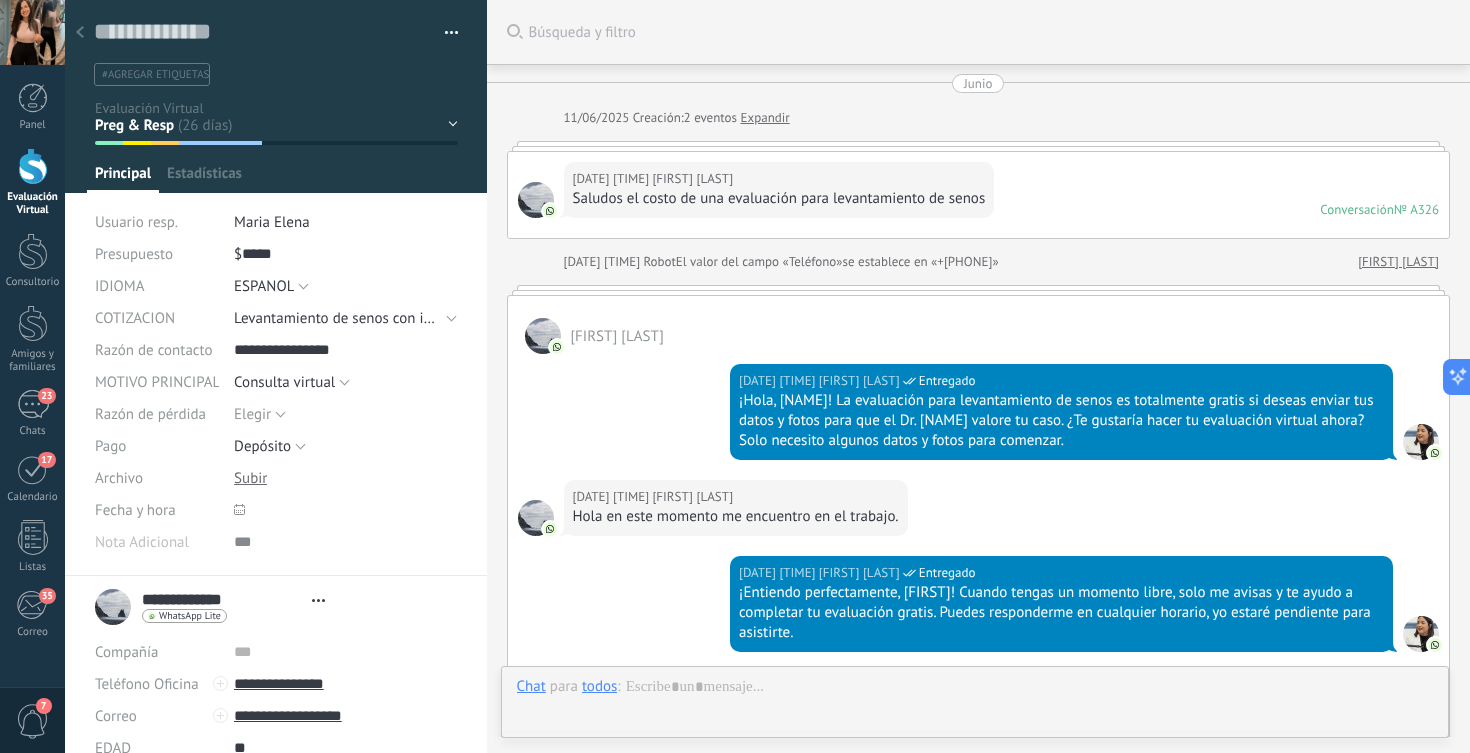 type on "**********" 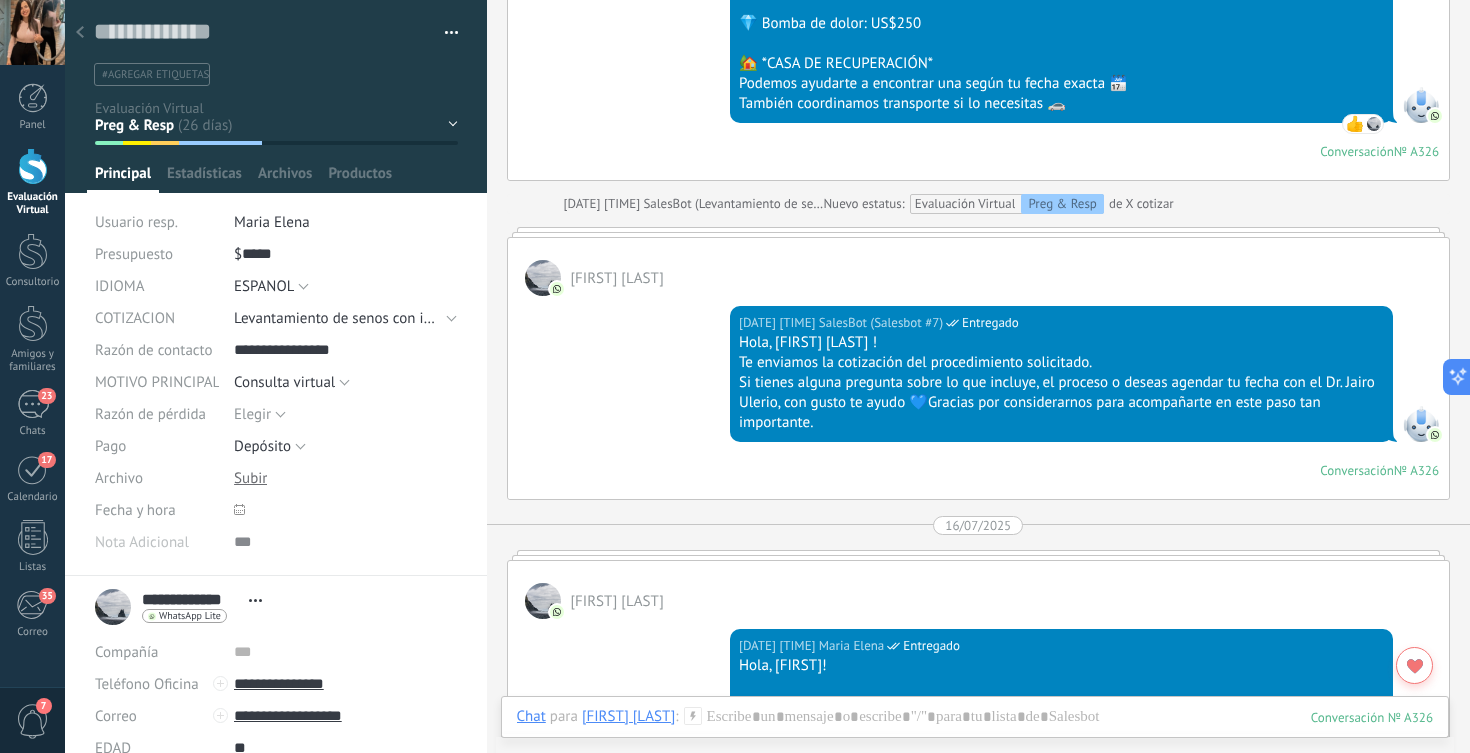 scroll, scrollTop: 6499, scrollLeft: 0, axis: vertical 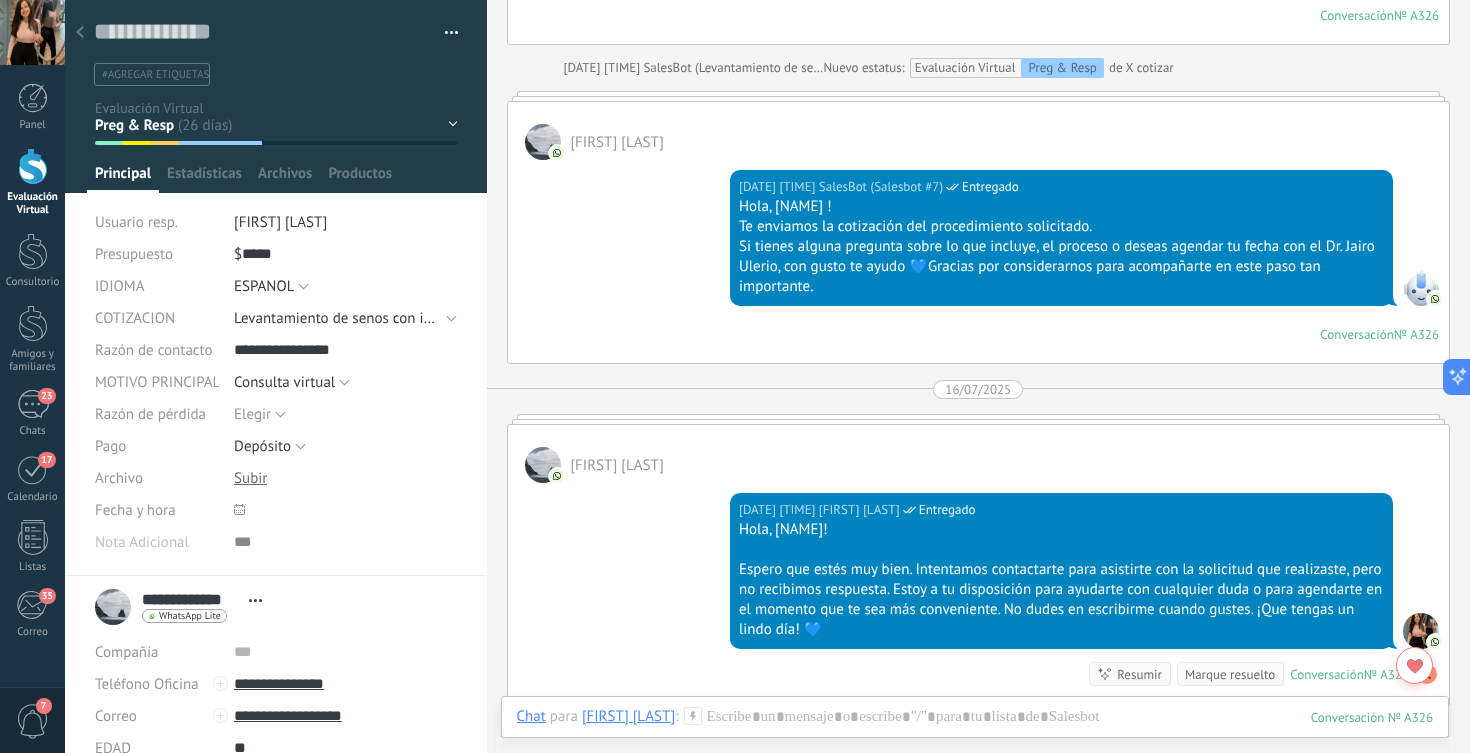 click on "HQ INCOMPLETO
Esperando X Doc
X cotizar
Consulta
COTIZAR
Preg & Resp
Reservadas" at bounding box center [0, 0] 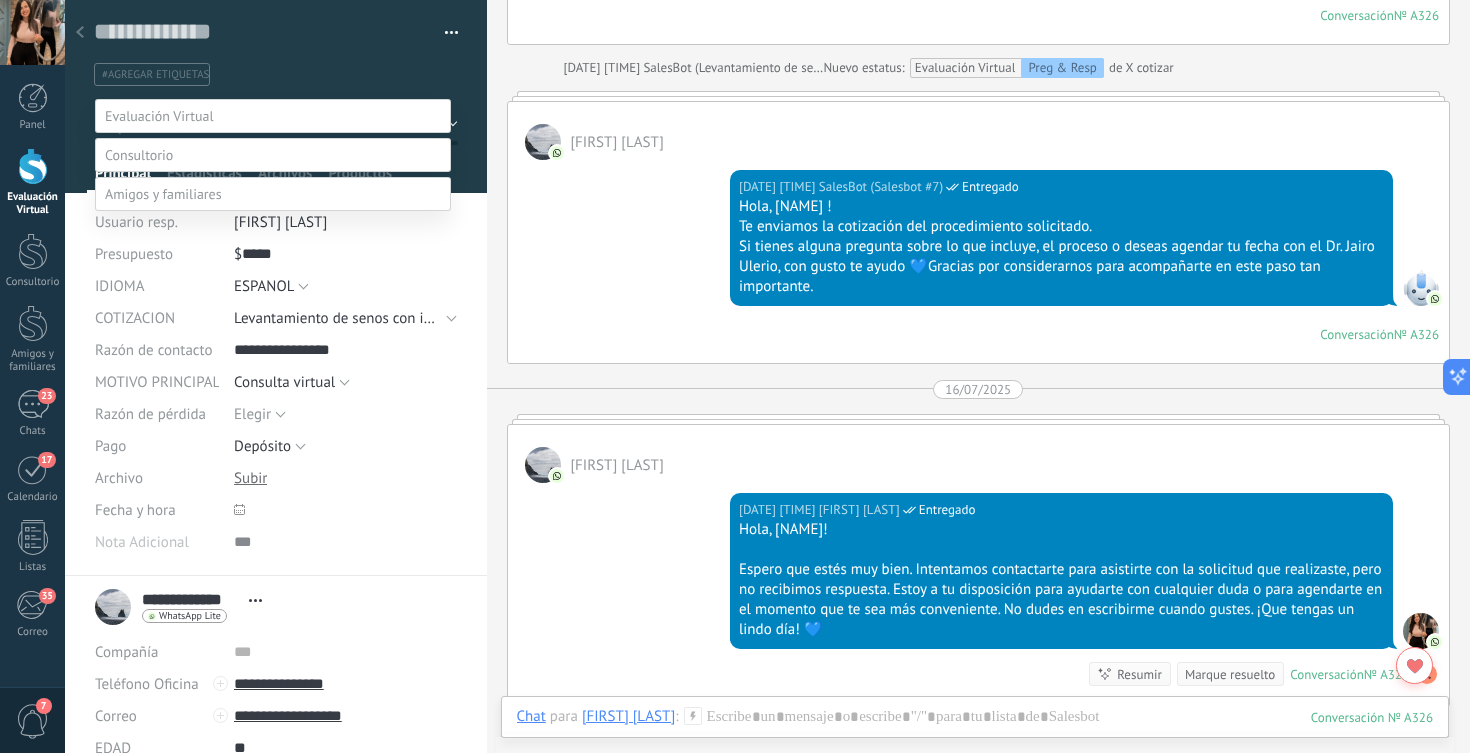 click on "Cita cancelada – perdido" at bounding box center (0, 0) 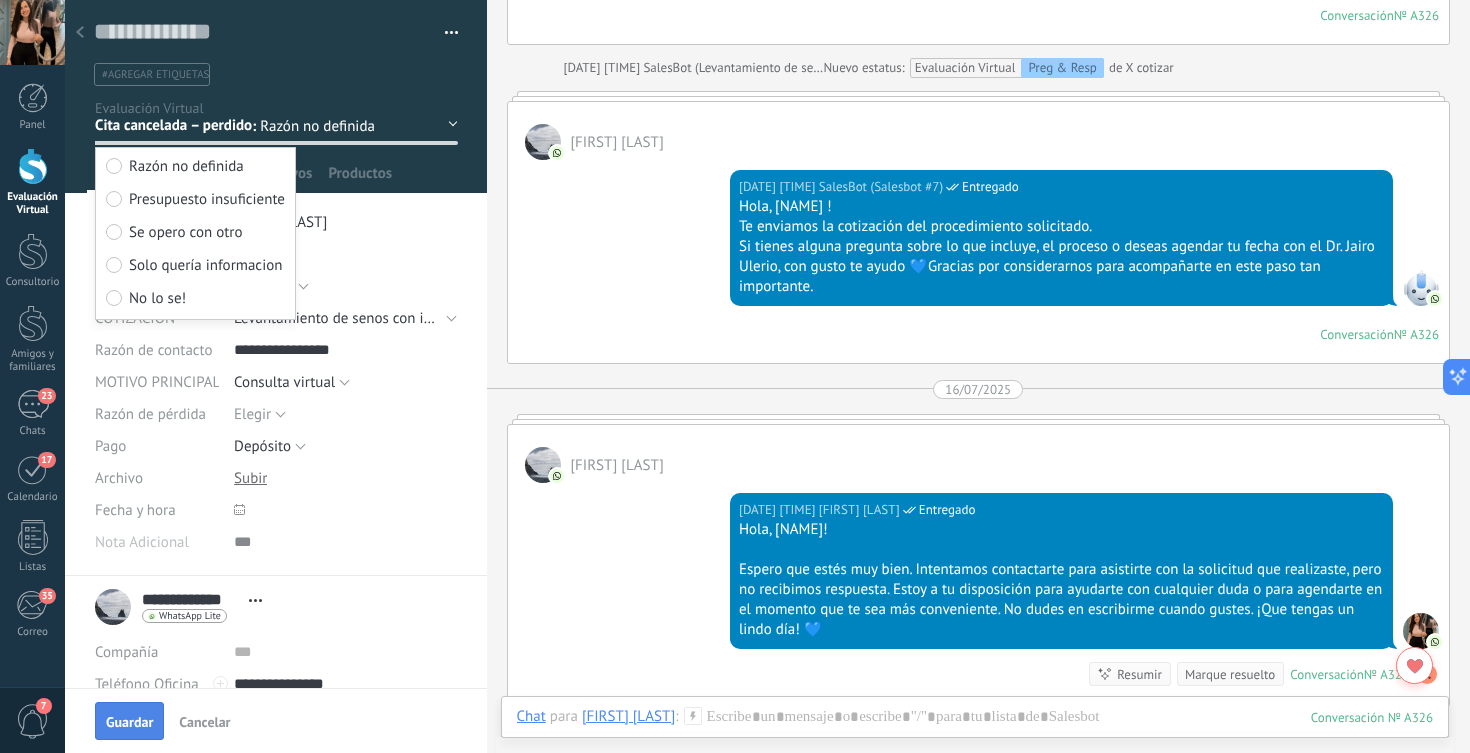 click on "Guardar" at bounding box center [129, 722] 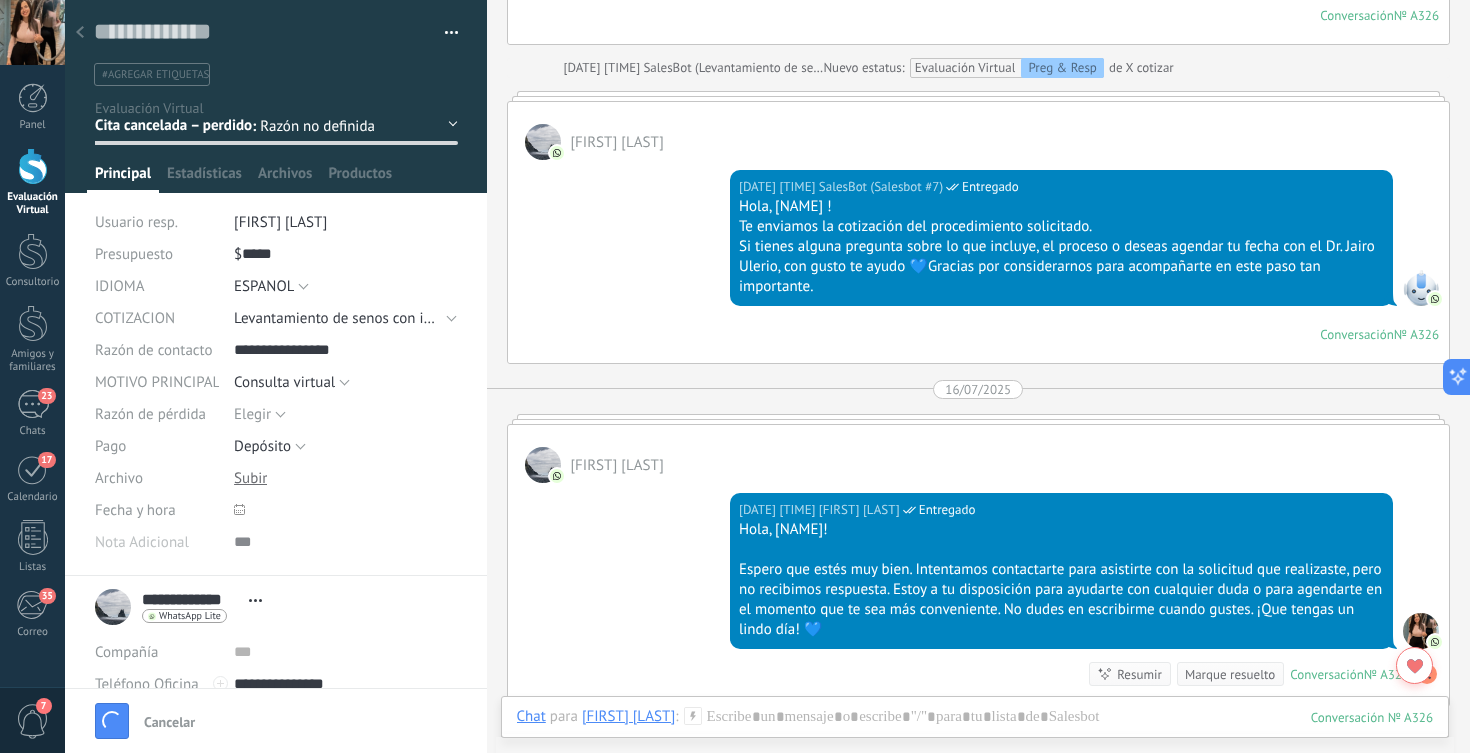 scroll, scrollTop: 6624, scrollLeft: 0, axis: vertical 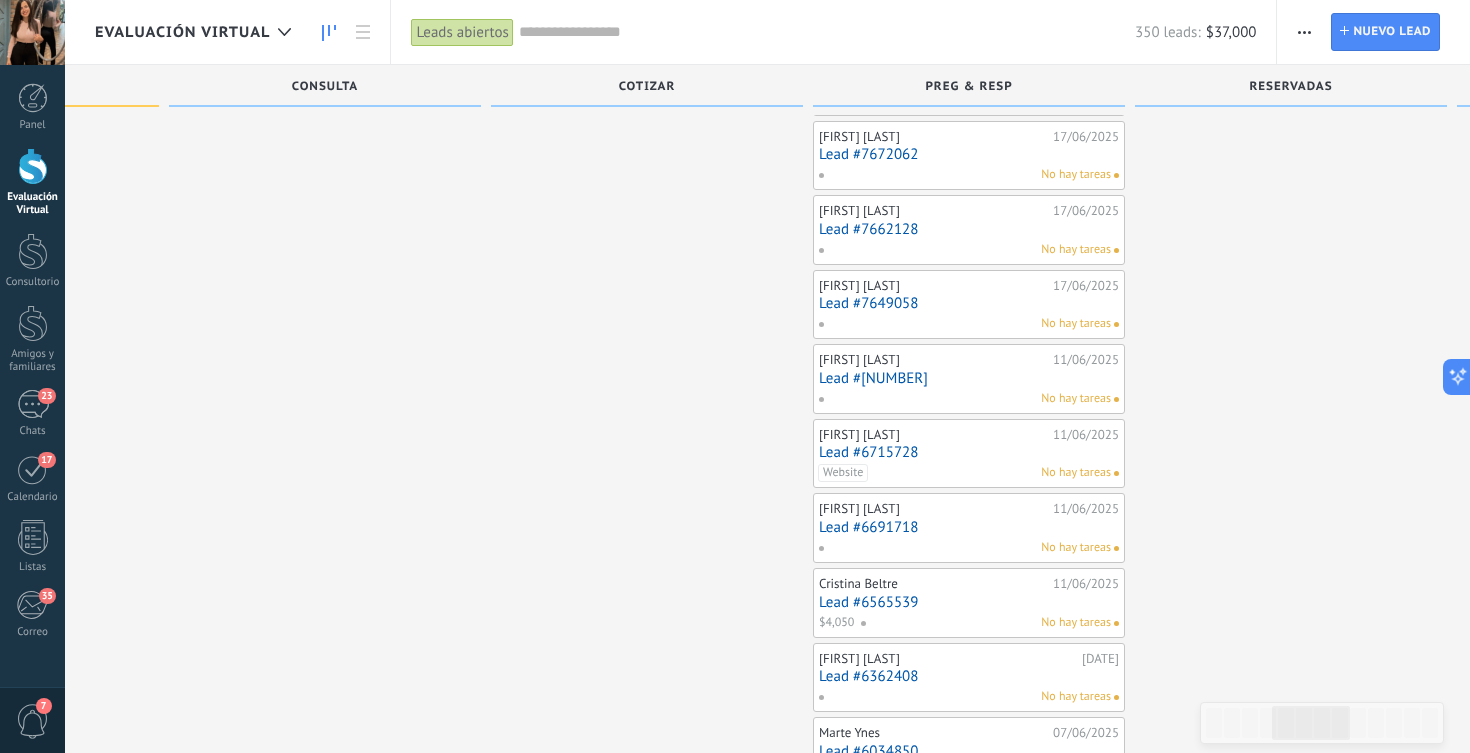click on "Lead #6691718" at bounding box center (969, 527) 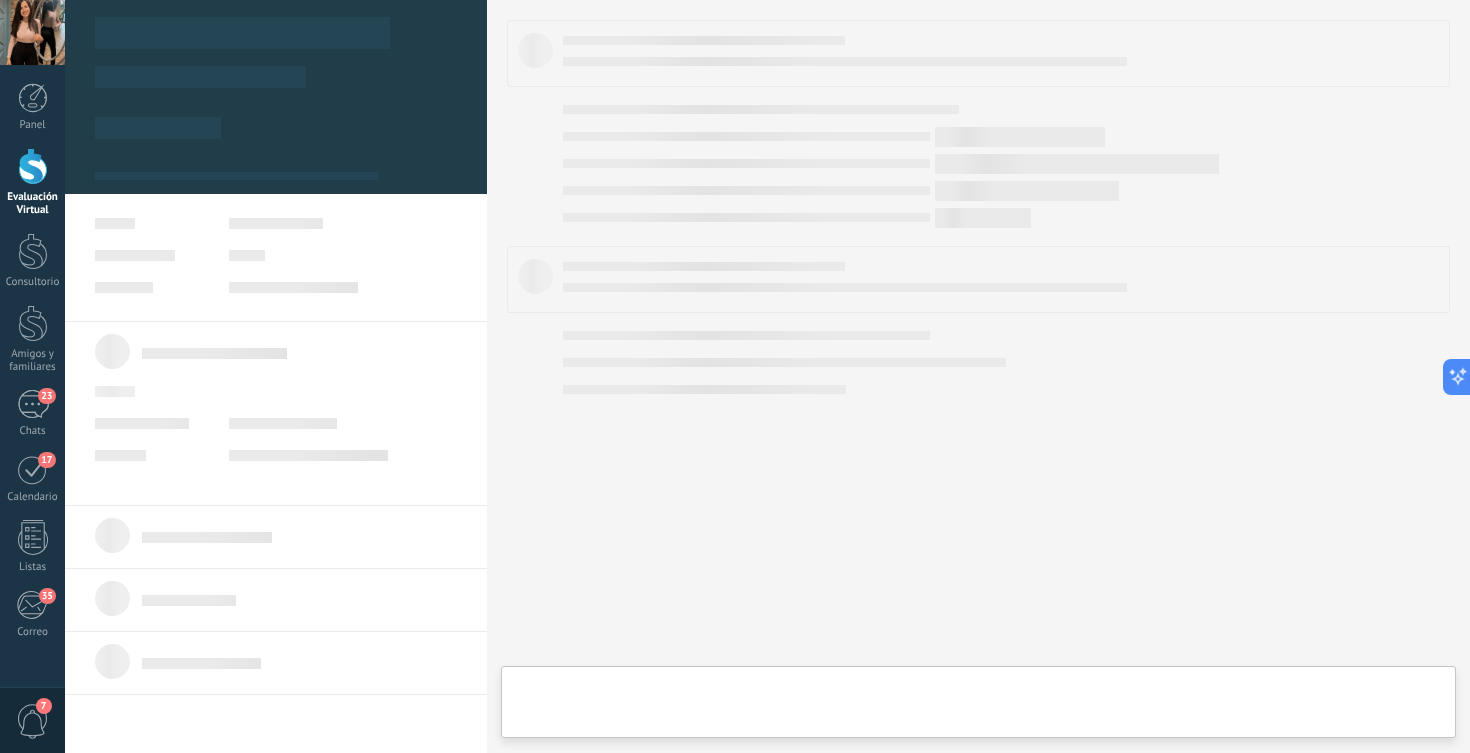 type on "**********" 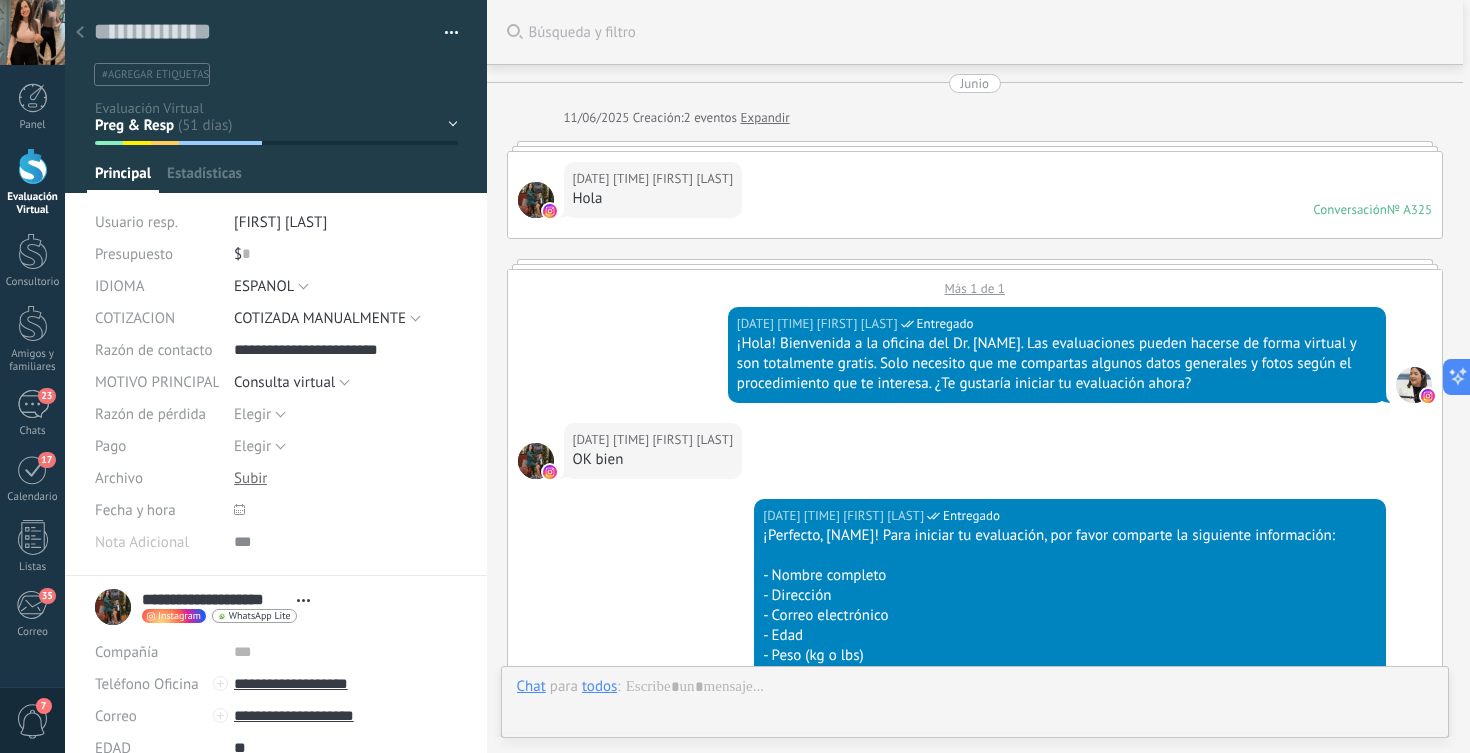 scroll, scrollTop: 0, scrollLeft: 0, axis: both 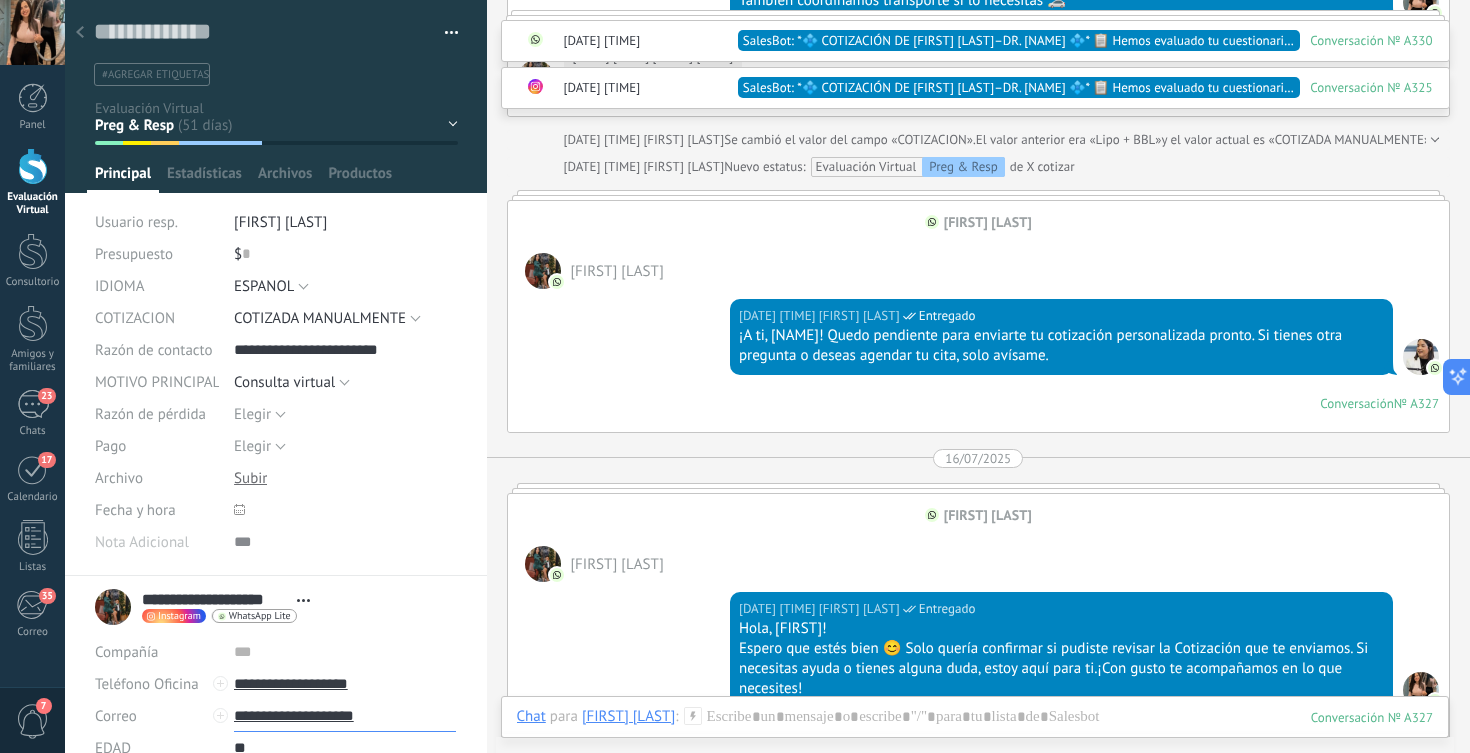 click on "**********" at bounding box center [345, 716] 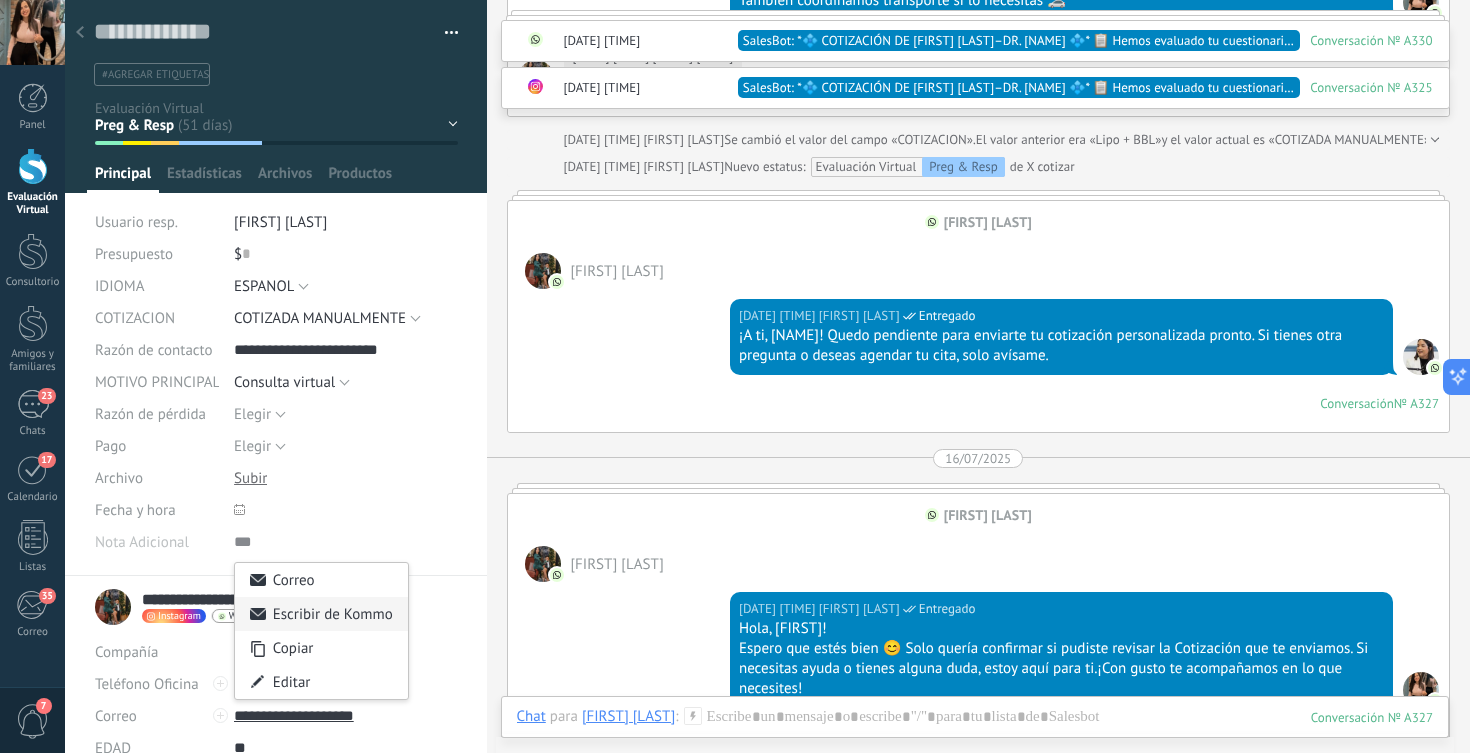 click on "Escribir de Kommo" at bounding box center [321, 614] 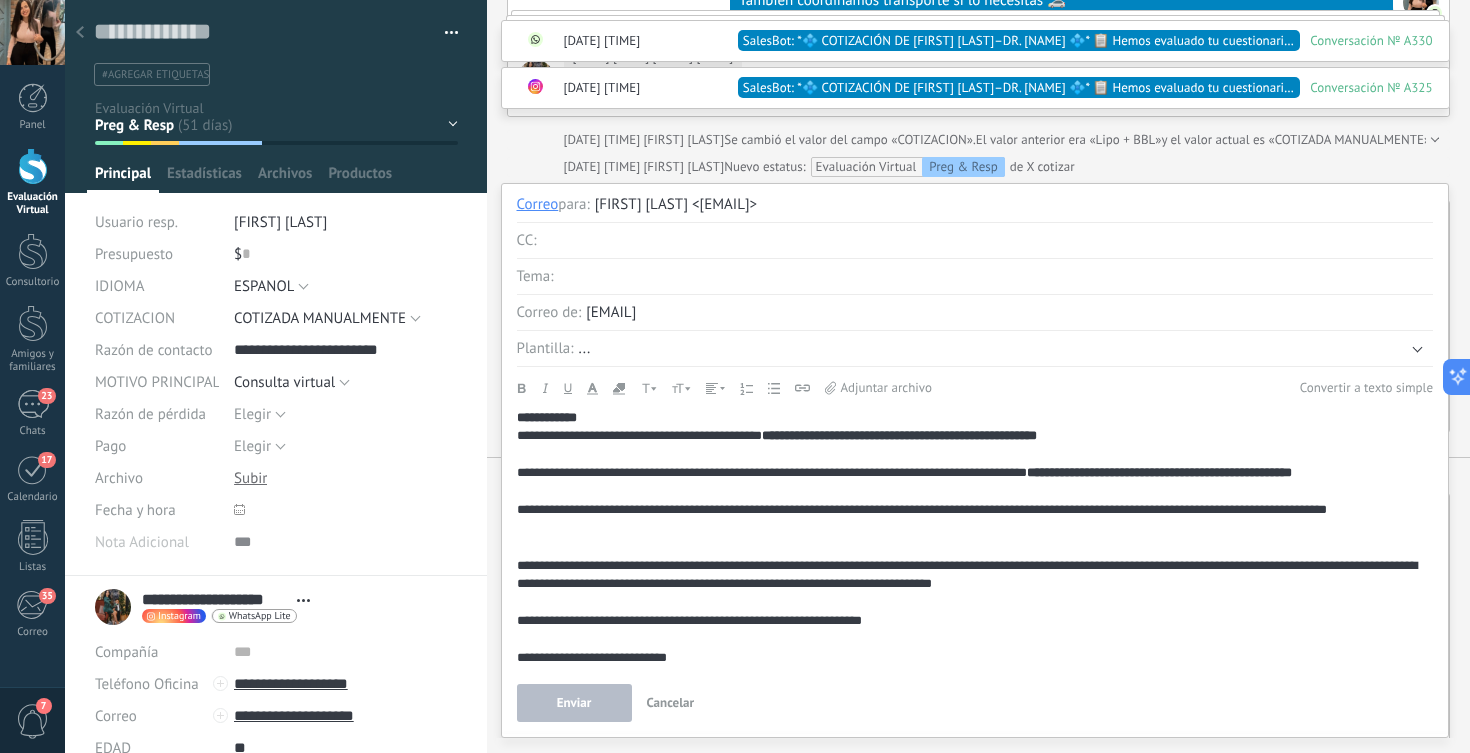 scroll, scrollTop: 0, scrollLeft: 0, axis: both 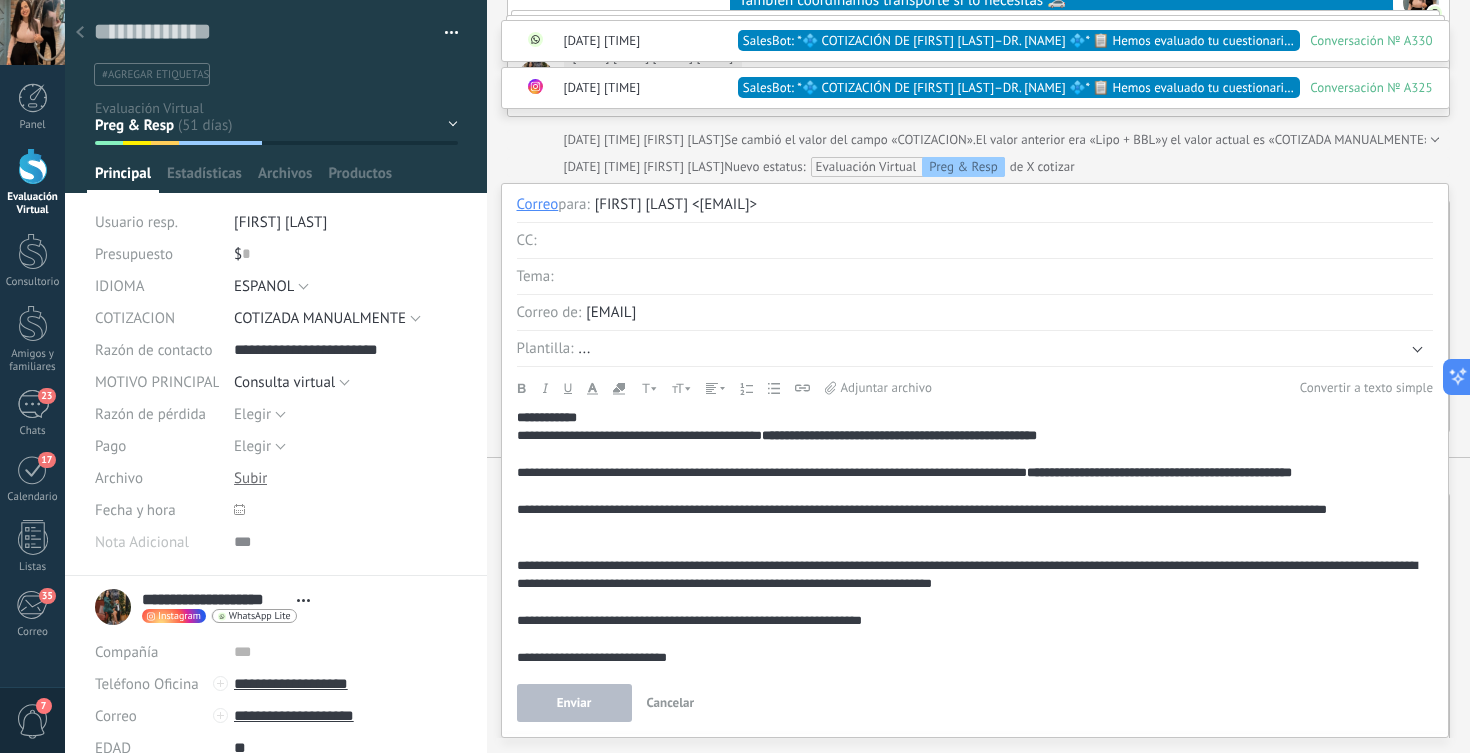 click on "**********" at bounding box center (547, 417) 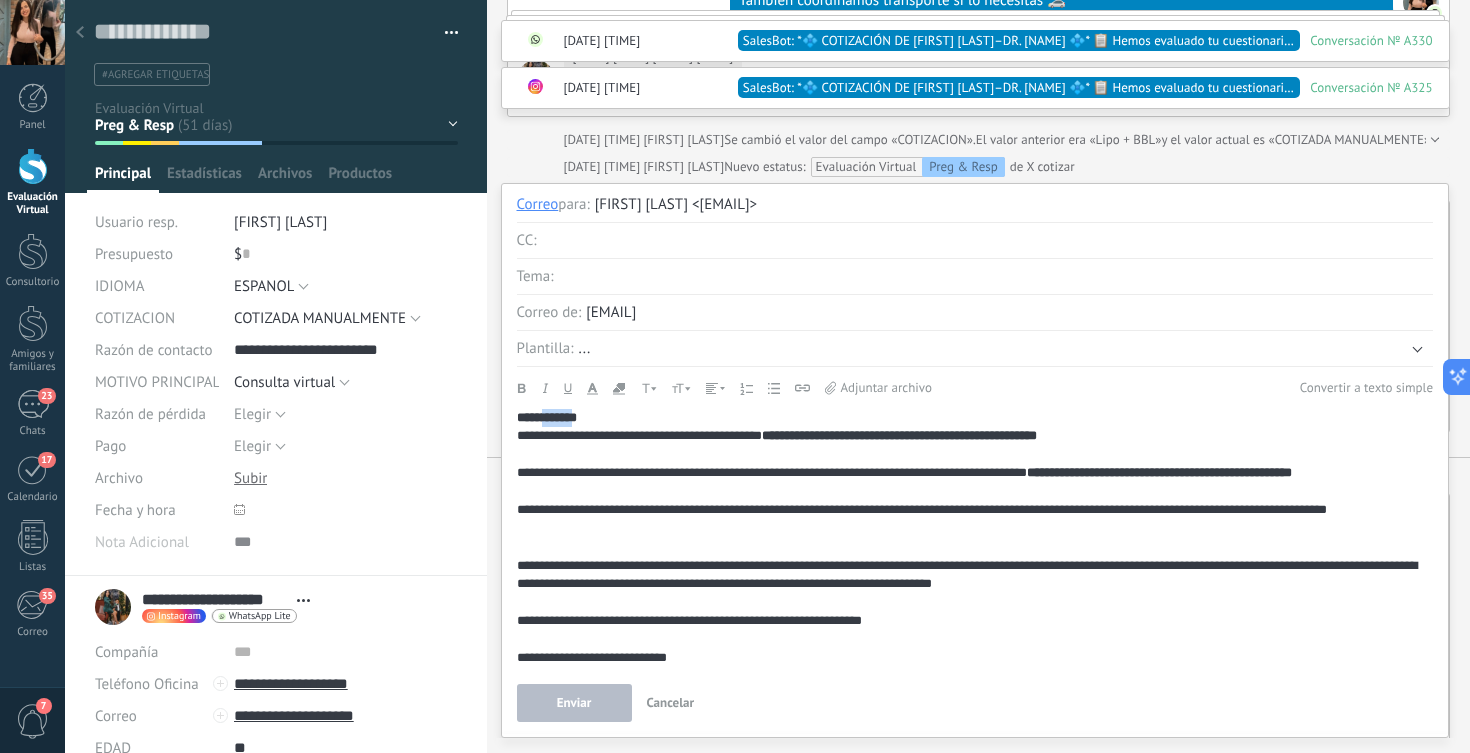 click on "**********" at bounding box center [547, 417] 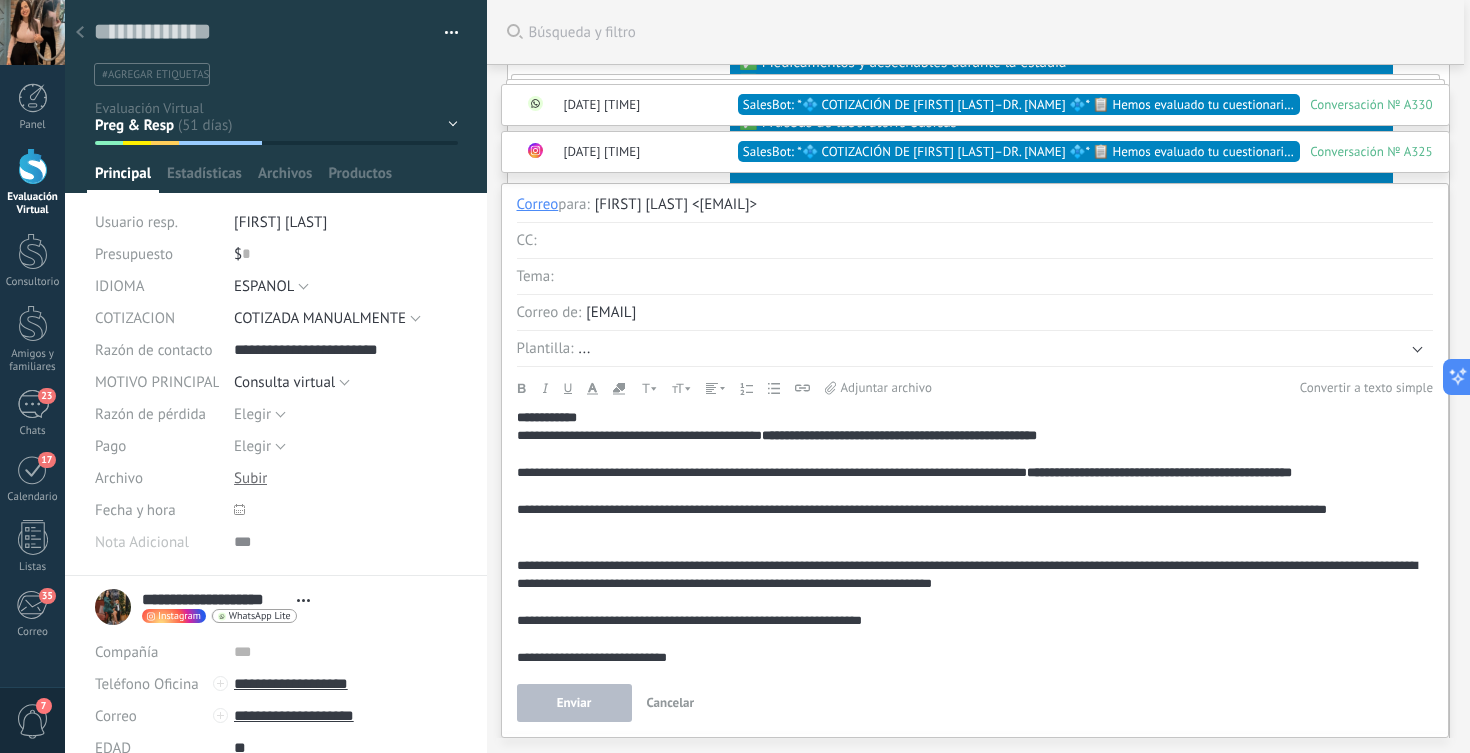 scroll, scrollTop: 13167, scrollLeft: 0, axis: vertical 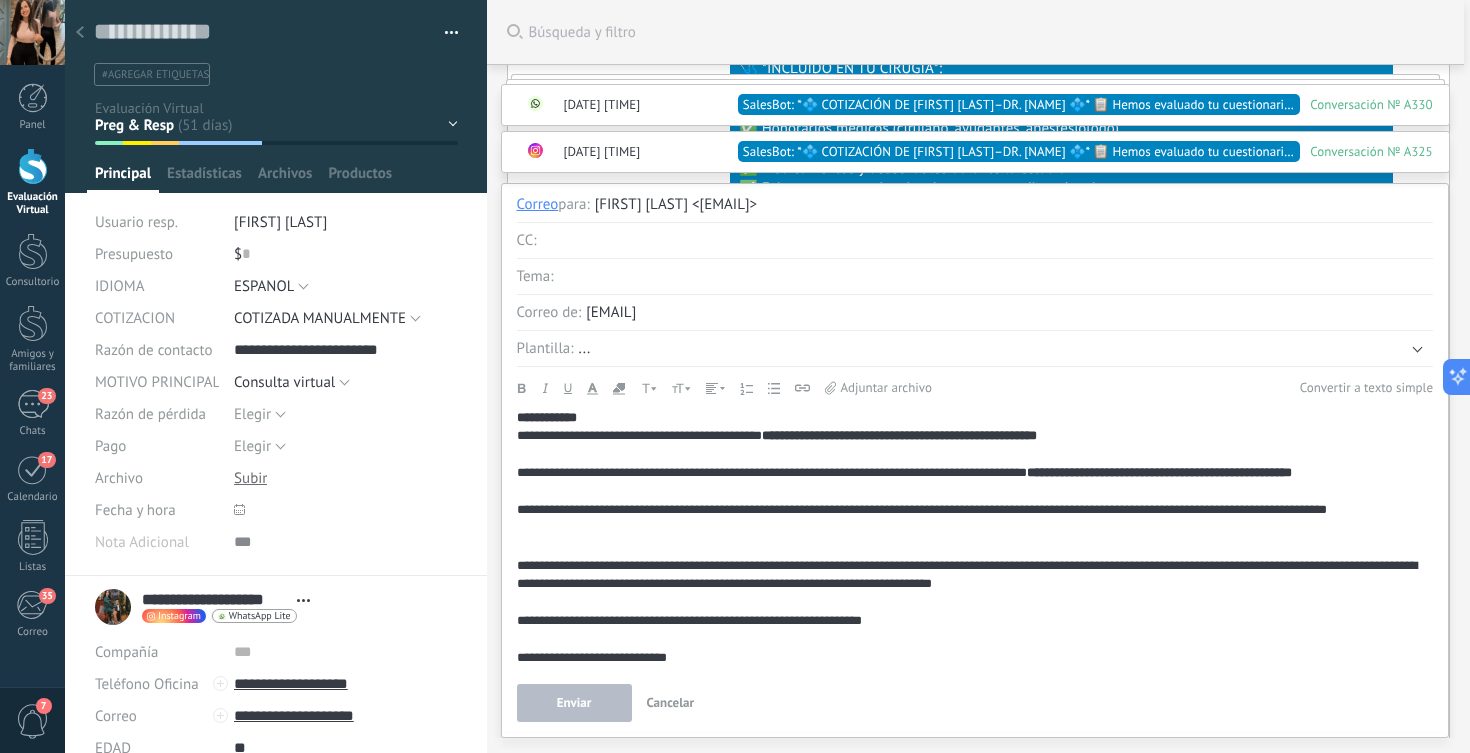 click on "Conversación № A325" at bounding box center [1371, 152] 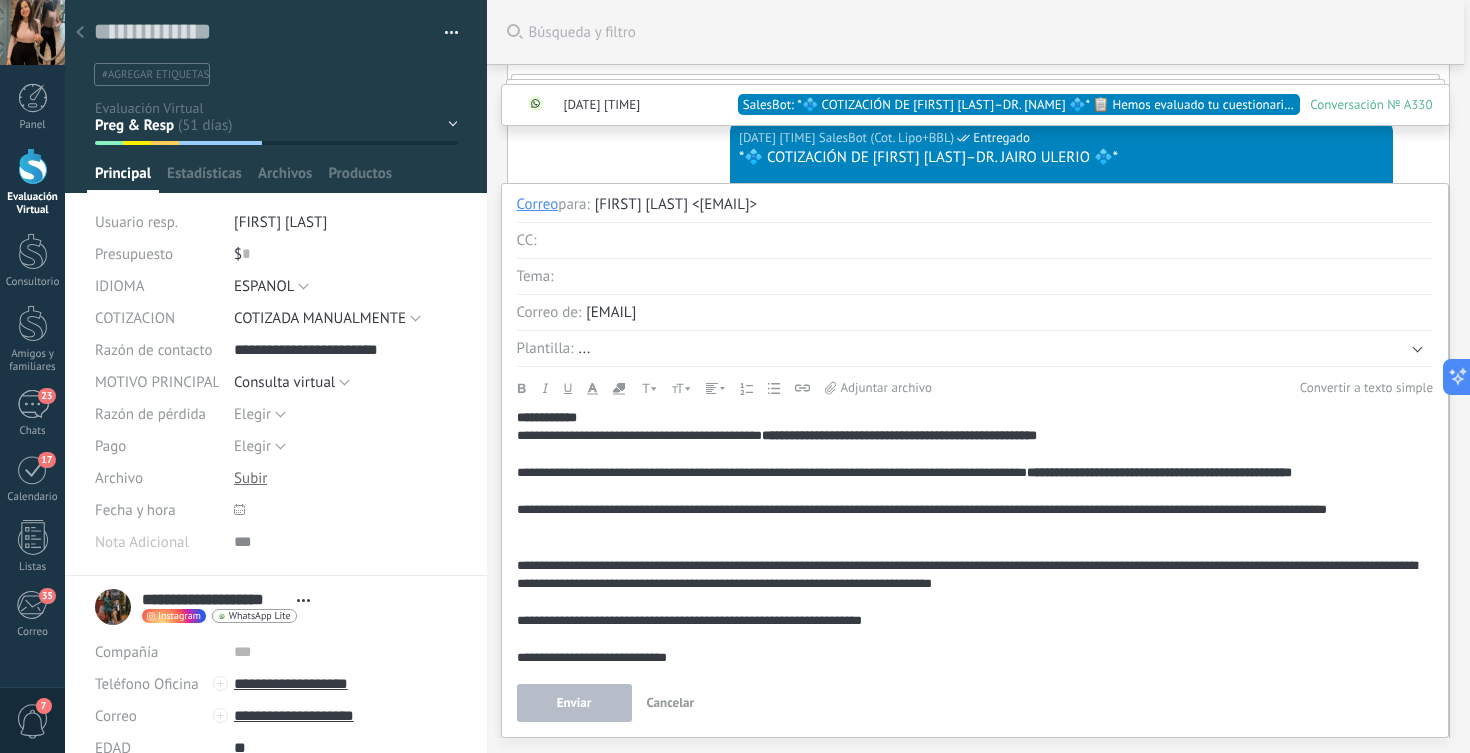 click on "Conversación № A330" at bounding box center [1371, 105] 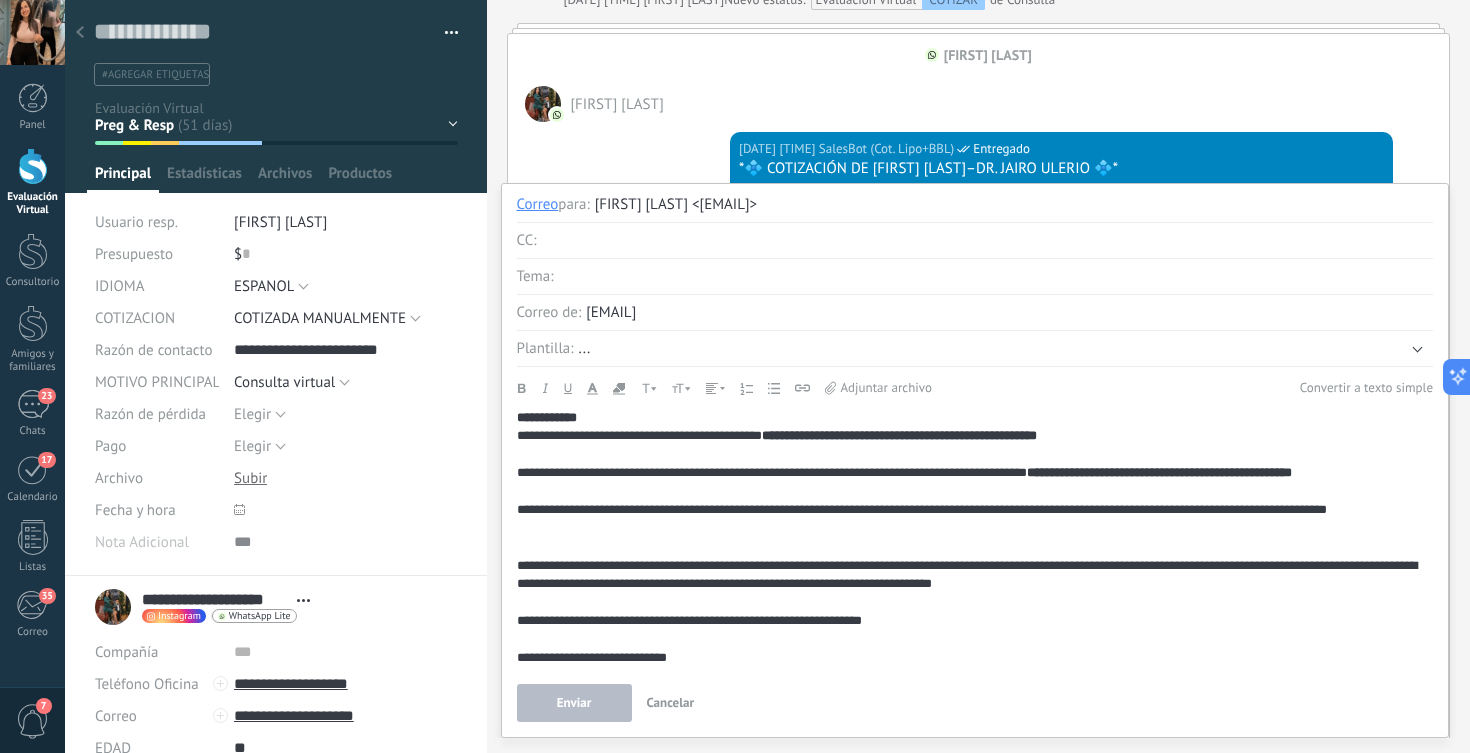 scroll, scrollTop: 7092, scrollLeft: 0, axis: vertical 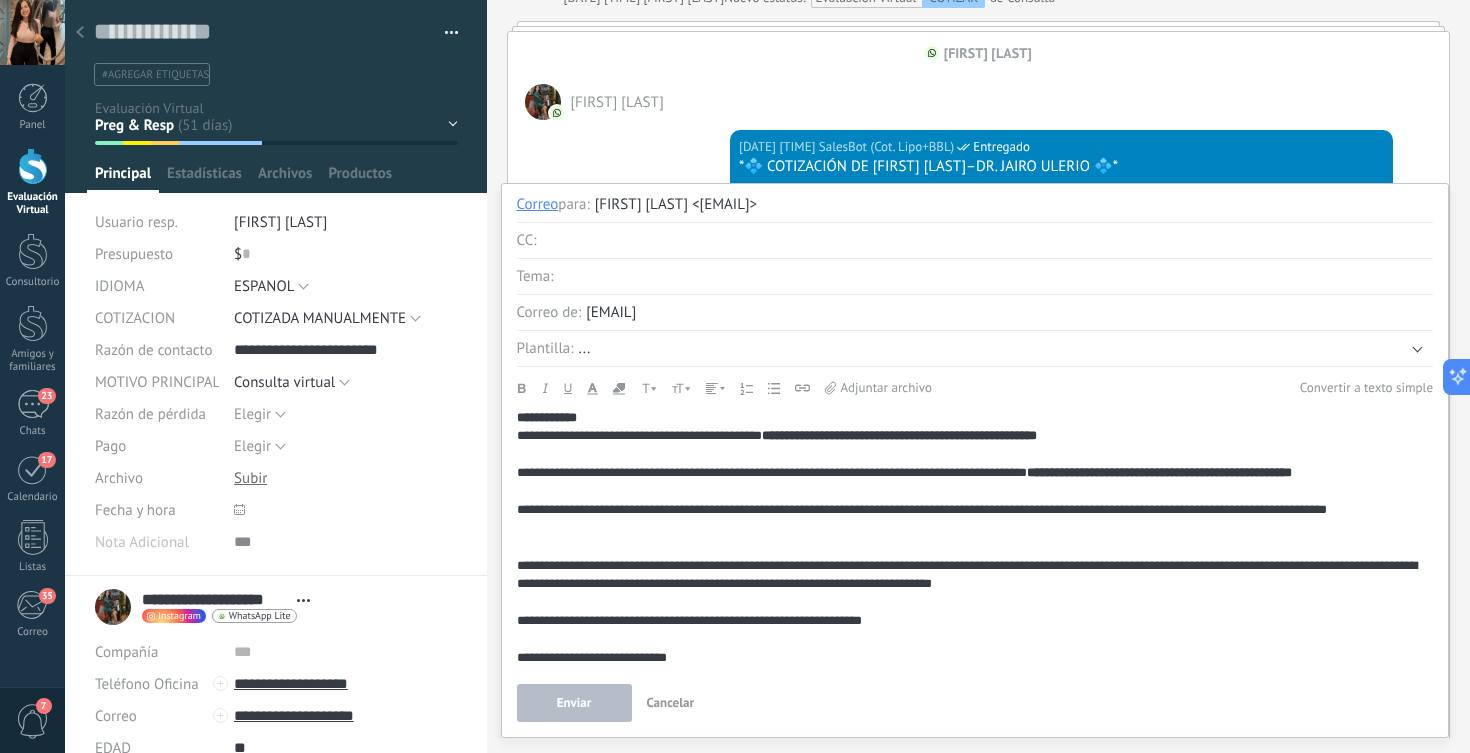 click on "**********" at bounding box center [1159, 472] 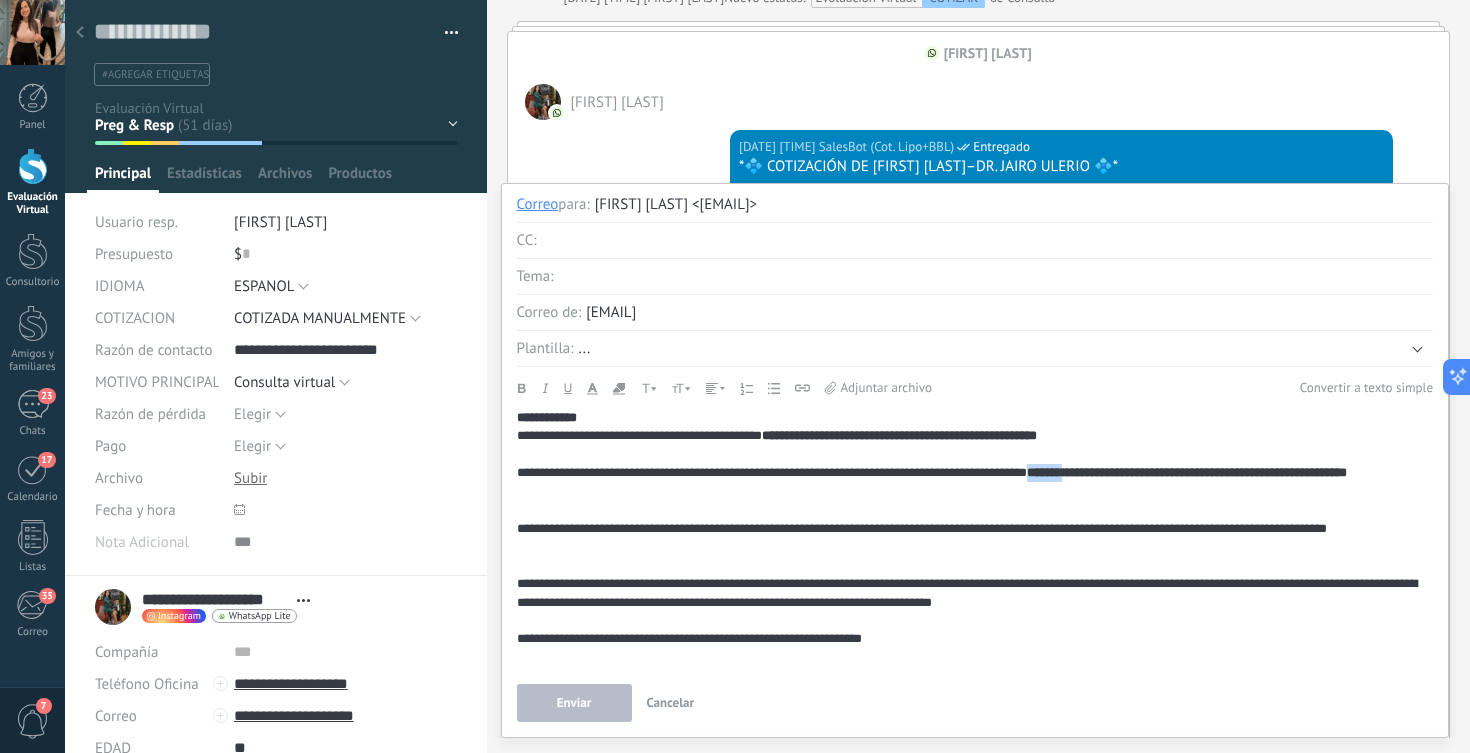 drag, startPoint x: 1147, startPoint y: 470, endPoint x: 1103, endPoint y: 468, distance: 44.04543 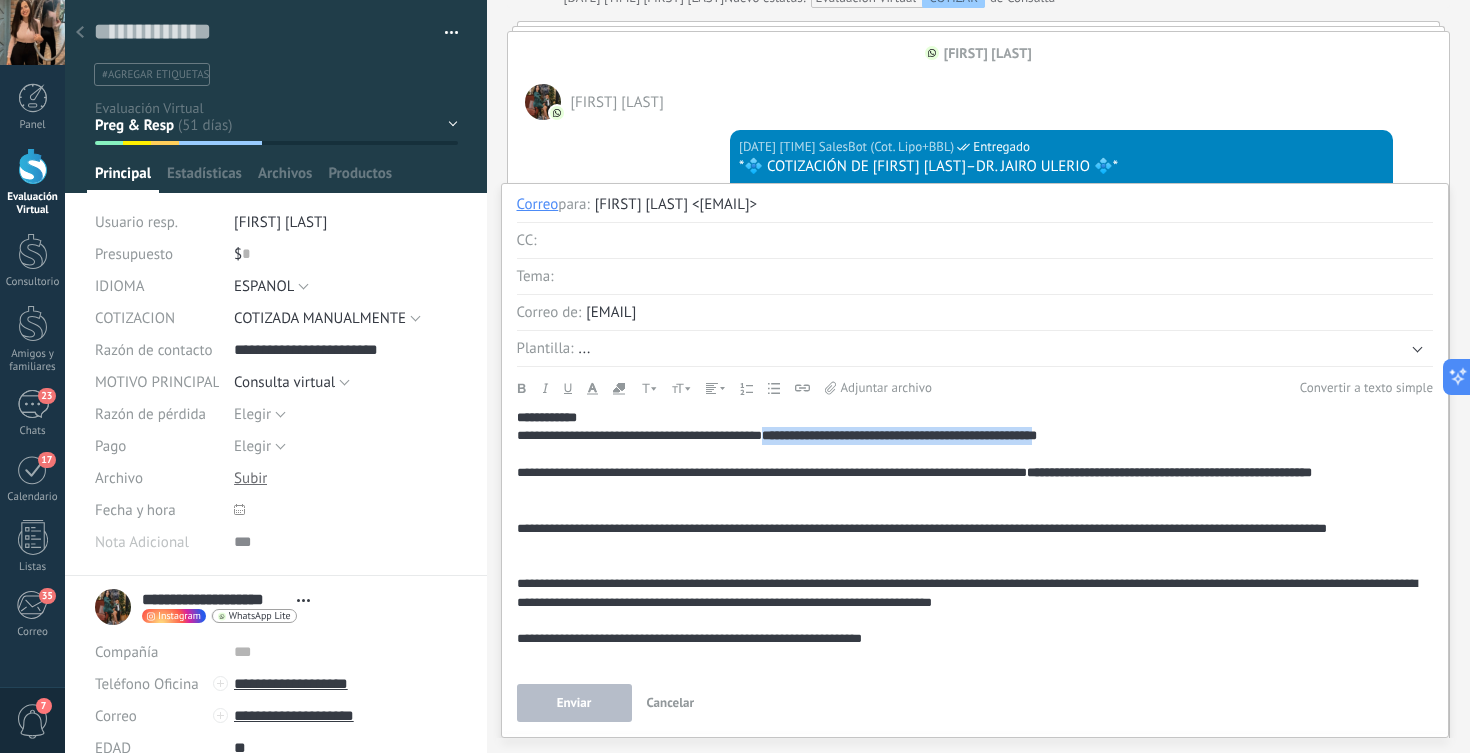 drag, startPoint x: 801, startPoint y: 436, endPoint x: 1117, endPoint y: 444, distance: 316.10126 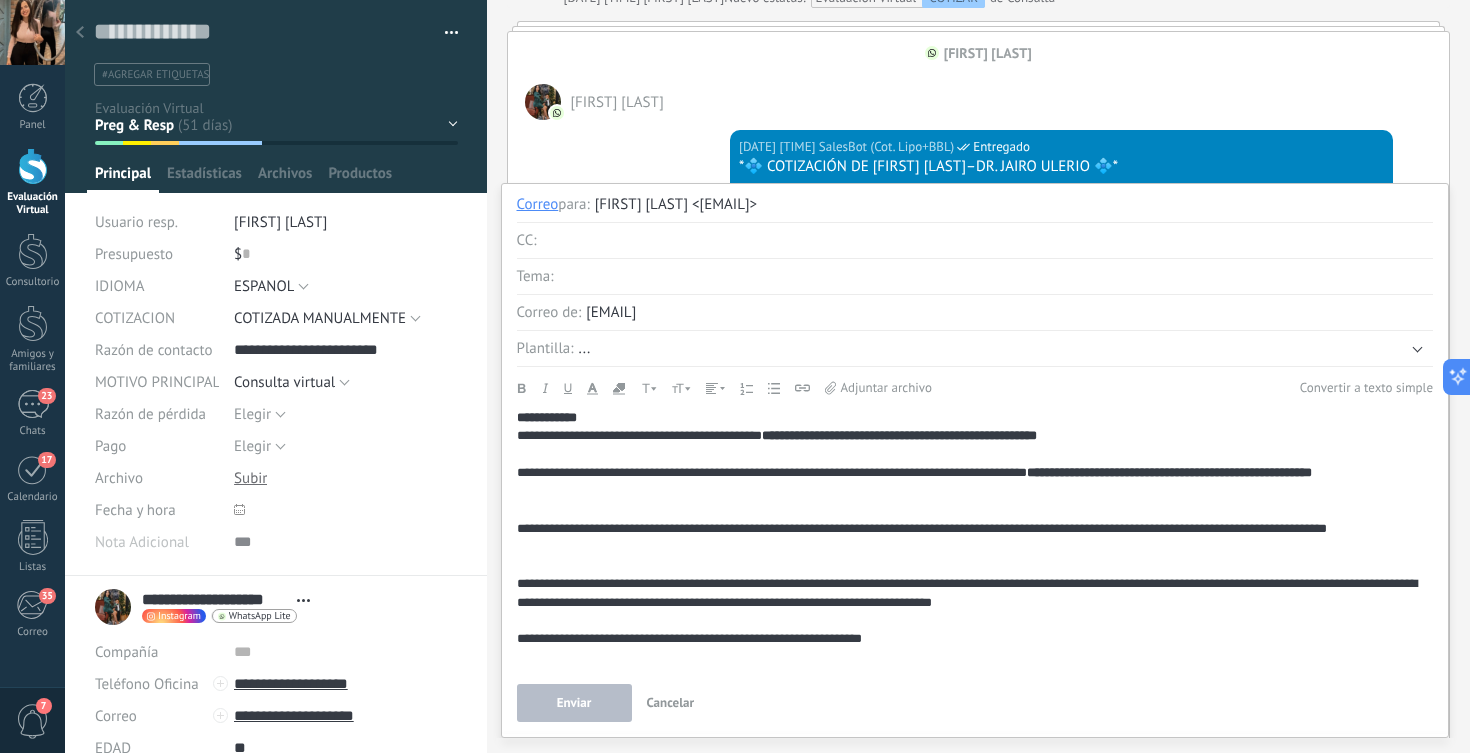click at bounding box center [995, 277] 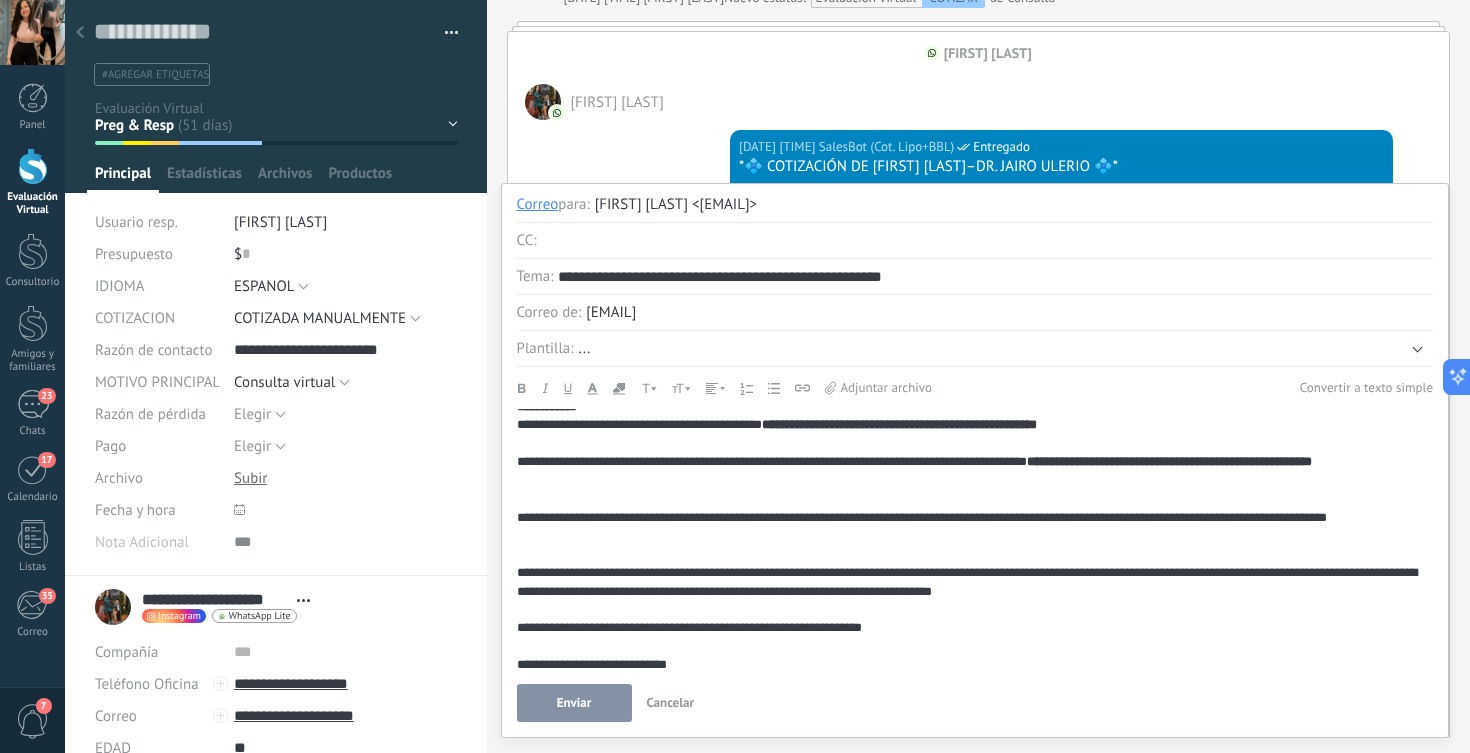 scroll, scrollTop: 0, scrollLeft: 0, axis: both 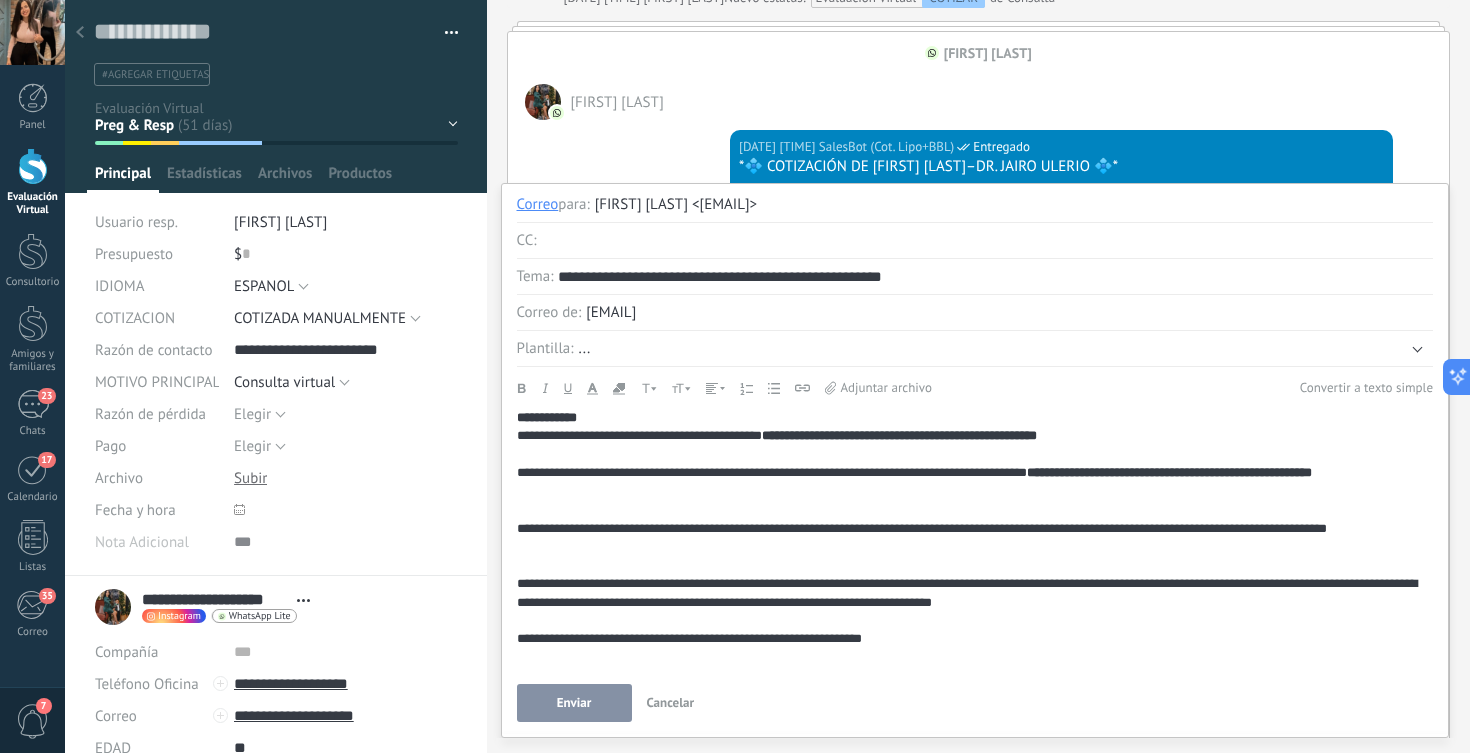type on "**********" 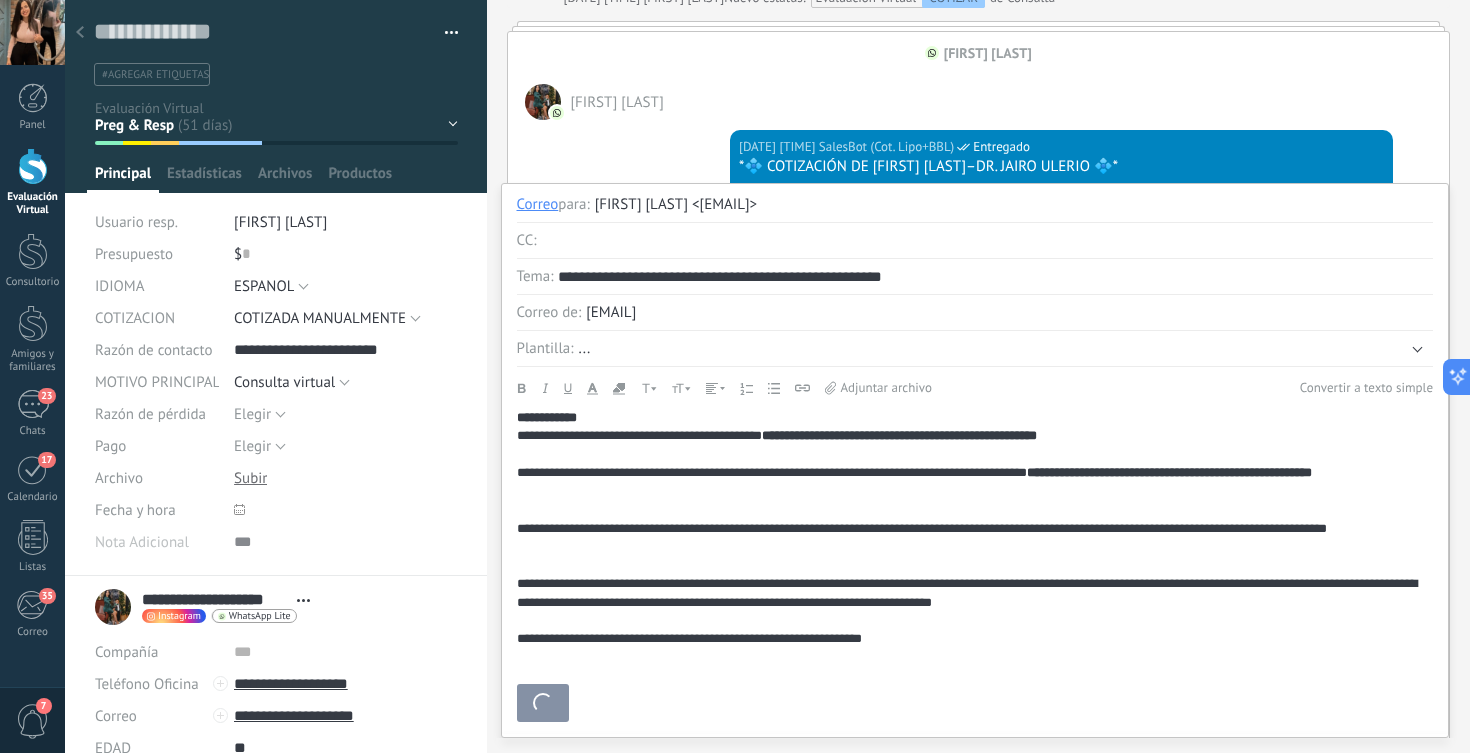 scroll, scrollTop: 14829, scrollLeft: 0, axis: vertical 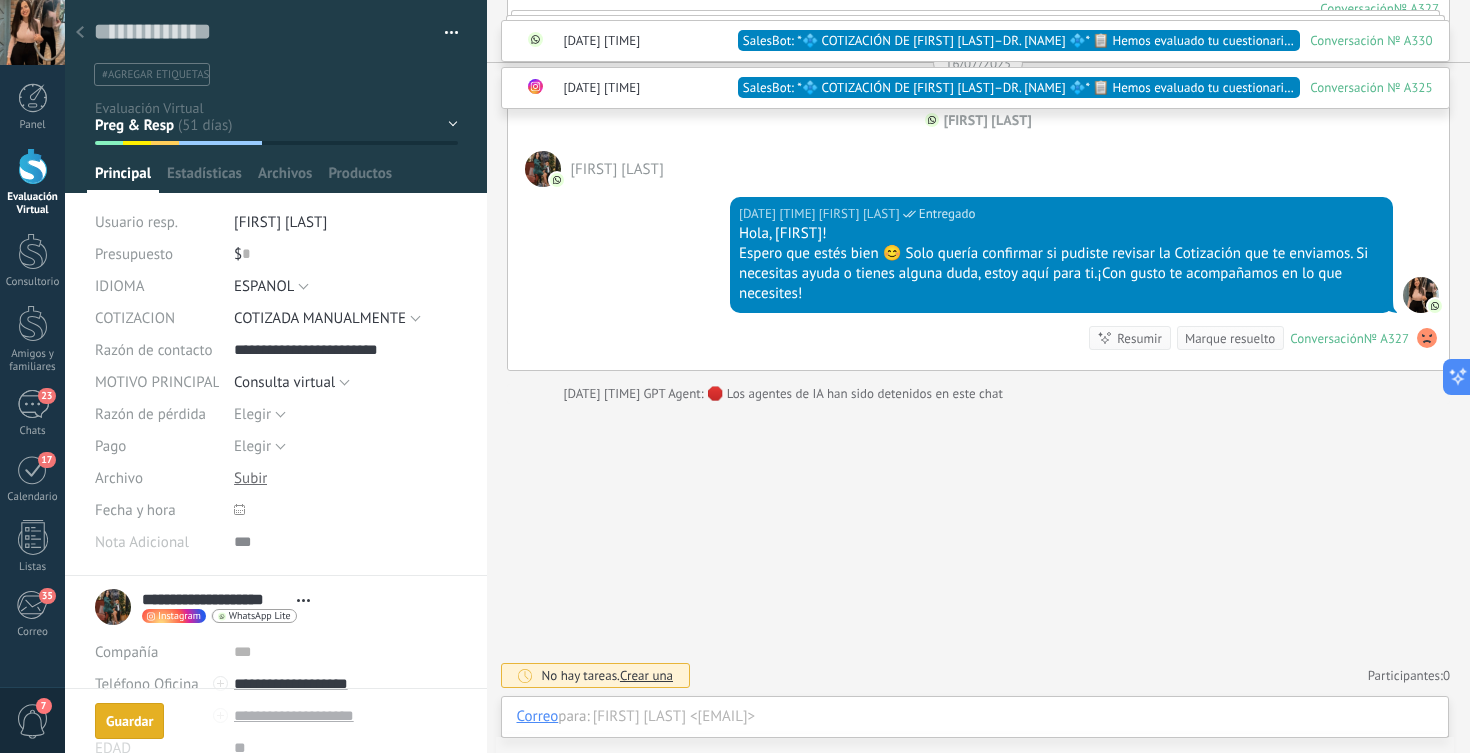 click on "HQ INCOMPLETO
Esperando X Doc
X cotizar
Consulta
COTIZAR
Preg & Resp
Reservadas" at bounding box center (0, 0) 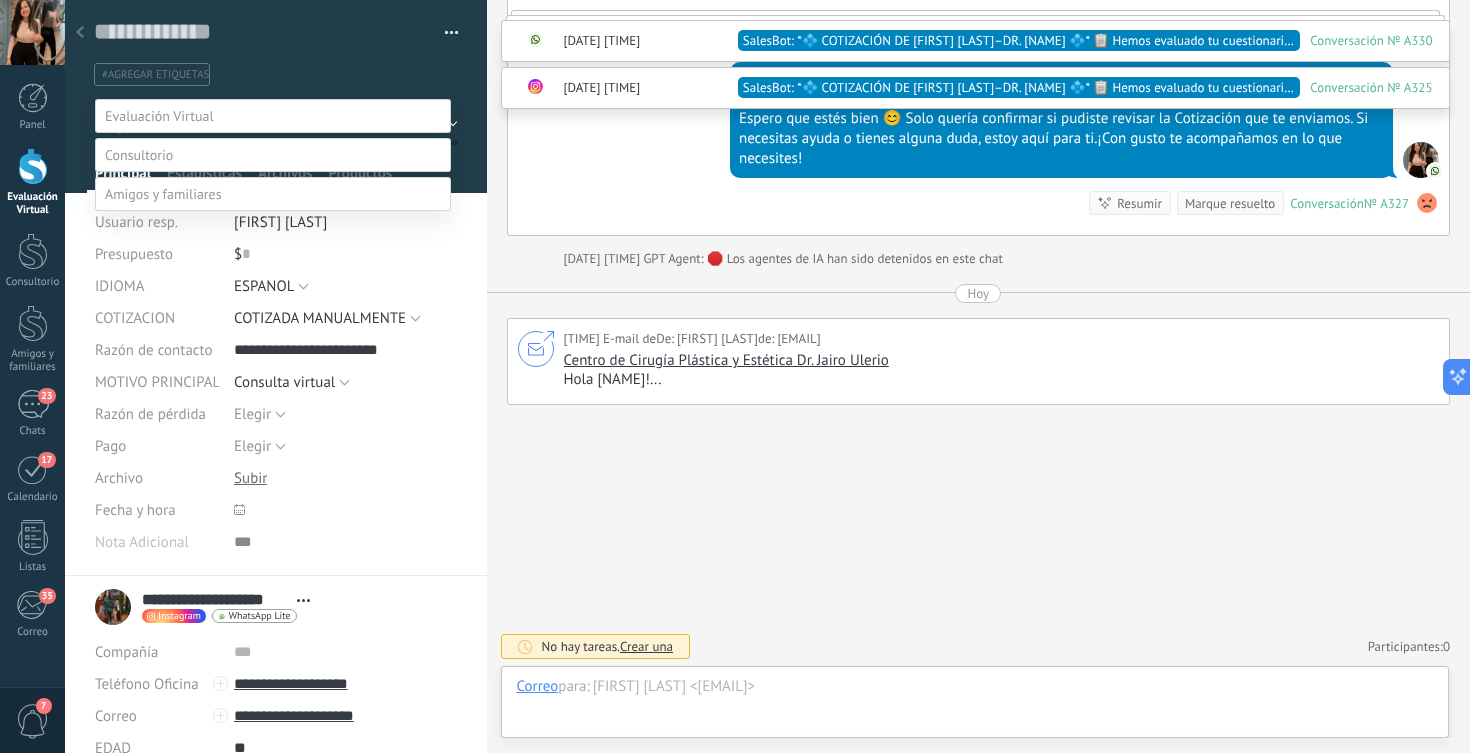 click on "HQ INCOMPLETO
Esperando X Doc
X cotizar
Consulta
COTIZAR
Preg & Resp" at bounding box center (273, 457) 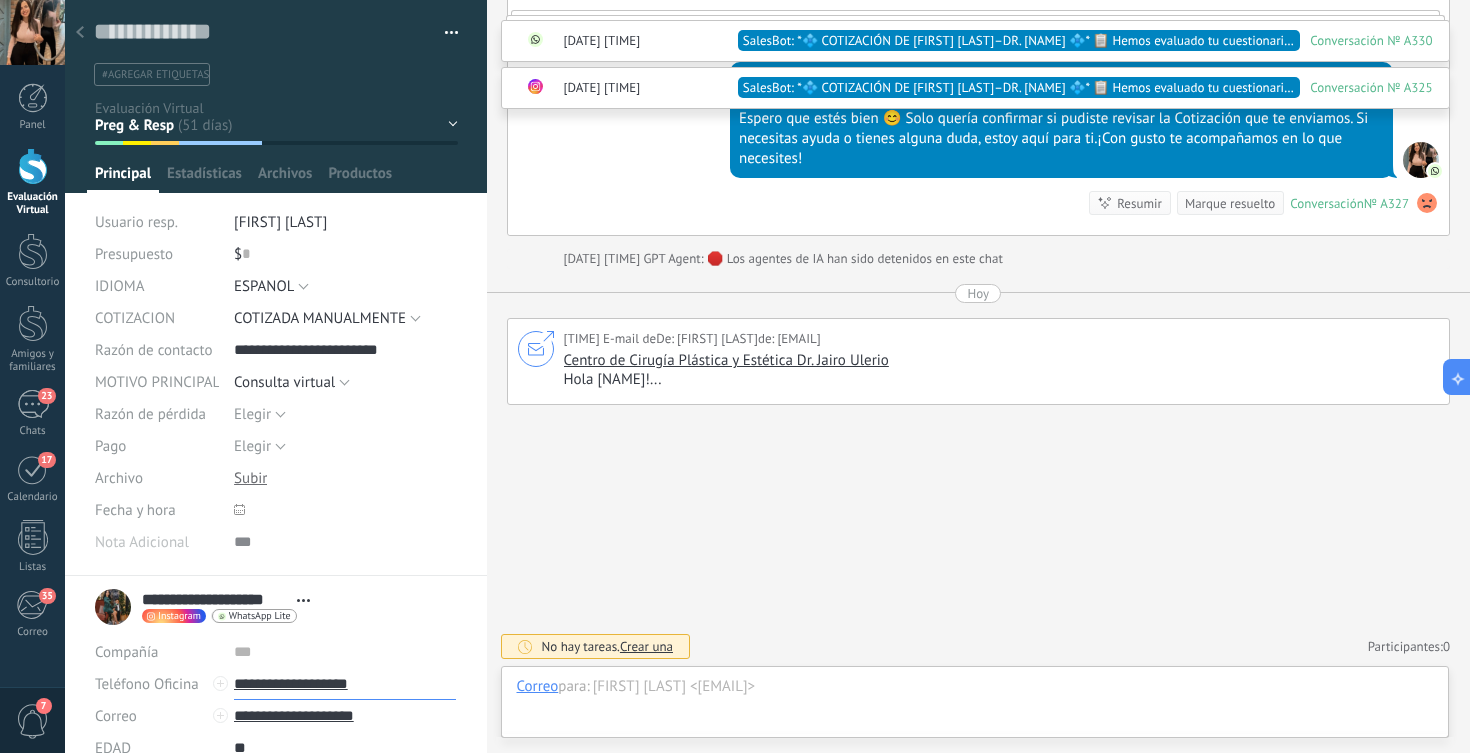click on "**********" at bounding box center (345, 684) 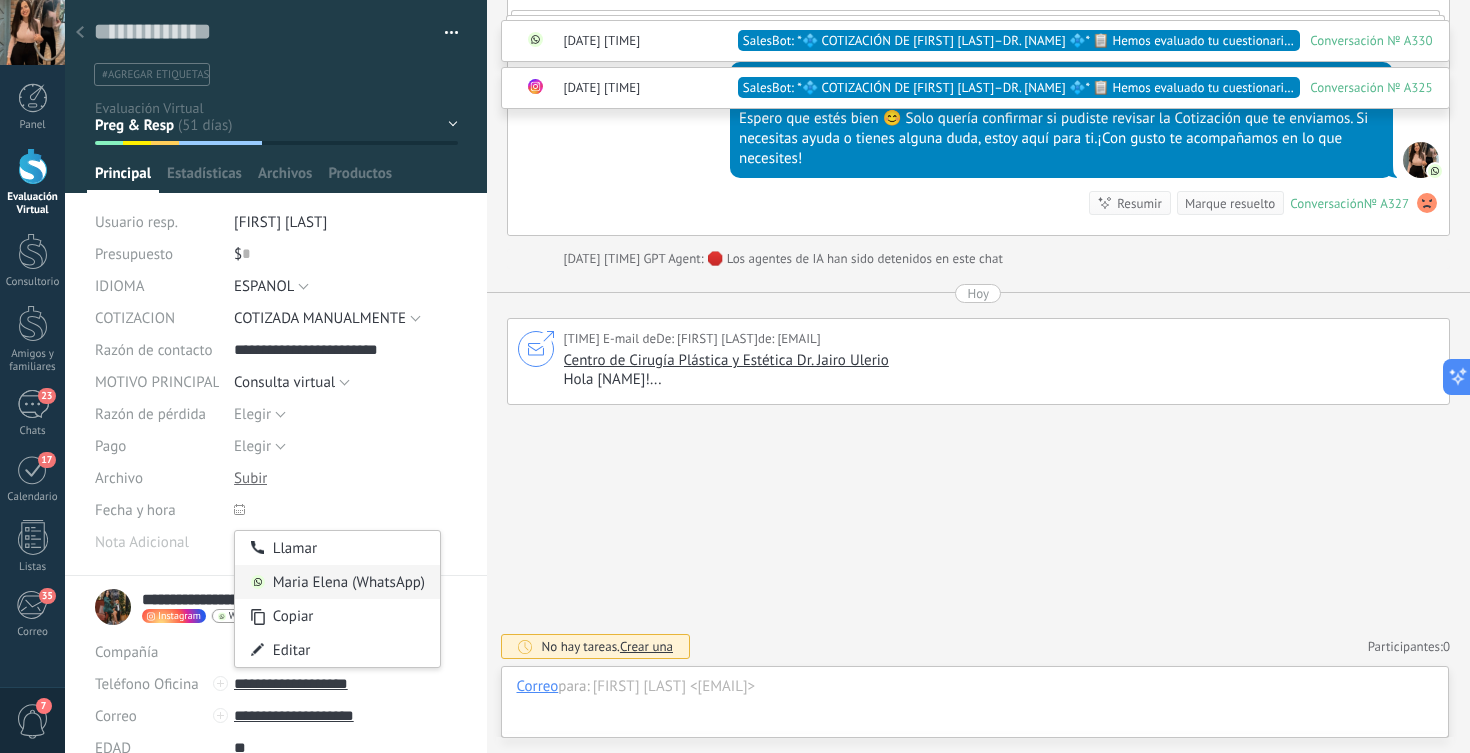 click on "Maria Elena (WhatsApp)" at bounding box center (337, 582) 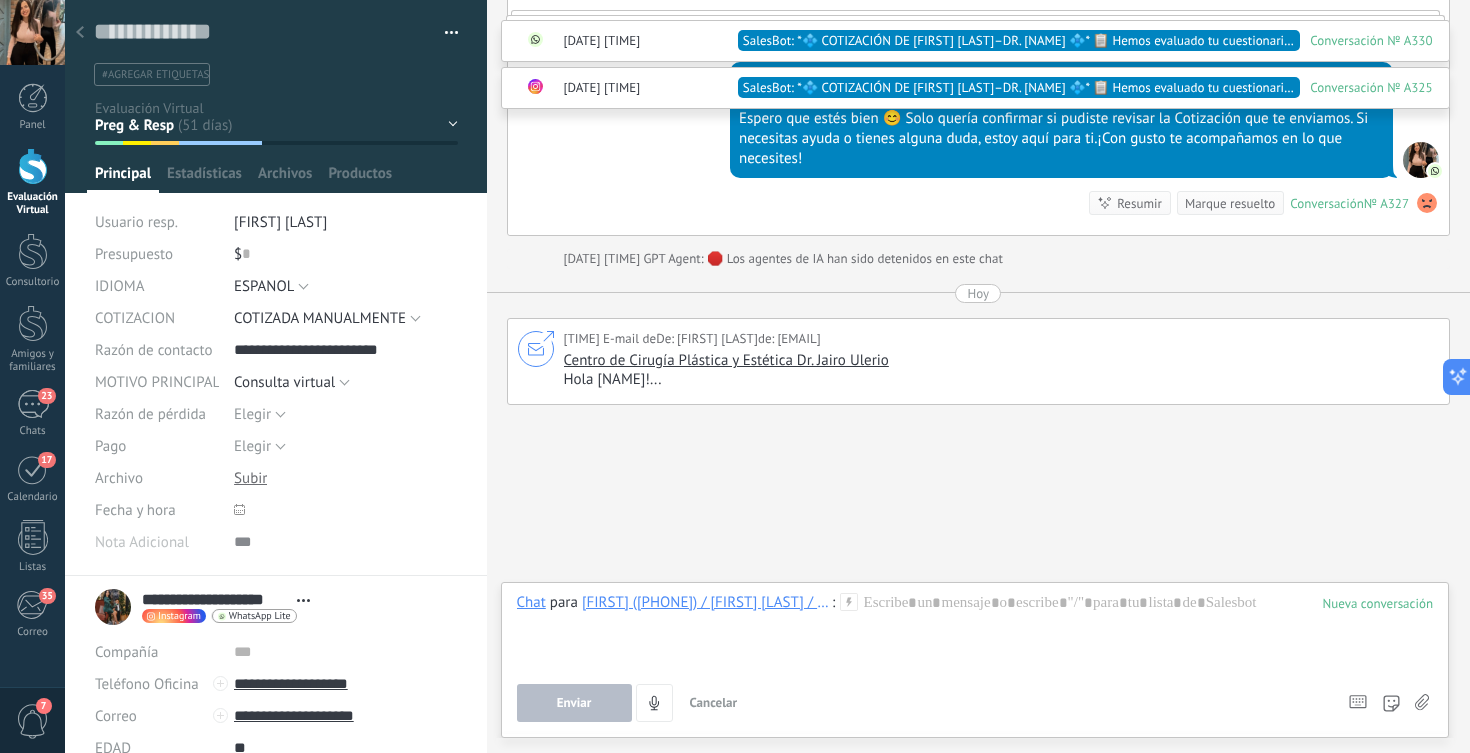 click on "Buscar Búsqueda y filtro Carga más Junio 11/06/2025 Creación:  2  eventos   Expandir 11/06/2025 3:51PM Marlyn Suarez Tejeda  Hola Conversación  № A325 Conversación № A325 Más 1 de 1 11/06/2025 3:51PM Laura Rodriguez  Entregado ¡Hola! Bienvenida a la oficina del Dr. Jairo Ulerio. Las evaluaciones pueden hacerse de forma virtual y son totalmente gratis. Solo necesito que me compartas algunos datos generales y fotos según el procedimiento que te interesa. ¿Te gustaría iniciar tu evaluación ahora? 11/06/2025 3:52PM Marlyn Suarez Tejeda  OK bien 11/06/2025 3:53PM Laura Rodriguez  Entregado ¡Perfecto, Marlyn! Para iniciar tu evaluación, por favor comparte la siguiente información:   - Nombre completo - Dirección - Correo electrónico - Edad - Peso (kg o lbs) - Estatura (pies y pulgadas) - ¿Tienes hijos? Sí / No - ¿Tienes familiares en RD? Sí / No   Cuando me envíes estos datos, seguimos con el historial médico y las fotos. ¡Vamos paso a paso! 11/06/2025 3:54PM OK bien Entregado" at bounding box center (979, -7106) 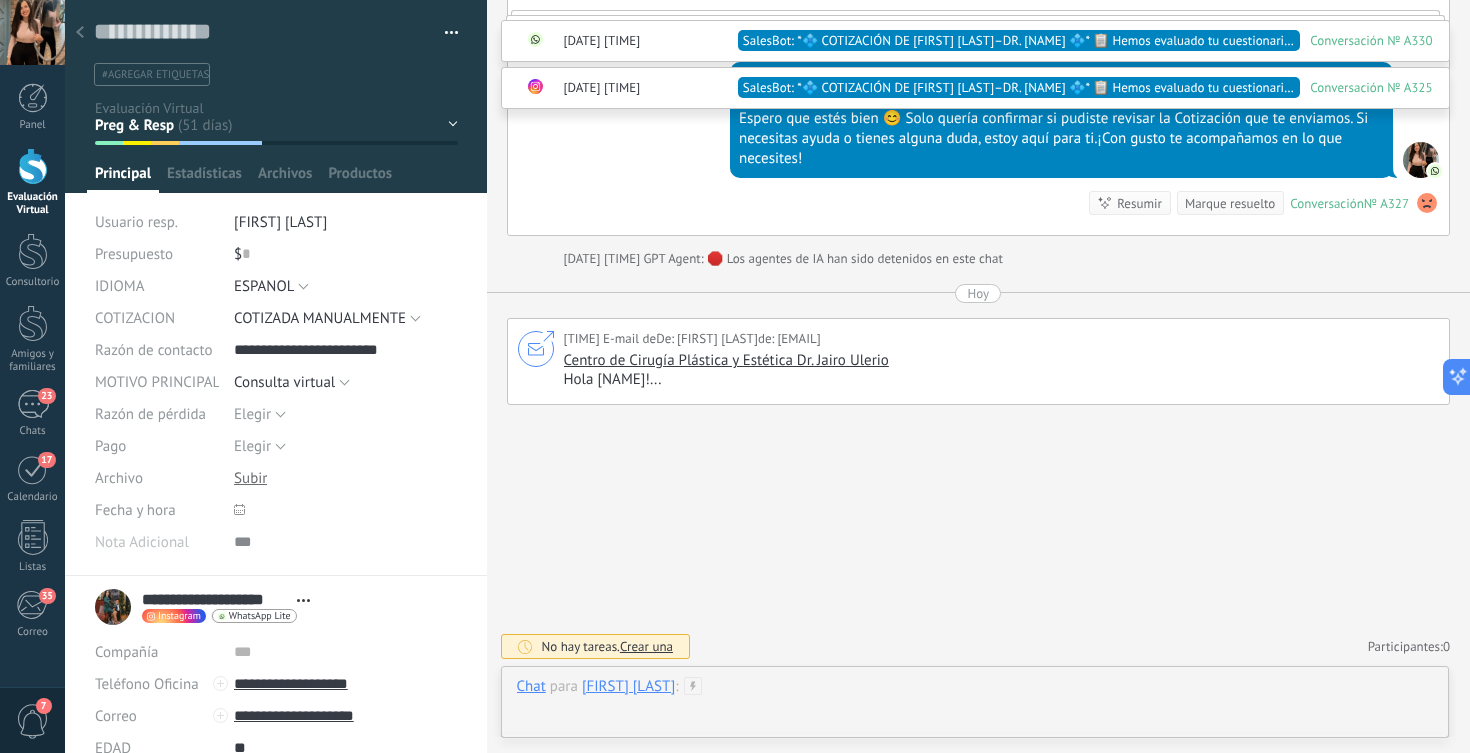 click at bounding box center (975, 707) 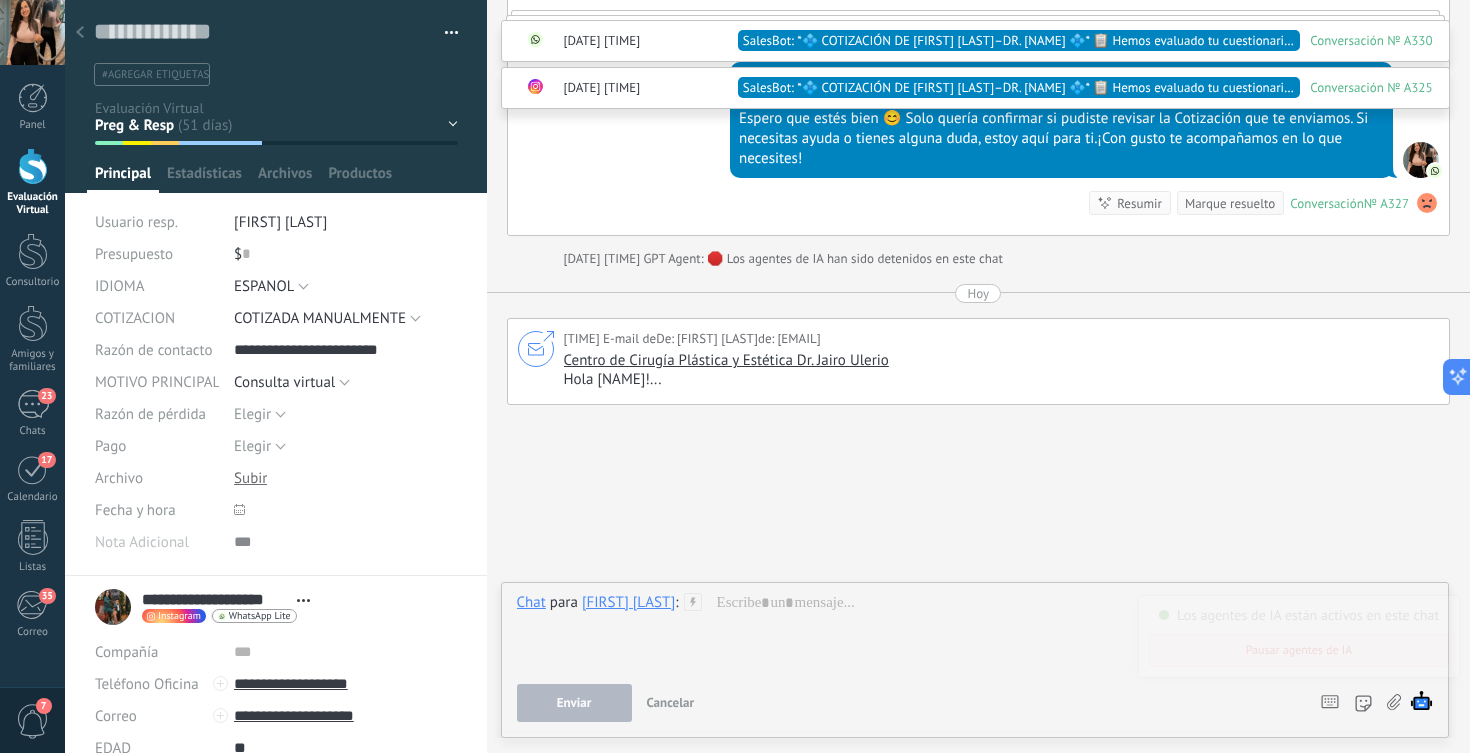 click on "Buscar Búsqueda y filtro Carga más Junio 11/06/2025 Creación:  2  eventos   Expandir 11/06/2025 3:51PM Marlyn Suarez Tejeda  Hola Conversación  № A325 Conversación № A325 Más 1 de 1 11/06/2025 3:51PM Laura Rodriguez  Entregado ¡Hola! Bienvenida a la oficina del Dr. Jairo Ulerio. Las evaluaciones pueden hacerse de forma virtual y son totalmente gratis. Solo necesito que me compartas algunos datos generales y fotos según el procedimiento que te interesa. ¿Te gustaría iniciar tu evaluación ahora? 11/06/2025 3:52PM Marlyn Suarez Tejeda  OK bien 11/06/2025 3:53PM Laura Rodriguez  Entregado ¡Perfecto, Marlyn! Para iniciar tu evaluación, por favor comparte la siguiente información:   - Nombre completo - Dirección - Correo electrónico - Edad - Peso (kg o lbs) - Estatura (pies y pulgadas) - ¿Tienes hijos? Sí / No - ¿Tienes familiares en RD? Sí / No   Cuando me envíes estos datos, seguimos con el historial médico y las fotos. ¡Vamos paso a paso! 11/06/2025 3:54PM OK bien Entregado" at bounding box center (979, -7106) 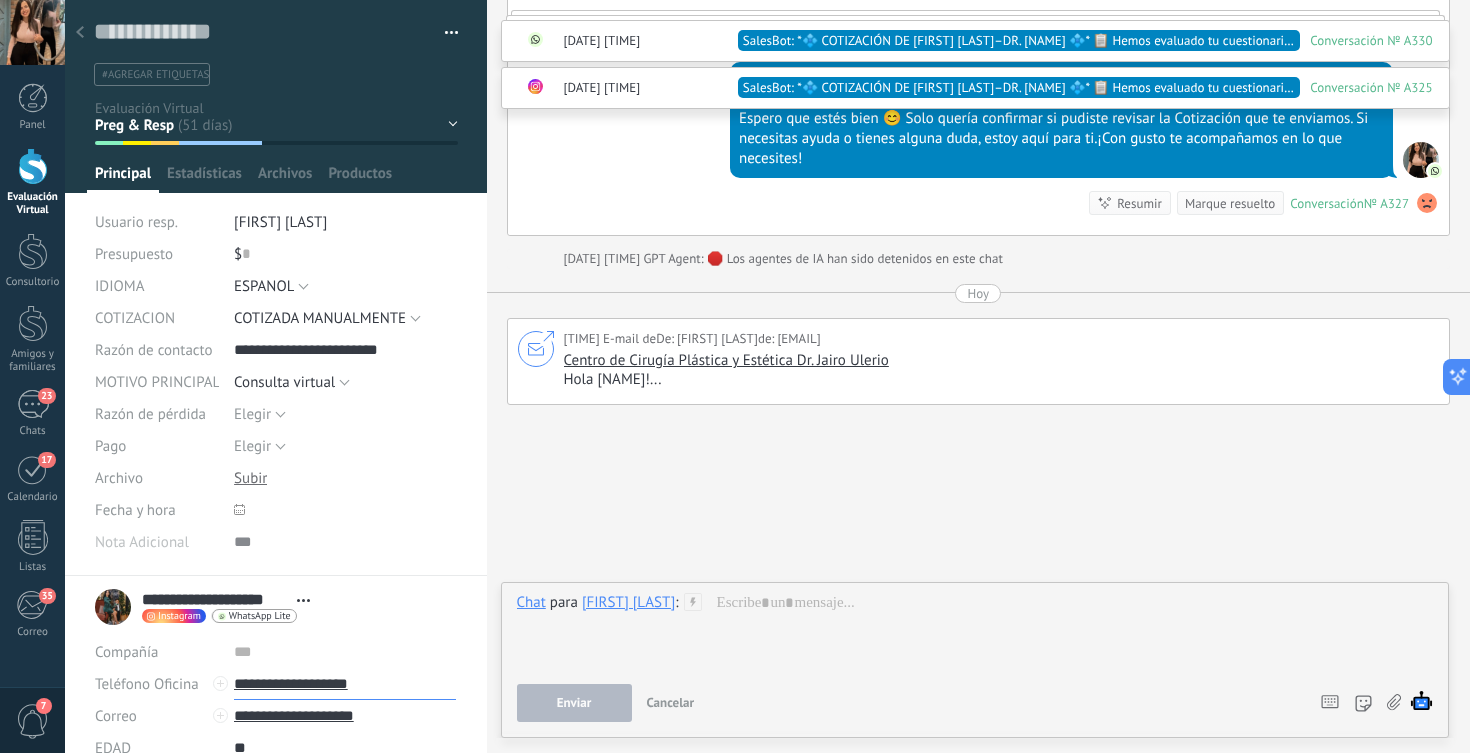 click on "**********" at bounding box center [345, 684] 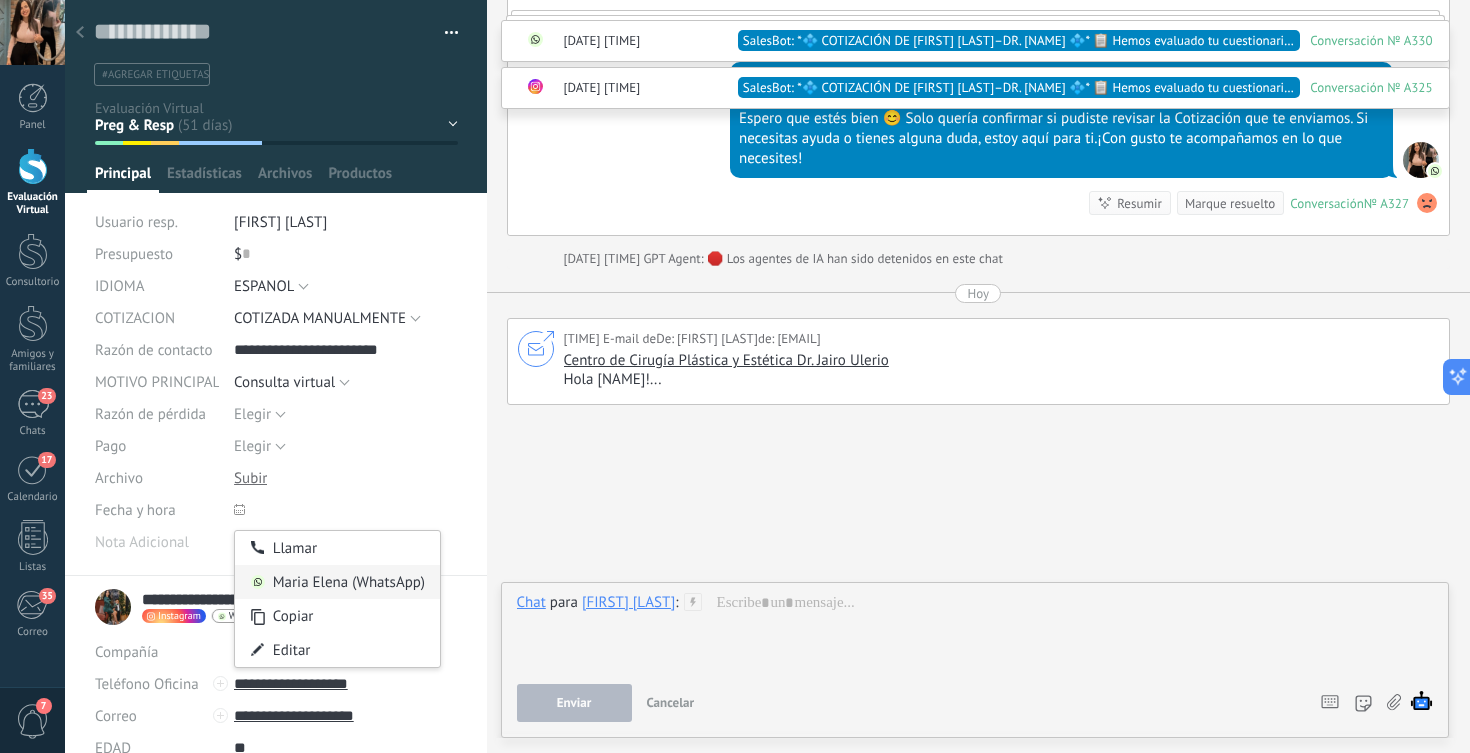 click on "Maria Elena (WhatsApp)" at bounding box center [337, 582] 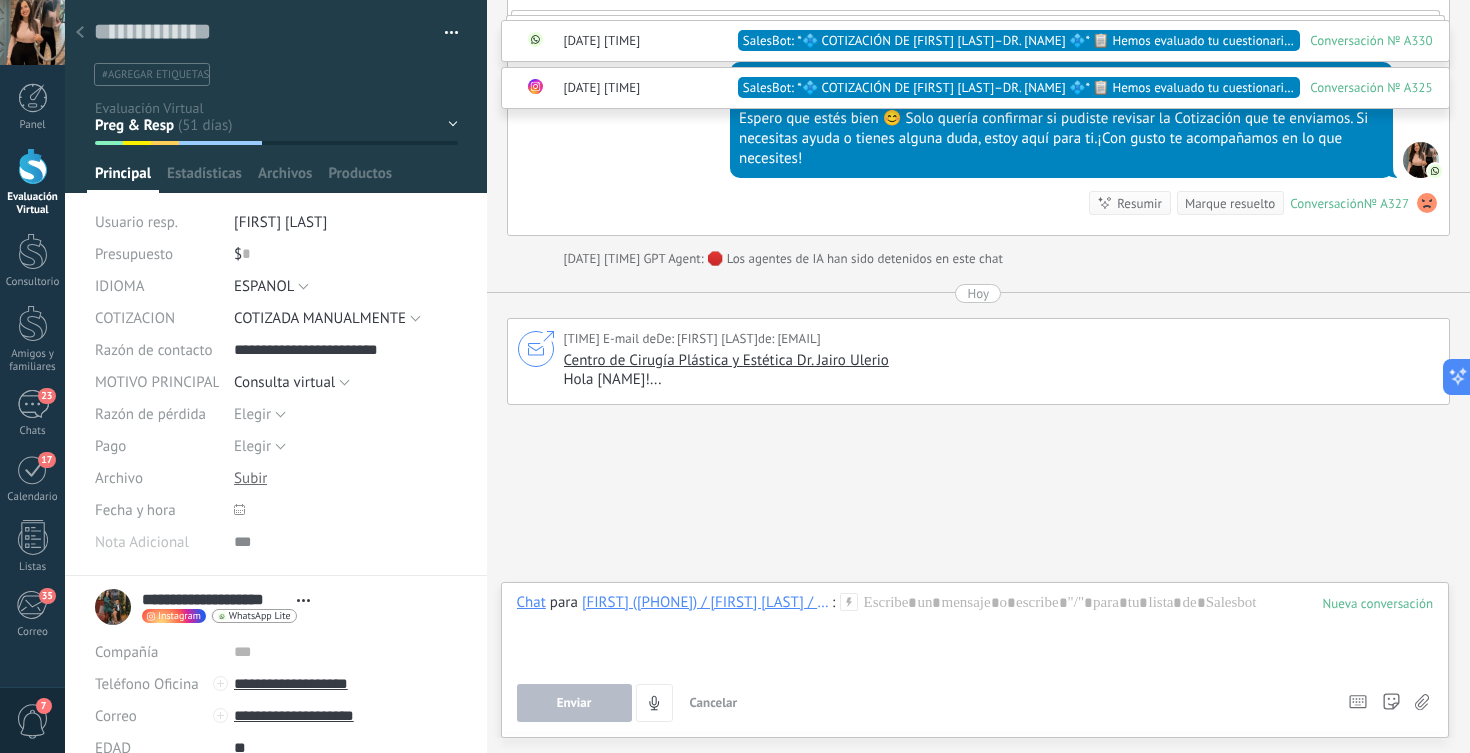 click on "Buscar Búsqueda y filtro Carga más Junio 11/06/2025 Creación:  2  eventos   Expandir 11/06/2025 3:51PM Marlyn Suarez Tejeda  Hola Conversación  № A325 Conversación № A325 Más 1 de 1 11/06/2025 3:51PM Laura Rodriguez  Entregado ¡Hola! Bienvenida a la oficina del Dr. Jairo Ulerio. Las evaluaciones pueden hacerse de forma virtual y son totalmente gratis. Solo necesito que me compartas algunos datos generales y fotos según el procedimiento que te interesa. ¿Te gustaría iniciar tu evaluación ahora? 11/06/2025 3:52PM Marlyn Suarez Tejeda  OK bien 11/06/2025 3:53PM Laura Rodriguez  Entregado ¡Perfecto, Marlyn! Para iniciar tu evaluación, por favor comparte la siguiente información:   - Nombre completo - Dirección - Correo electrónico - Edad - Peso (kg o lbs) - Estatura (pies y pulgadas) - ¿Tienes hijos? Sí / No - ¿Tienes familiares en RD? Sí / No   Cuando me envíes estos datos, seguimos con el historial médico y las fotos. ¡Vamos paso a paso! 11/06/2025 3:54PM OK bien Entregado" at bounding box center [979, -7106] 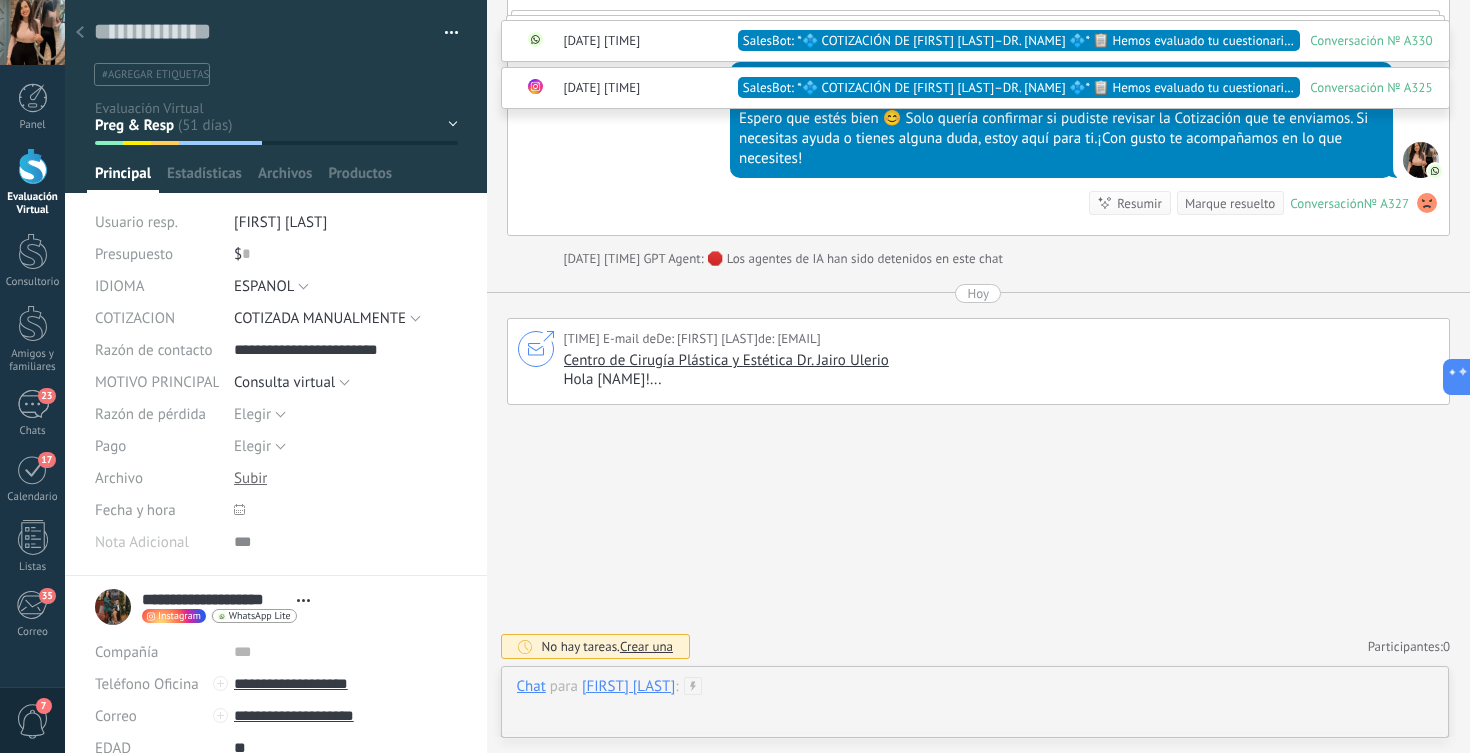 click at bounding box center [975, 707] 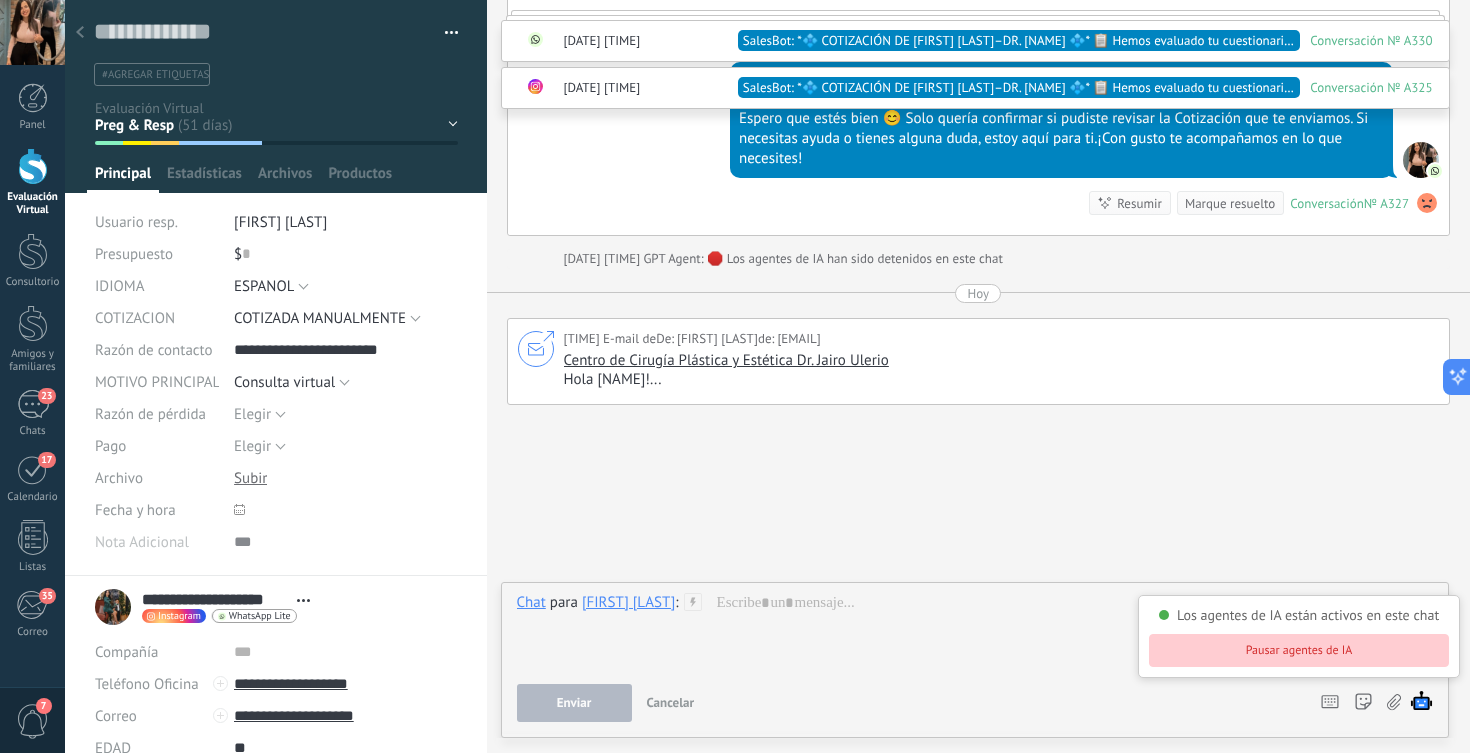 click on "Pausar agentes de IA" at bounding box center (1299, 650) 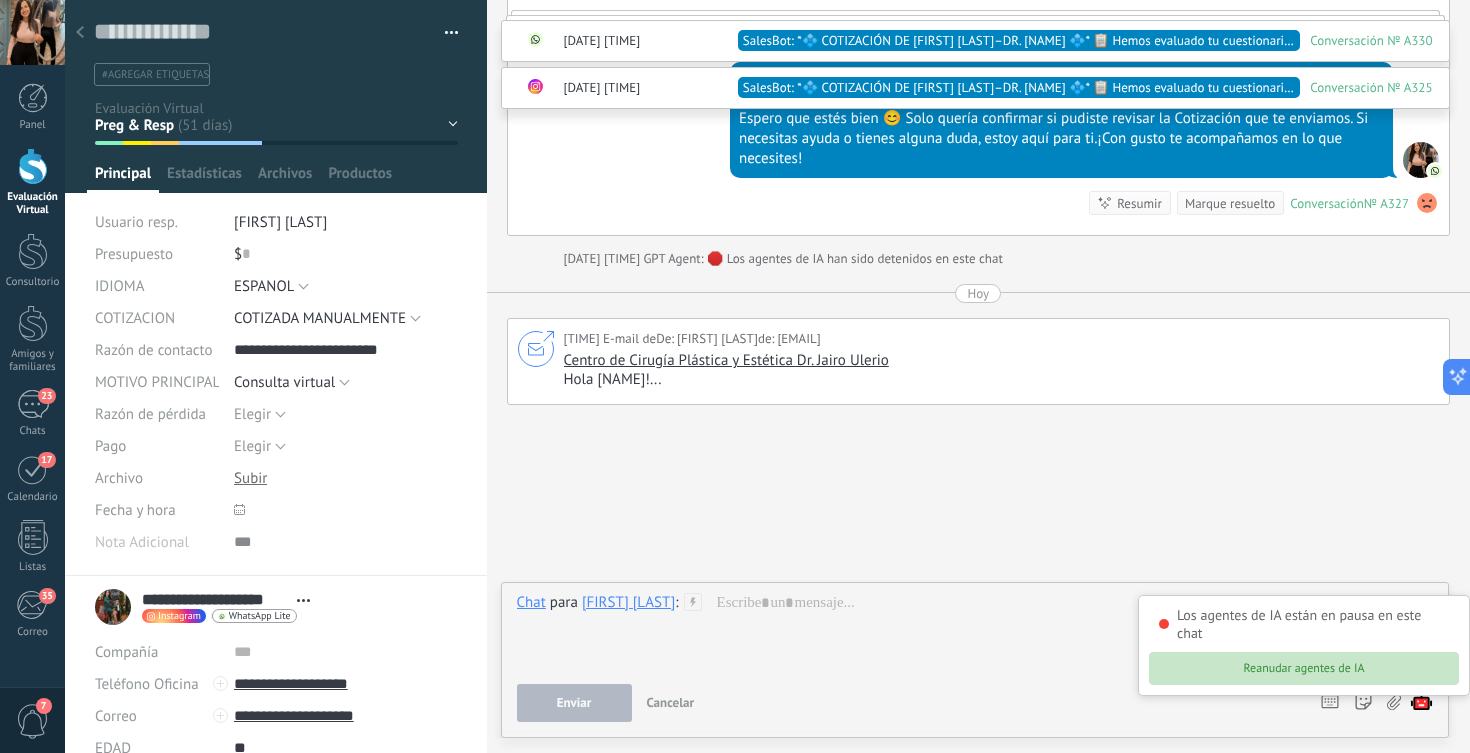 click on "Reanudar agentes de IA" at bounding box center [1304, 668] 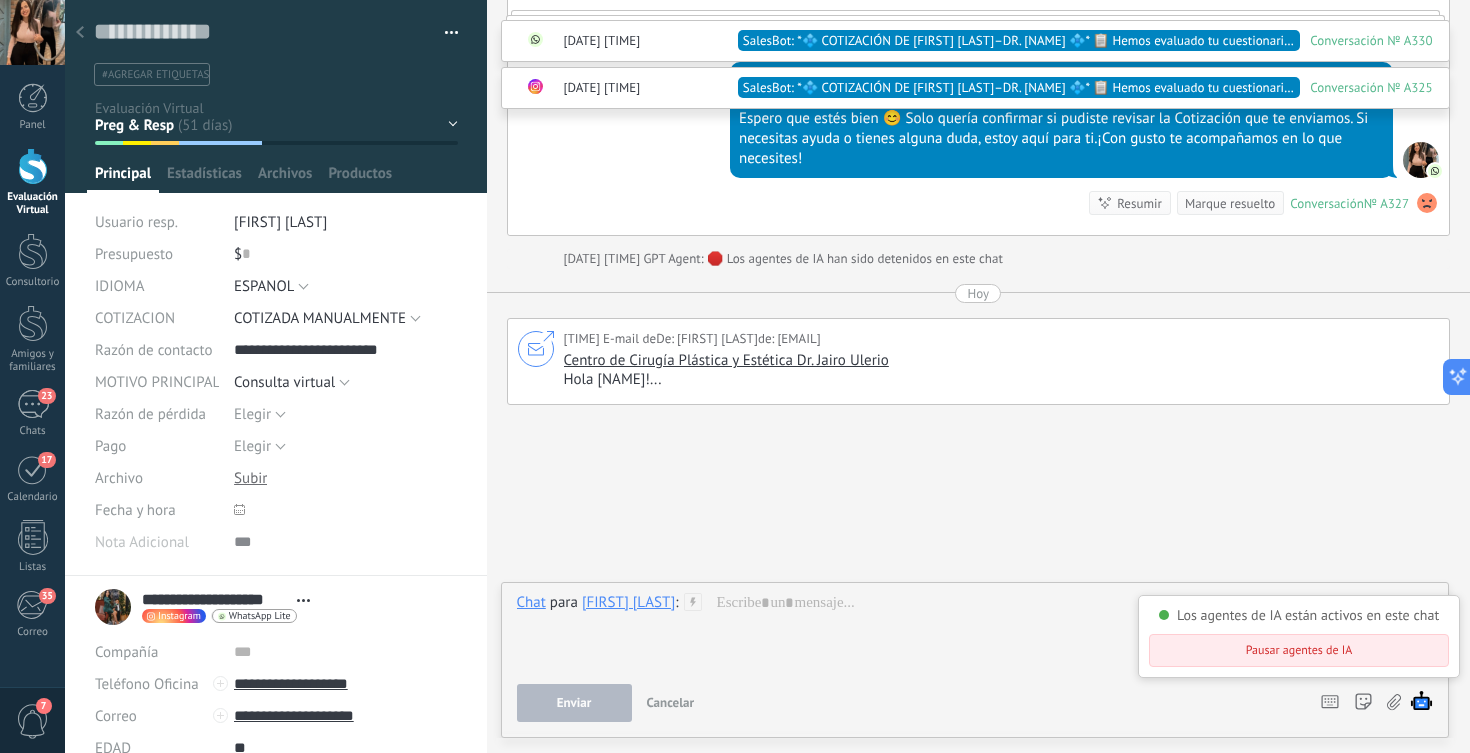scroll, scrollTop: 14998, scrollLeft: 0, axis: vertical 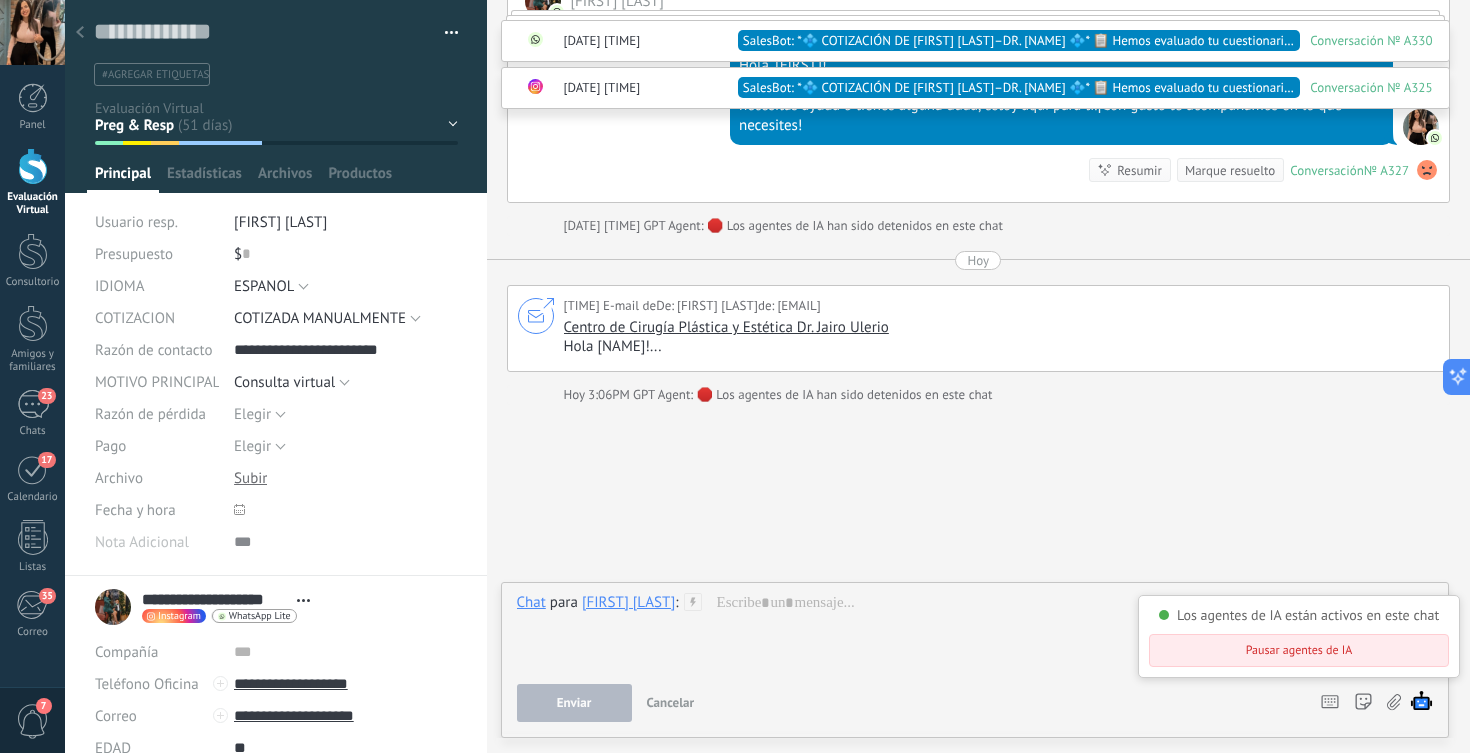 click on "Buscar Búsqueda y filtro Carga más Junio 11/06/2025 Creación:  2  eventos   Expandir 11/06/2025 3:51PM Marlyn Suarez Tejeda  Hola Conversación  № A325 Conversación № A325 Más 1 de 1 11/06/2025 3:51PM Laura Rodriguez  Entregado ¡Hola! Bienvenida a la oficina del Dr. Jairo Ulerio. Las evaluaciones pueden hacerse de forma virtual y son totalmente gratis. Solo necesito que me compartas algunos datos generales y fotos según el procedimiento que te interesa. ¿Te gustaría iniciar tu evaluación ahora? 11/06/2025 3:52PM Marlyn Suarez Tejeda  OK bien 11/06/2025 3:53PM Laura Rodriguez  Entregado ¡Perfecto, Marlyn! Para iniciar tu evaluación, por favor comparte la siguiente información:   - Nombre completo - Dirección - Correo electrónico - Edad - Peso (kg o lbs) - Estatura (pies y pulgadas) - ¿Tienes hijos? Sí / No - ¿Tienes familiares en RD? Sí / No   Cuando me envíes estos datos, seguimos con el historial médico y las fotos. ¡Vamos paso a paso! 11/06/2025 3:54PM OK bien Entregado" at bounding box center (979, -7122) 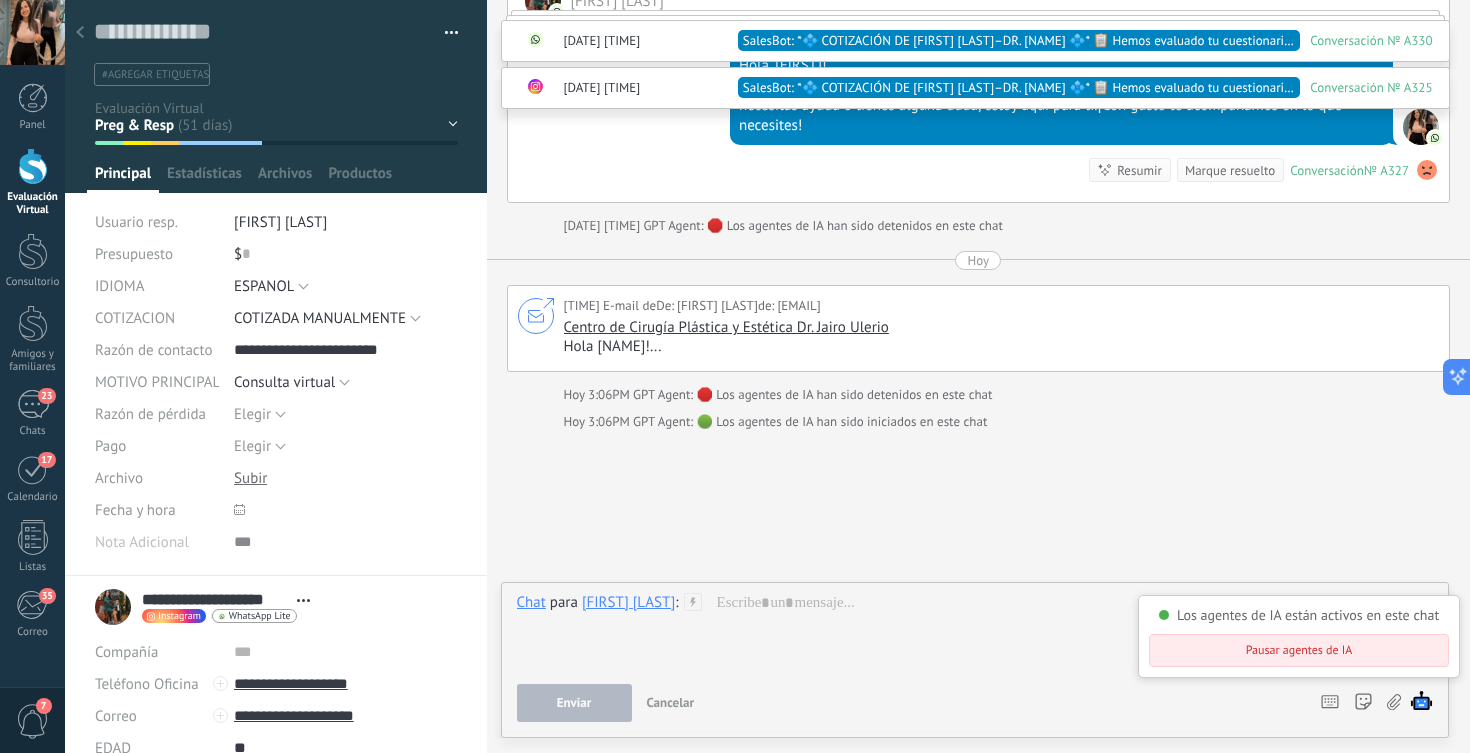 scroll, scrollTop: 15025, scrollLeft: 0, axis: vertical 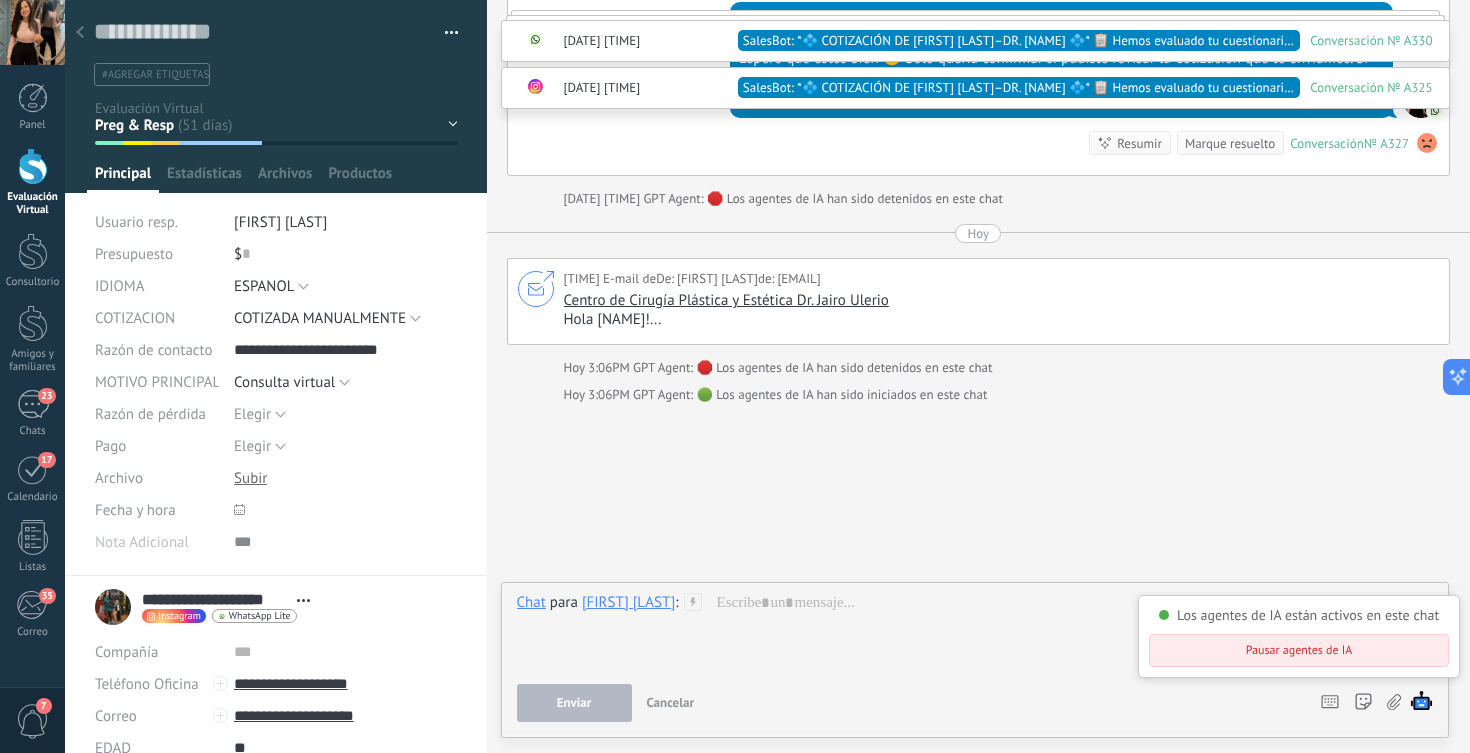 click on "Buscar Búsqueda y filtro Carga más Junio 11/06/2025 Creación:  2  eventos   Expandir 11/06/2025 3:51PM Marlyn Suarez Tejeda  Hola Conversación  № A325 Conversación № A325 Más 1 de 1 11/06/2025 3:51PM Laura Rodriguez  Entregado ¡Hola! Bienvenida a la oficina del Dr. Jairo Ulerio. Las evaluaciones pueden hacerse de forma virtual y son totalmente gratis. Solo necesito que me compartas algunos datos generales y fotos según el procedimiento que te interesa. ¿Te gustaría iniciar tu evaluación ahora? 11/06/2025 3:52PM Marlyn Suarez Tejeda  OK bien 11/06/2025 3:53PM Laura Rodriguez  Entregado ¡Perfecto, Marlyn! Para iniciar tu evaluación, por favor comparte la siguiente información:   - Nombre completo - Dirección - Correo electrónico - Edad - Peso (kg o lbs) - Estatura (pies y pulgadas) - ¿Tienes hijos? Sí / No - ¿Tienes familiares en RD? Sí / No   Cuando me envíes estos datos, seguimos con el historial médico y las fotos. ¡Vamos paso a paso! 11/06/2025 3:54PM OK bien Entregado" at bounding box center (979, -7136) 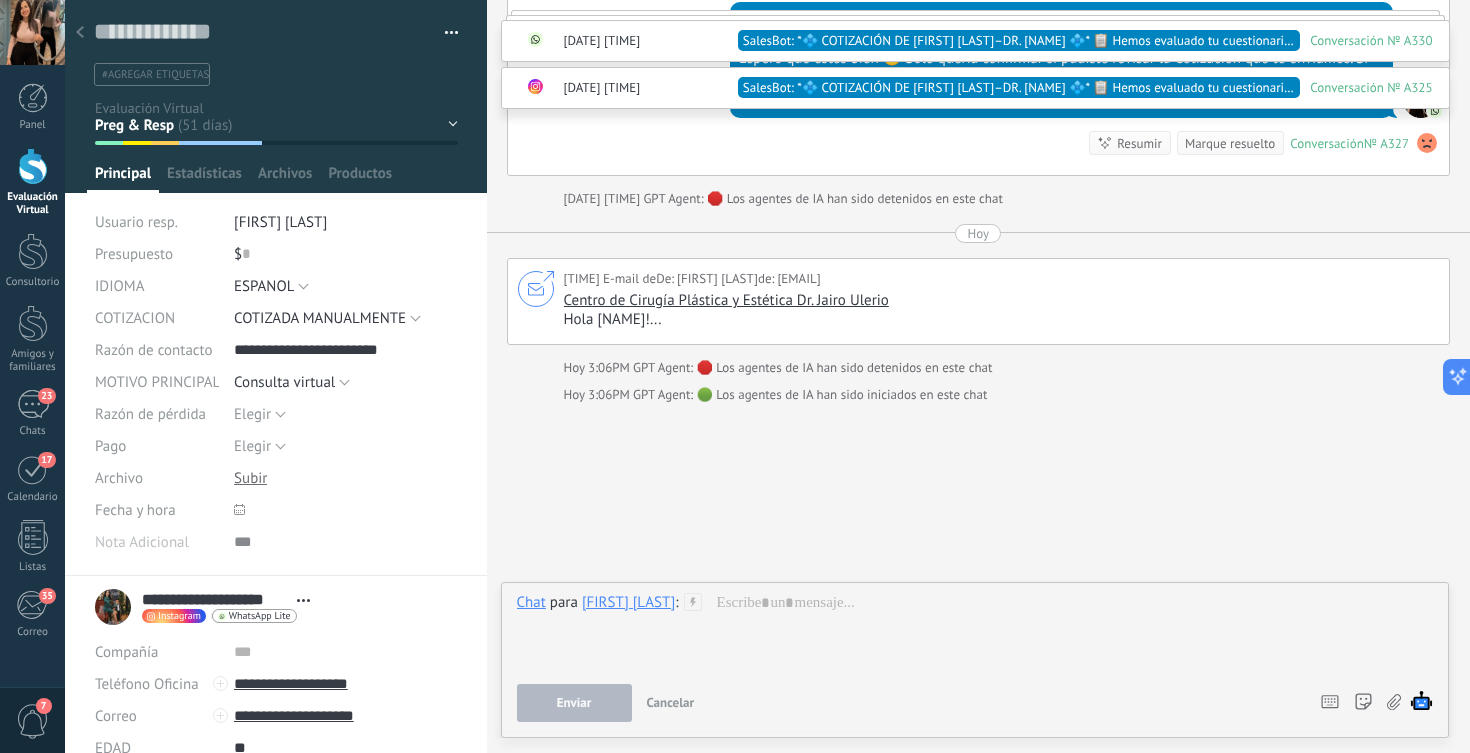 click on "HQ INCOMPLETO
Esperando X Doc
X cotizar
Consulta
COTIZAR
Preg & Resp
Reservadas" at bounding box center [0, 0] 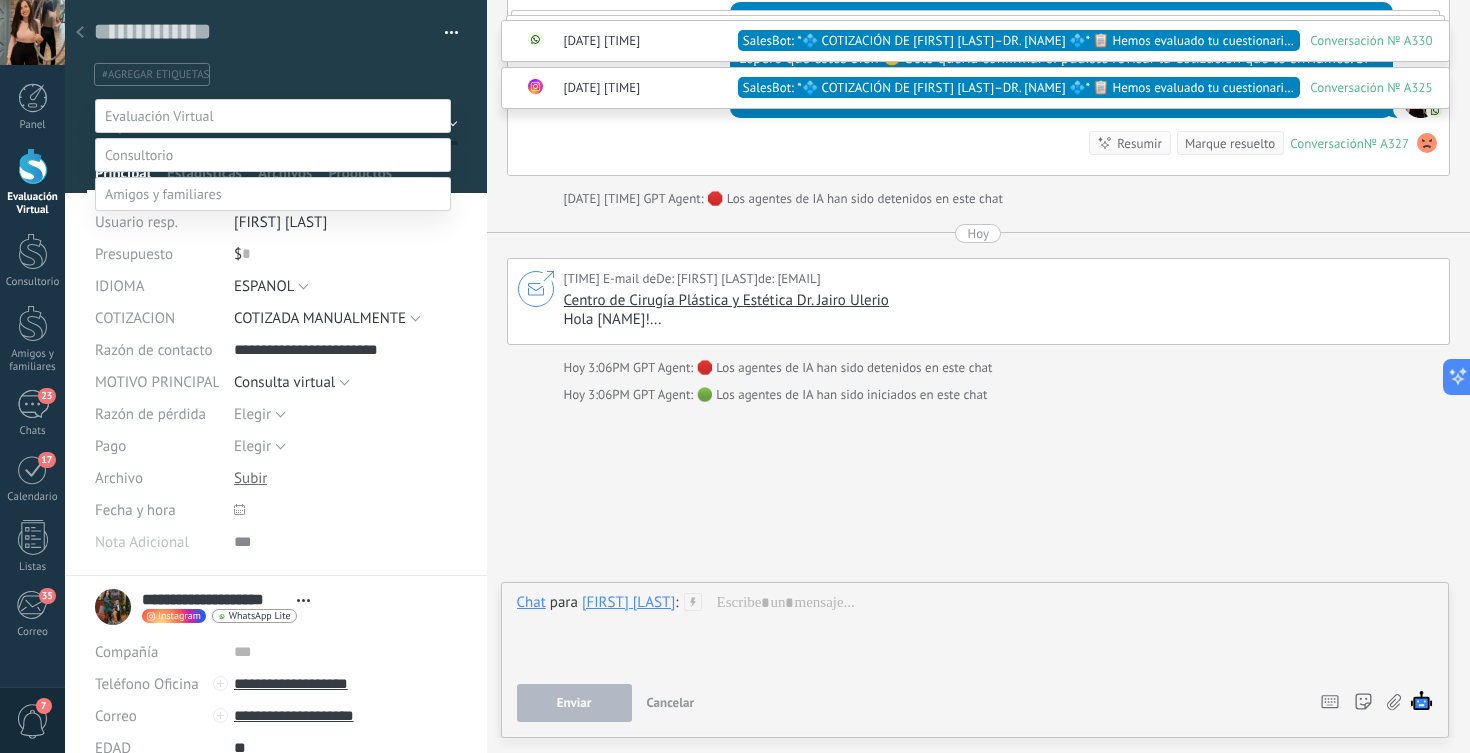 click on "Cita cancelada – perdido" at bounding box center [0, 0] 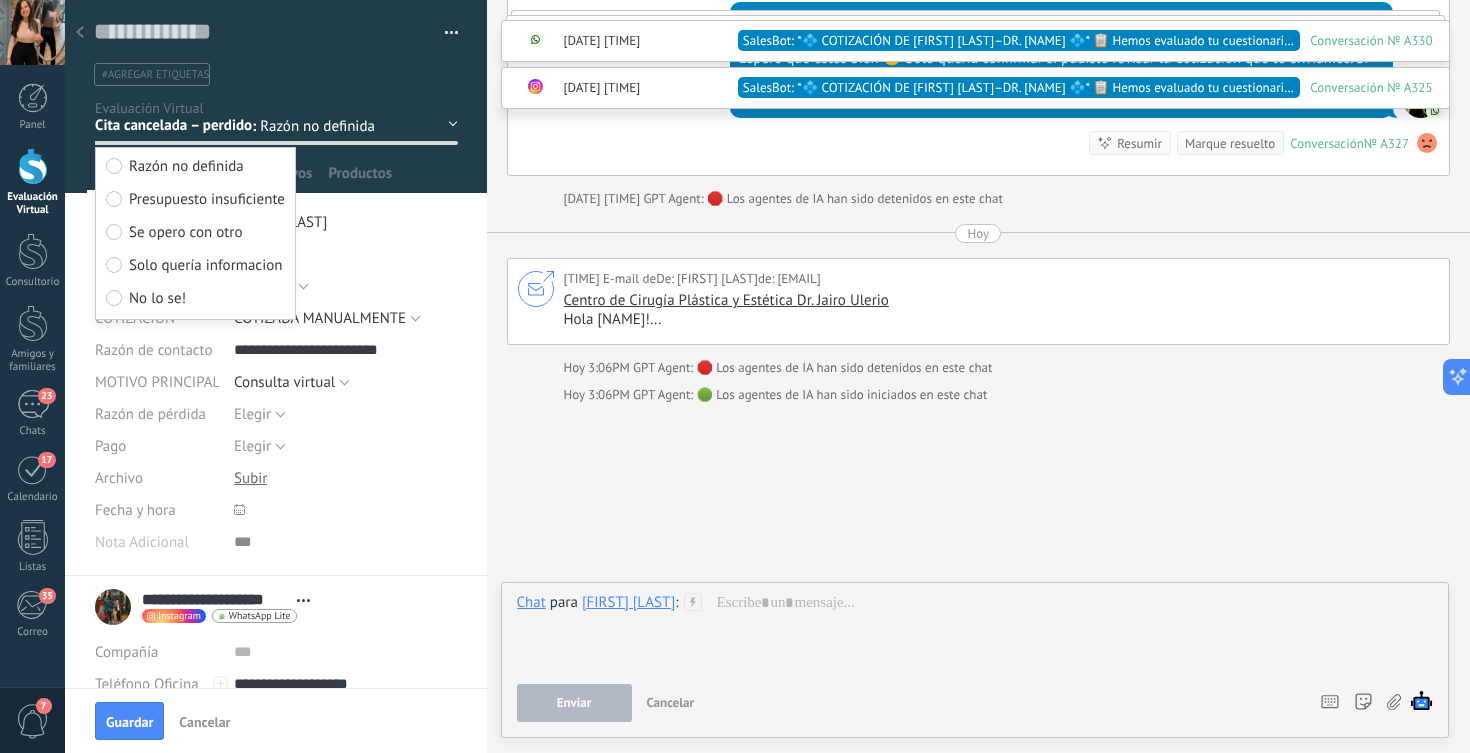 click on "Guardar
Cancelar" at bounding box center (276, 720) 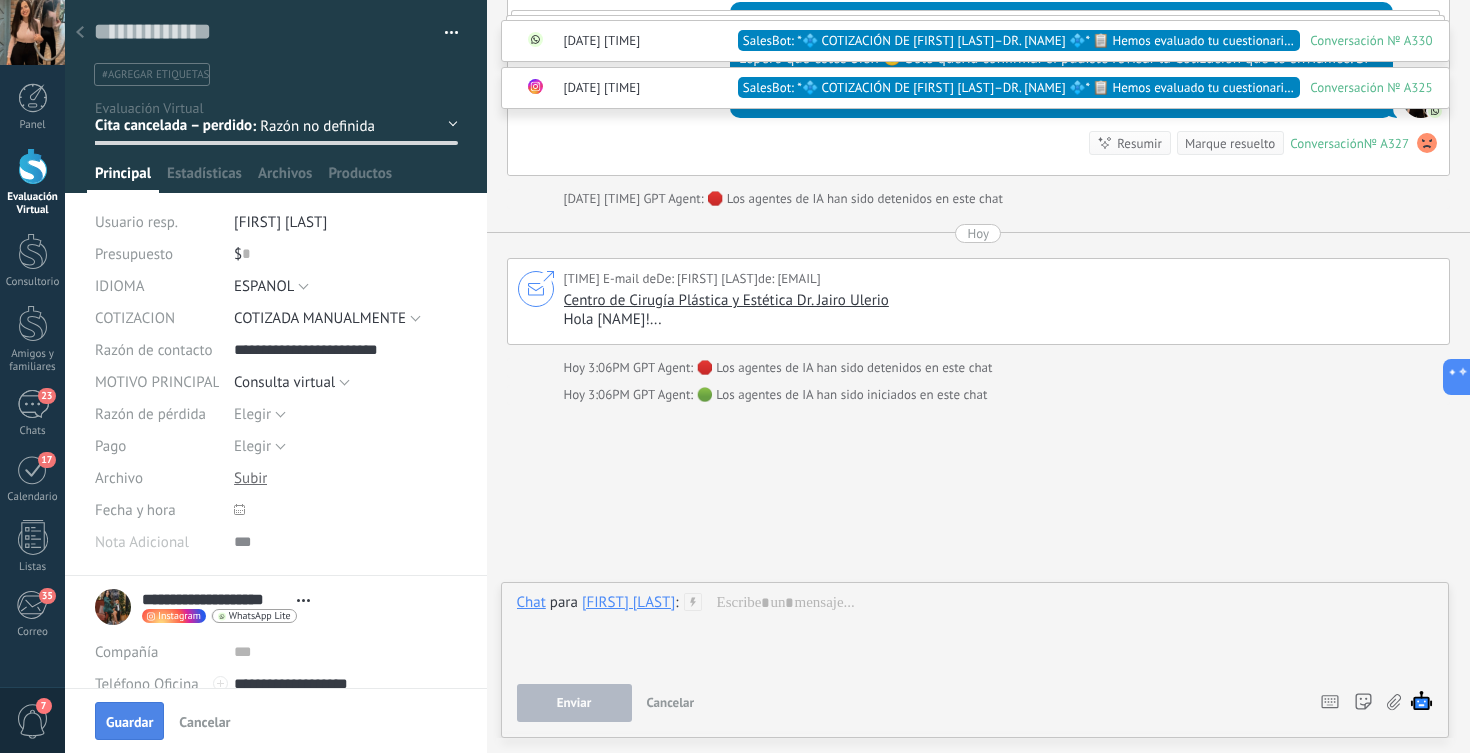 click on "Guardar" at bounding box center (129, 722) 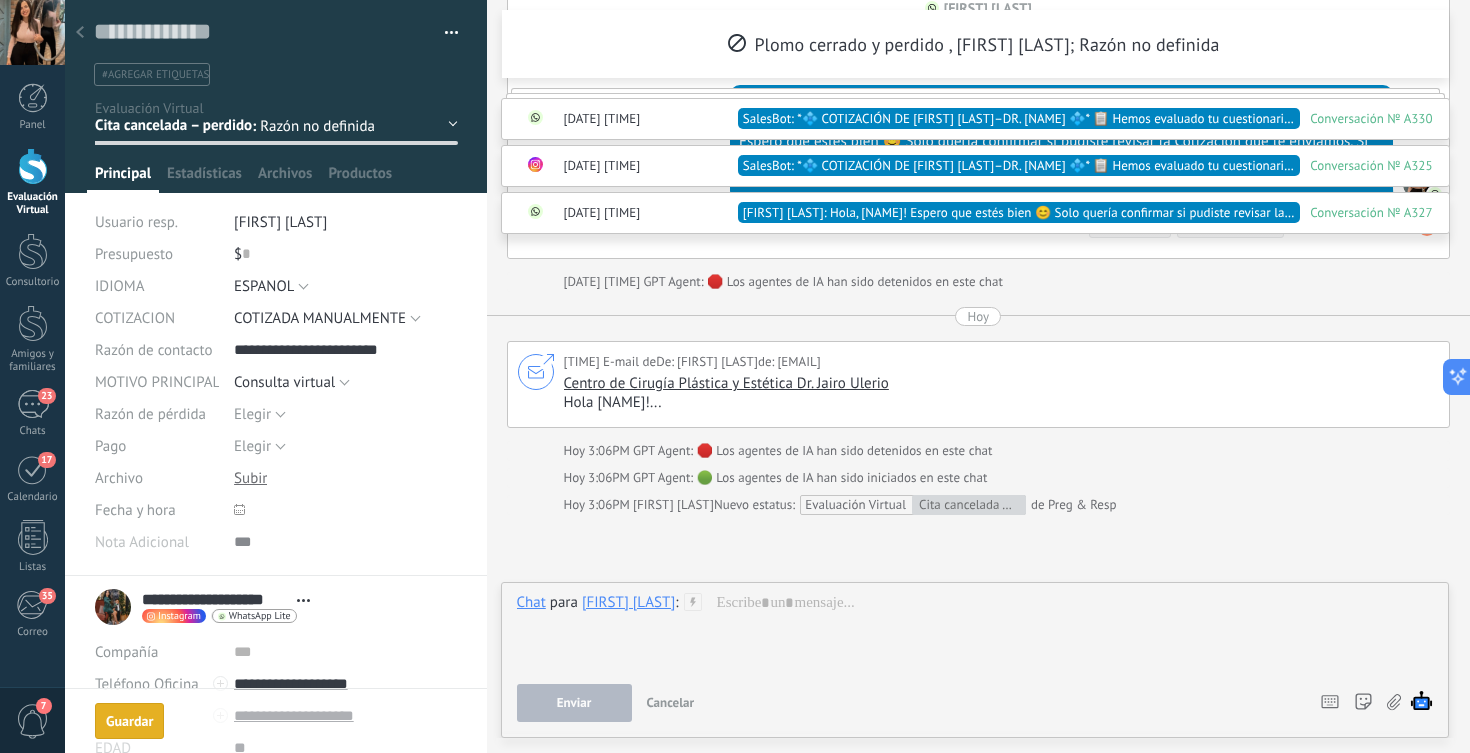 scroll, scrollTop: 15135, scrollLeft: 0, axis: vertical 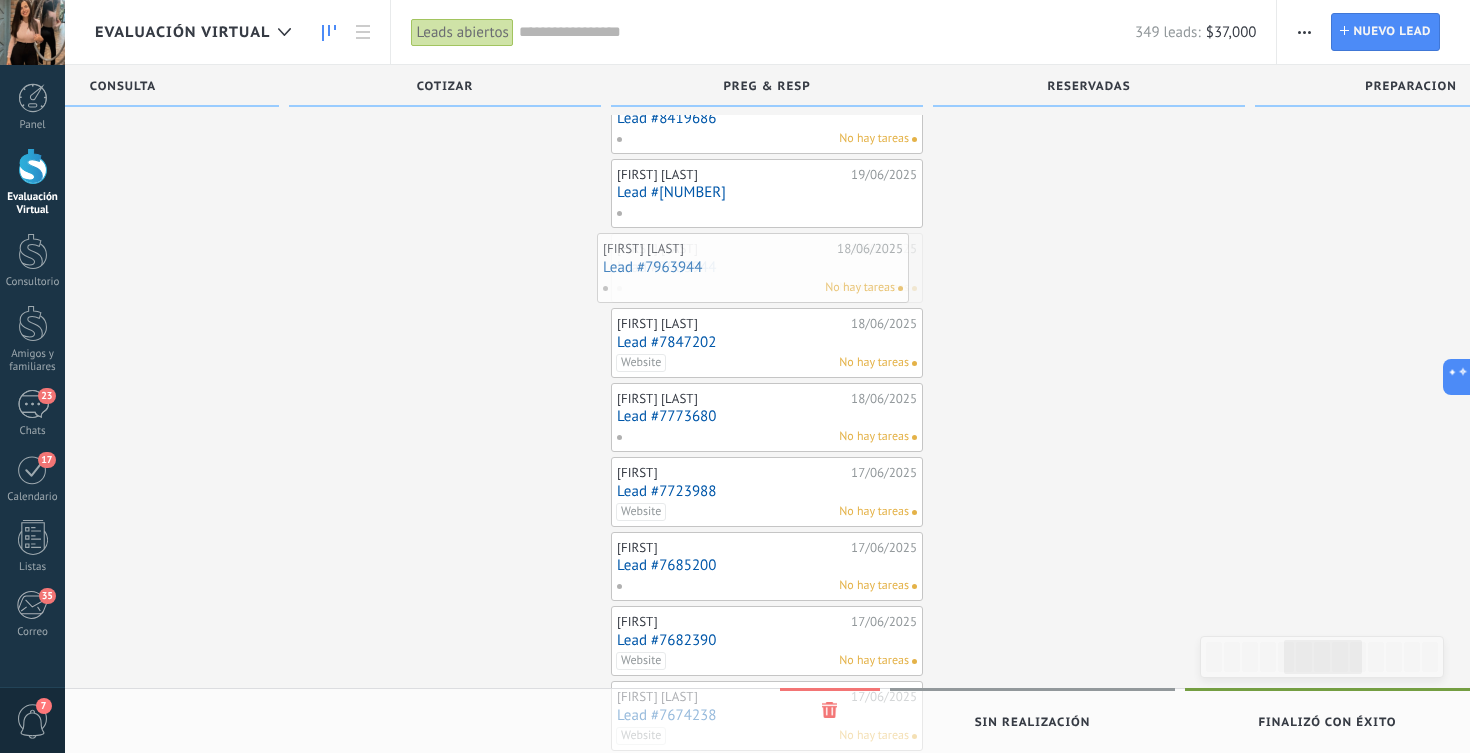 drag, startPoint x: 648, startPoint y: 260, endPoint x: 634, endPoint y: 261, distance: 14.035668 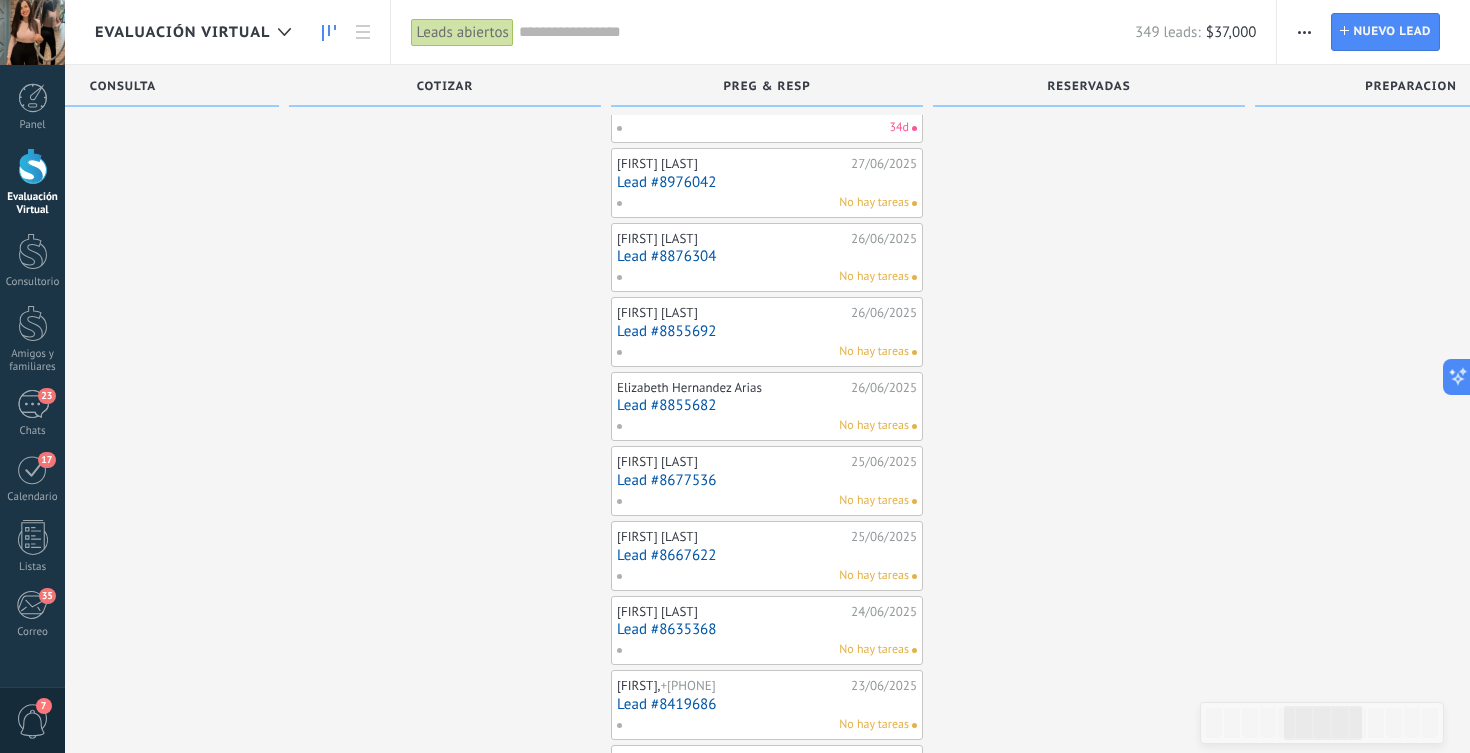 scroll, scrollTop: 7143, scrollLeft: 0, axis: vertical 